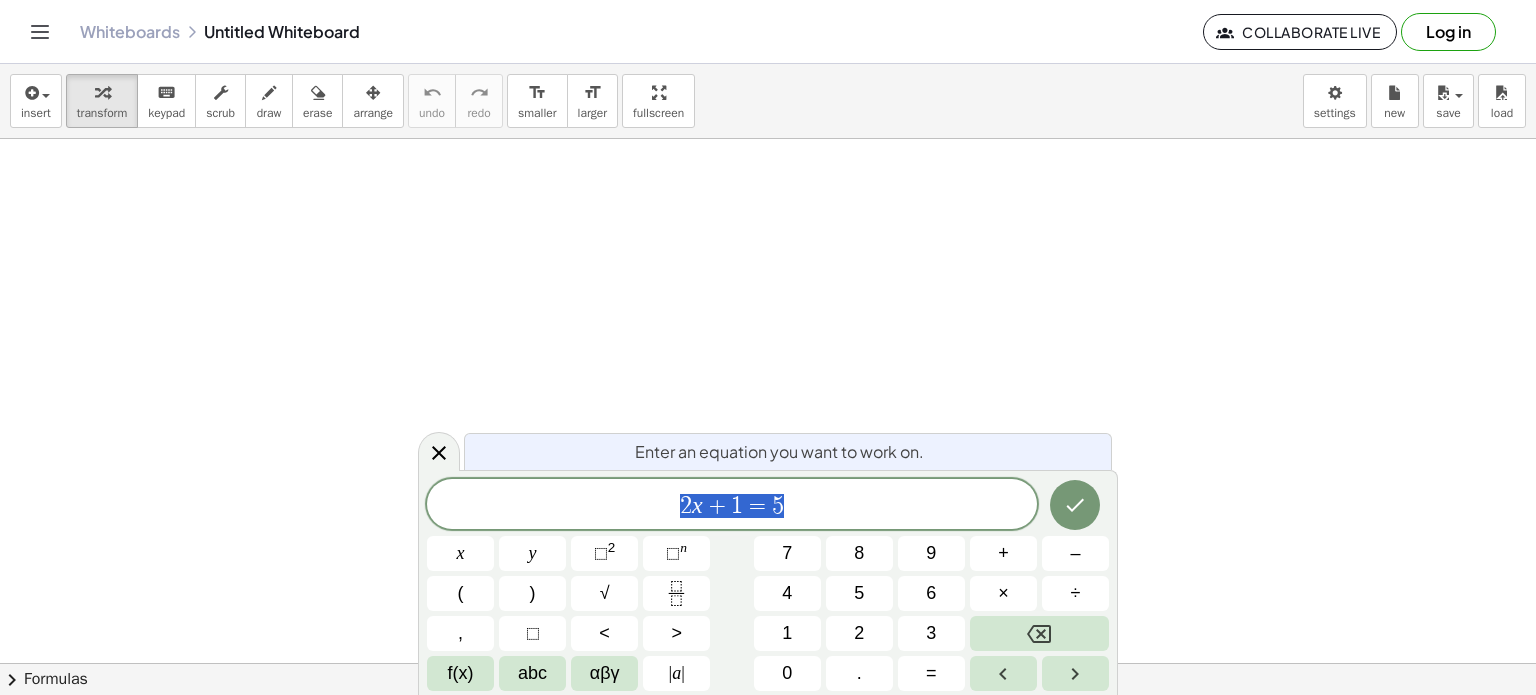 scroll, scrollTop: 0, scrollLeft: 0, axis: both 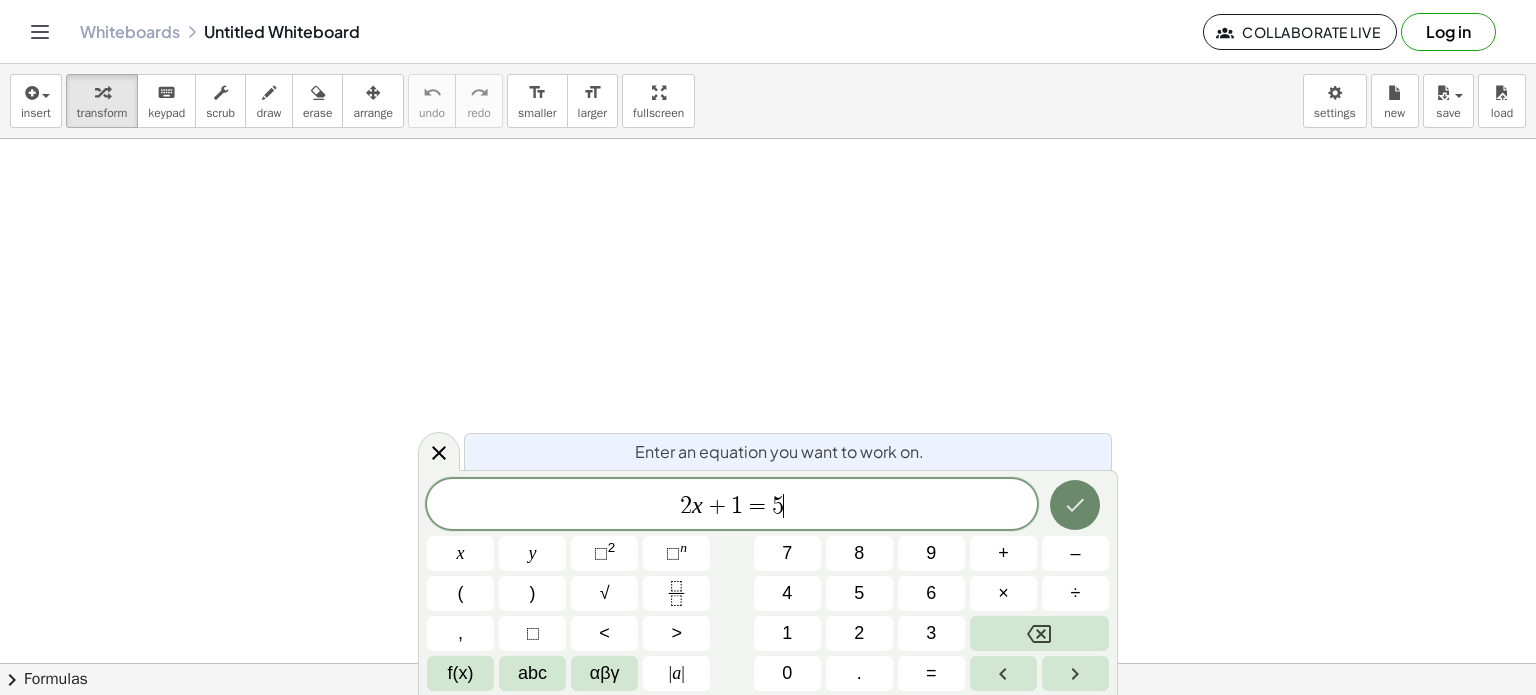 click 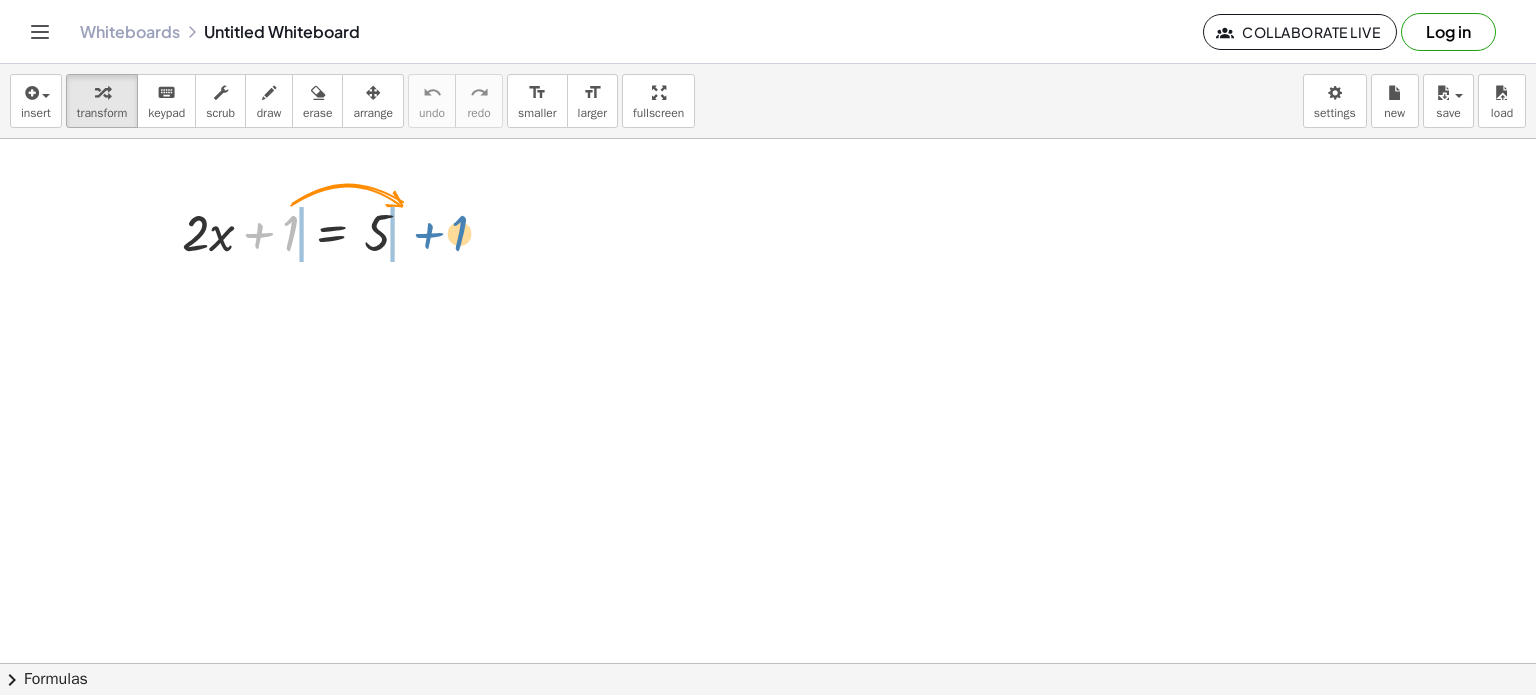 drag, startPoint x: 291, startPoint y: 229, endPoint x: 456, endPoint y: 231, distance: 165.01212 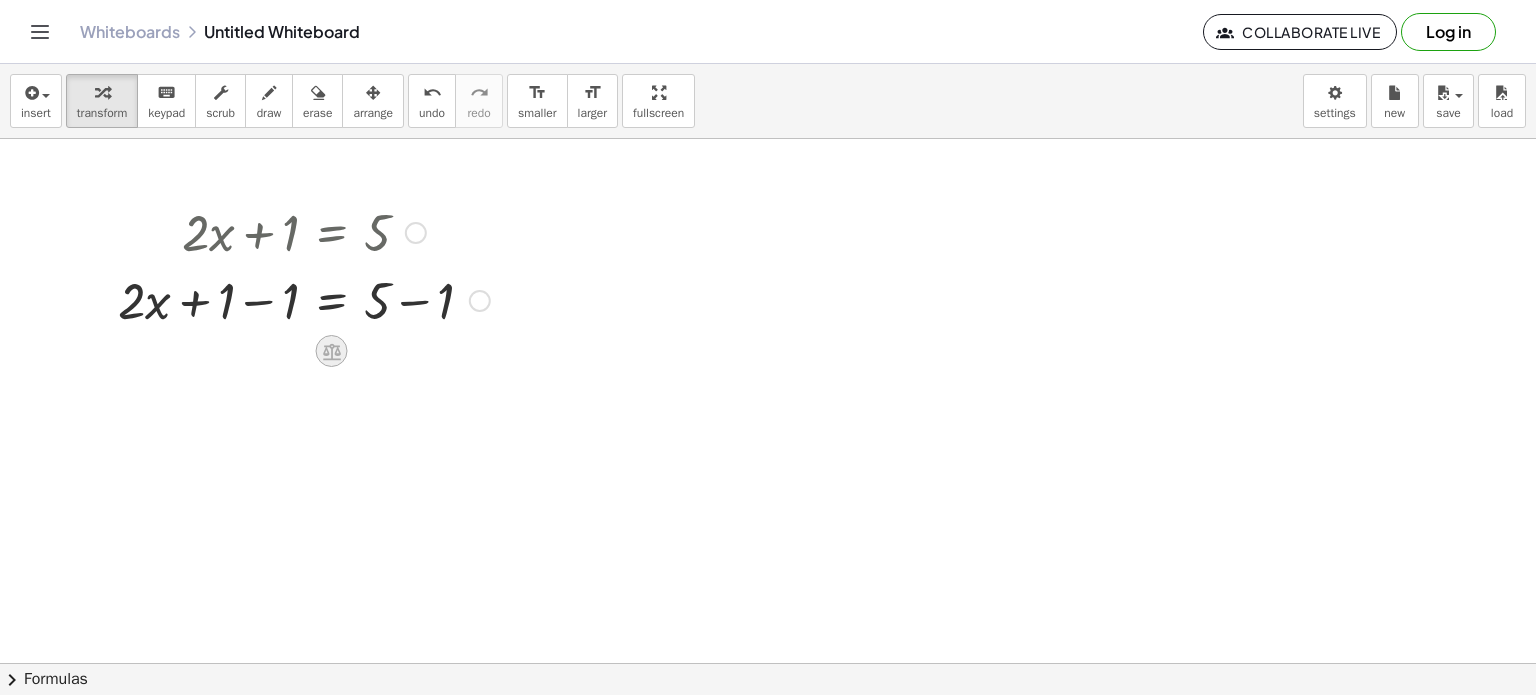 click 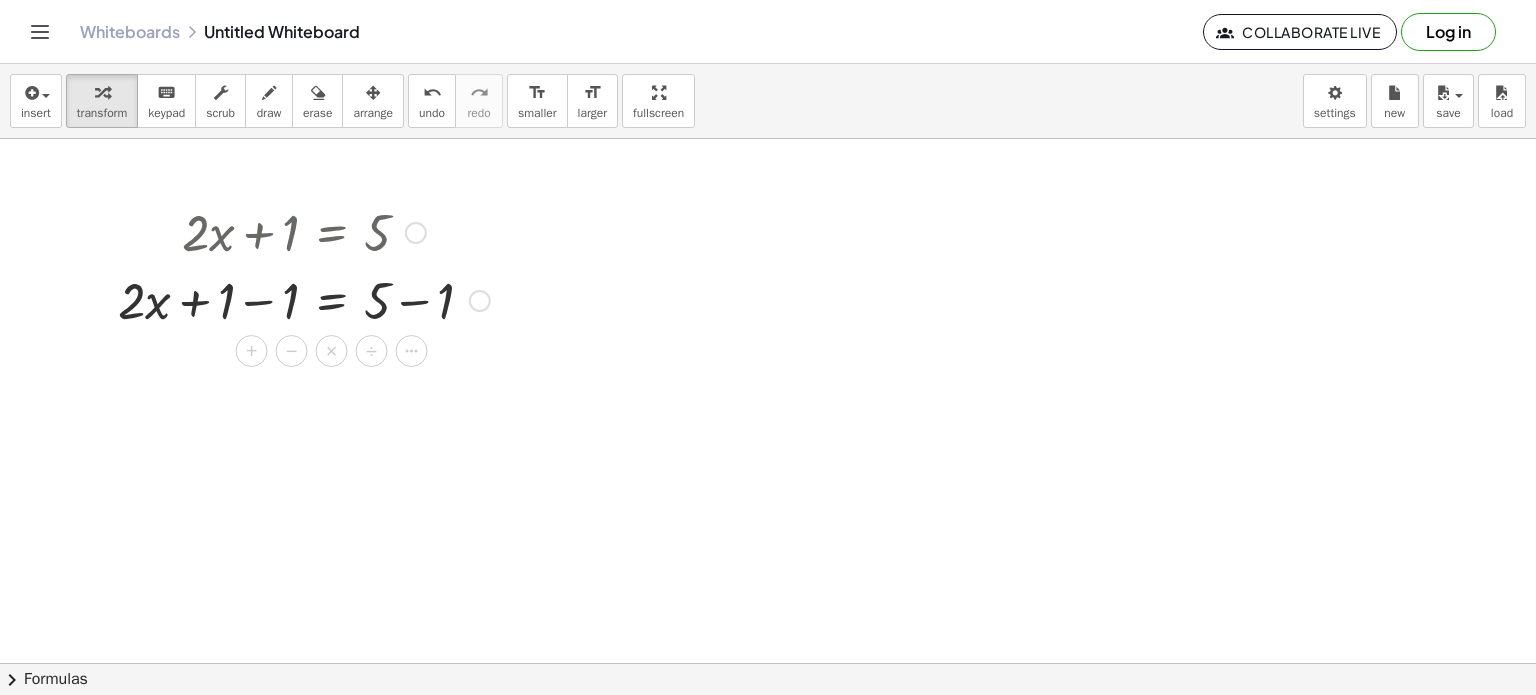 click at bounding box center (416, 233) 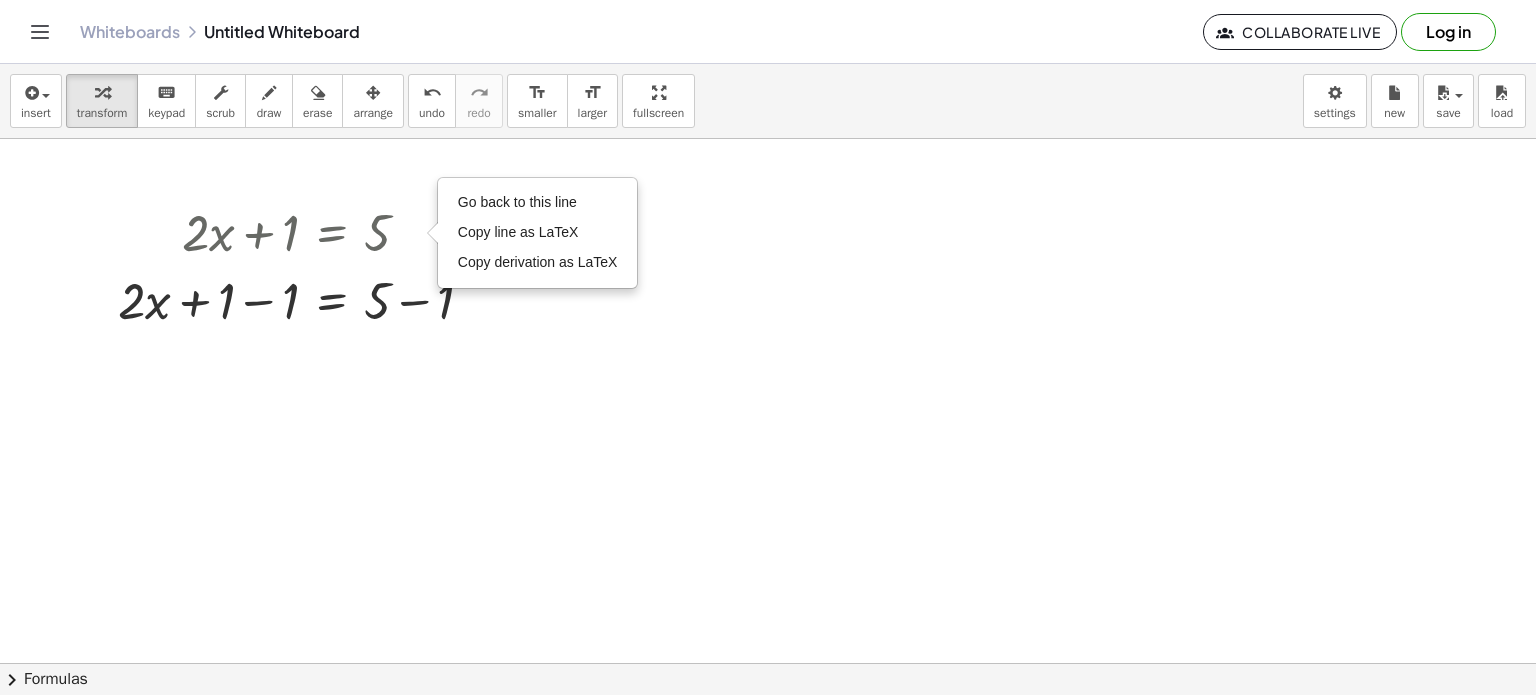 click at bounding box center (768, 564) 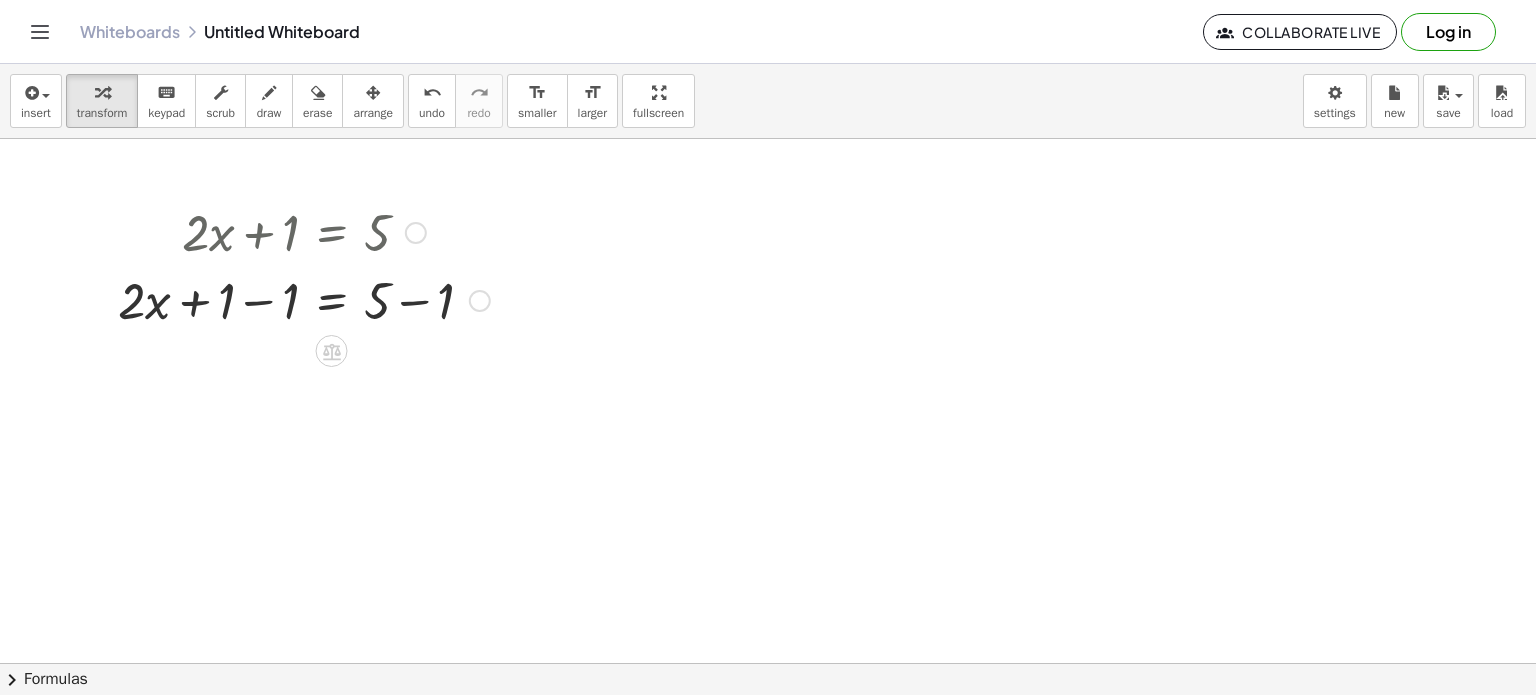 click at bounding box center (480, 301) 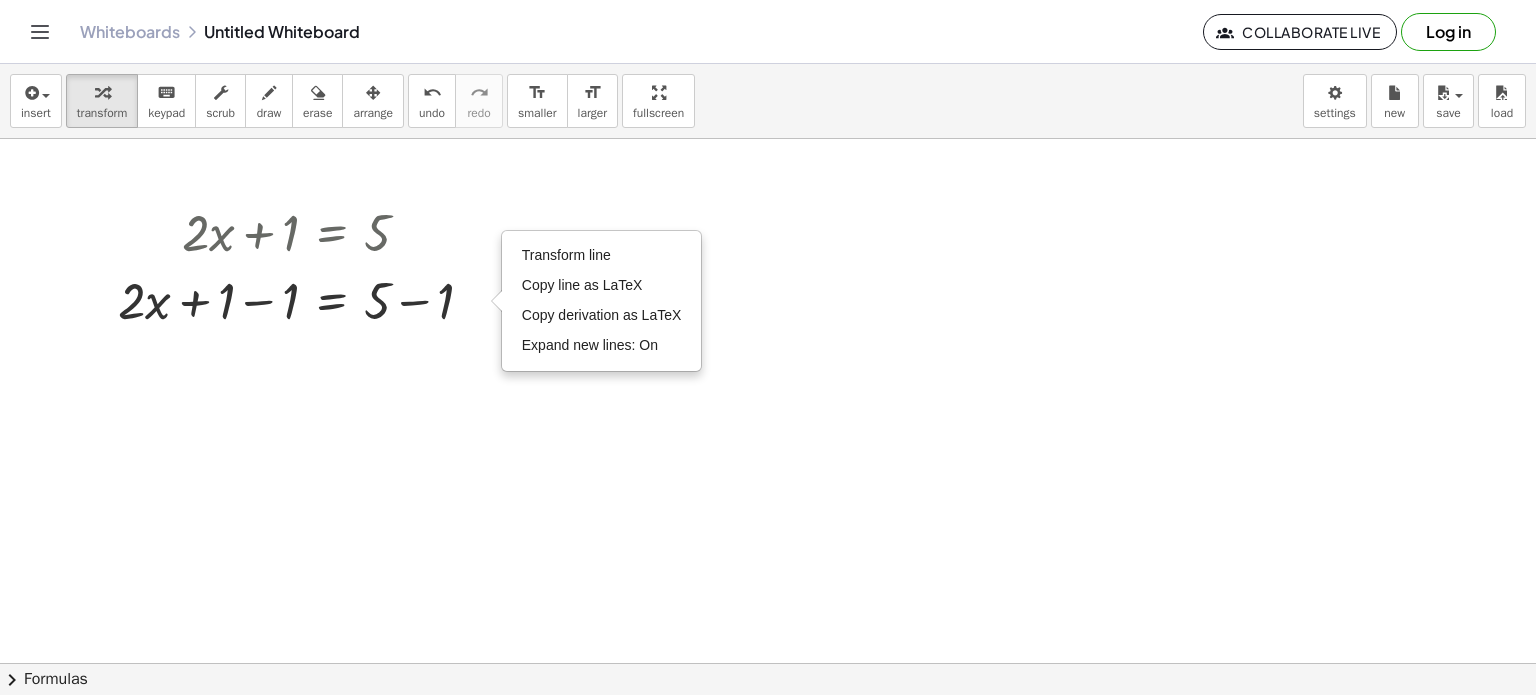 click at bounding box center (768, 564) 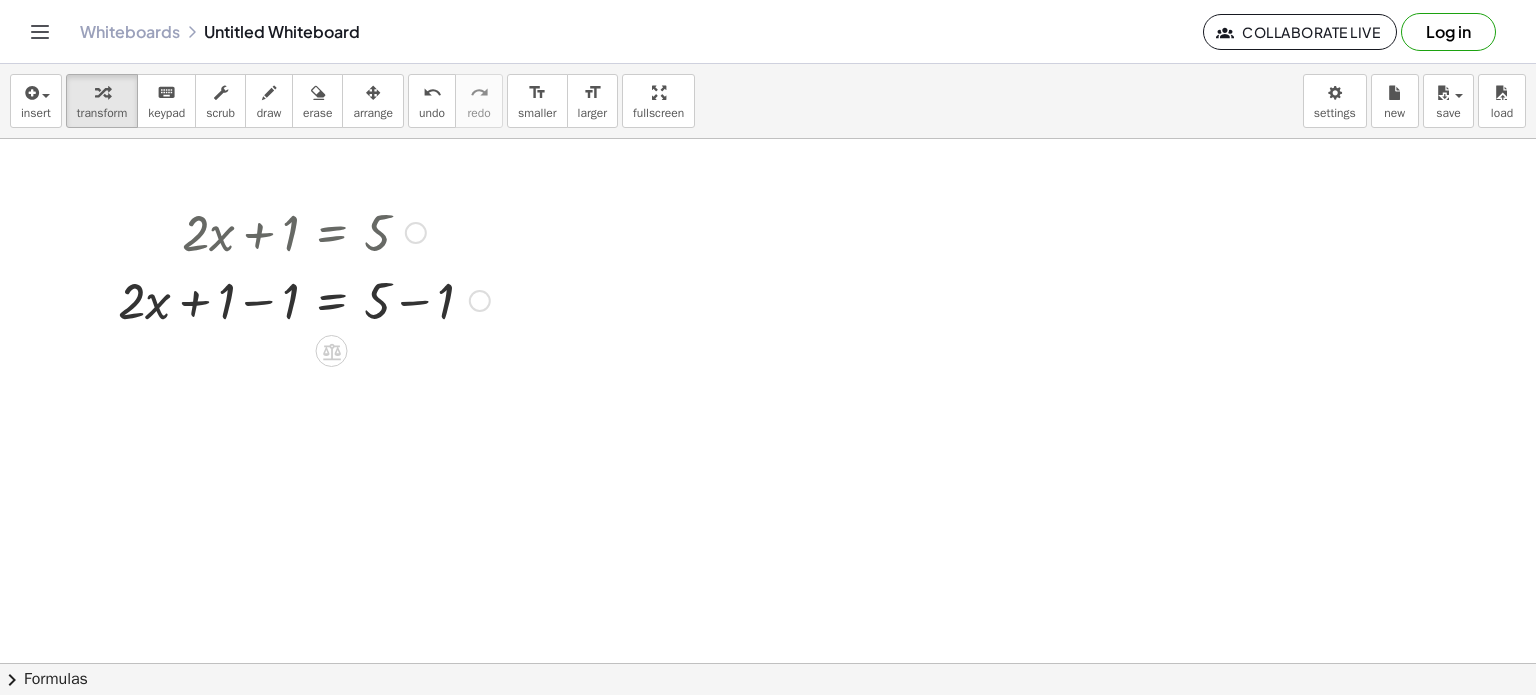 click at bounding box center [768, 564] 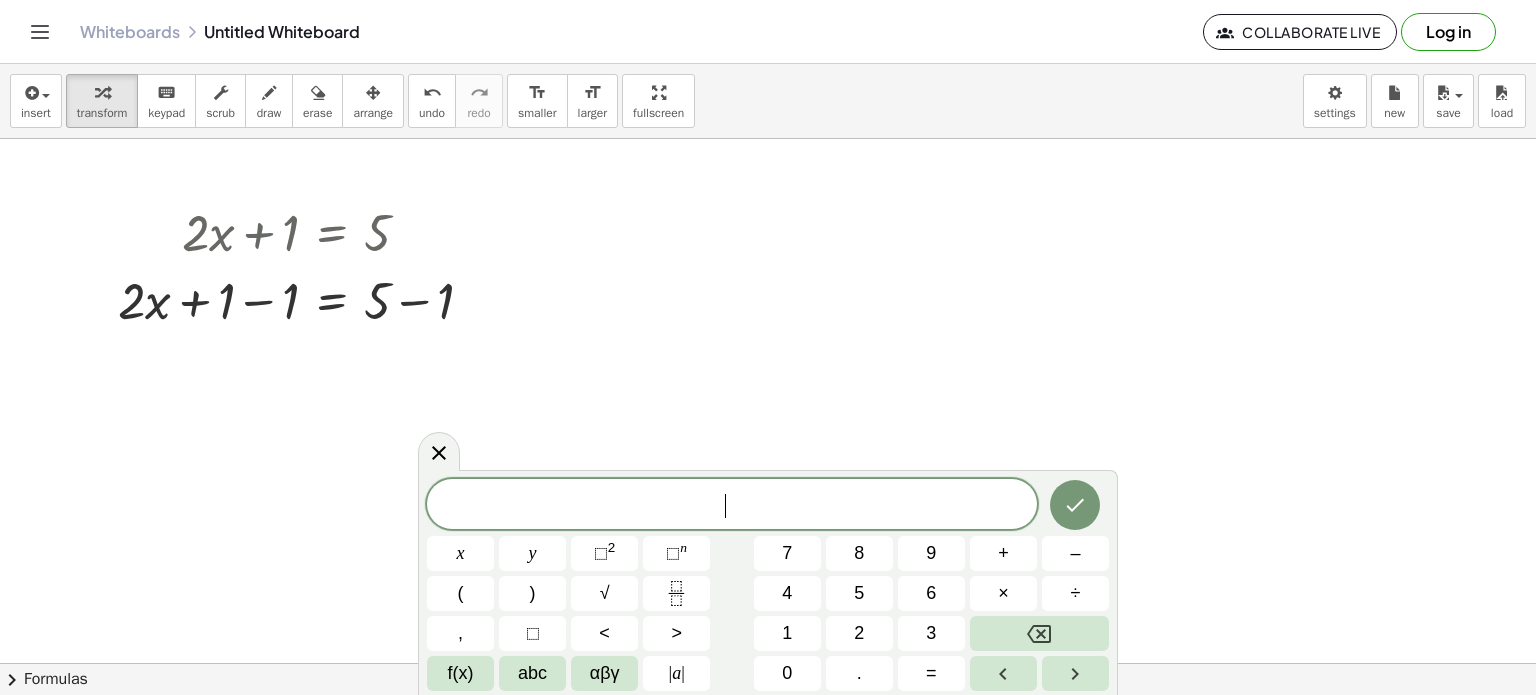 click at bounding box center [768, 564] 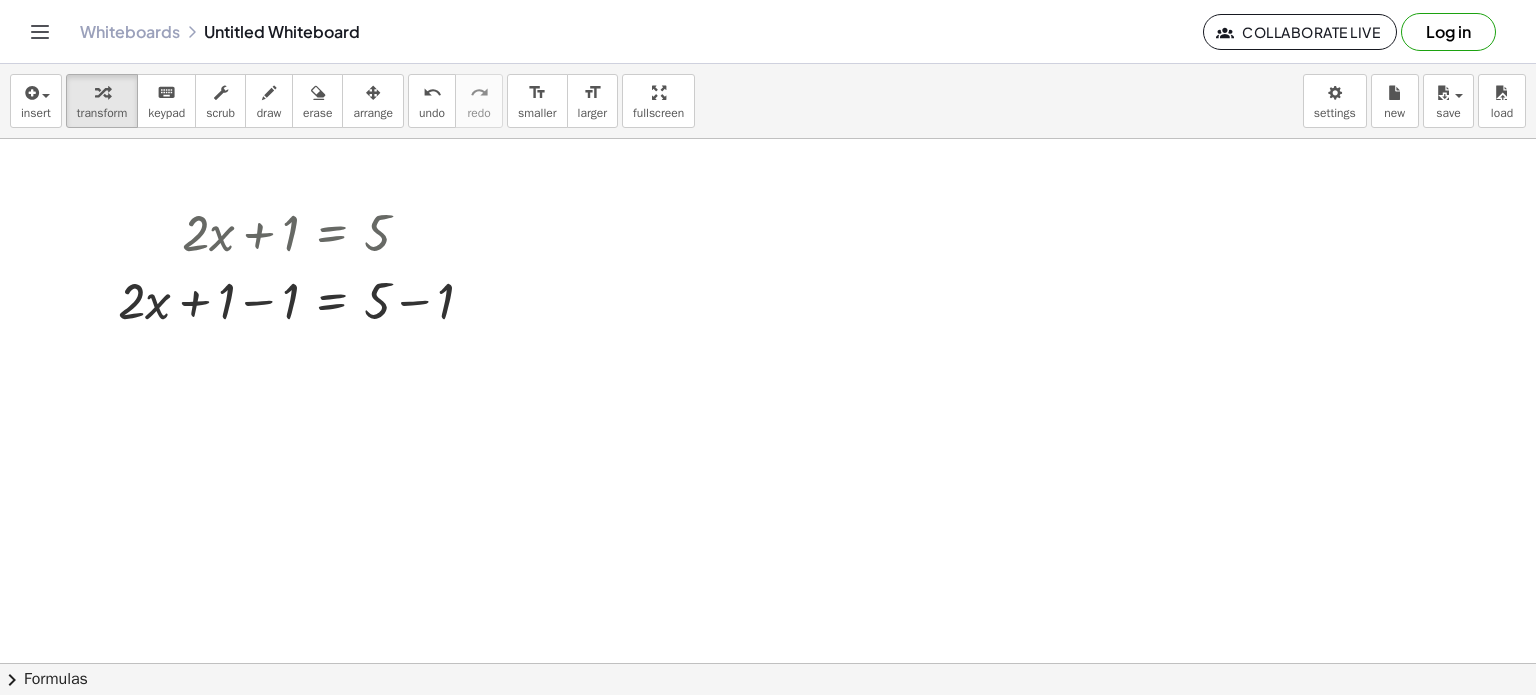 click at bounding box center [768, 564] 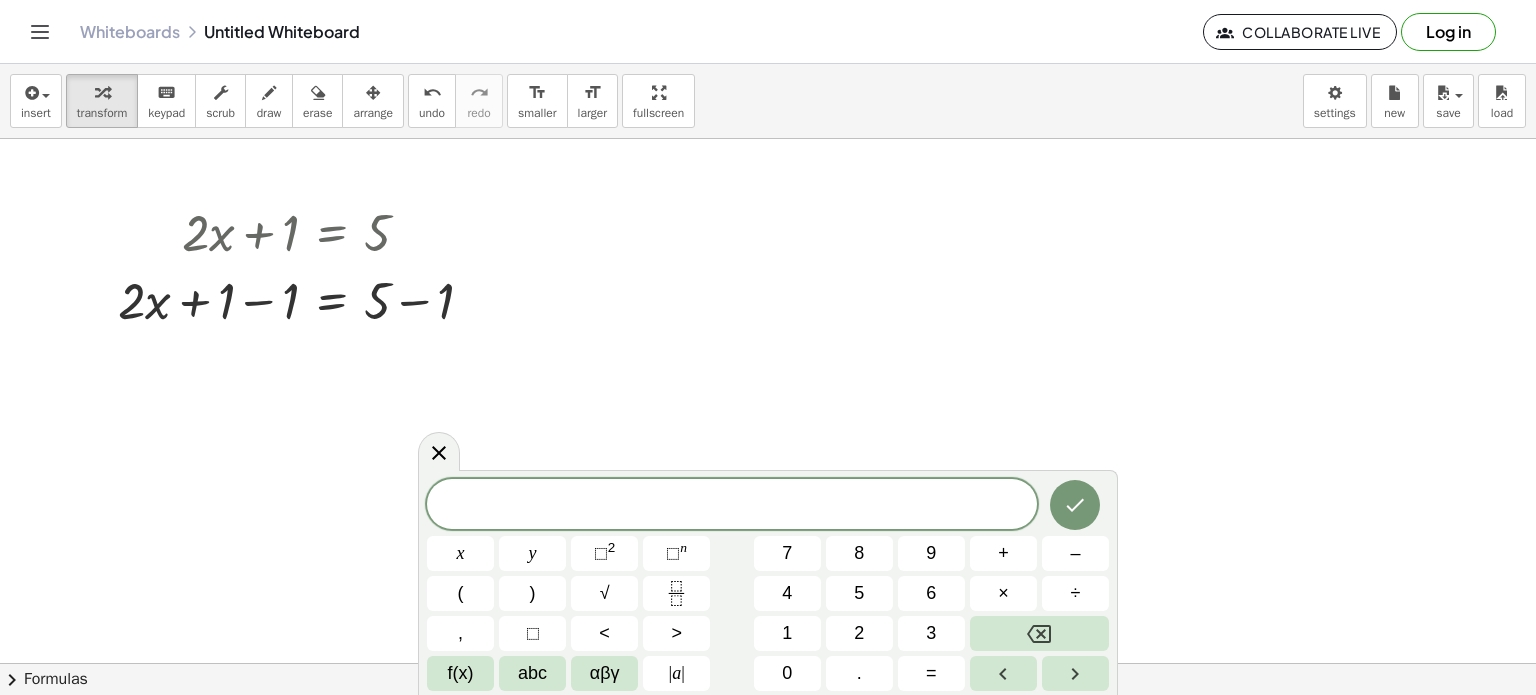 click 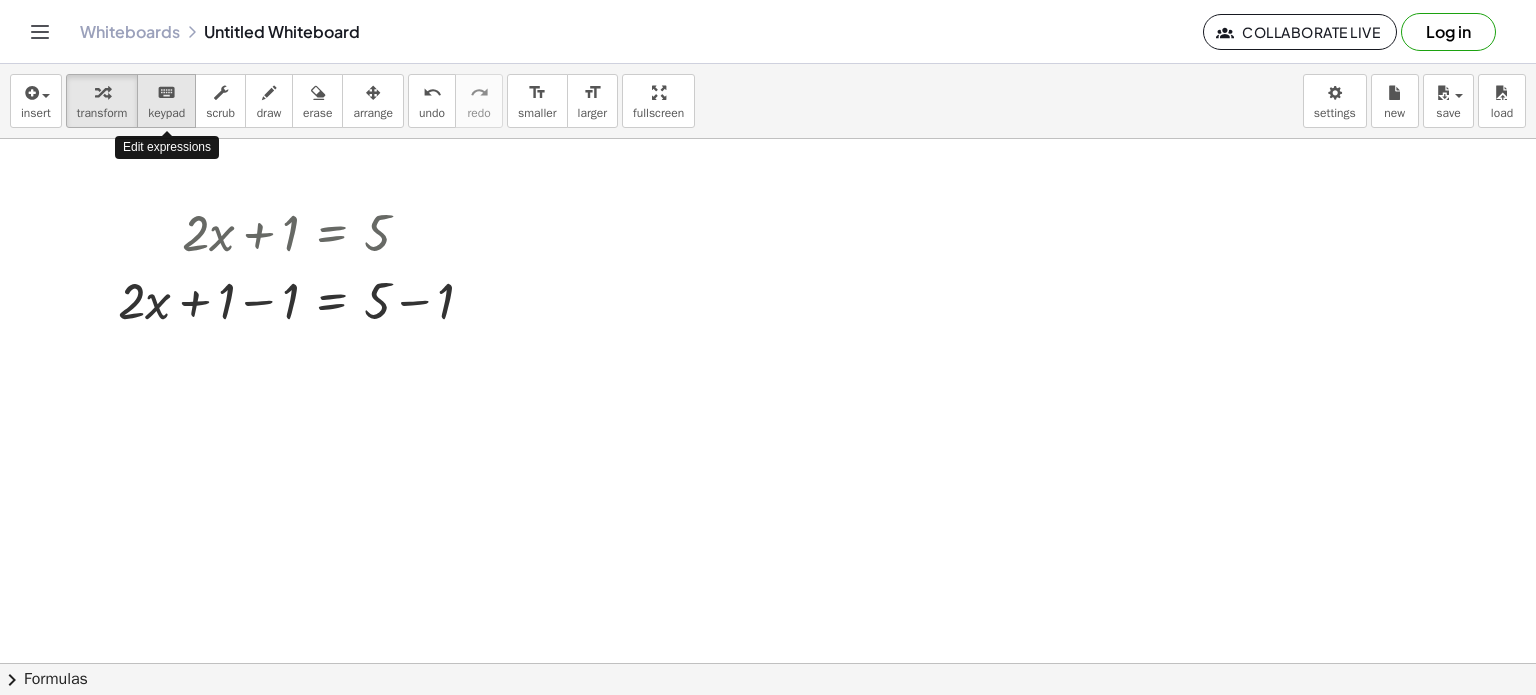 click on "keypad" at bounding box center (166, 113) 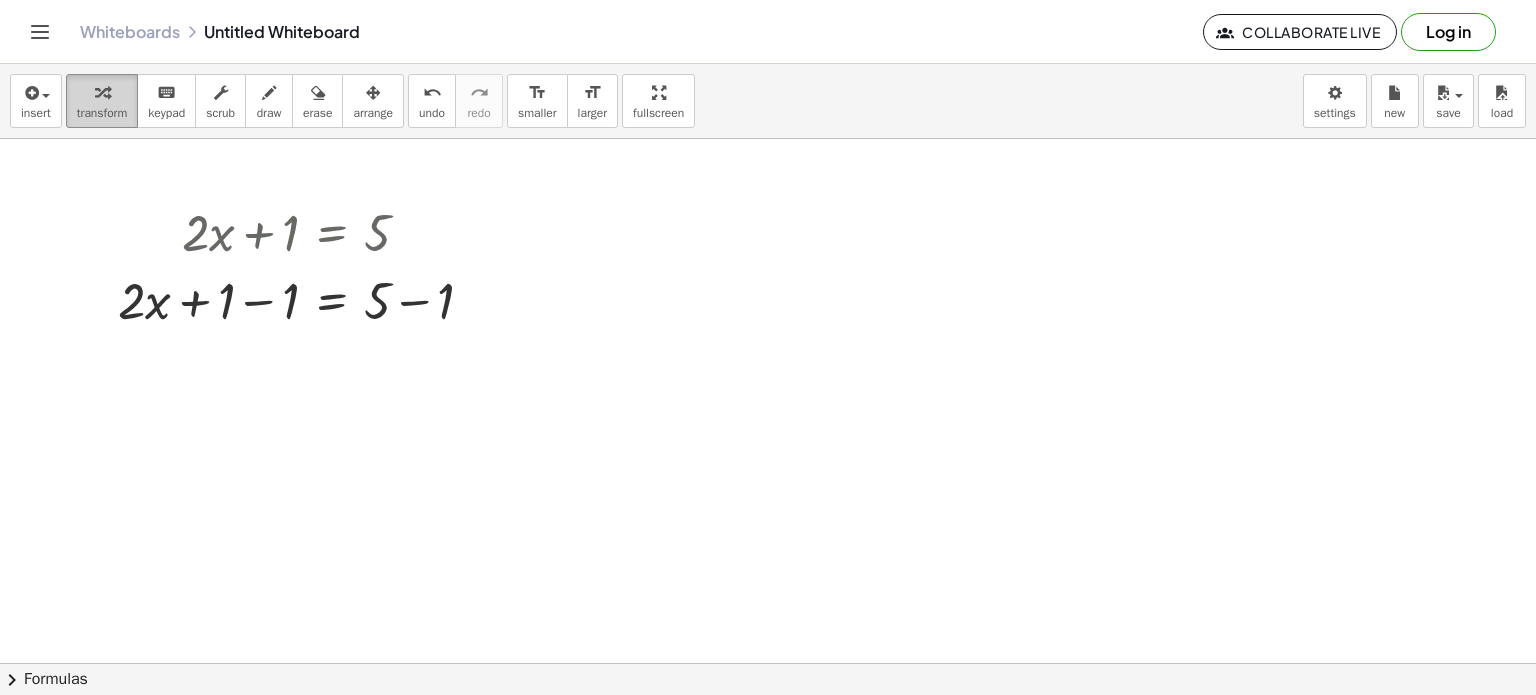 click on "transform" at bounding box center [102, 113] 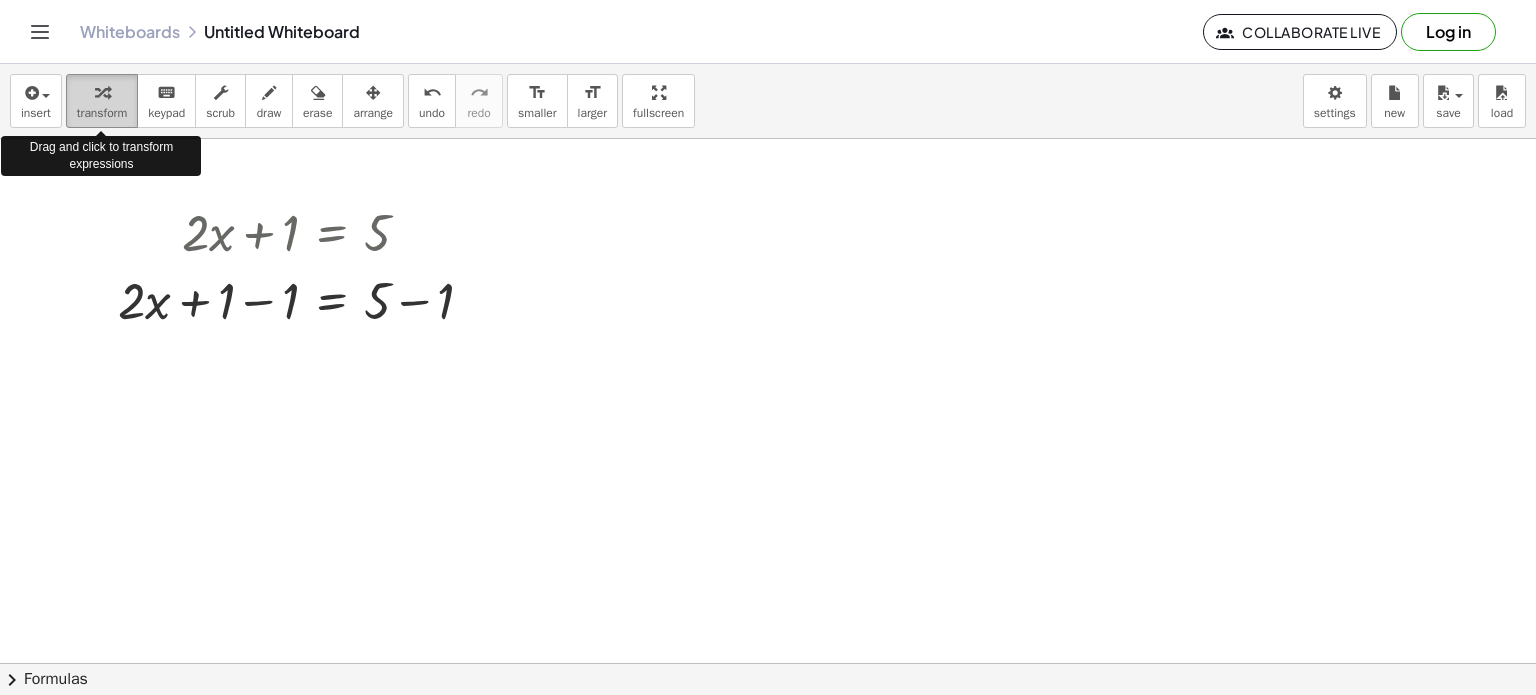 click on "transform" at bounding box center (102, 113) 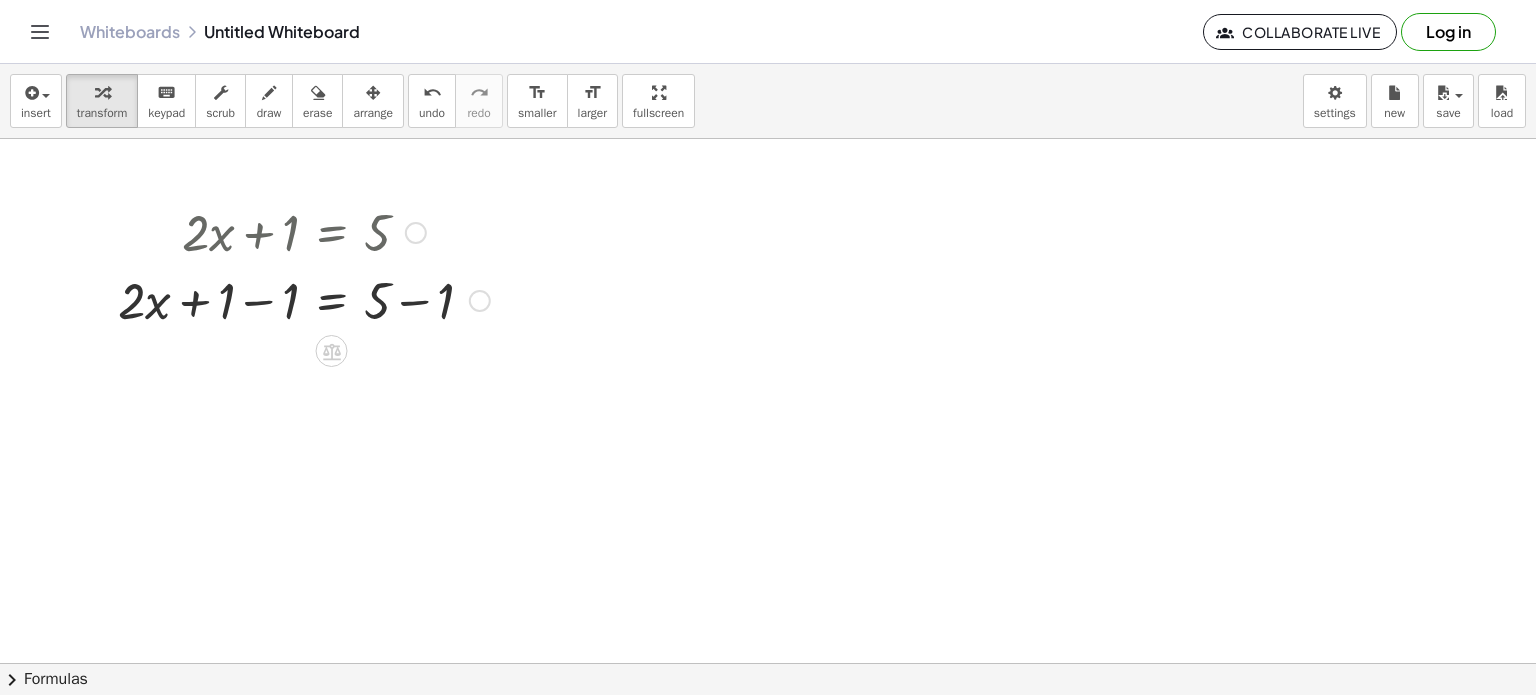 click at bounding box center (304, 299) 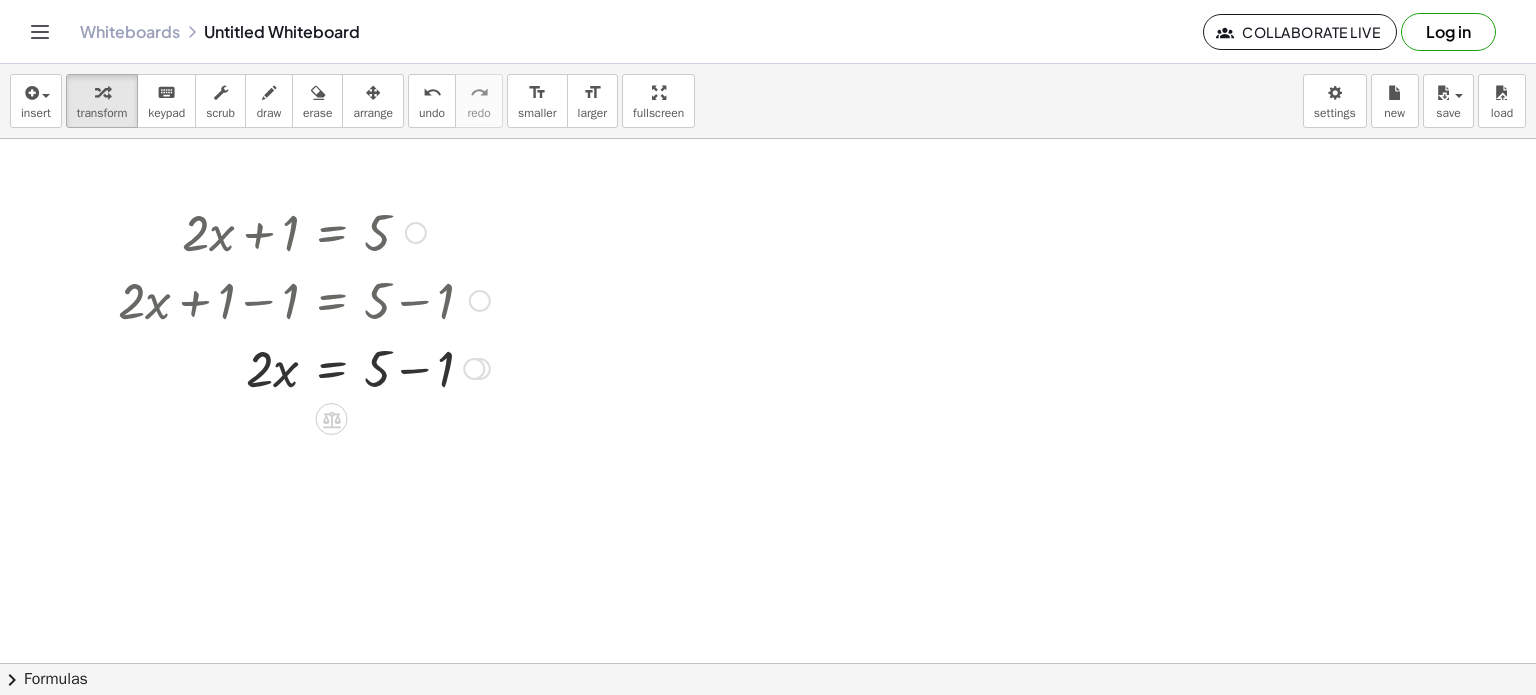 click at bounding box center [304, 367] 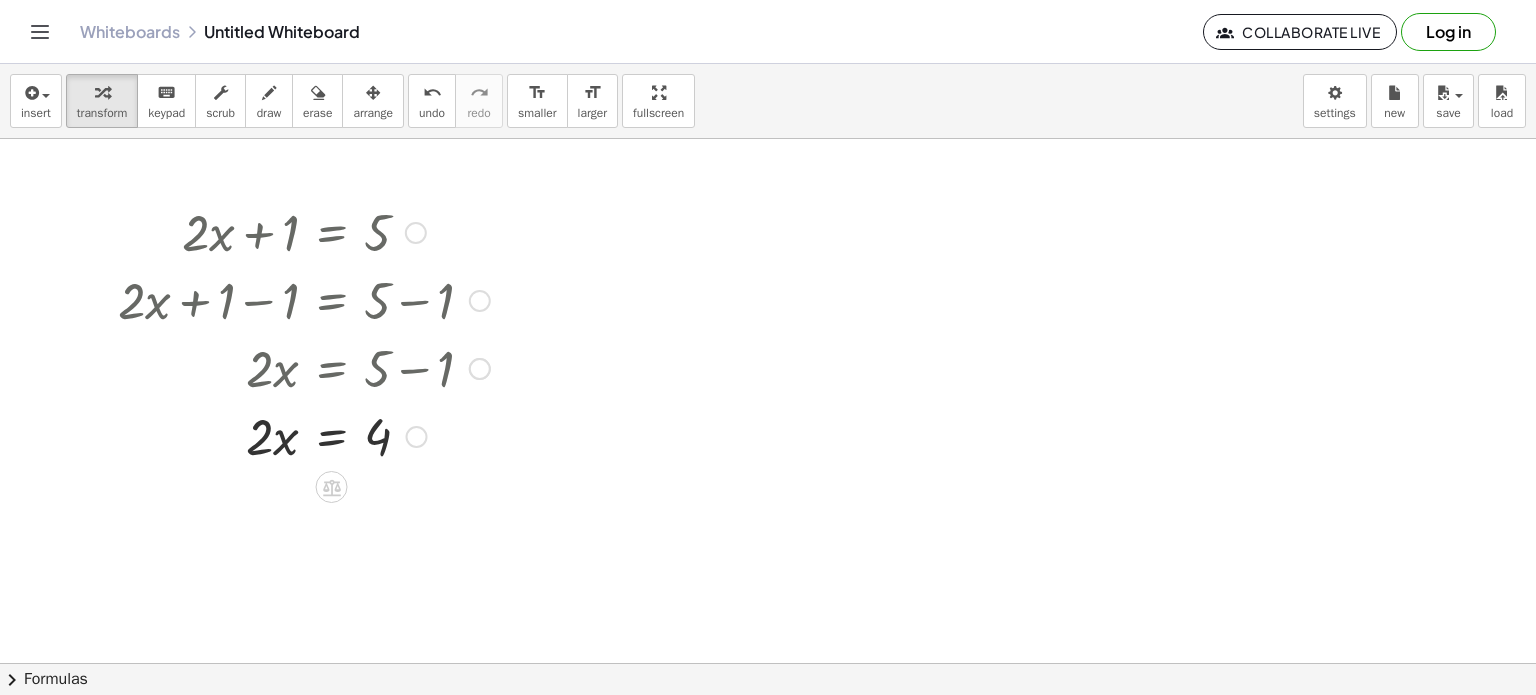 click at bounding box center (304, 435) 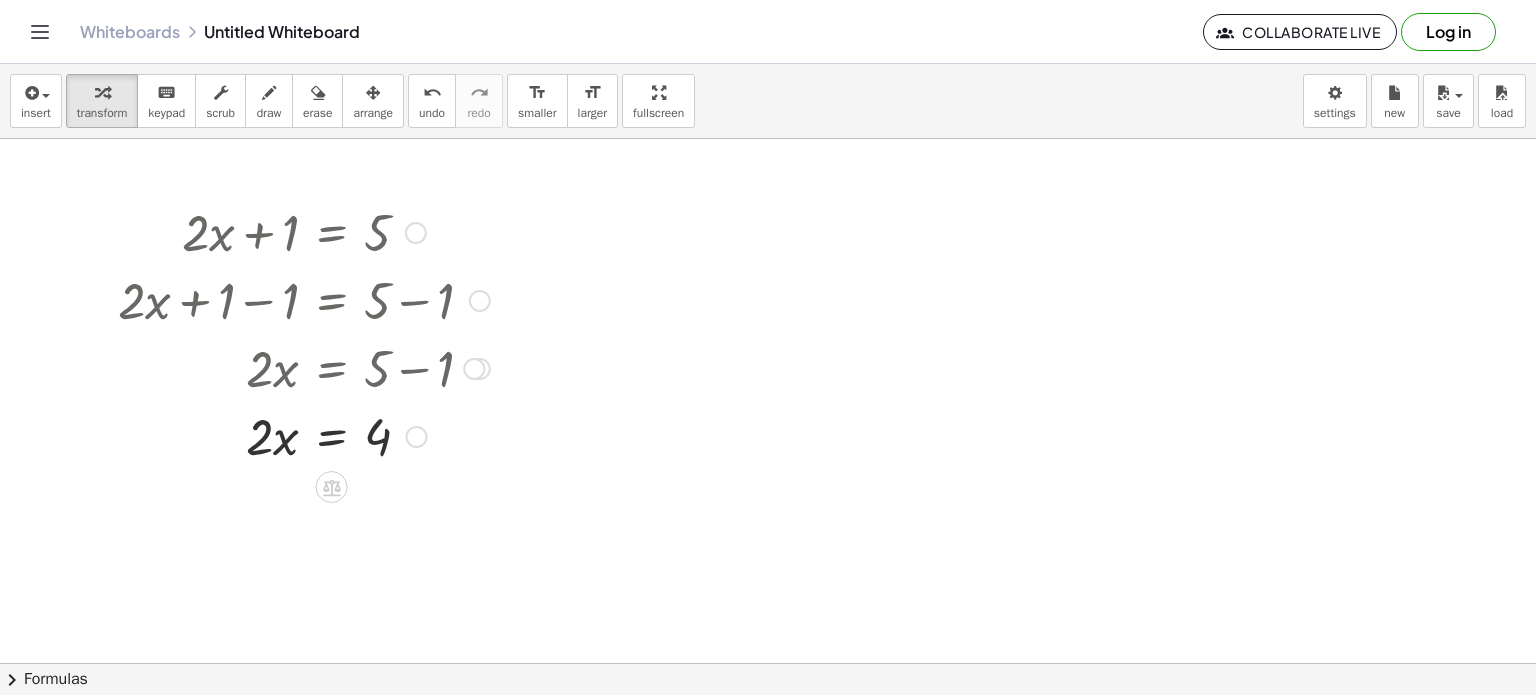 click at bounding box center [304, 435] 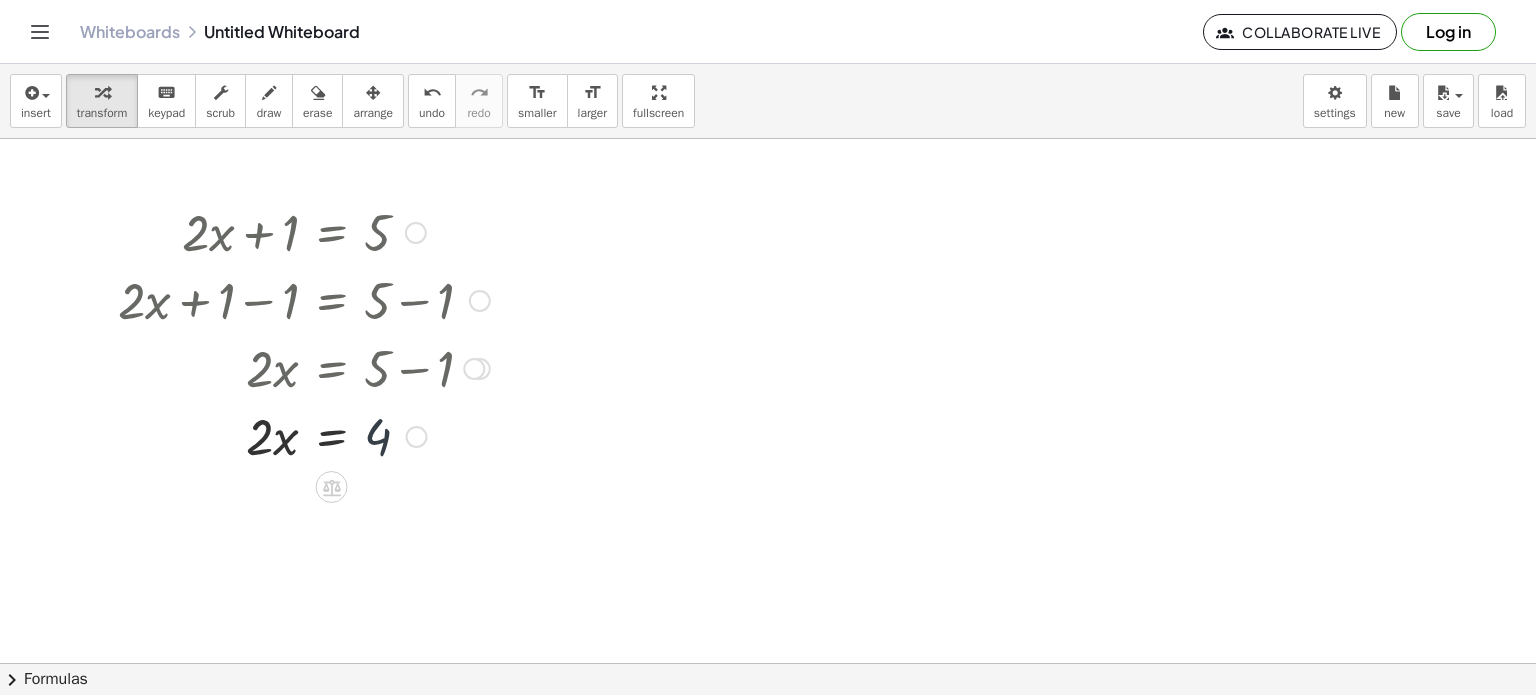 click at bounding box center (304, 435) 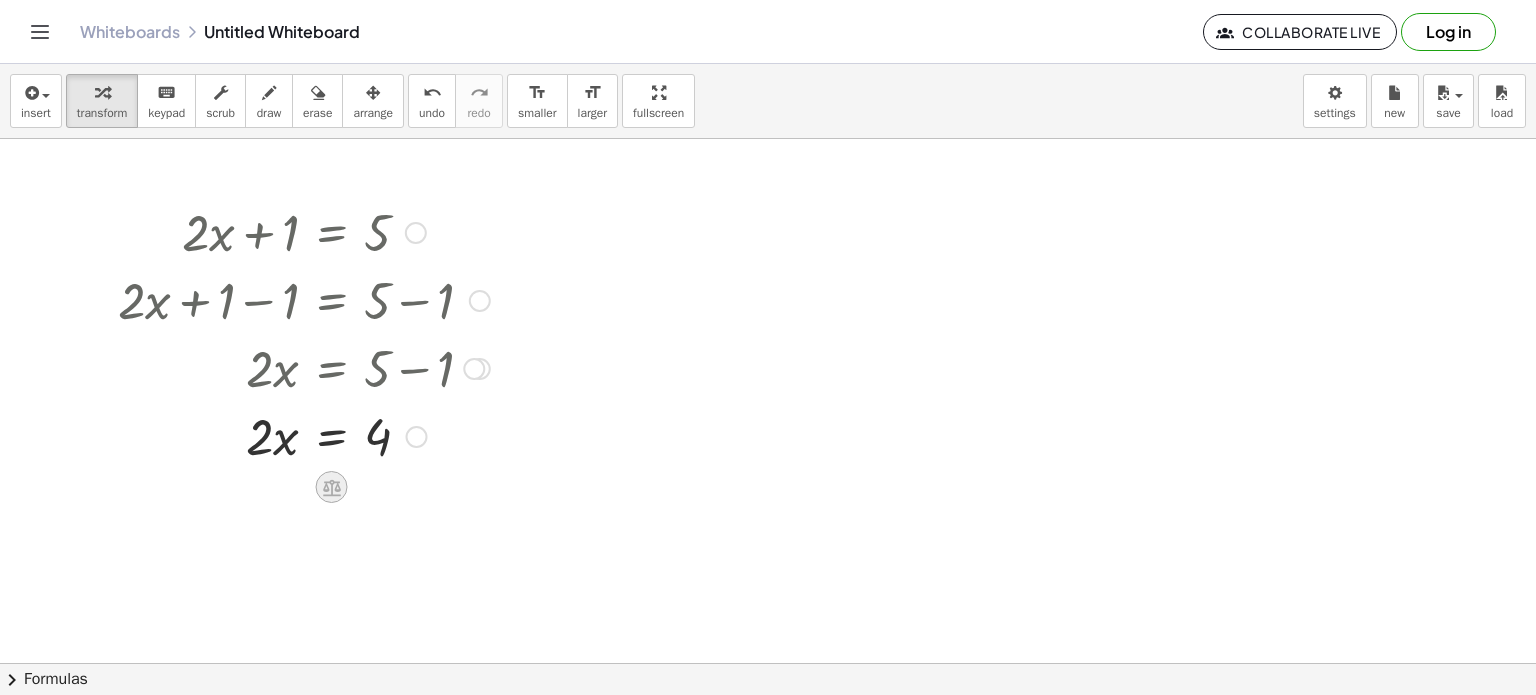 click 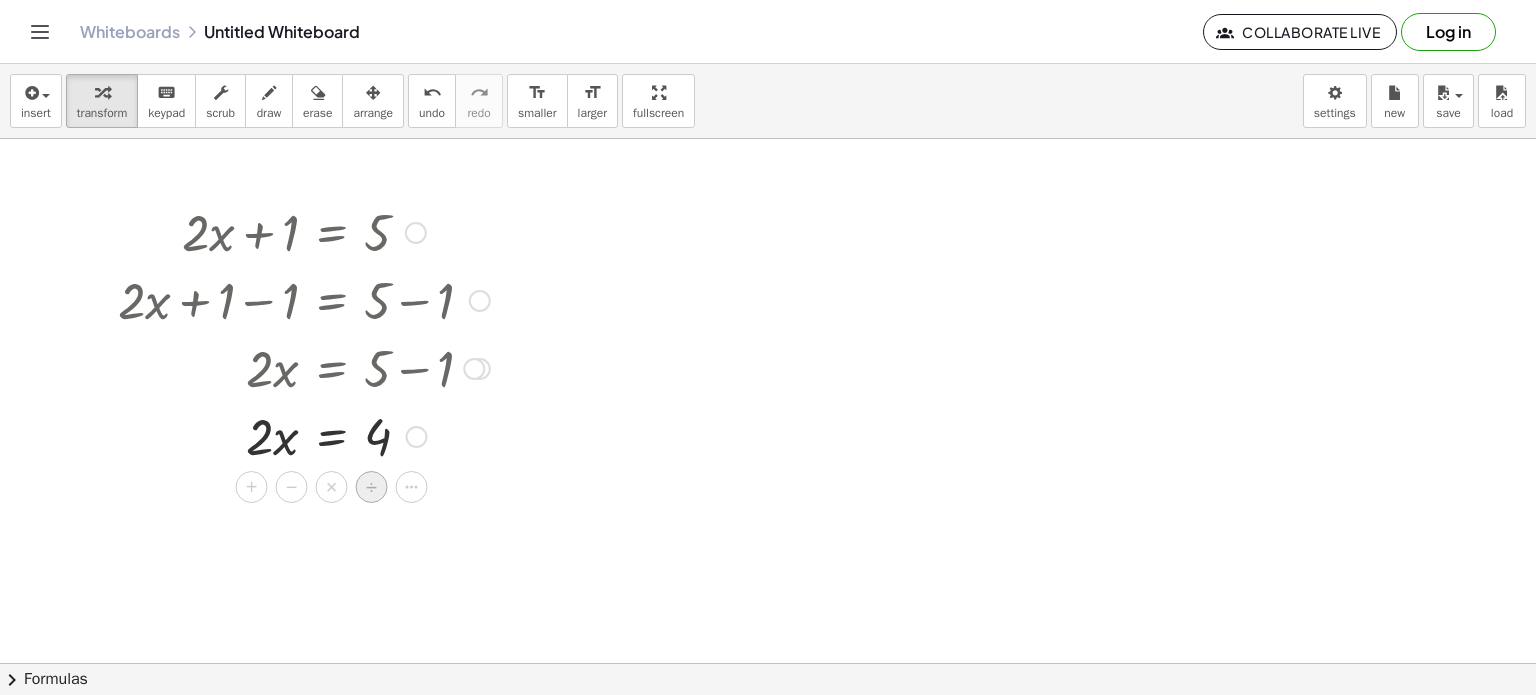 click on "÷" at bounding box center (371, 487) 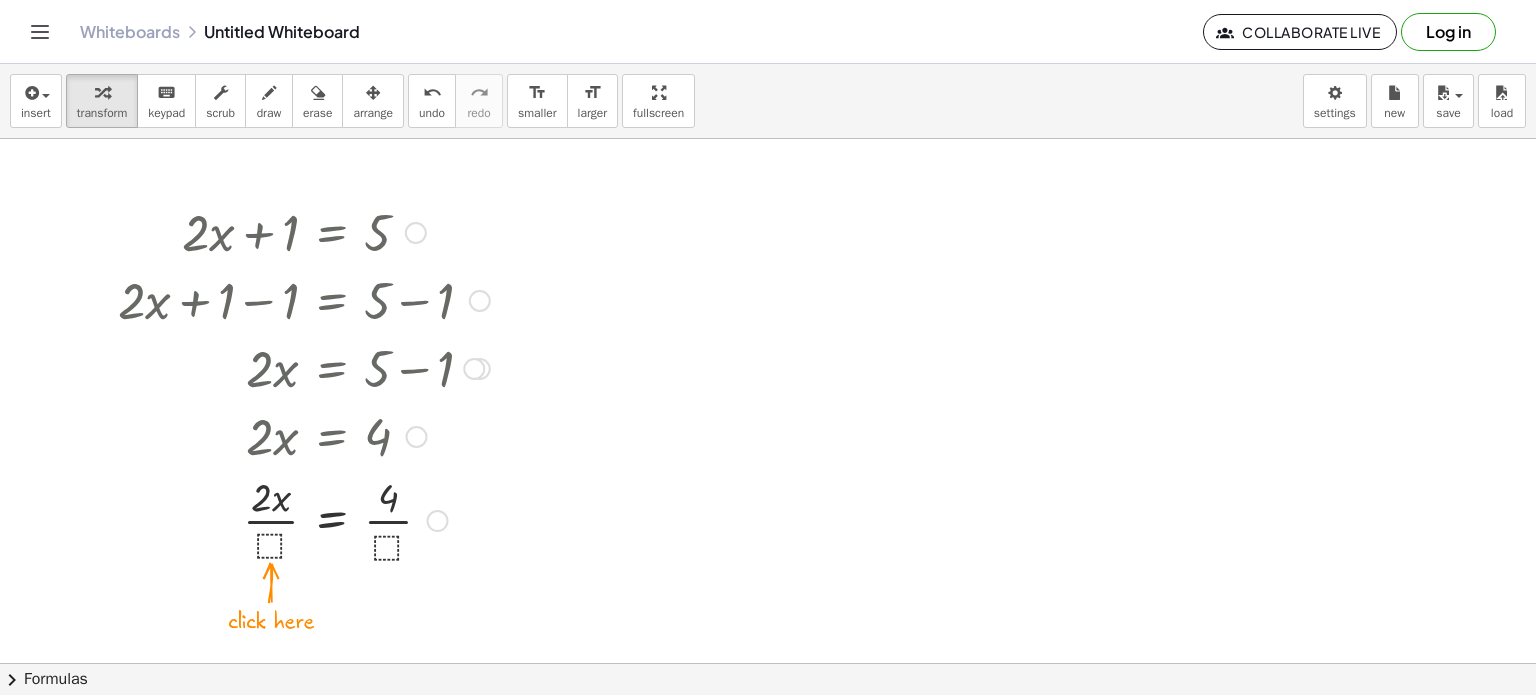 click at bounding box center (304, 519) 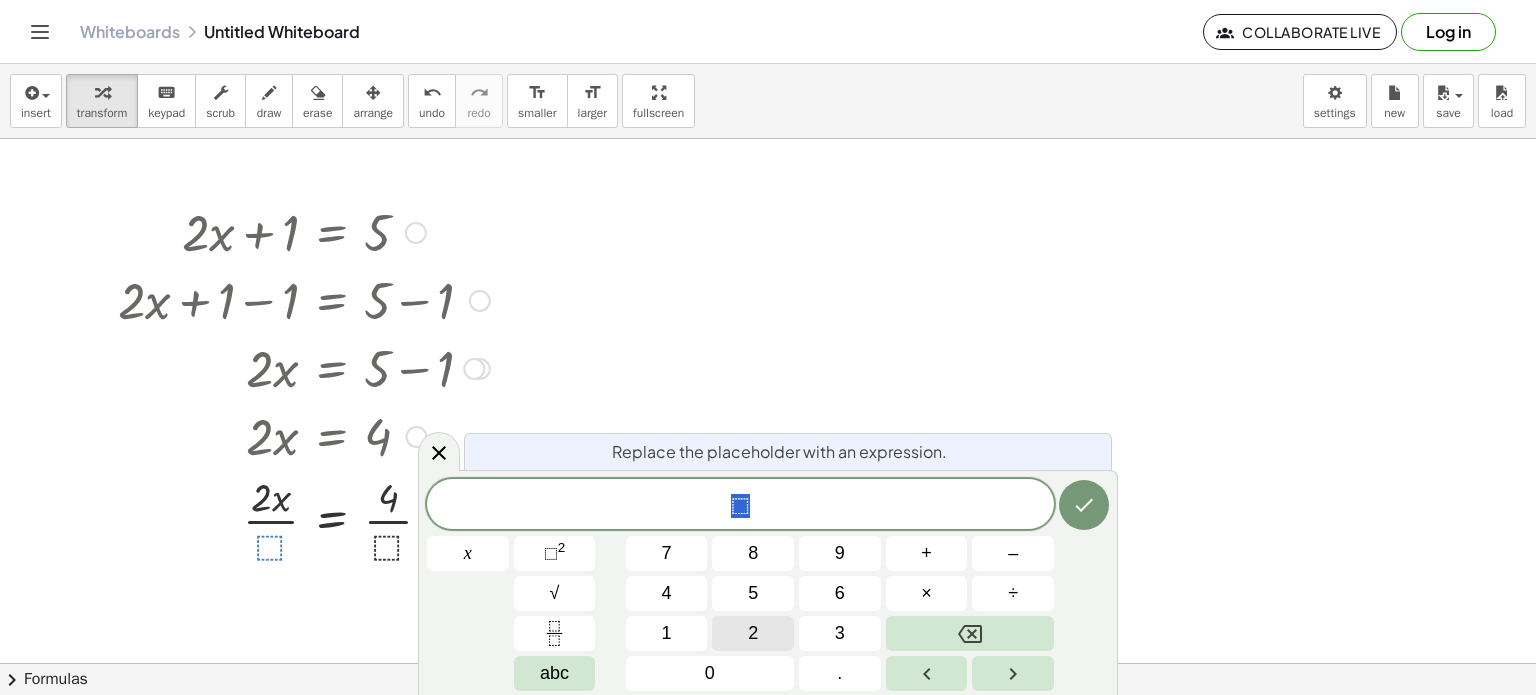 click on "2" at bounding box center [753, 633] 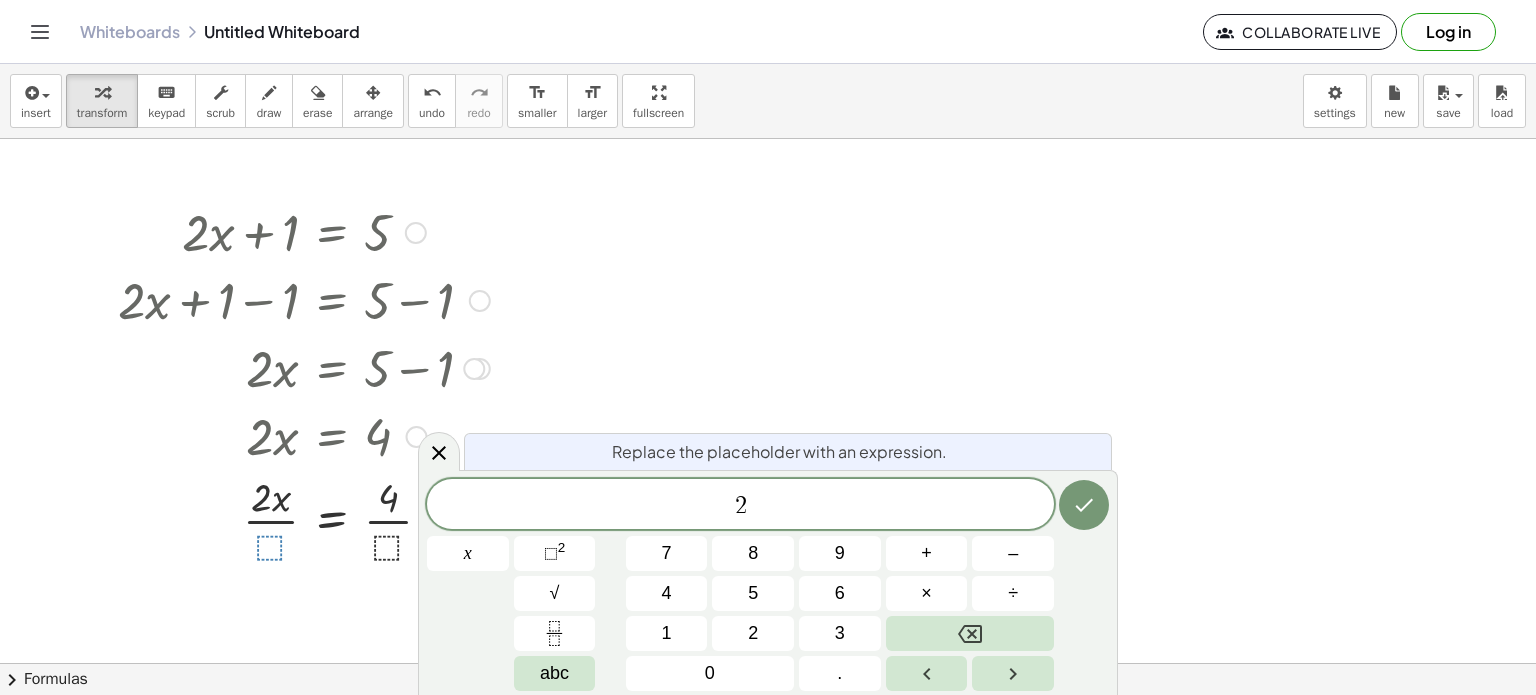 click at bounding box center (304, 519) 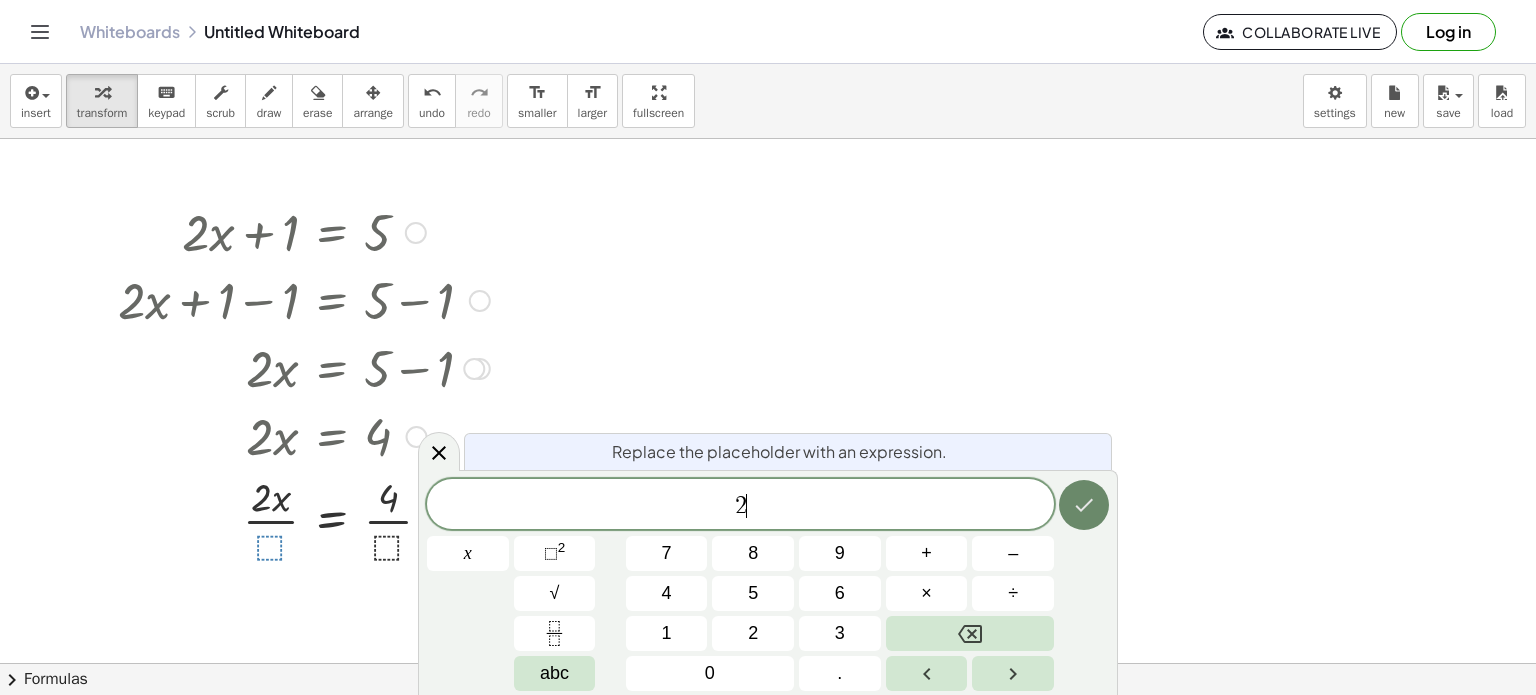 click at bounding box center [1084, 505] 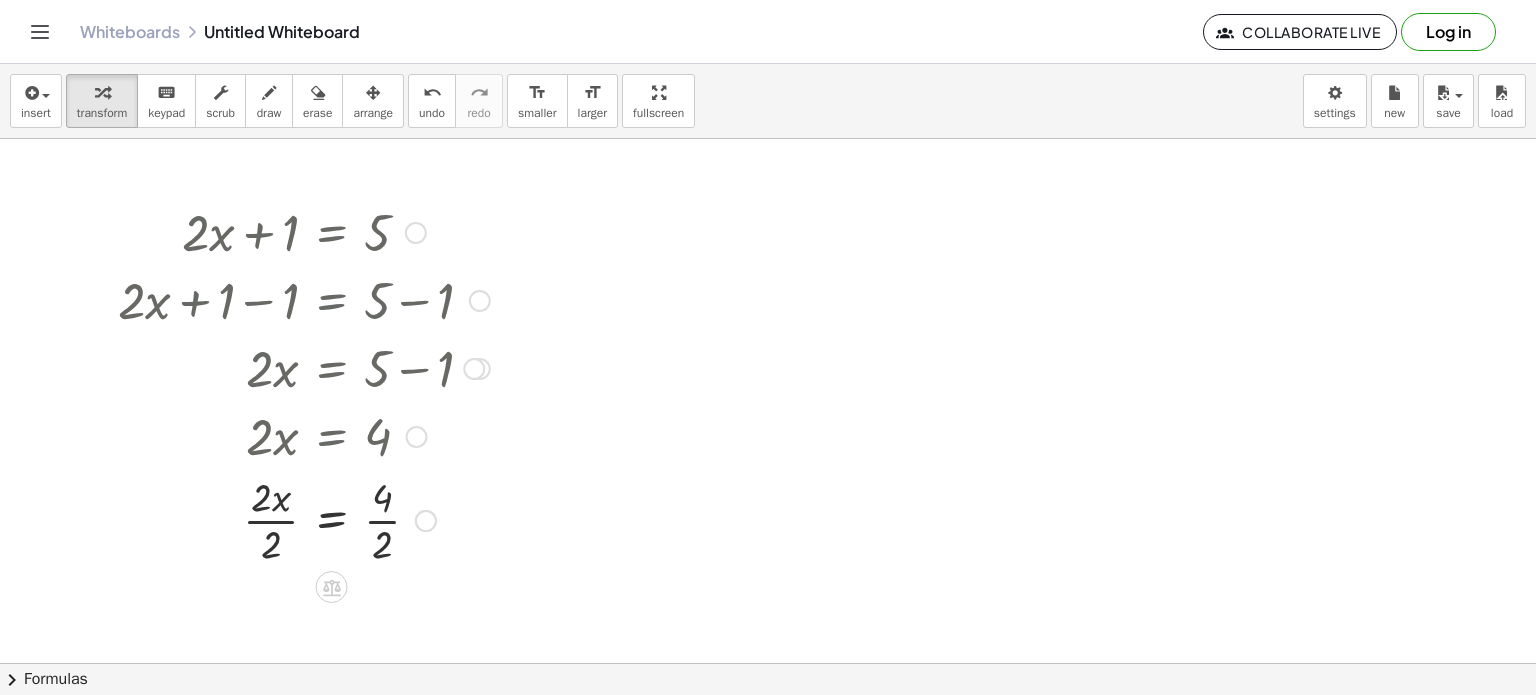 click at bounding box center (304, 519) 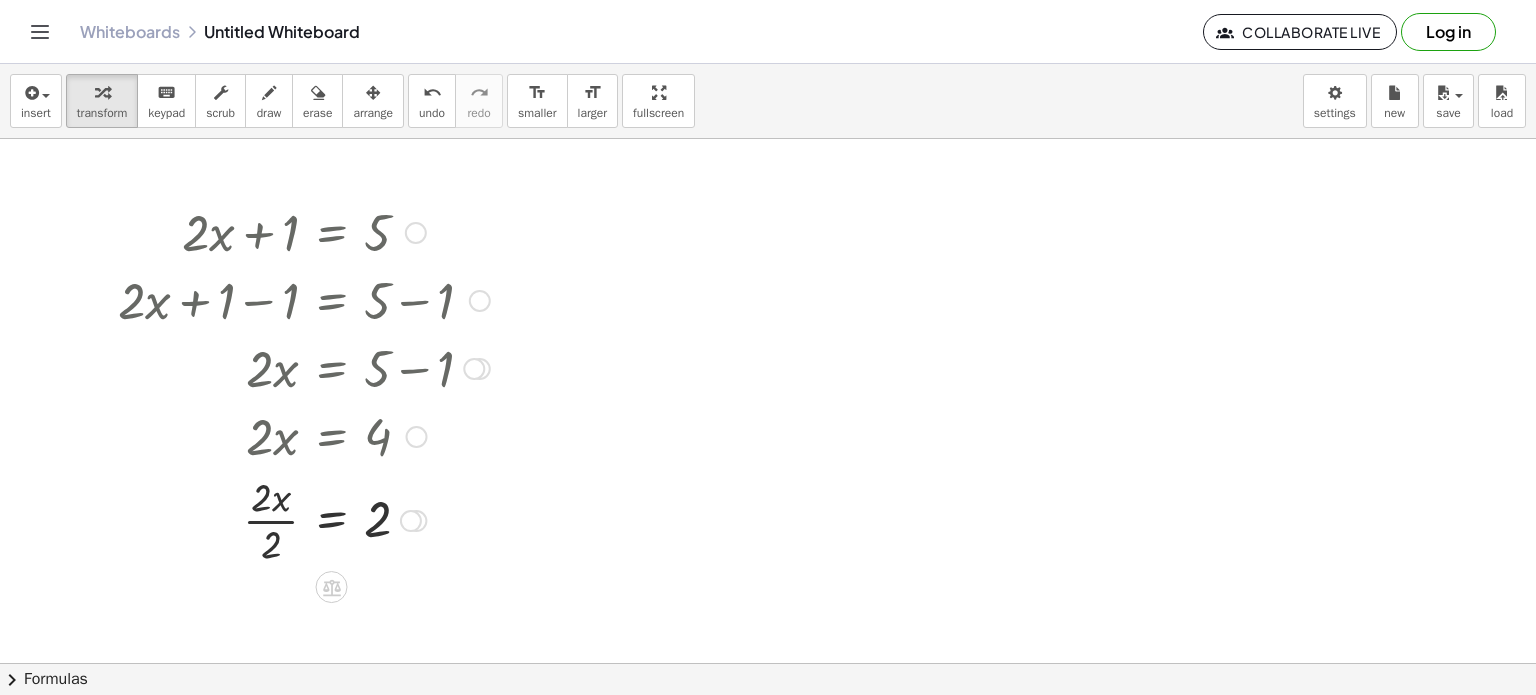 click at bounding box center [304, 519] 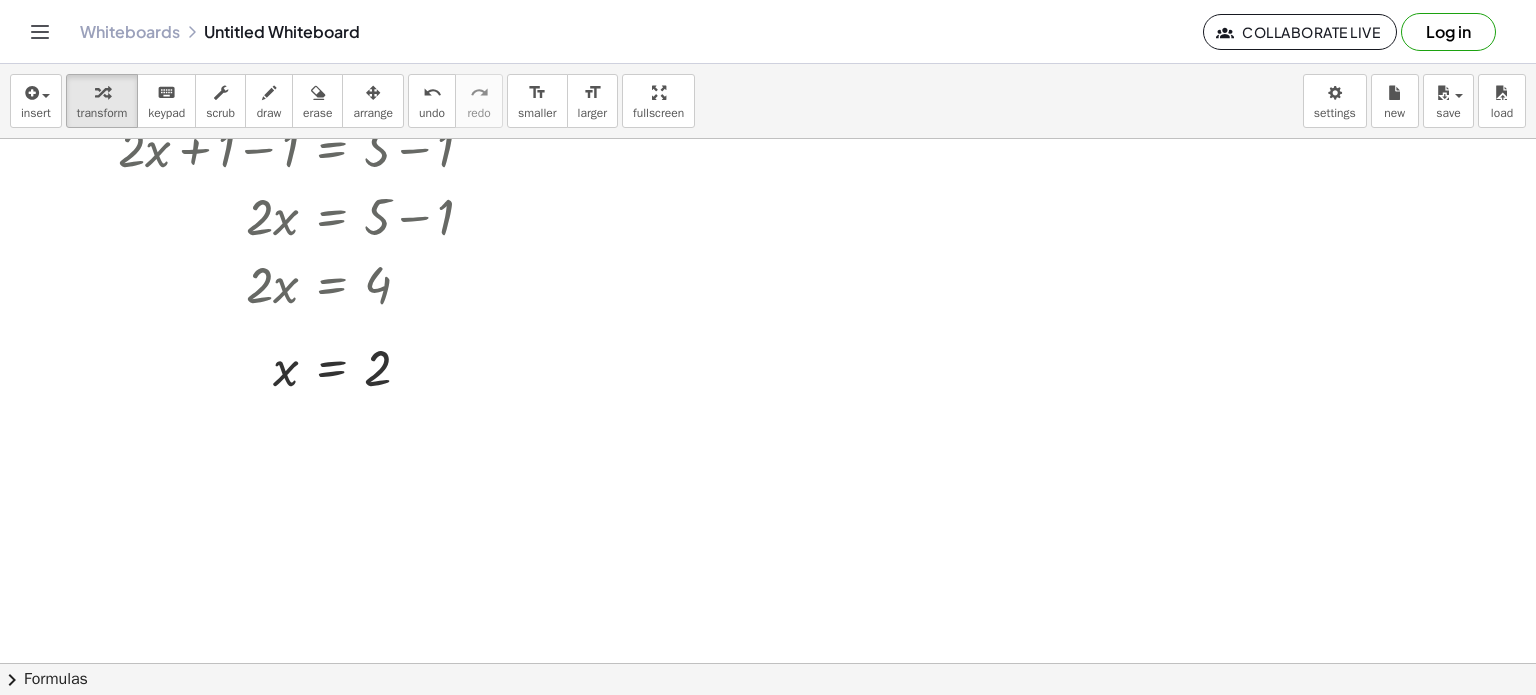 scroll, scrollTop: 300, scrollLeft: 0, axis: vertical 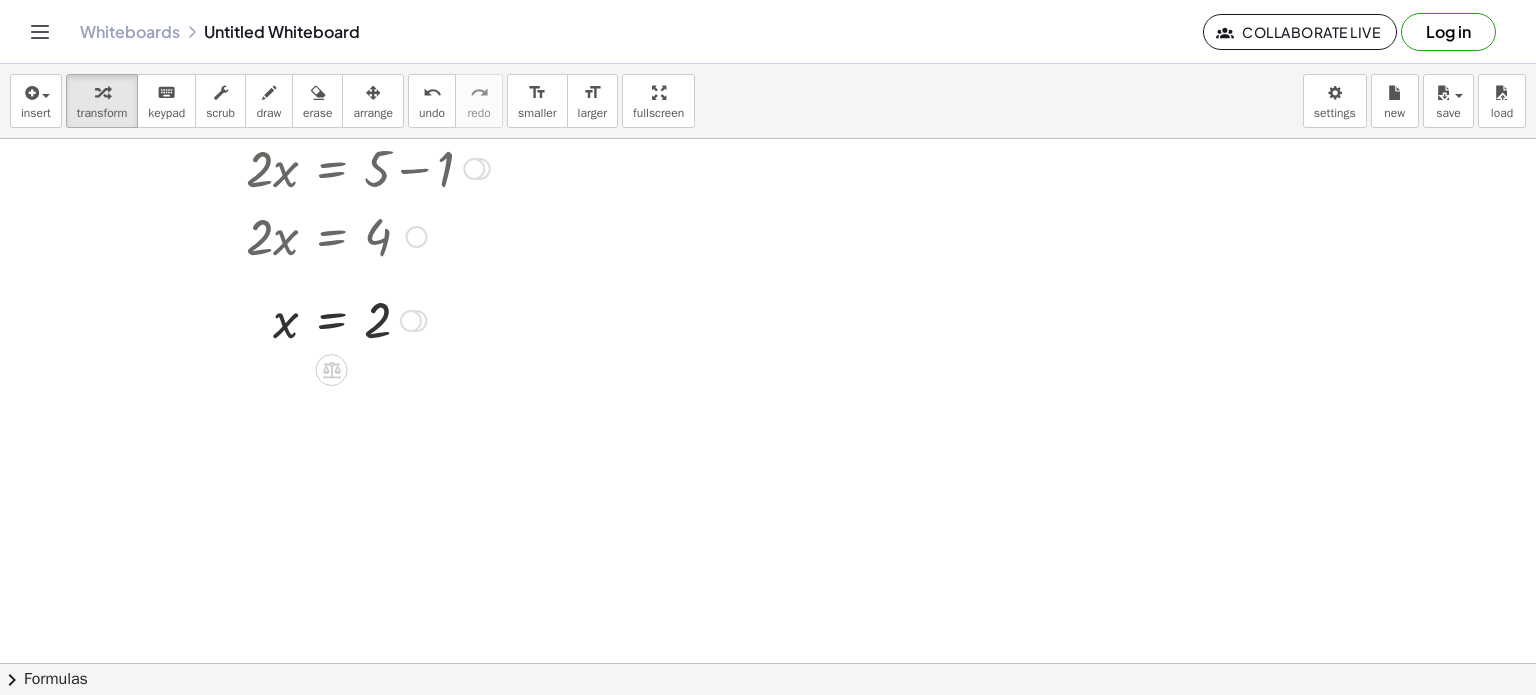 click at bounding box center [411, 321] 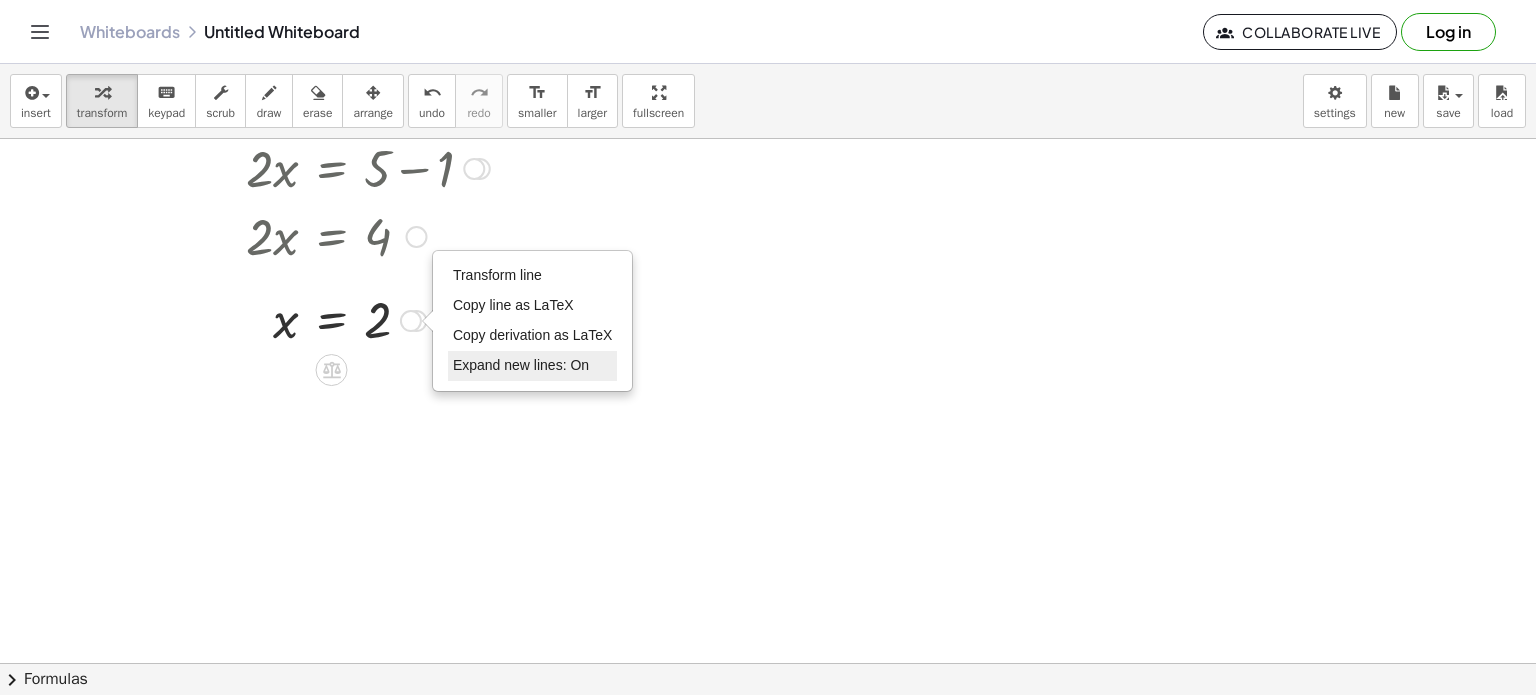 click on "Expand new lines: On" at bounding box center [521, 365] 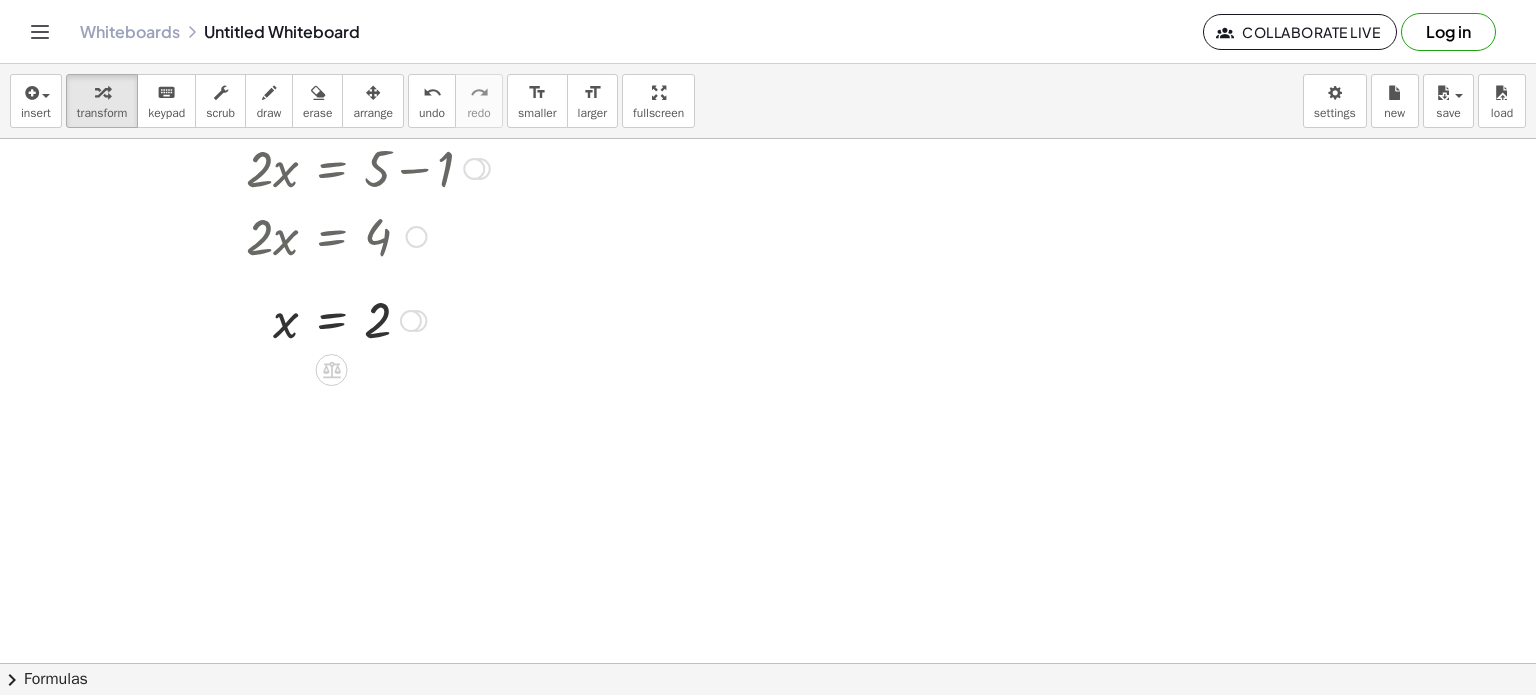 click on "Transform line Copy line as LaTeX Copy derivation as LaTeX Expand new lines: On" at bounding box center [411, 321] 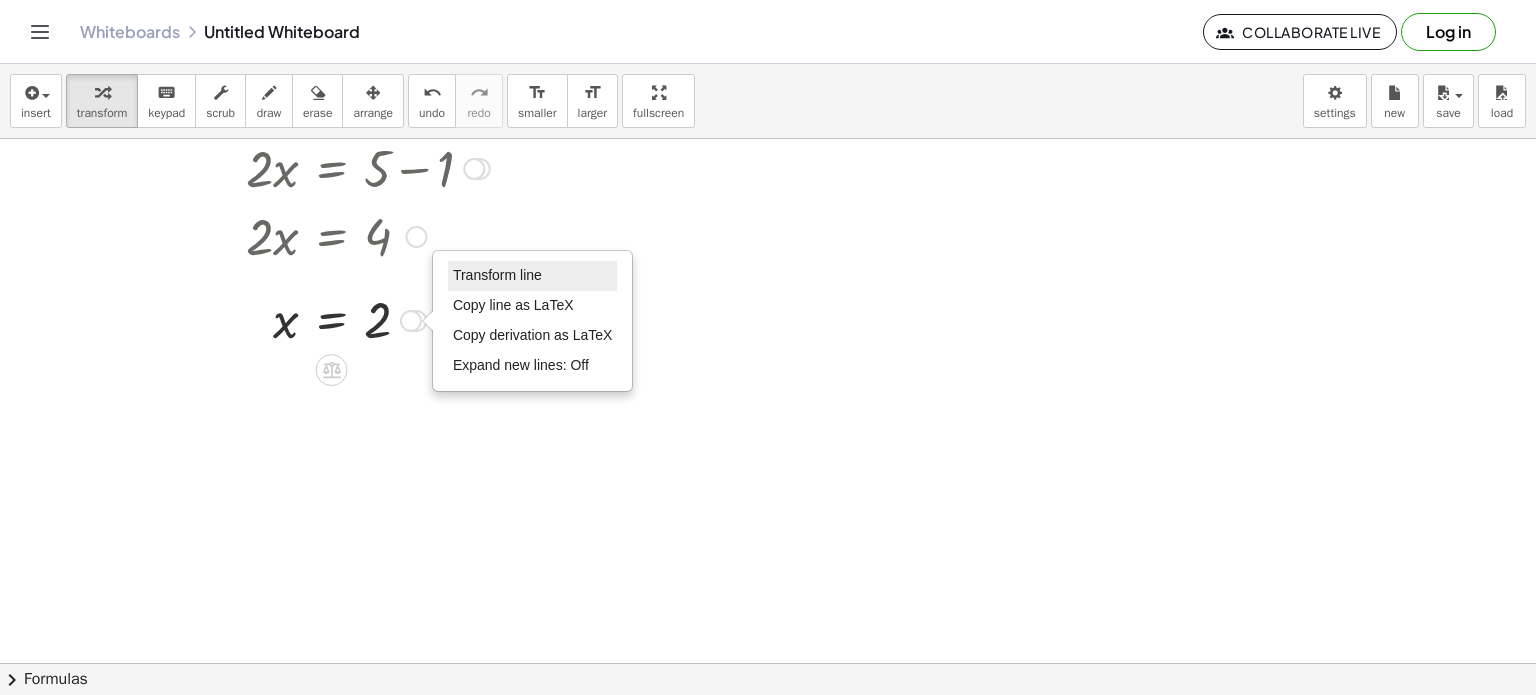 click on "Transform line" at bounding box center [497, 275] 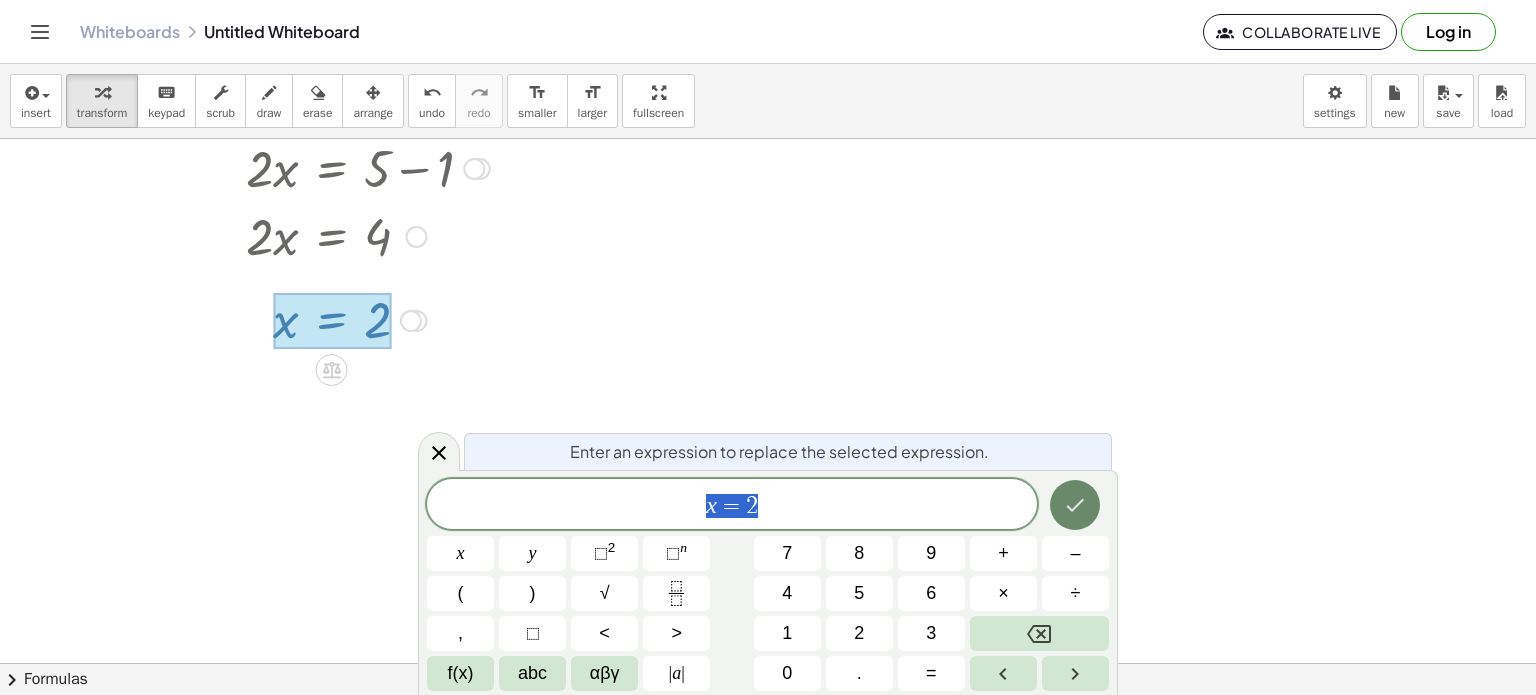 click 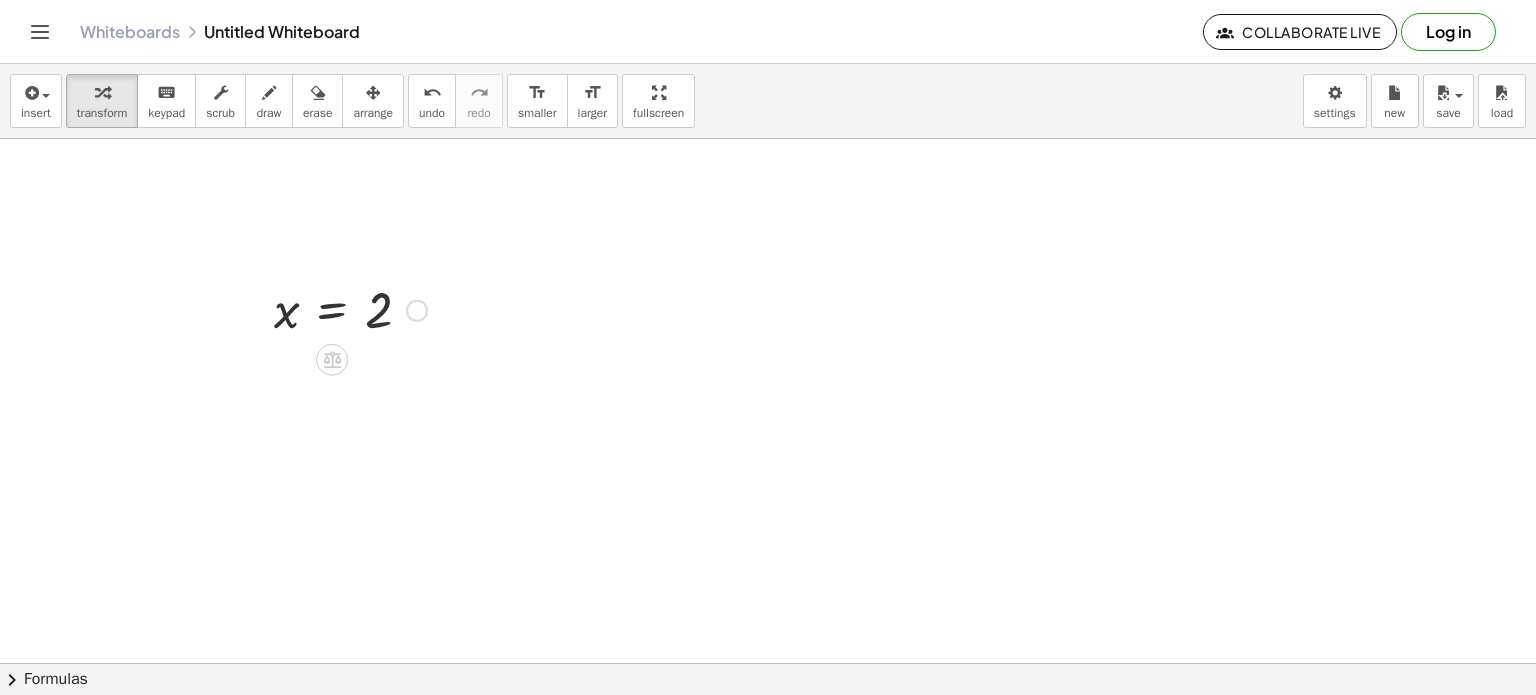 scroll, scrollTop: 0, scrollLeft: 0, axis: both 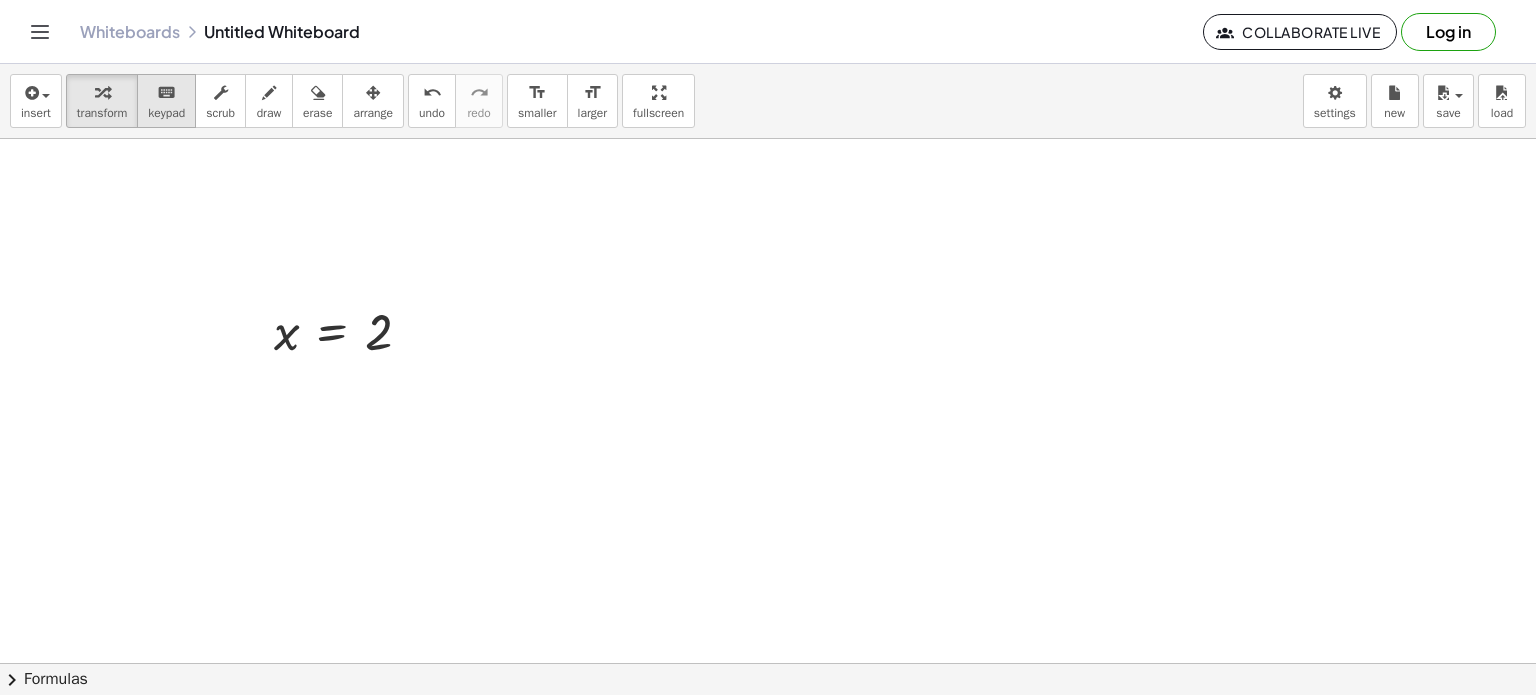 click on "keyboard" at bounding box center [166, 93] 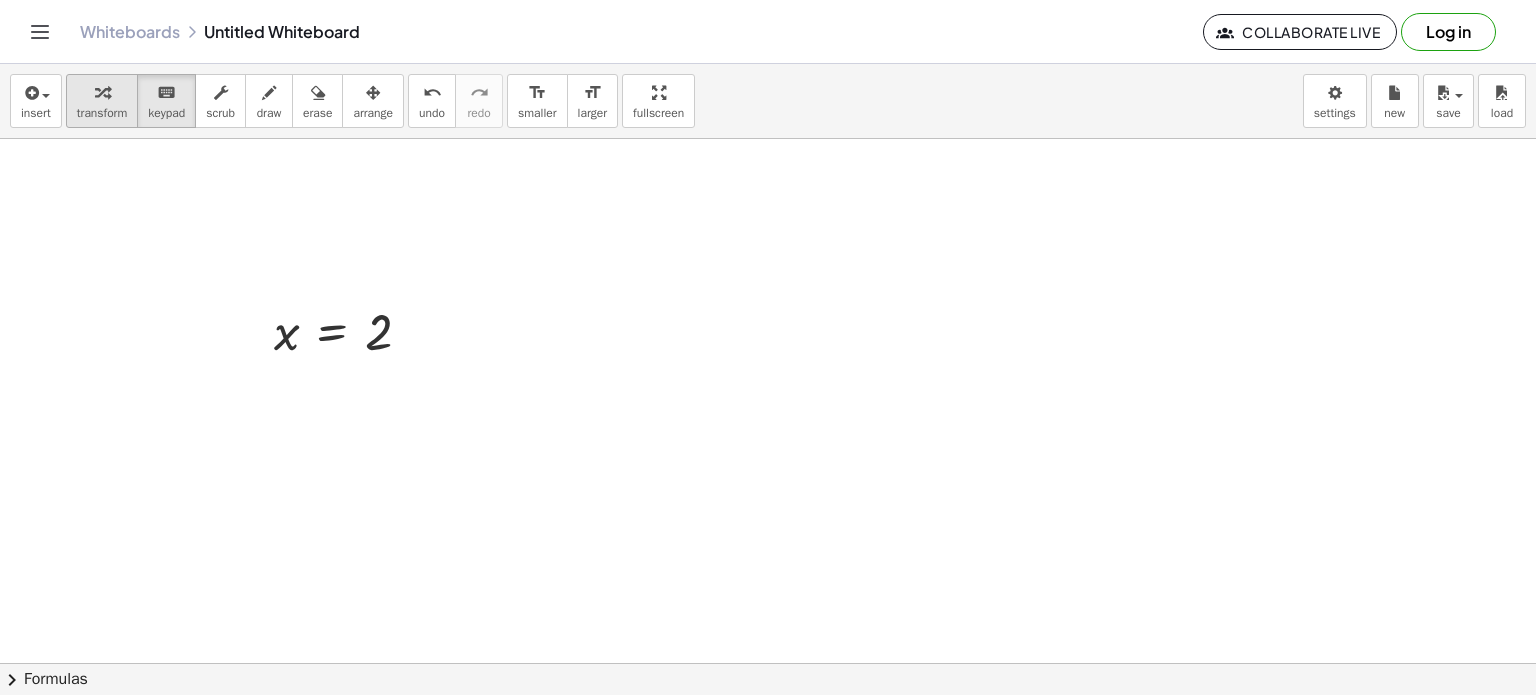 click on "transform" at bounding box center (102, 113) 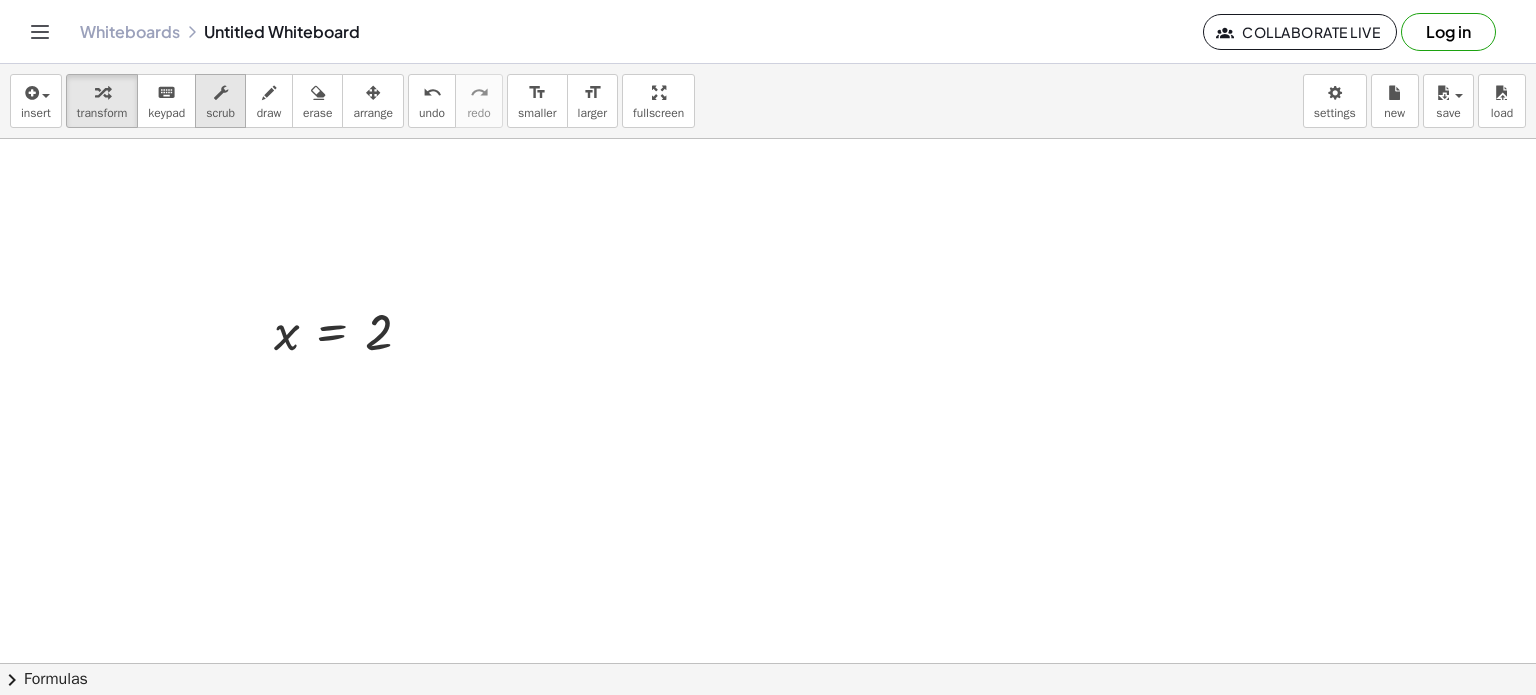 click on "scrub" at bounding box center (220, 113) 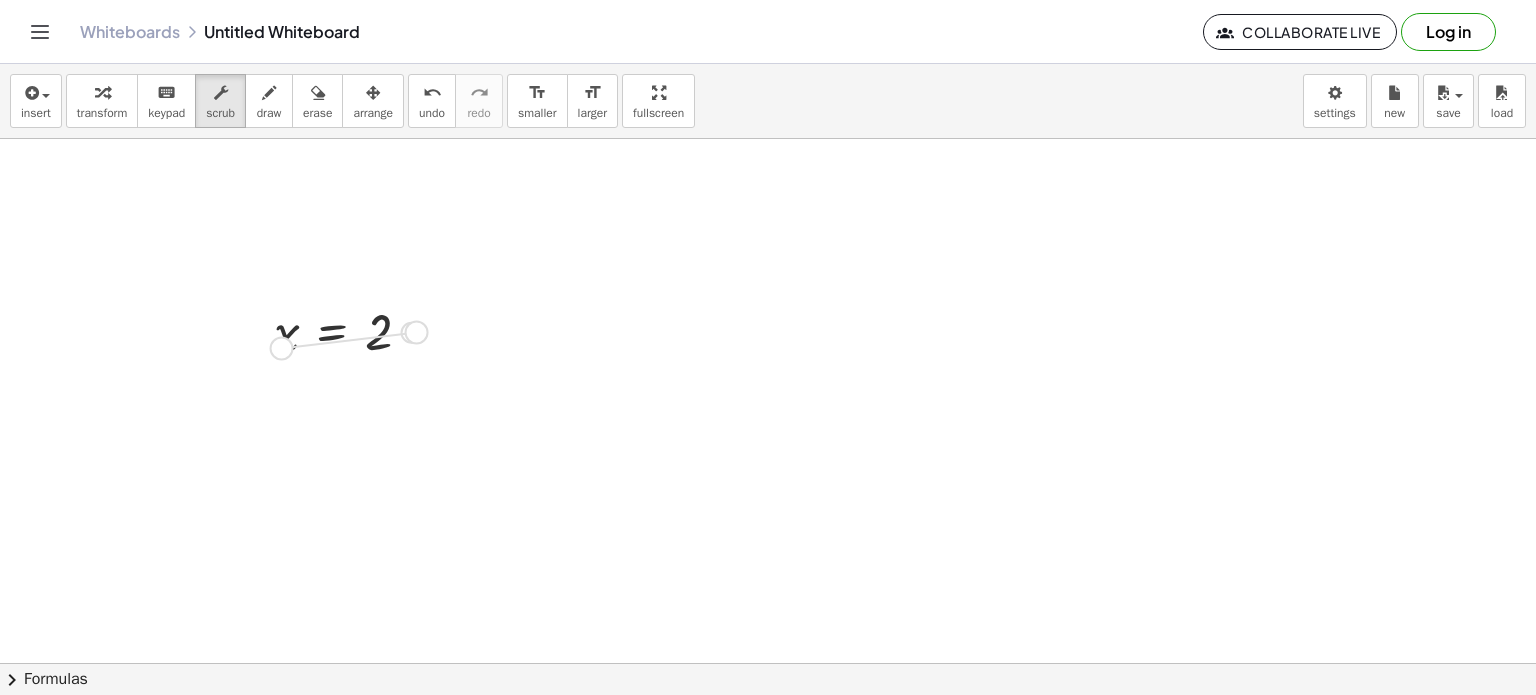 drag, startPoint x: 426, startPoint y: 330, endPoint x: 271, endPoint y: 342, distance: 155.46382 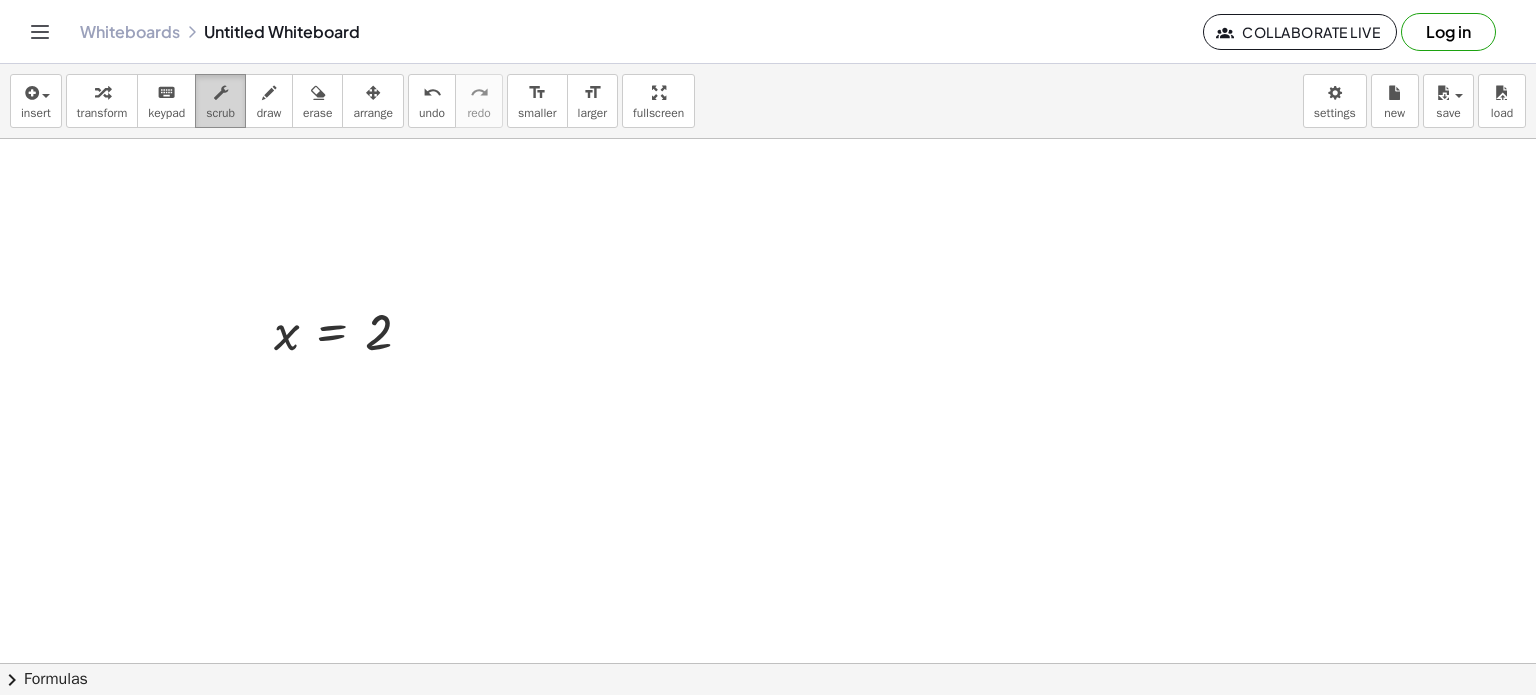 click on "scrub" at bounding box center [220, 101] 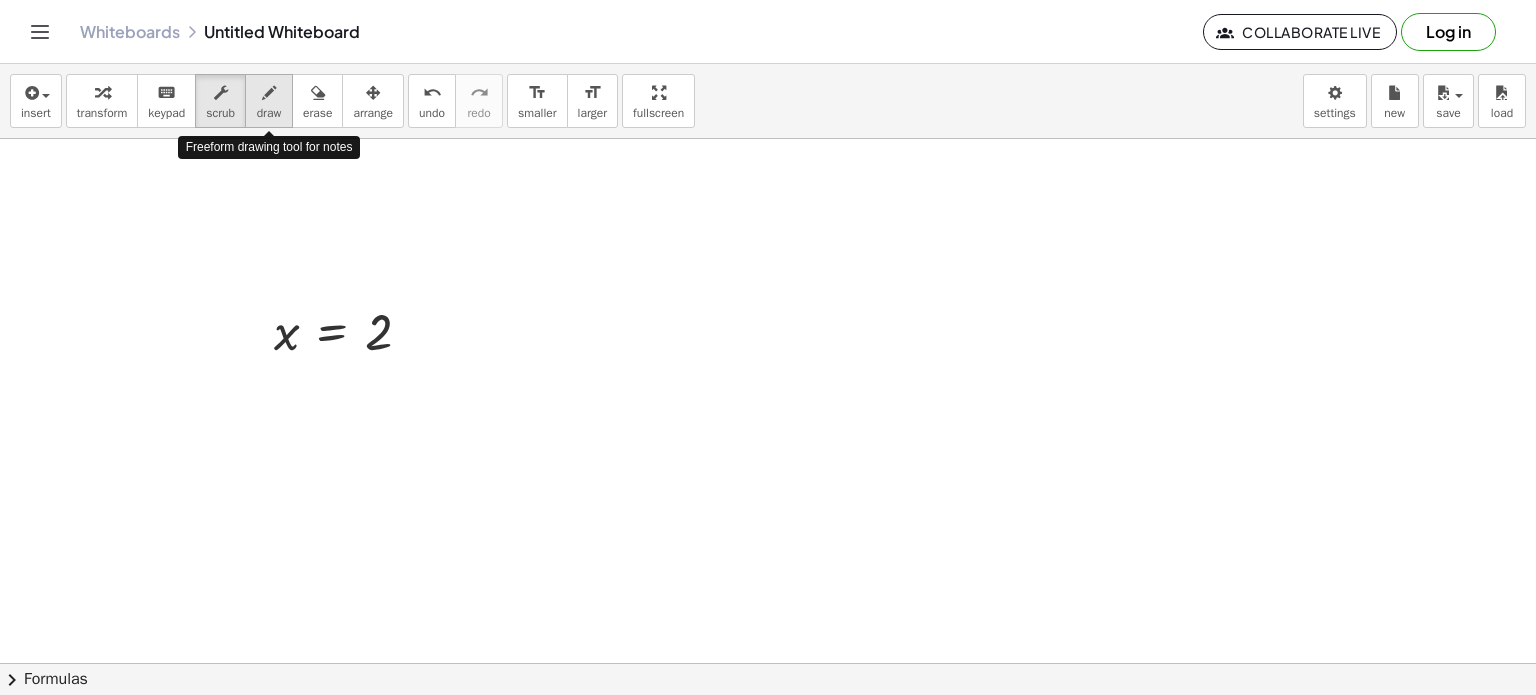 click at bounding box center [269, 93] 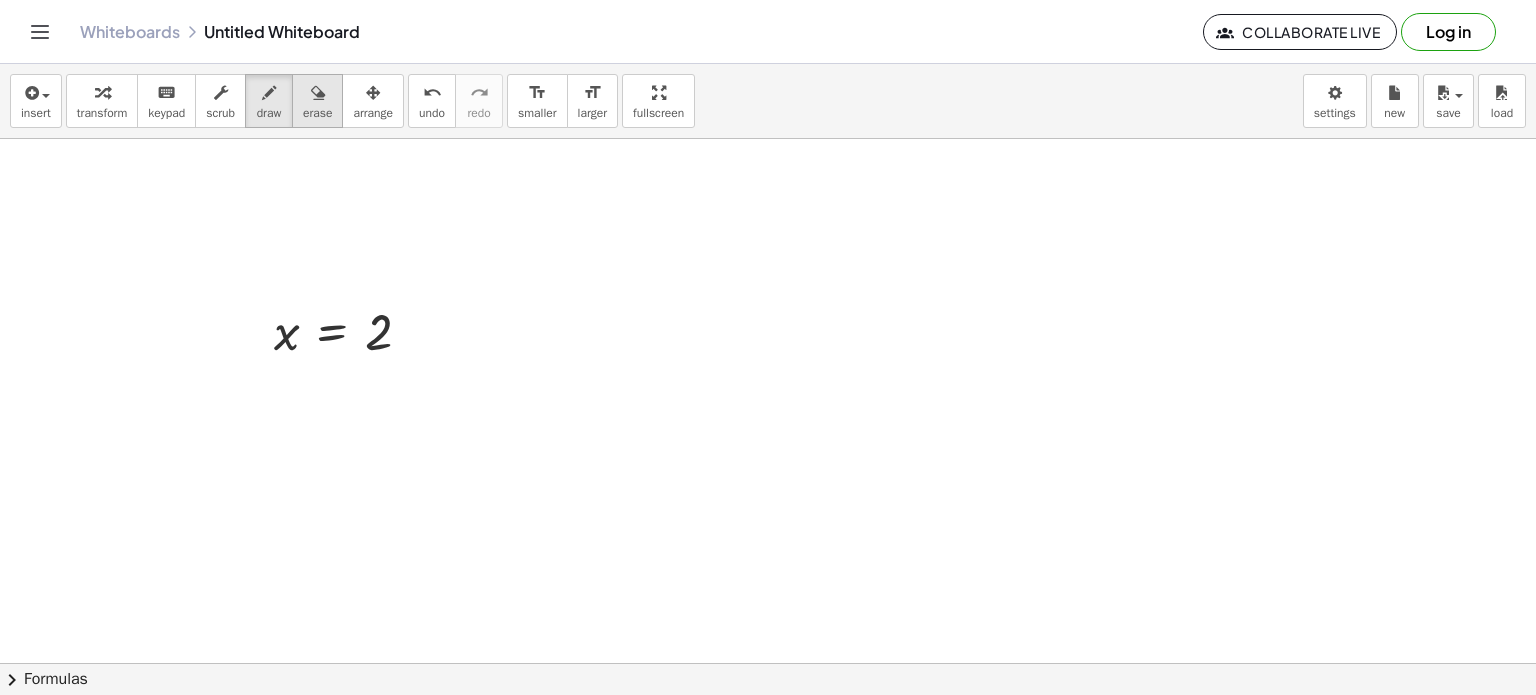 click on "erase" at bounding box center [317, 101] 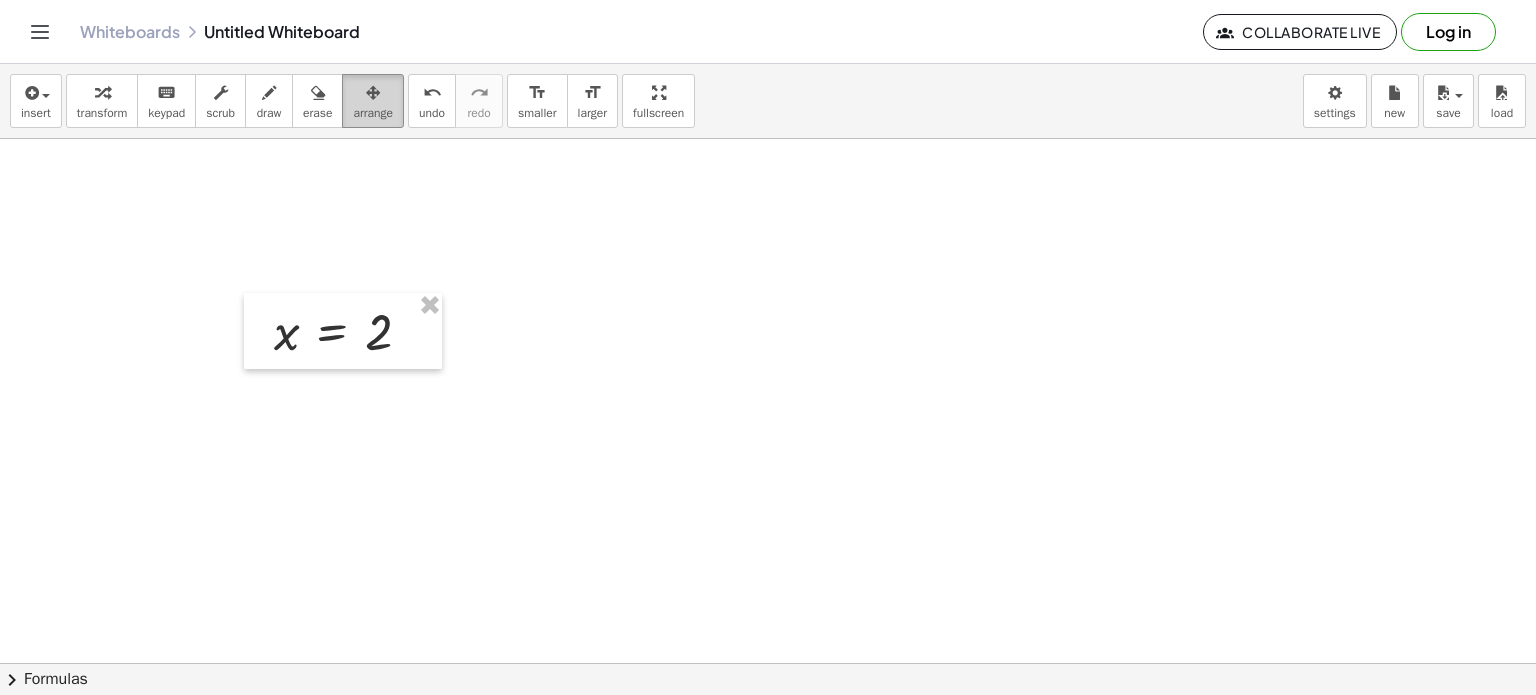 click on "arrange" at bounding box center [373, 113] 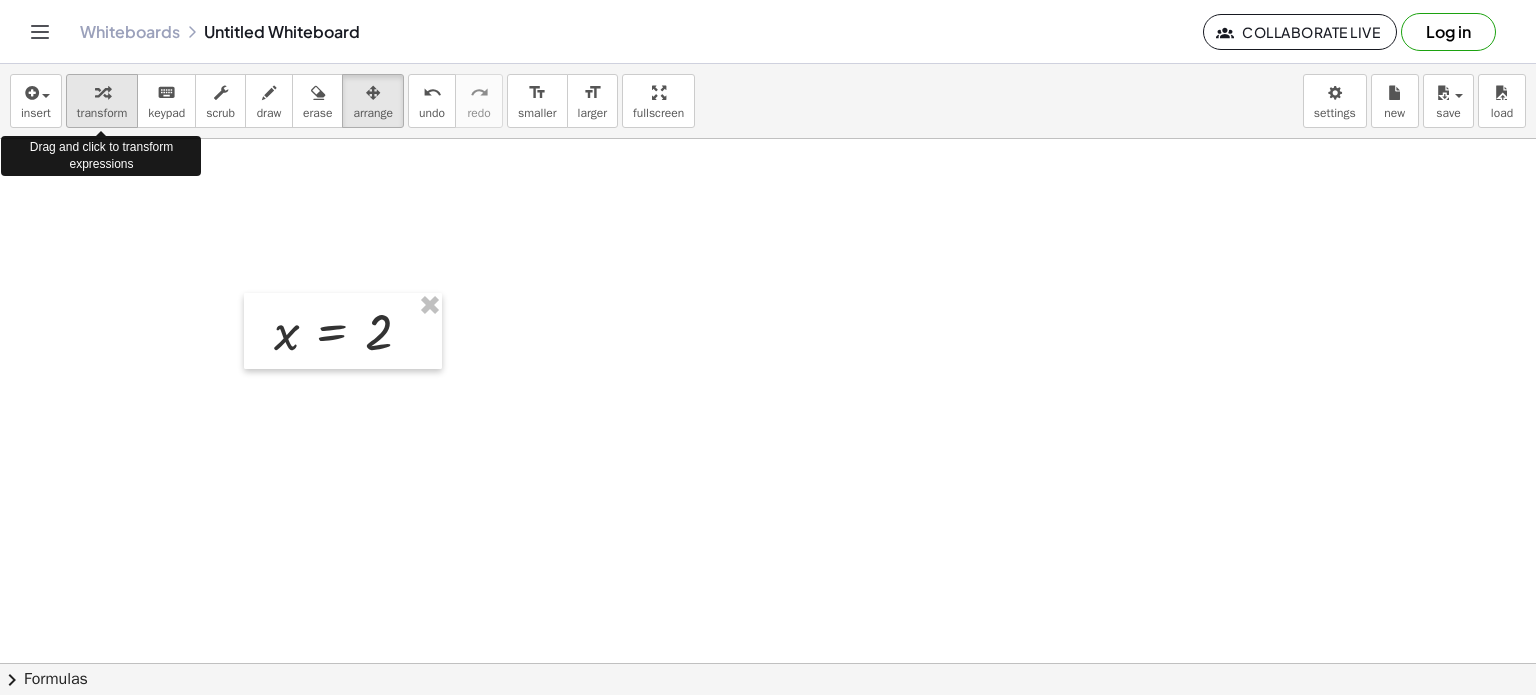 click on "transform" at bounding box center (102, 113) 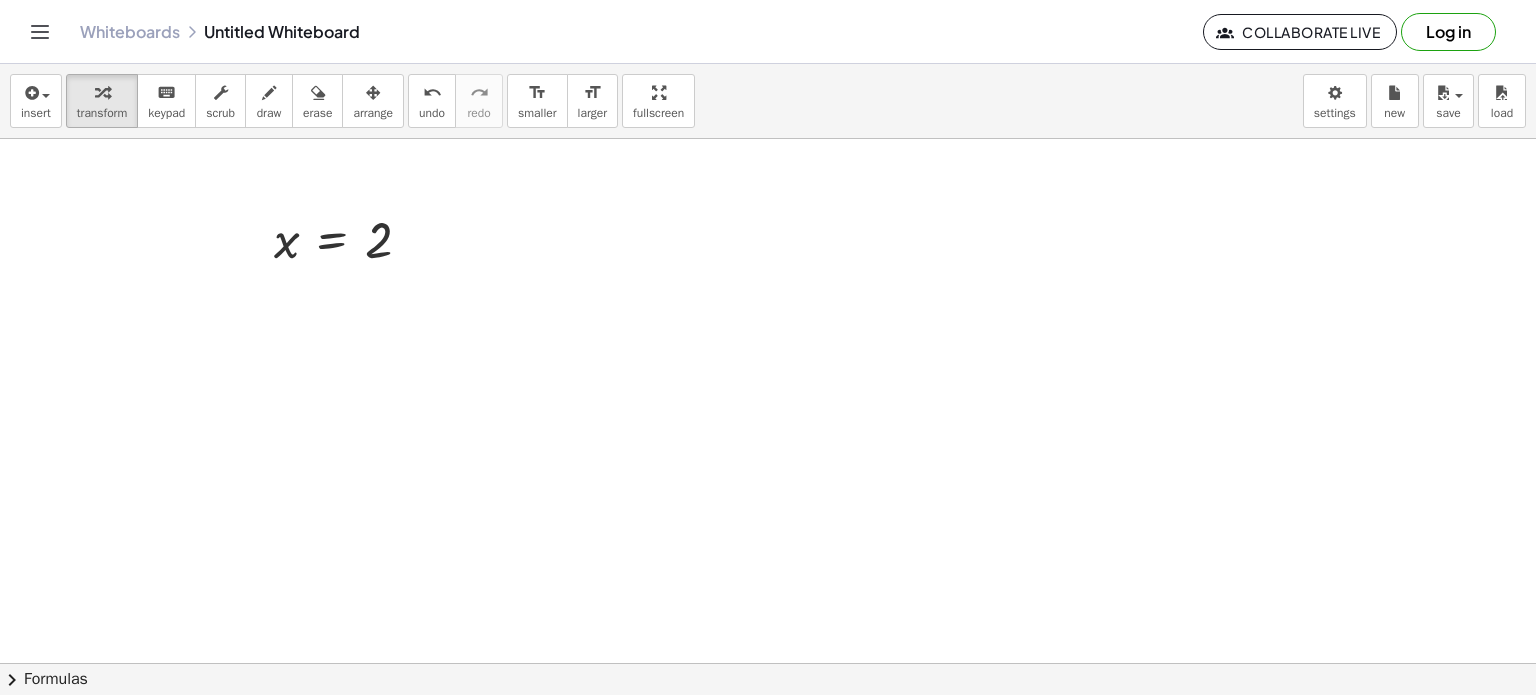 scroll, scrollTop: 200, scrollLeft: 0, axis: vertical 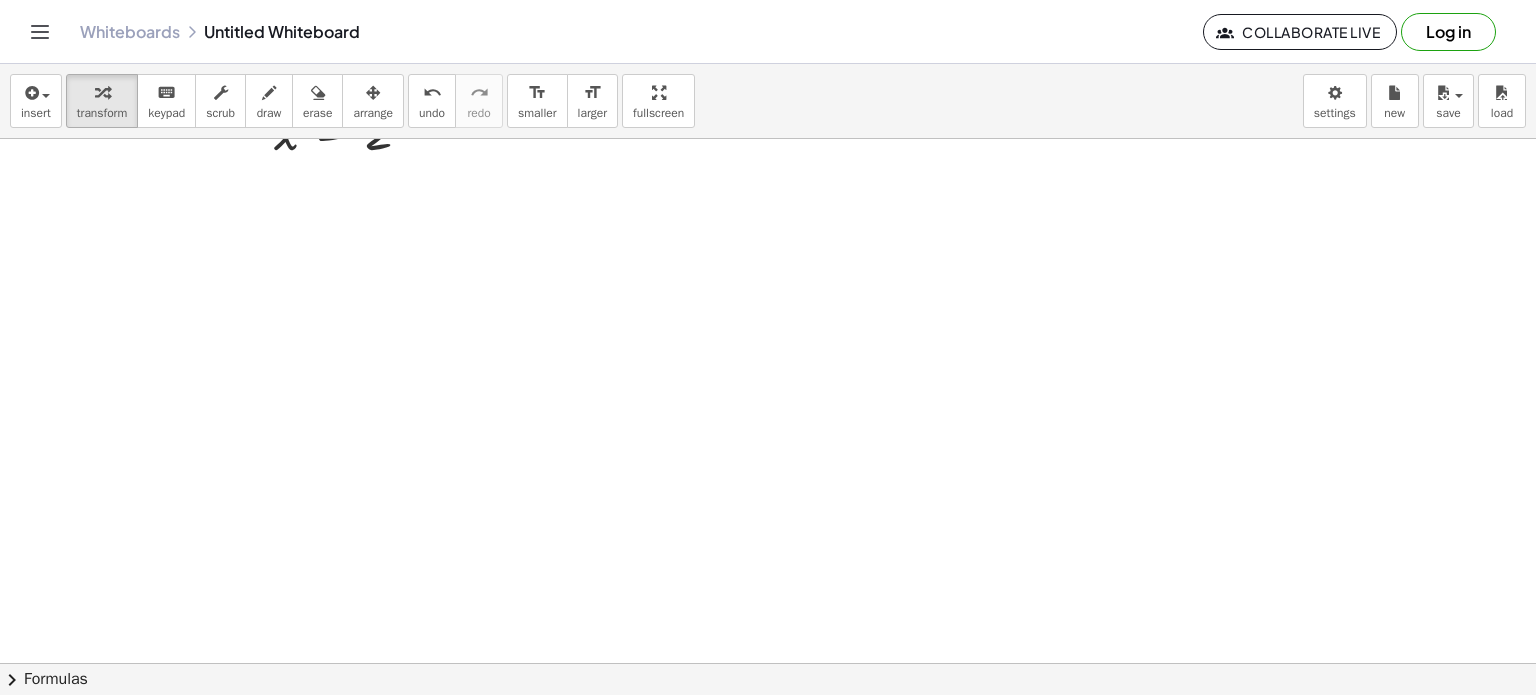 click at bounding box center (768, 464) 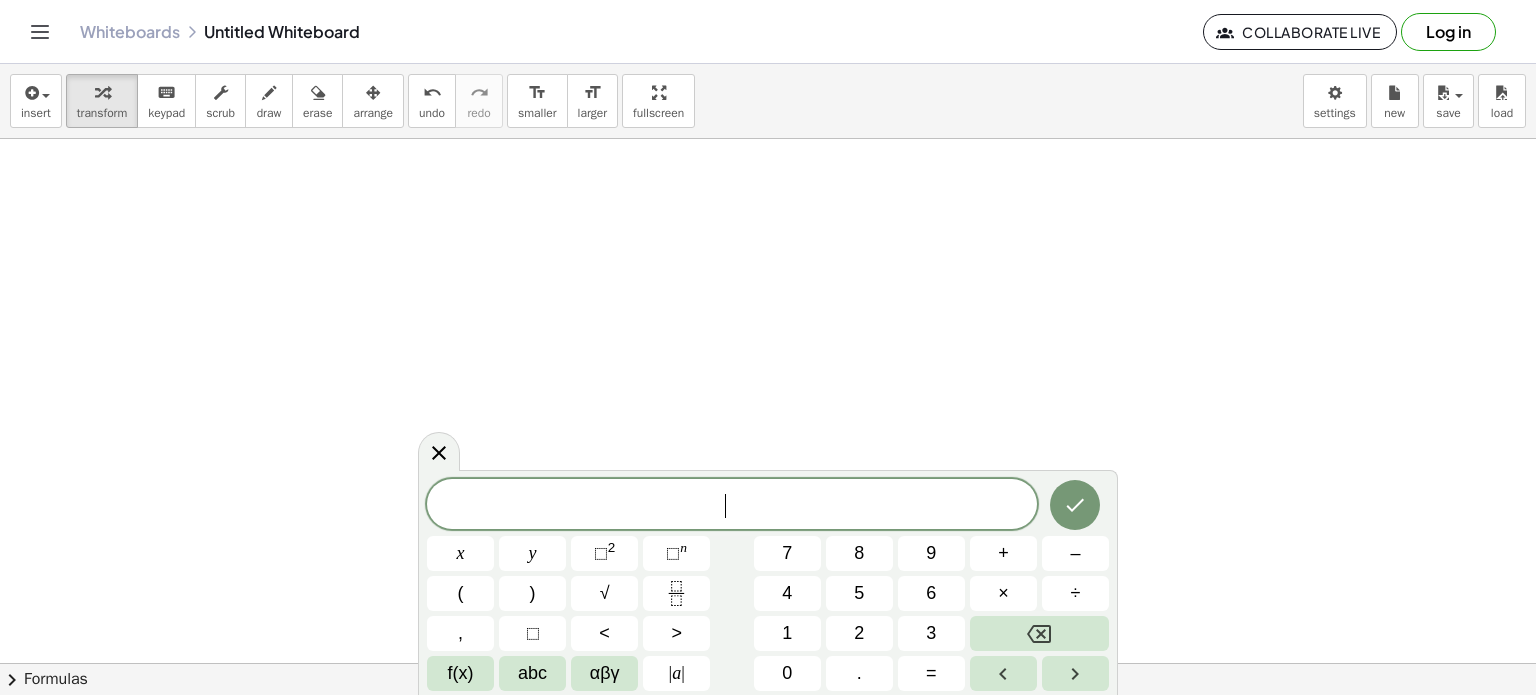 scroll, scrollTop: 500, scrollLeft: 0, axis: vertical 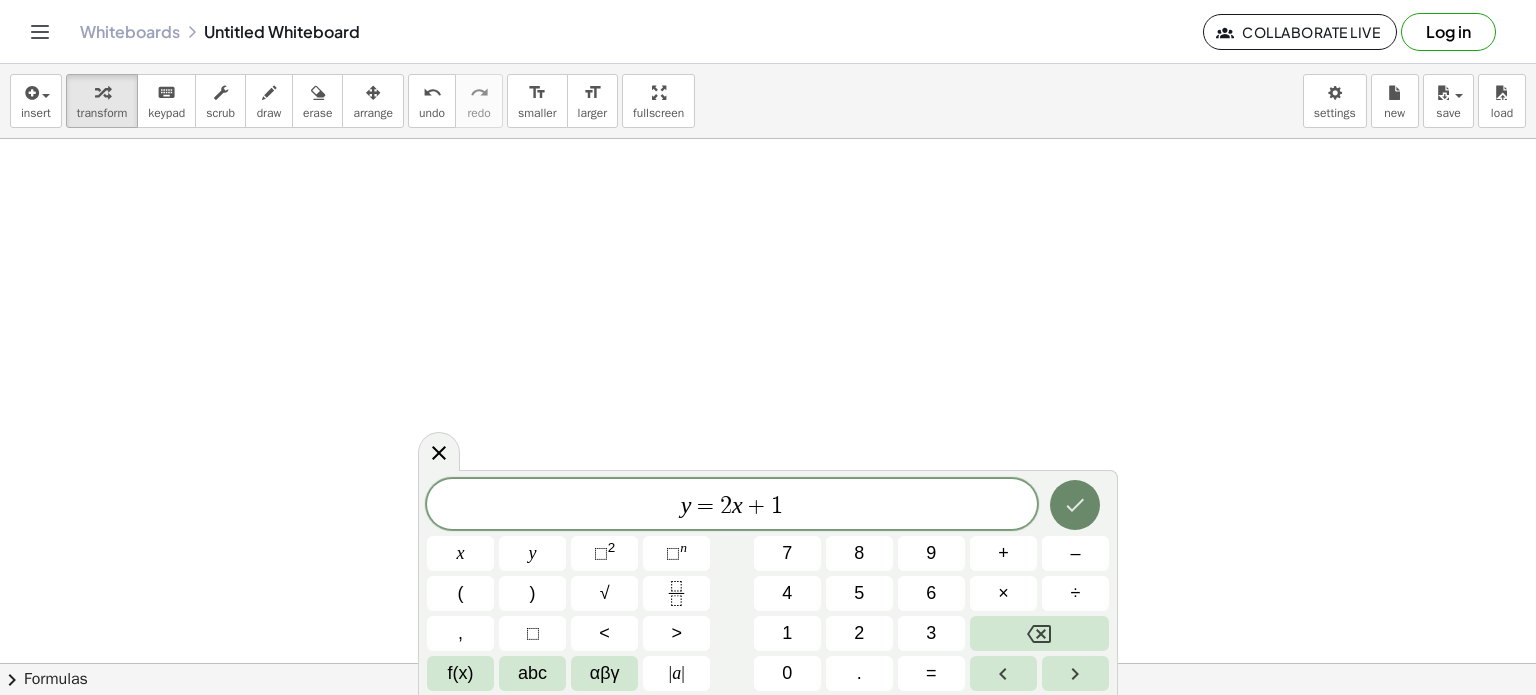 click 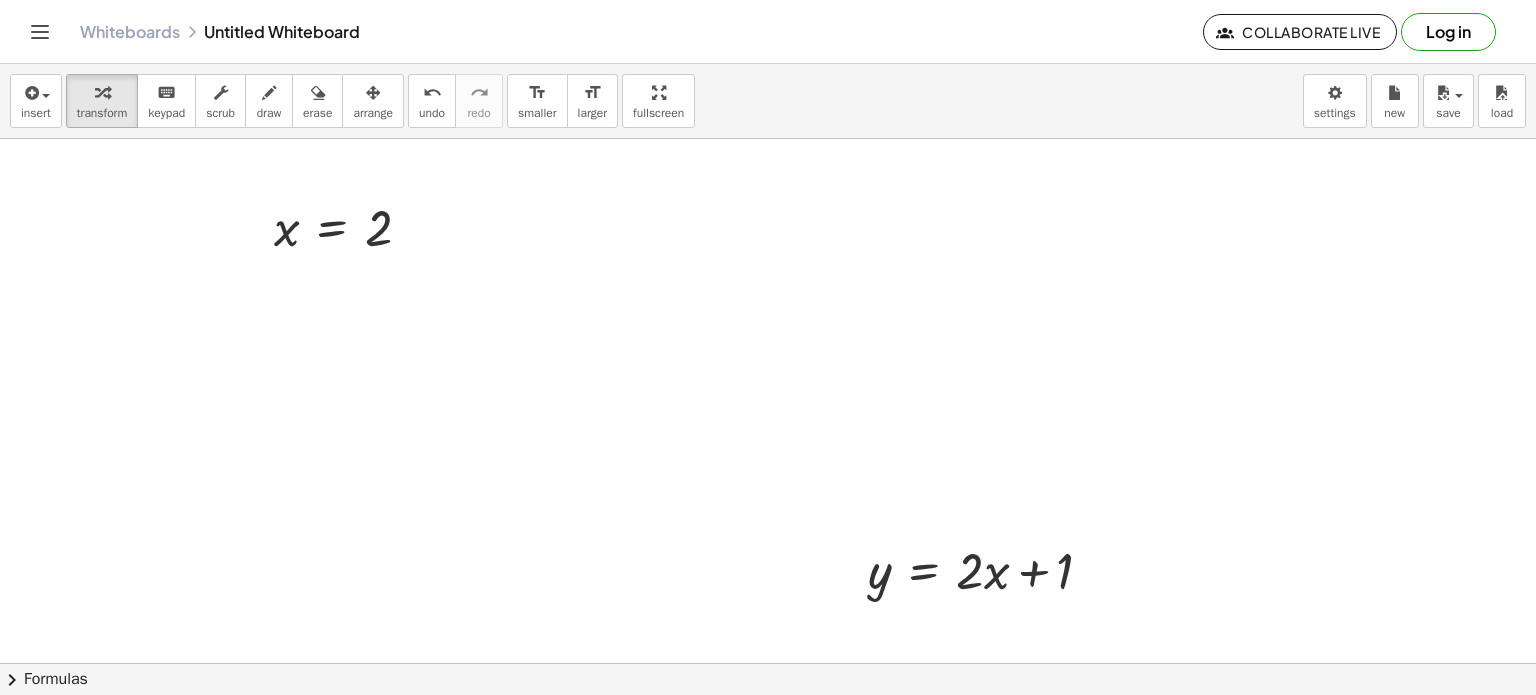 scroll, scrollTop: 100, scrollLeft: 0, axis: vertical 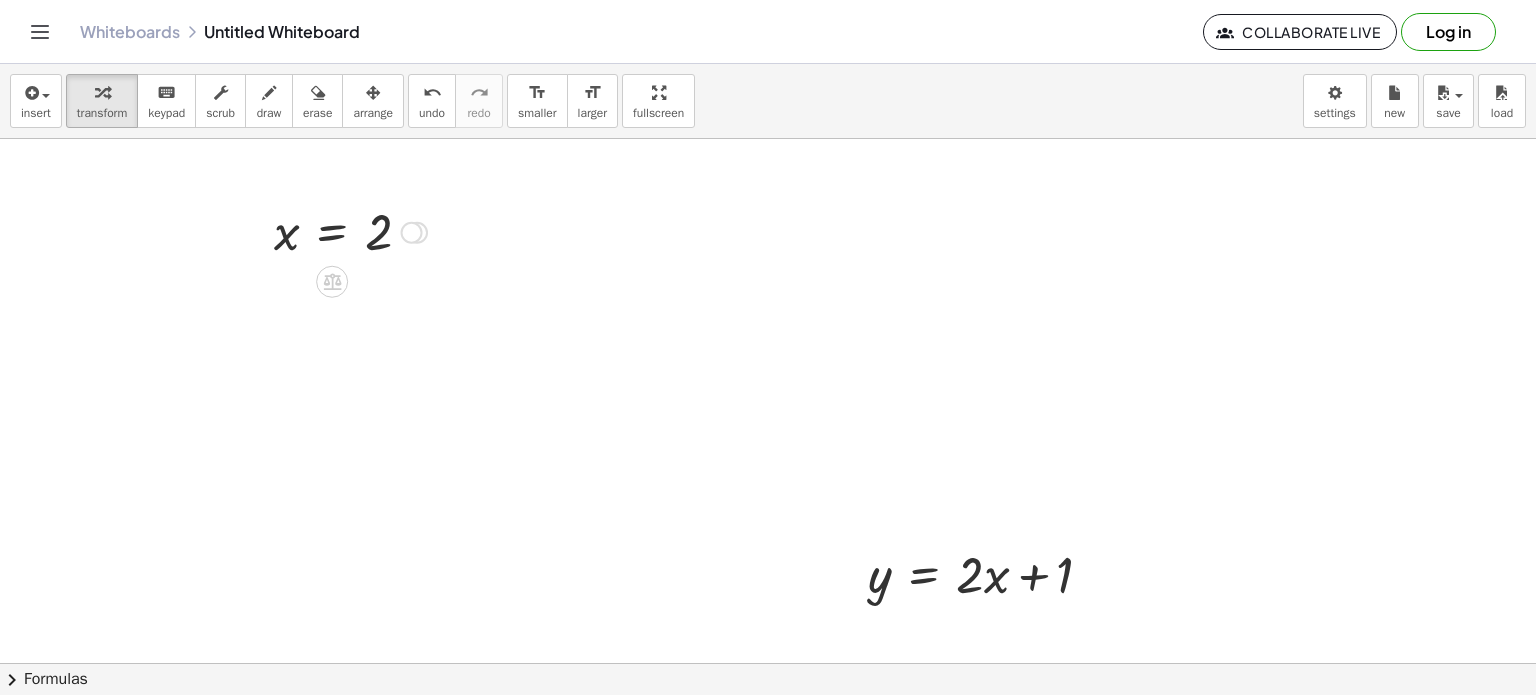 click on "+ · 2 · x + 1 = 5 Go back to this line Copy line as LaTeX Copy derivation as LaTeX + · 2 · x + 1 − 1 = + 5 − 1 + · 2 · x + 0 = + 5 − 1 · 2 · x = + 5 − 1 · 2 · x = 4 · 2 · x · ⬚ = · 4 · ⬚ · 2 · x · 2 = · 4 · 2 · 2 · x · 2 = 2 x = 2 y = + · 2 · x + 1" at bounding box center (768, 564) 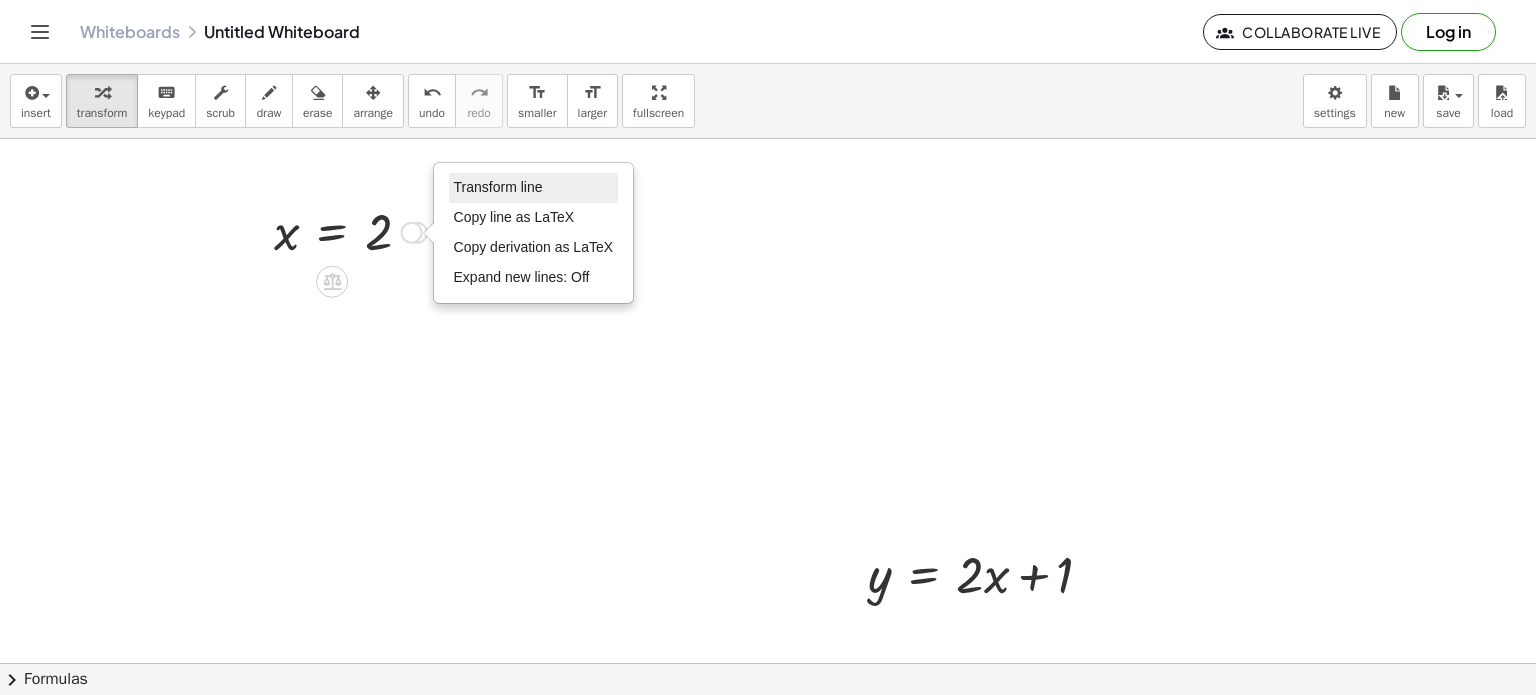 click on "Transform line" at bounding box center (498, 187) 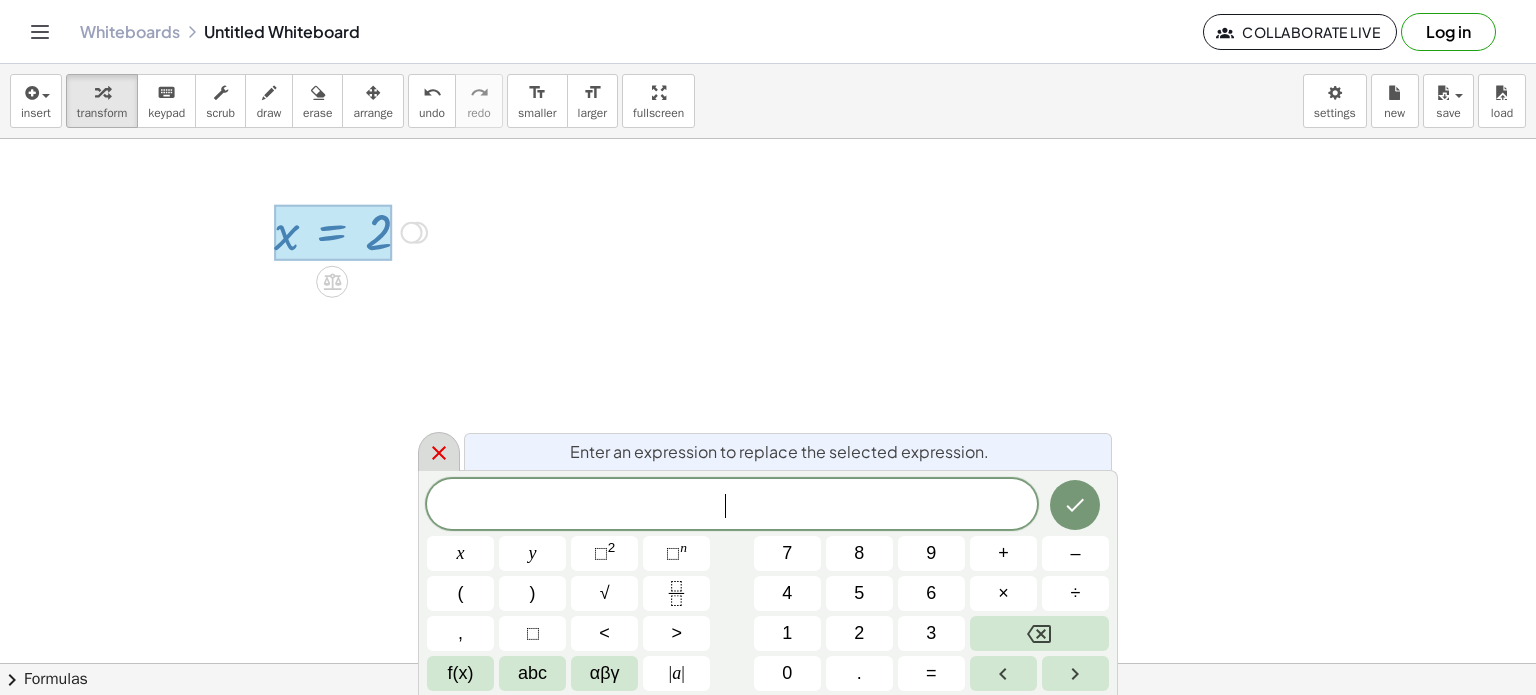 click 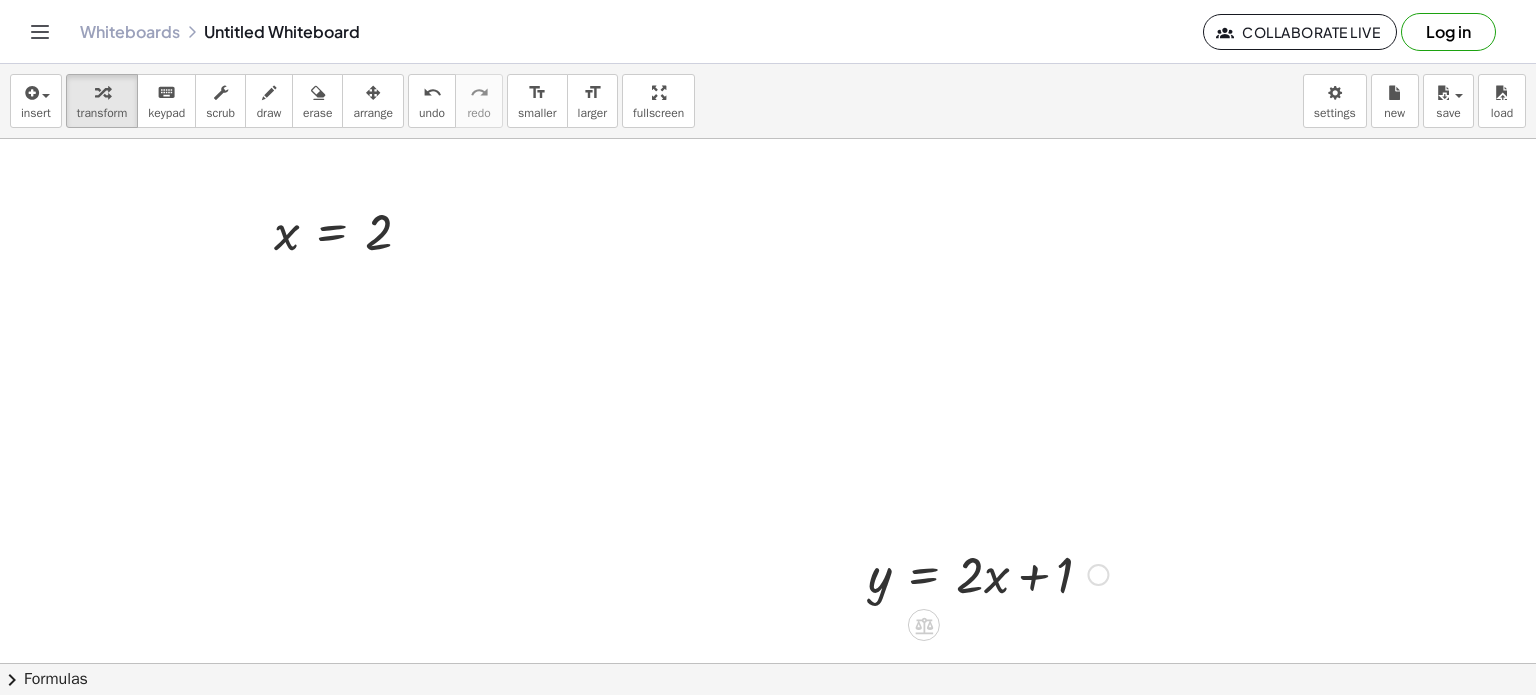 click at bounding box center [988, 573] 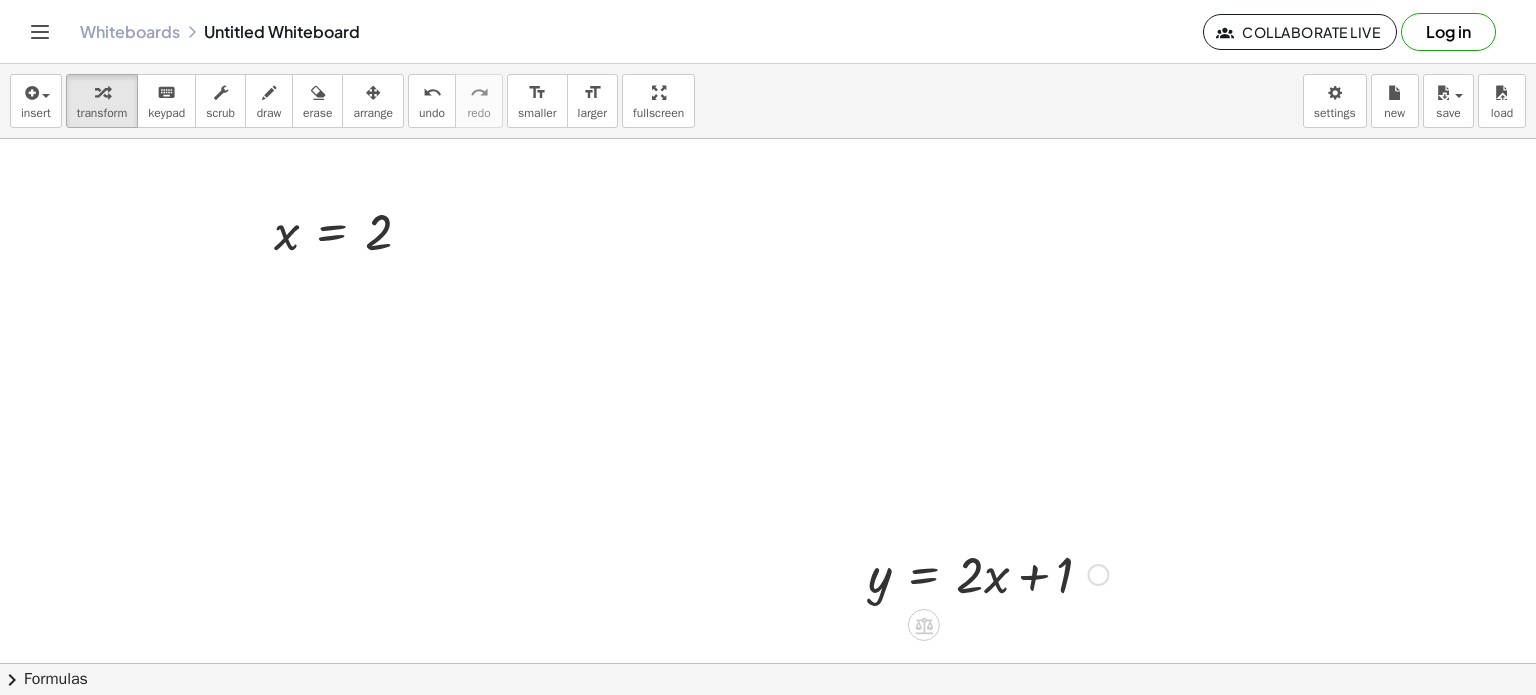 click at bounding box center [988, 573] 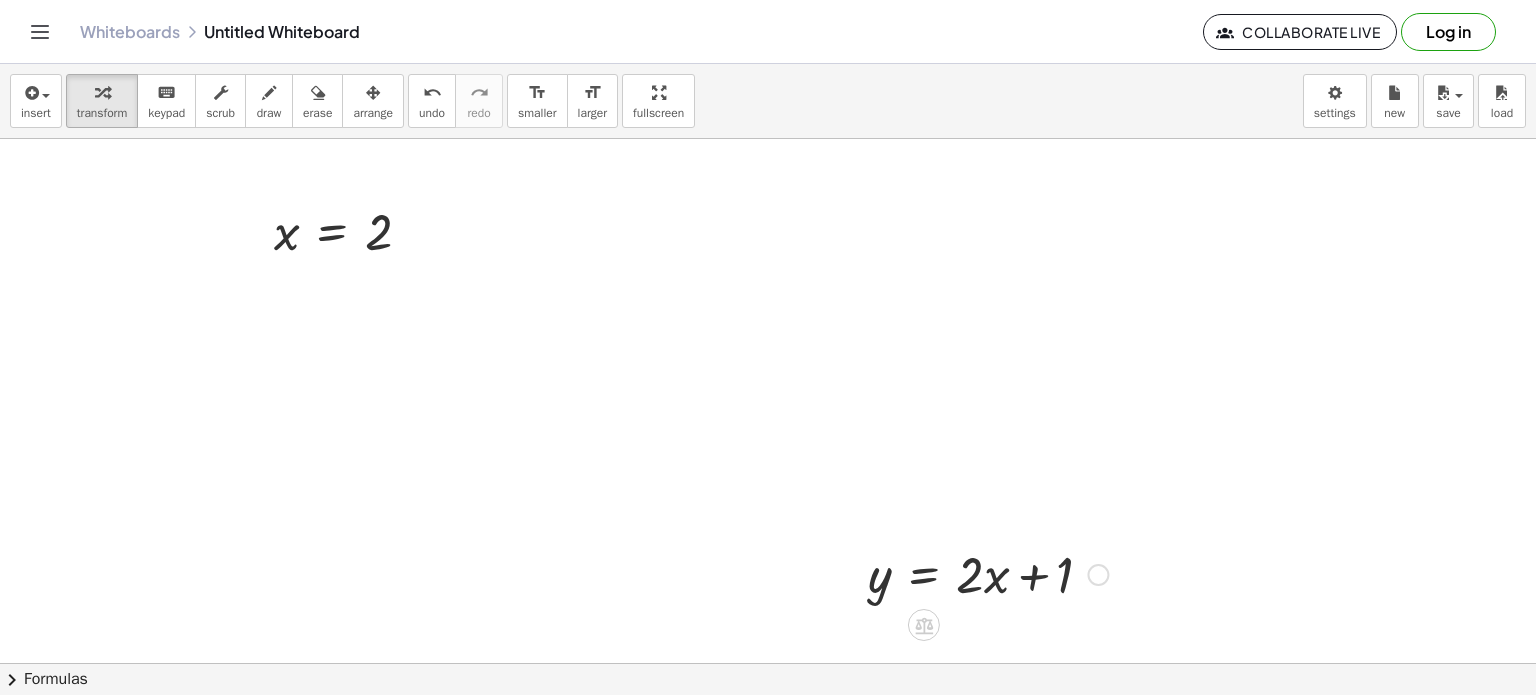 click at bounding box center [988, 573] 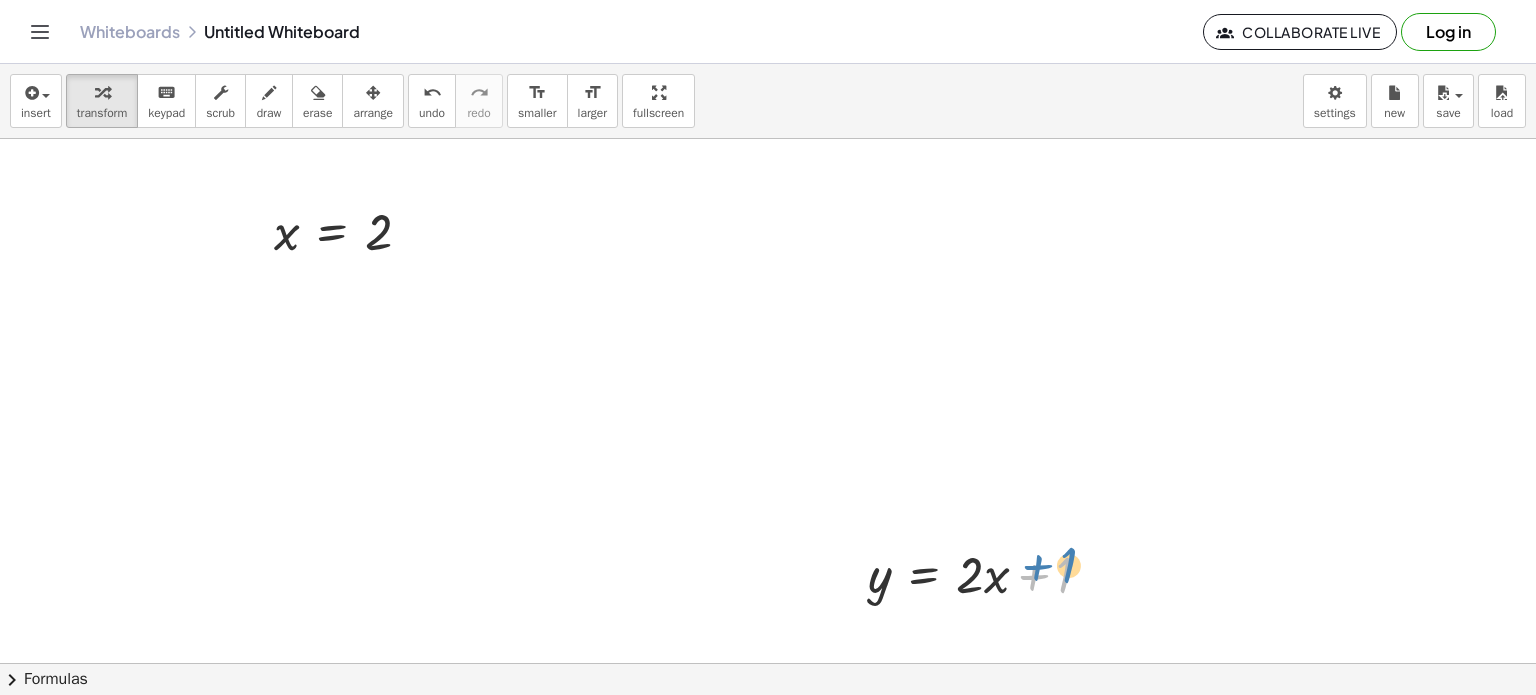 drag, startPoint x: 1064, startPoint y: 571, endPoint x: 1068, endPoint y: 561, distance: 10.770329 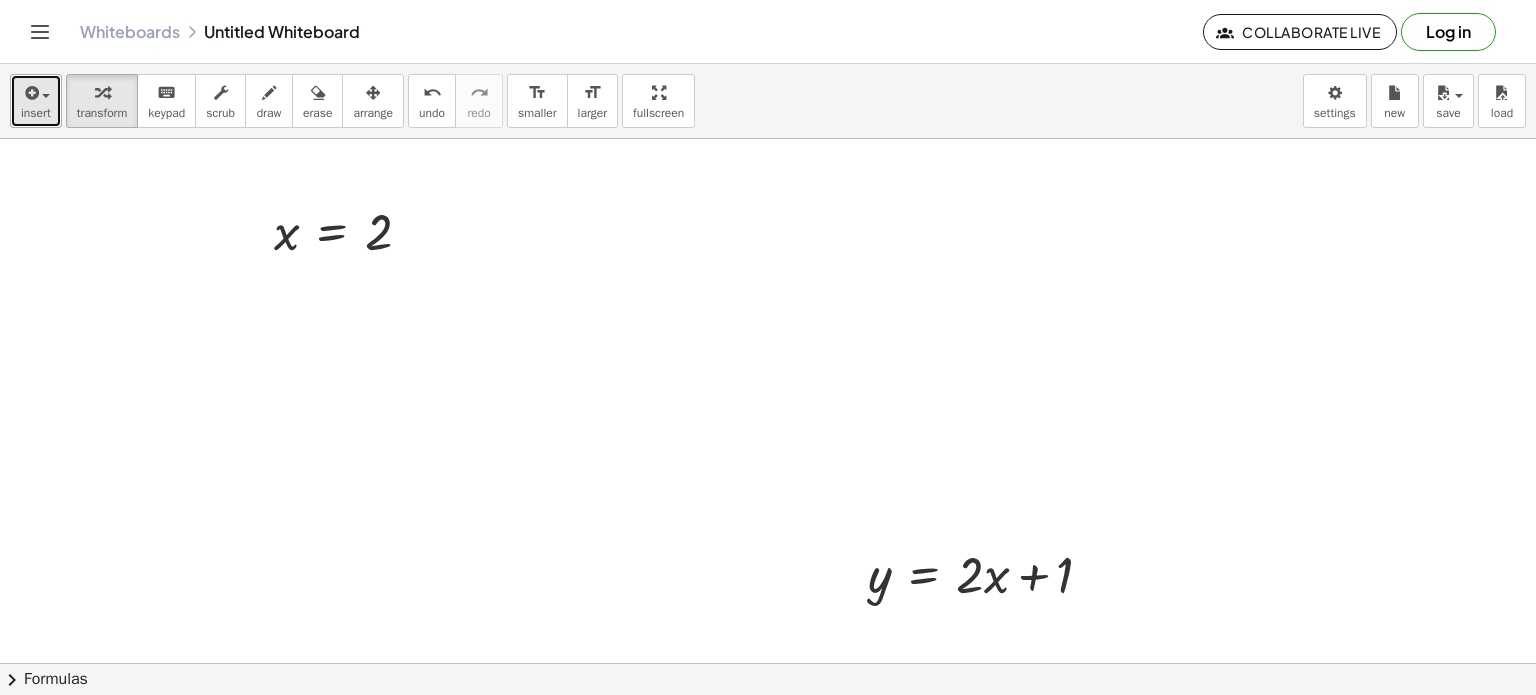 click on "insert" at bounding box center [36, 113] 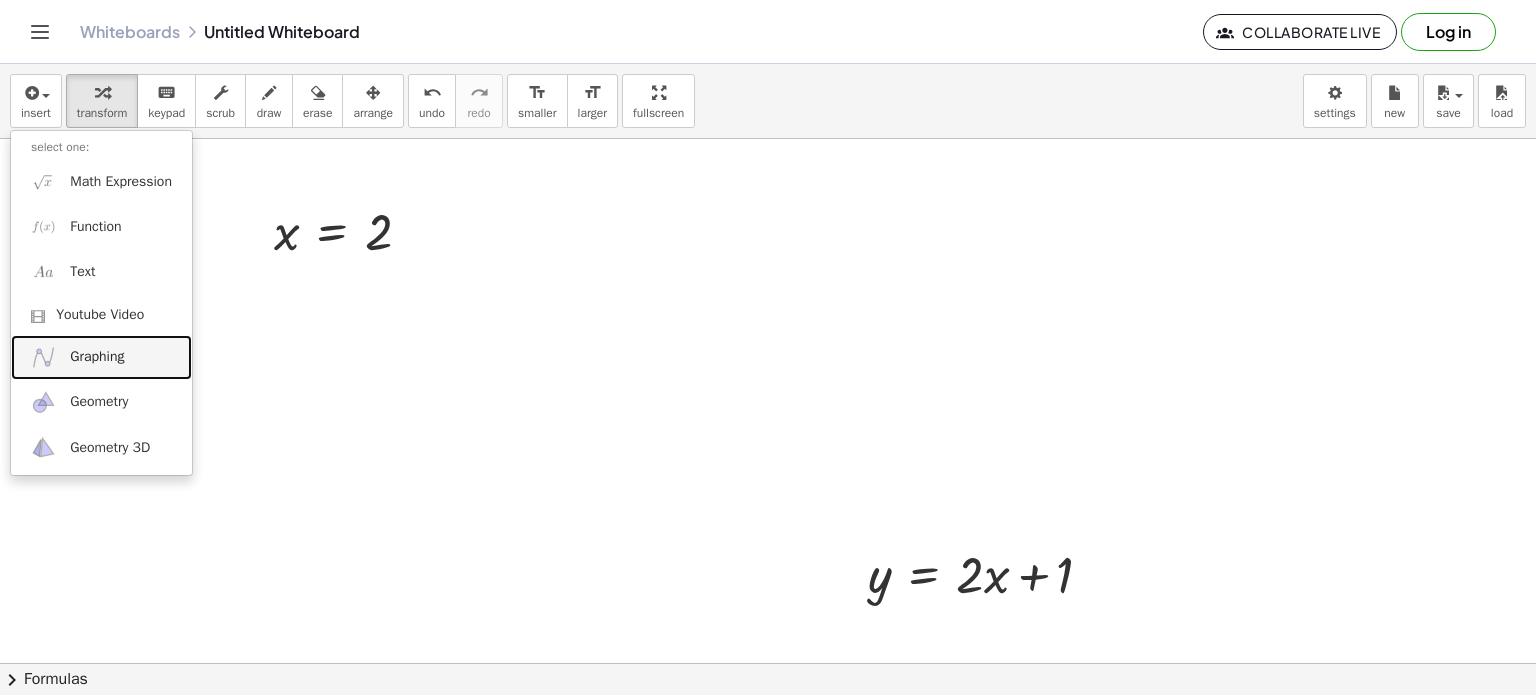 click on "Graphing" at bounding box center (97, 357) 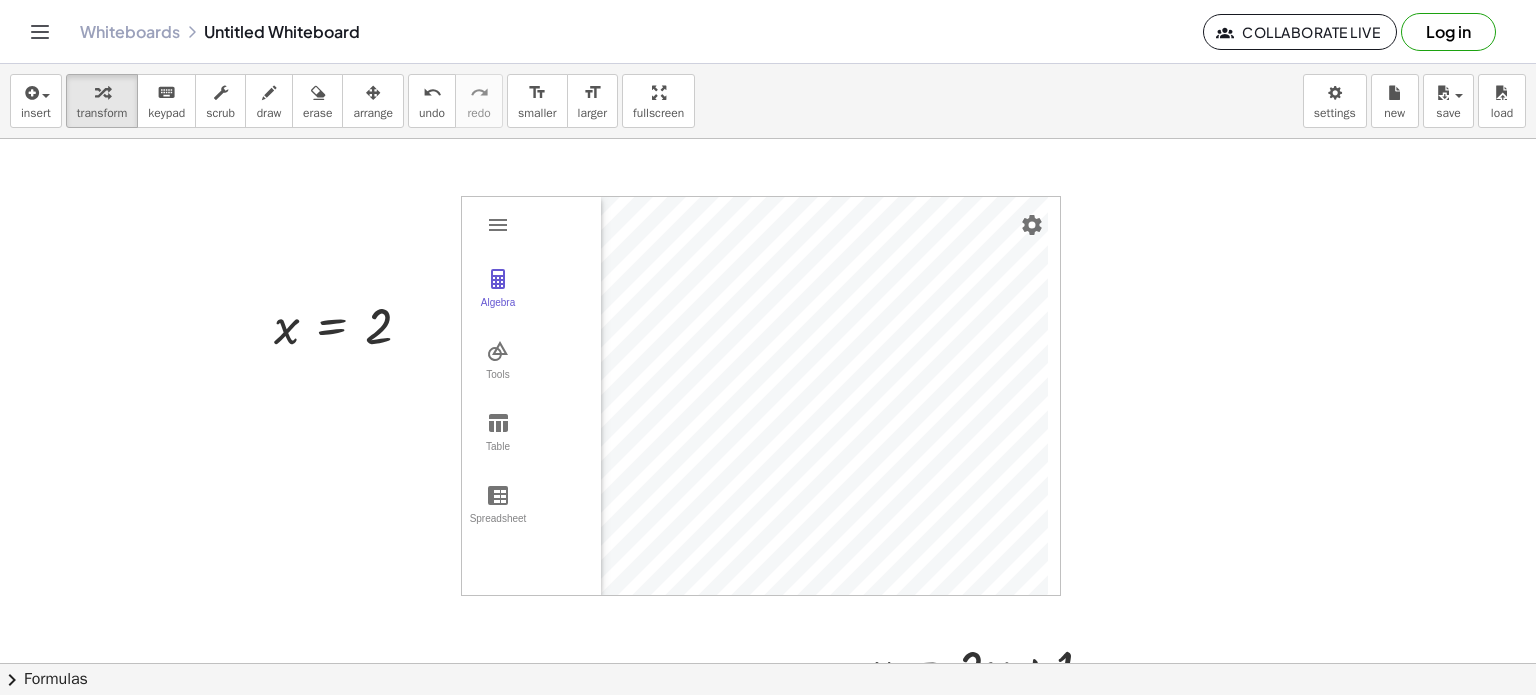 scroll, scrollTop: 0, scrollLeft: 0, axis: both 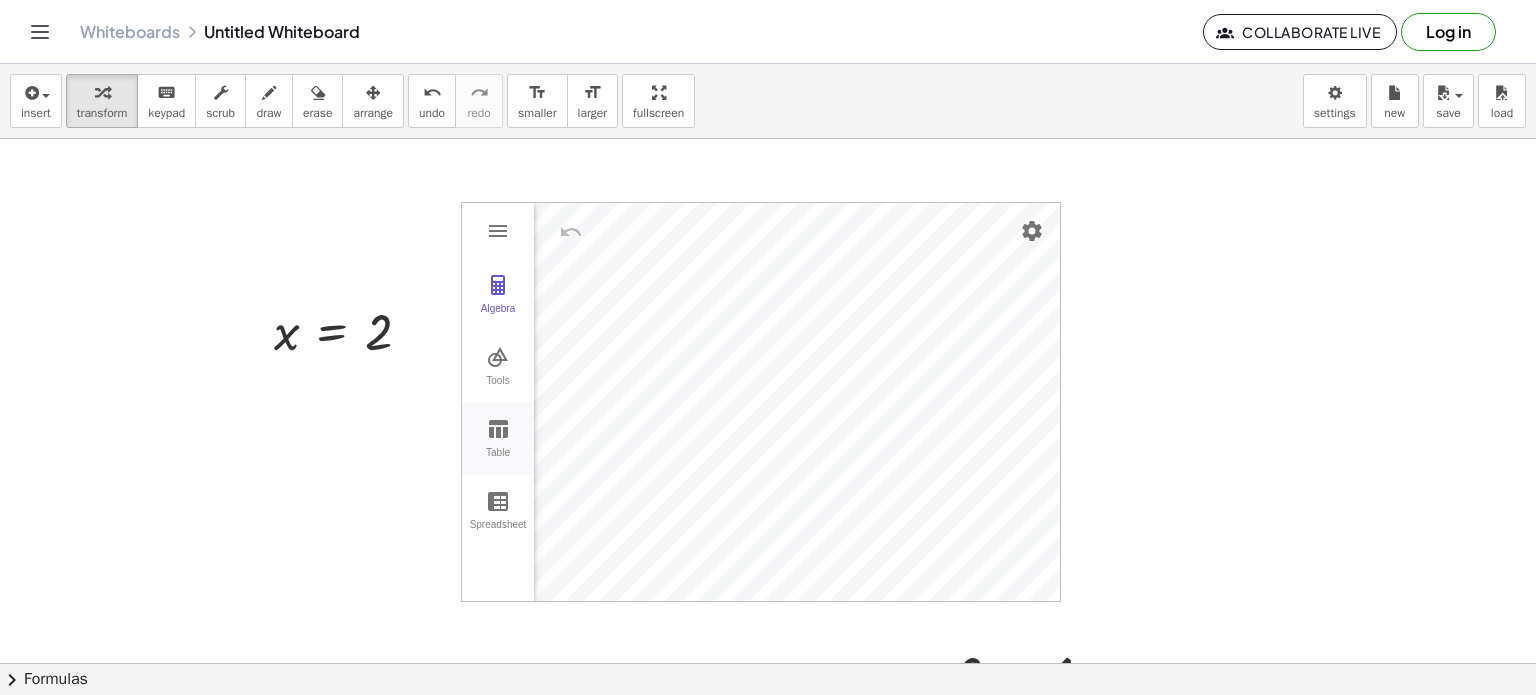 click at bounding box center [498, 429] 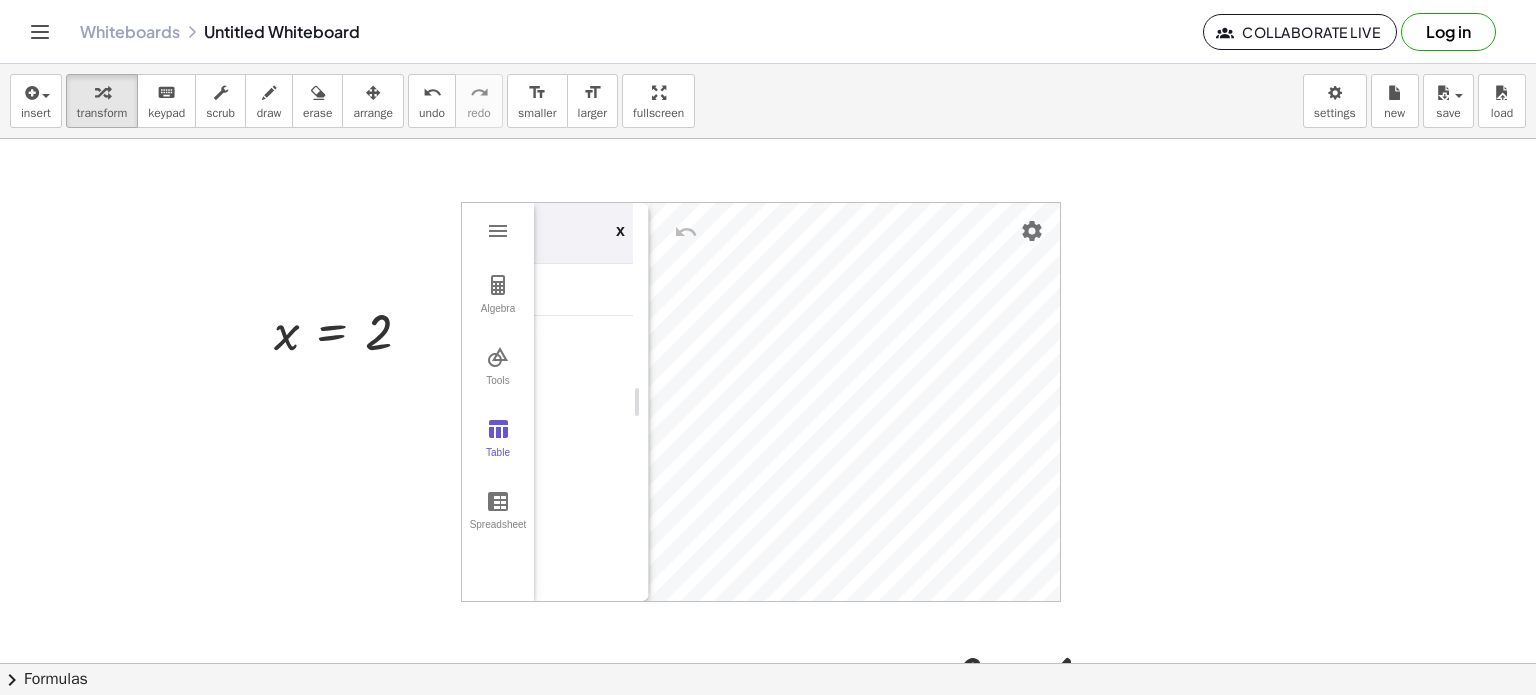click on "x" at bounding box center (594, 233) 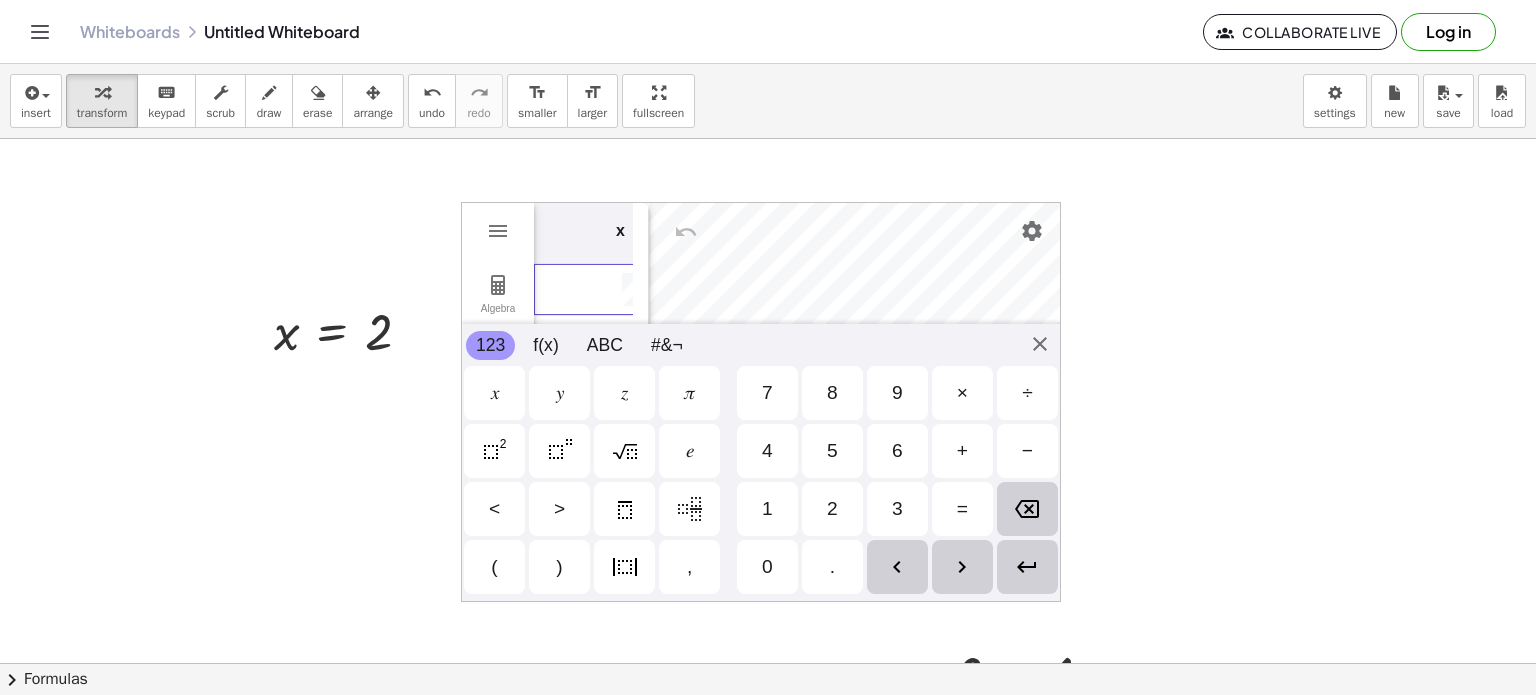 click at bounding box center [594, 290] 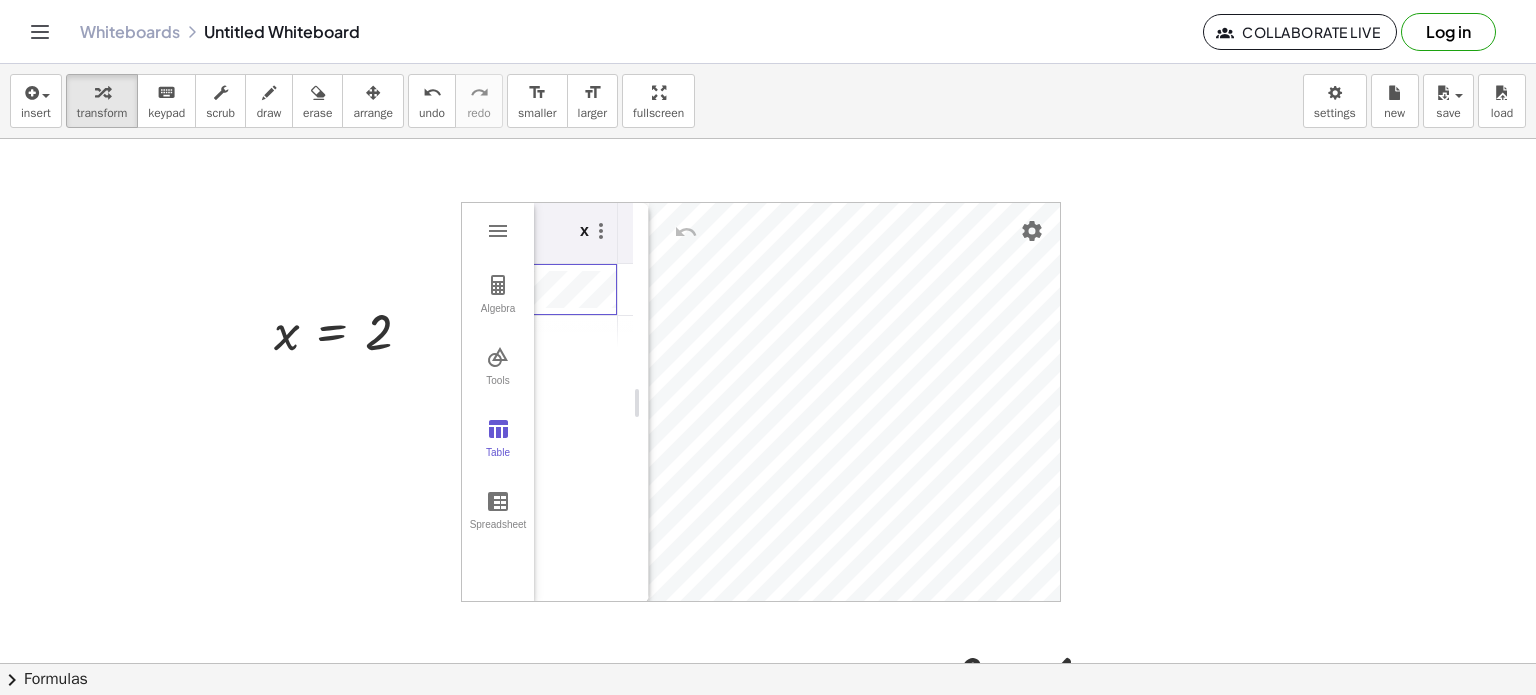 click at bounding box center [549, 342] 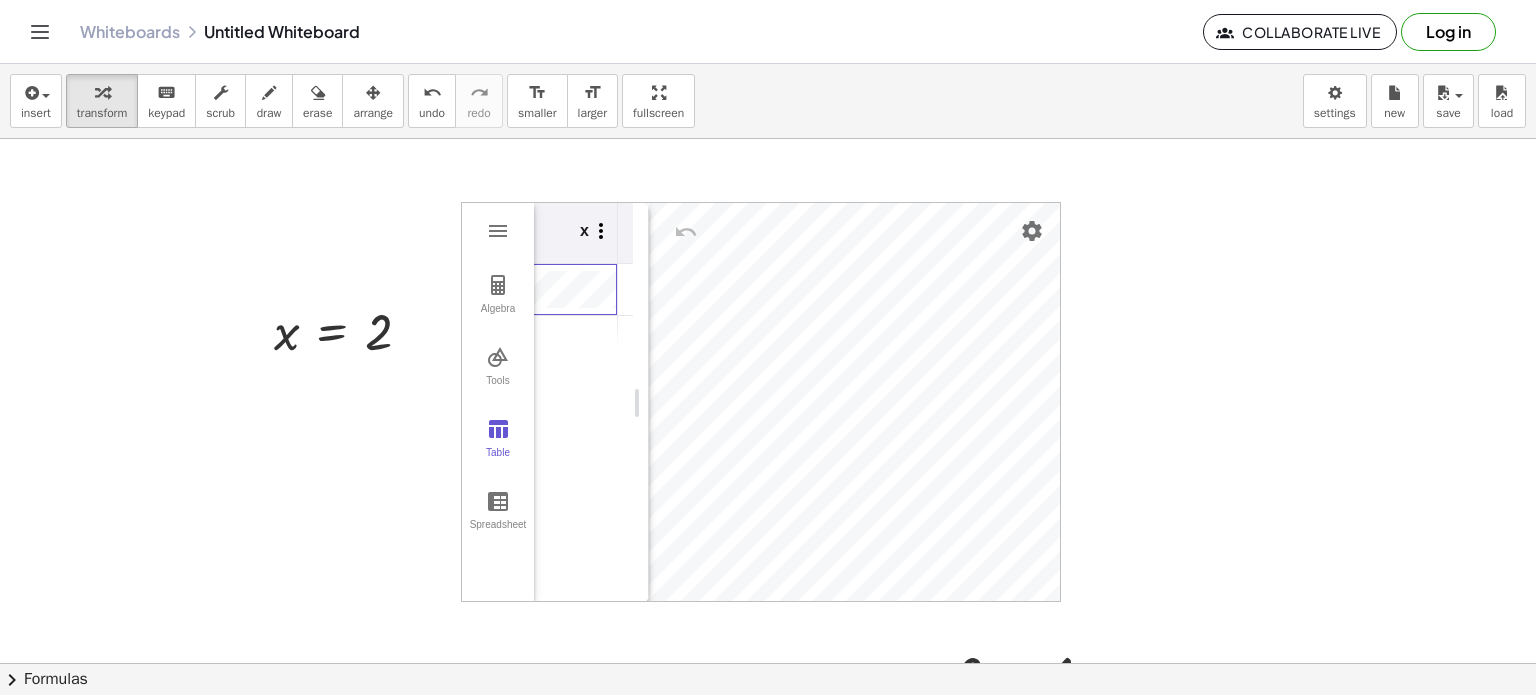 click at bounding box center [601, 231] 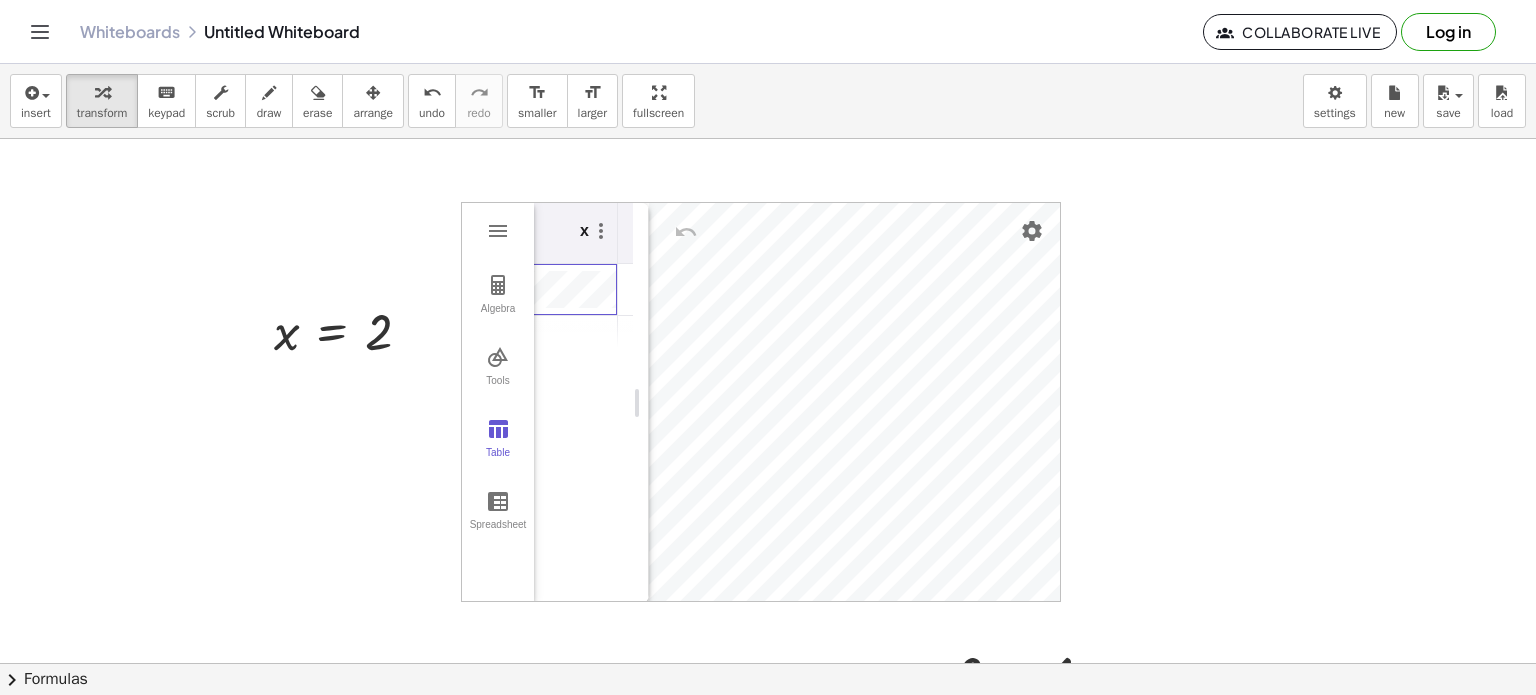 click at bounding box center (549, 342) 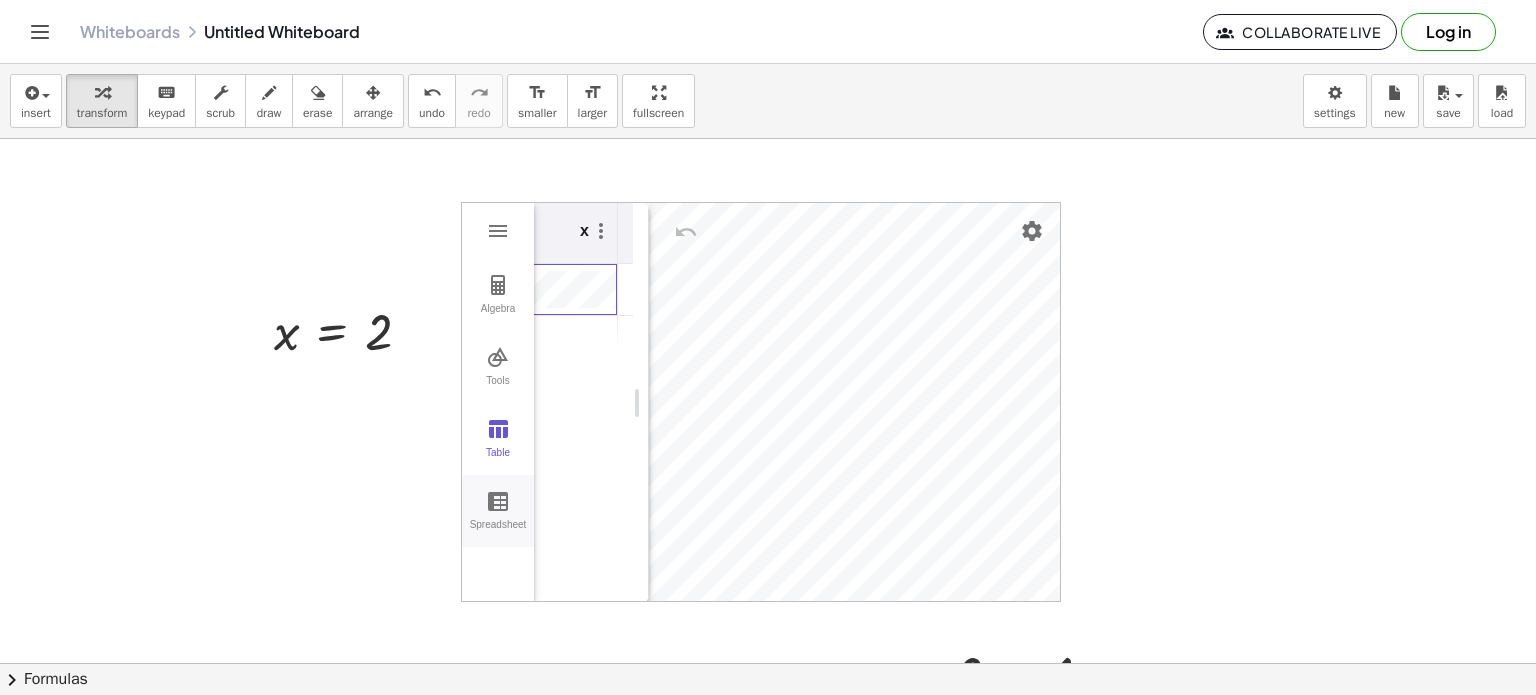 click at bounding box center (498, 501) 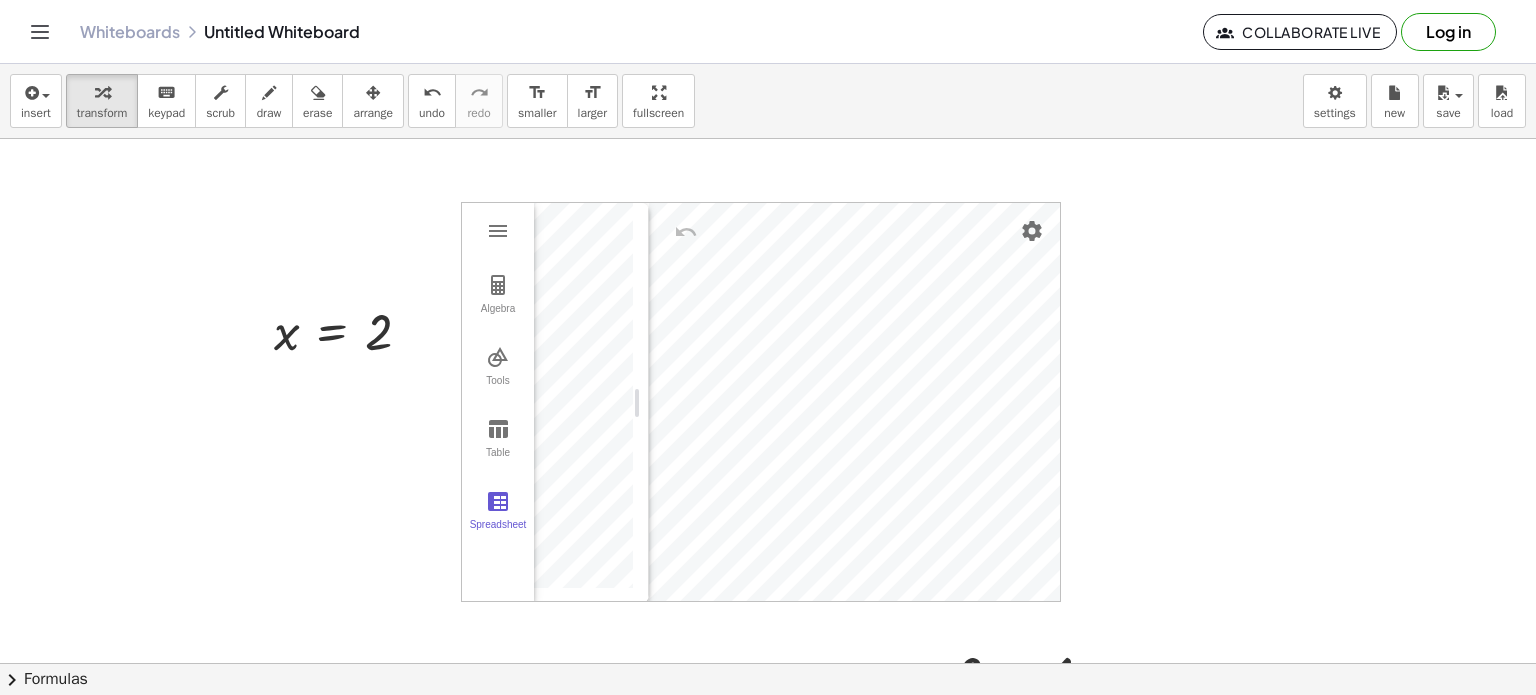 scroll, scrollTop: 0, scrollLeft: 74, axis: horizontal 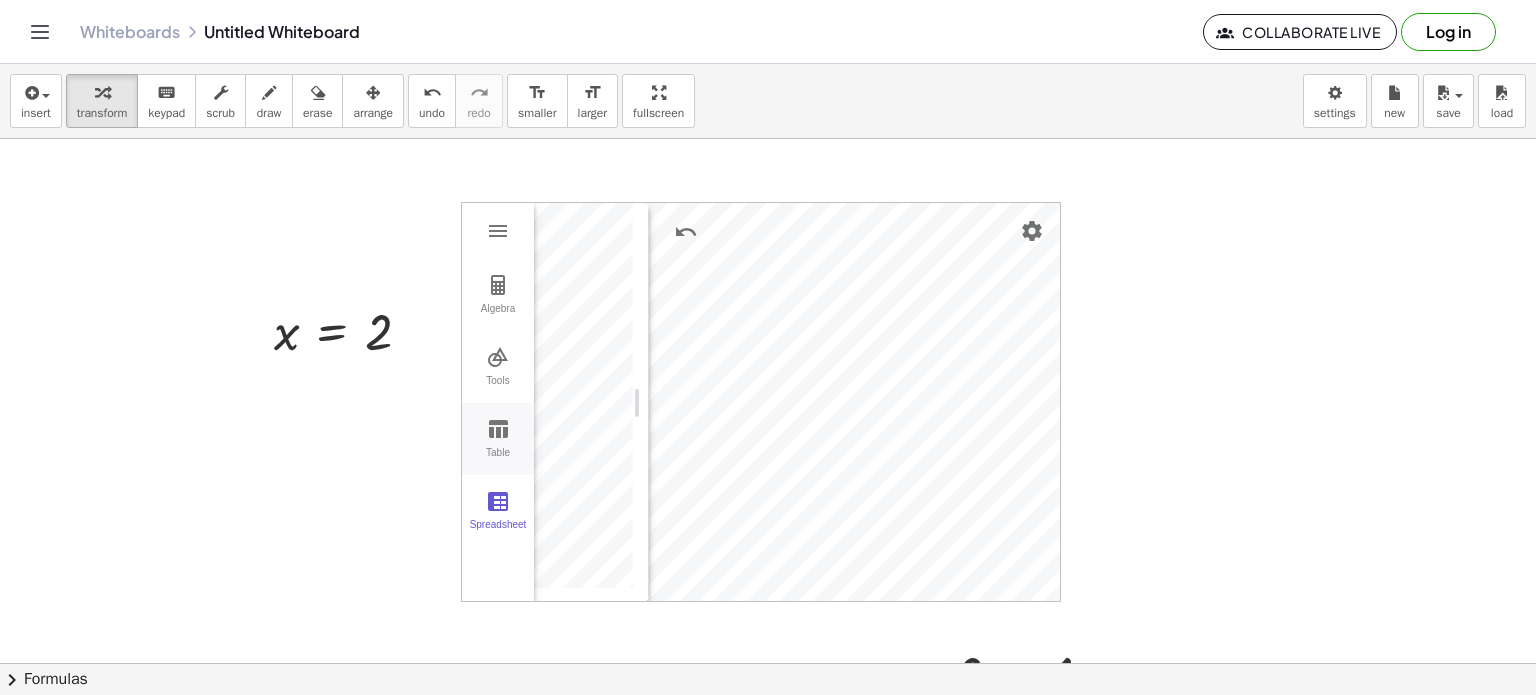 click at bounding box center (498, 429) 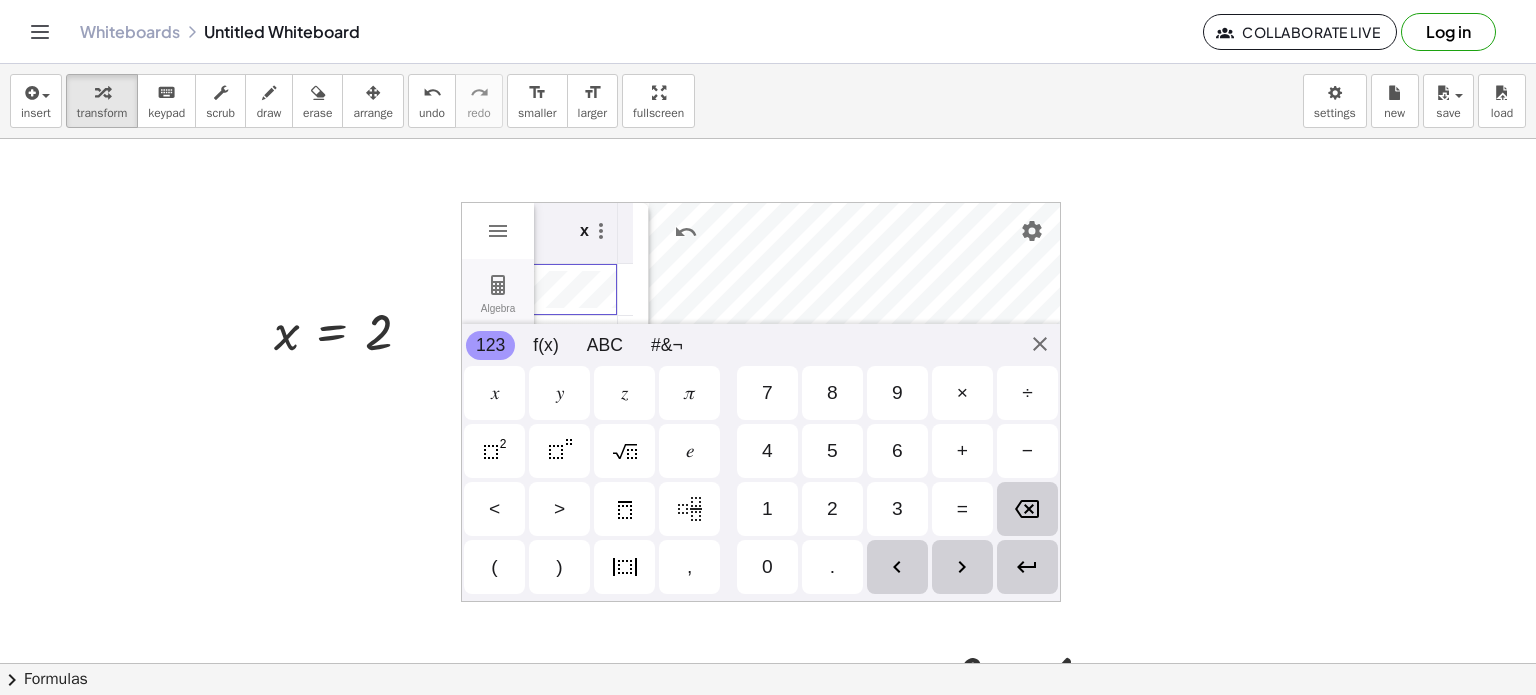 scroll, scrollTop: 0, scrollLeft: 0, axis: both 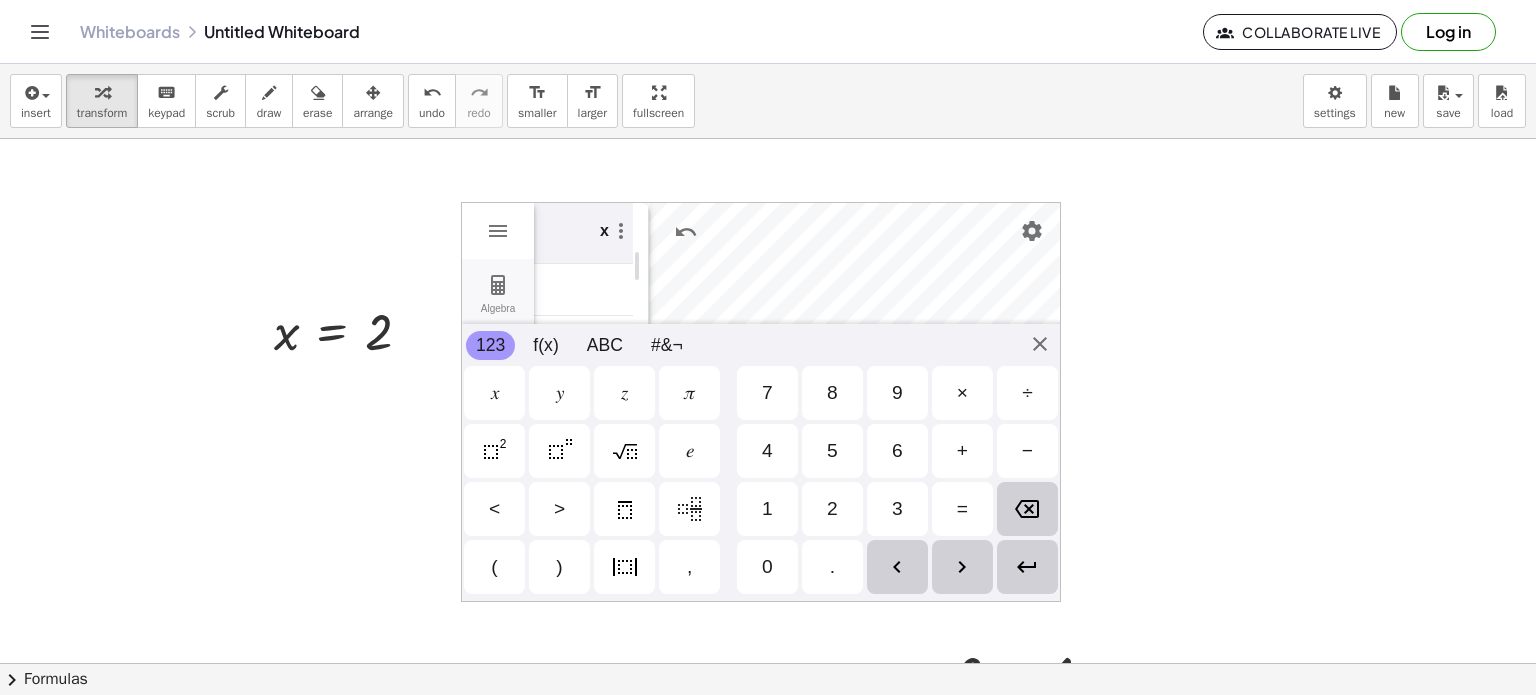 click at bounding box center (498, 285) 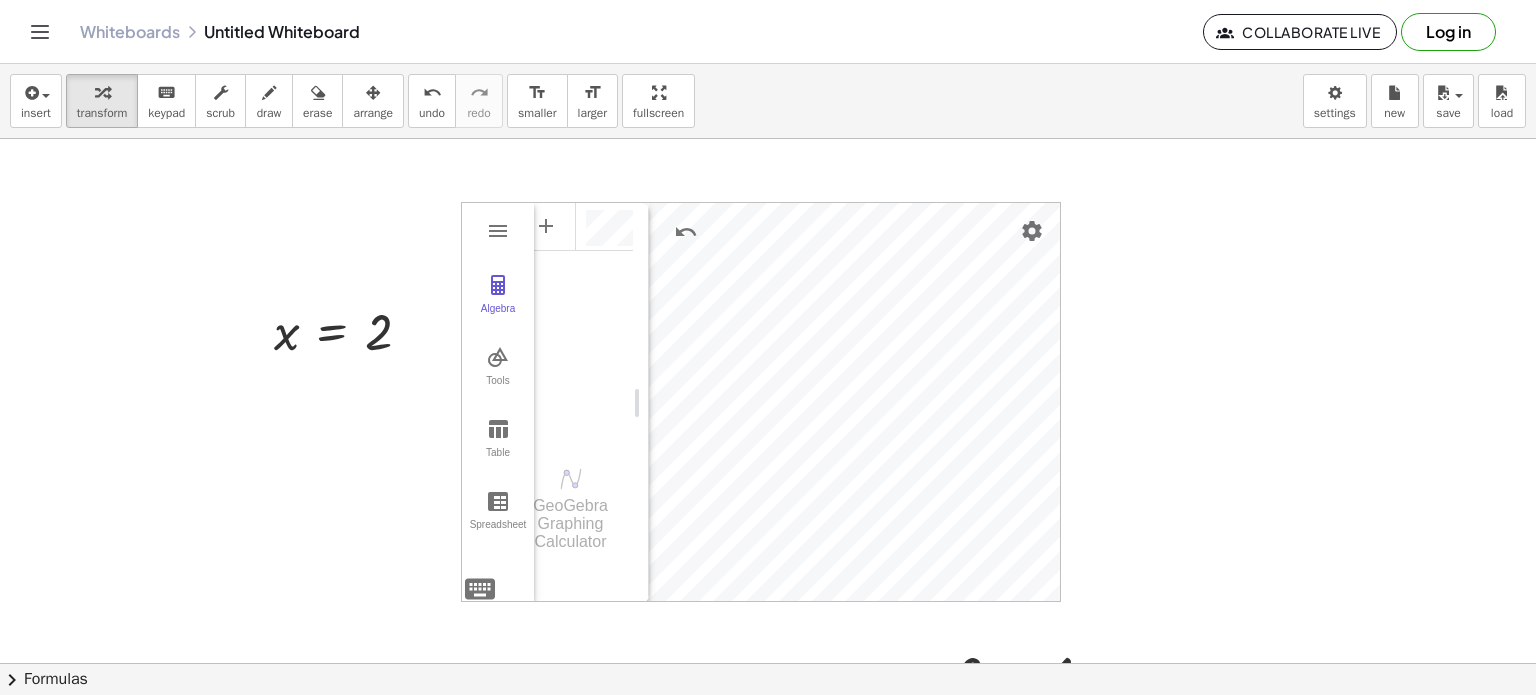 click at bounding box center [575, 319] 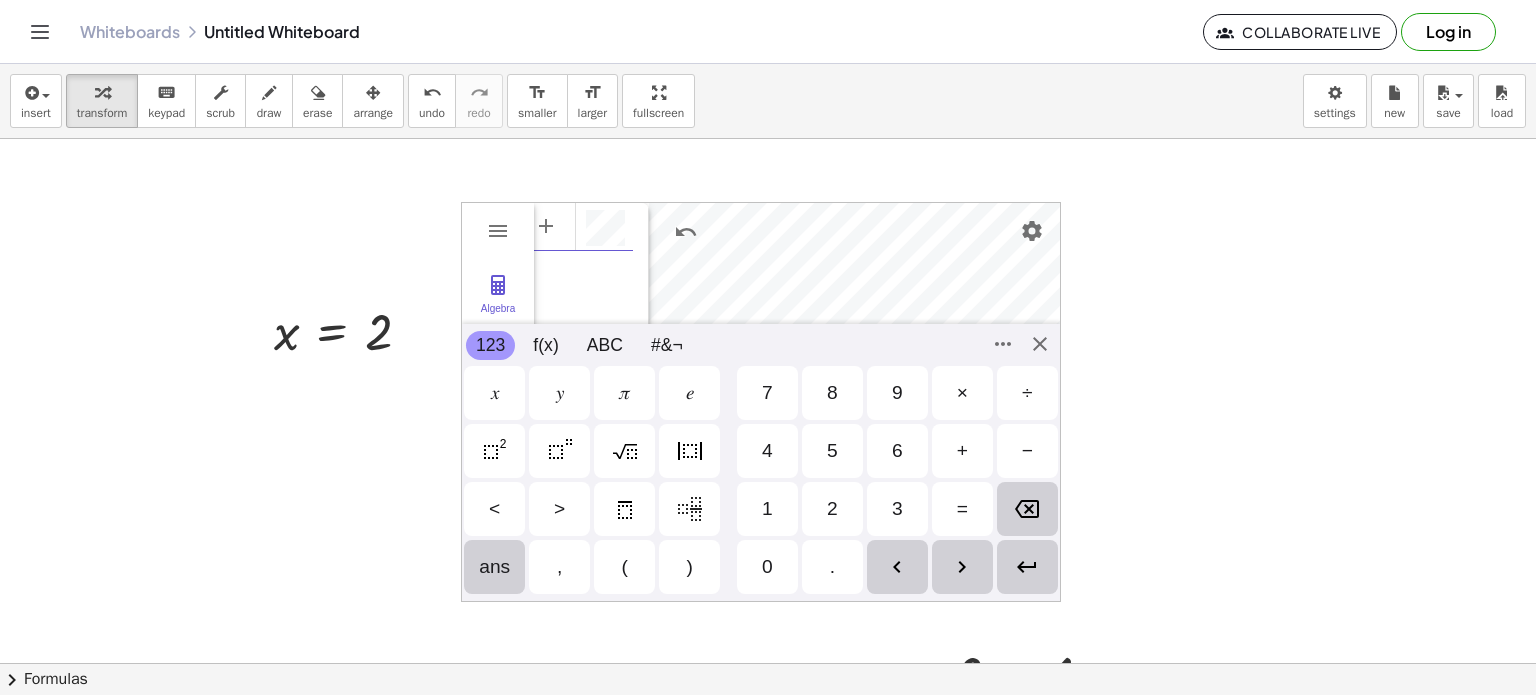 scroll, scrollTop: 12, scrollLeft: 0, axis: vertical 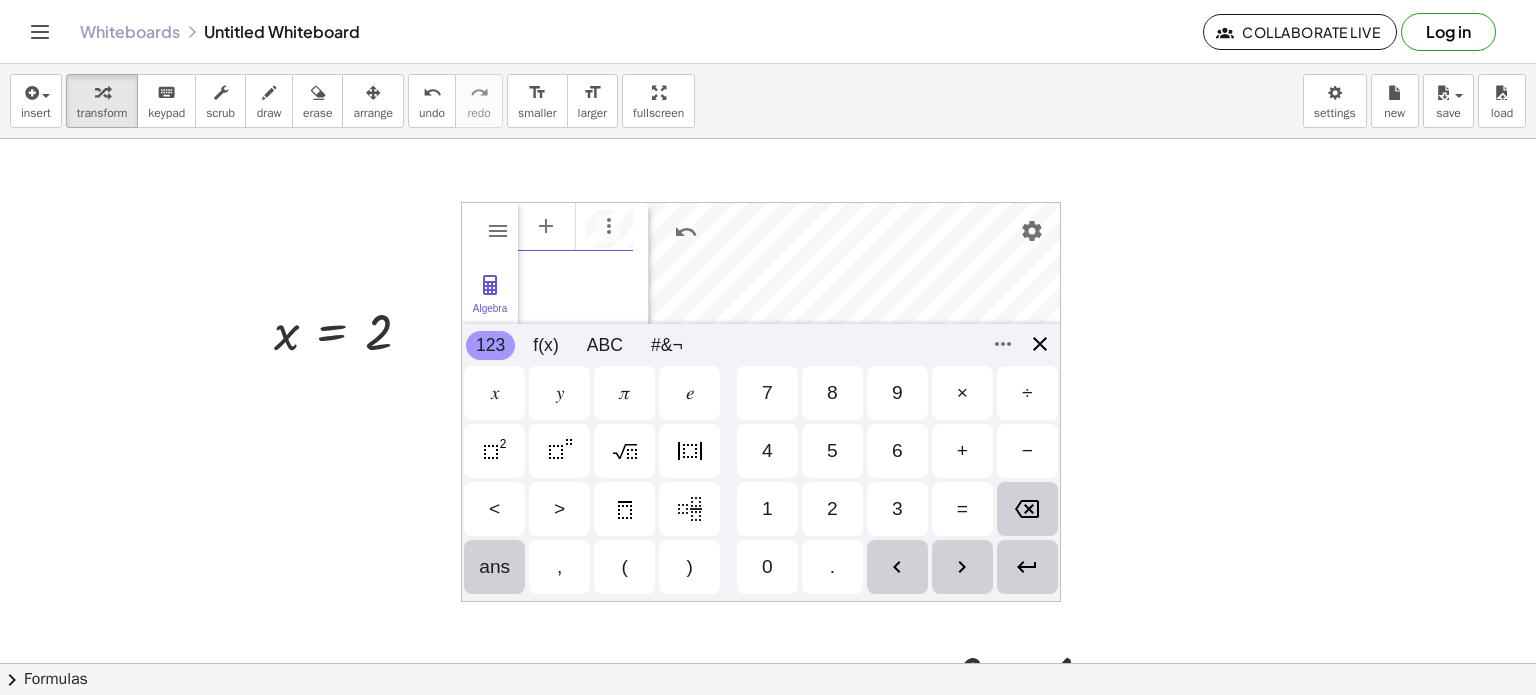 click on "Algebra Tools Table Spreadsheet GeoGebra Graphing Calculator Basic Tools Move Point Slider Intersect Extremum Roots Best Fit Line Edit Select Objects Move Graphics View Delete Show / Hide Label Show / Hide Object Copy Visual Style Media Text Points Point Intersect Point on Object Attach / Detach Point Extremum Roots Complex Number List Lines Line Ray Vector Others Pen Freehand Function Button Check Box Input Box x   123 123 f(x) ABC #&¬ 𝑥 𝑦 𝜋 𝑒 7 8 9 × ÷ 4 5 6 + − < > 1 2 3 = ans , ( ) 0 . 𝑥 𝑦 𝑧 𝜋 7 8 9 × ÷ 𝑒 4 5 6 + − < > 1 2 3 = ( ) , 0 ." at bounding box center (761, 402) 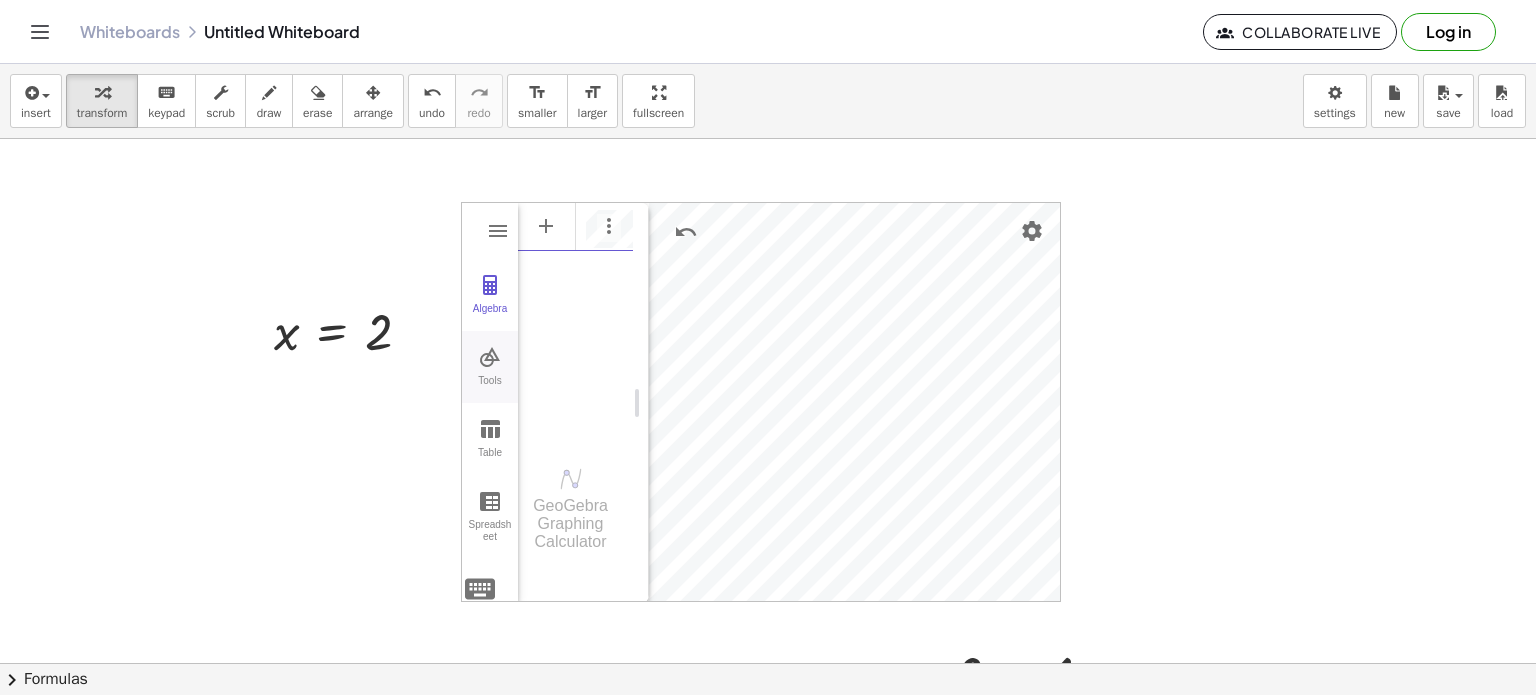 click on "Tools" at bounding box center (490, 367) 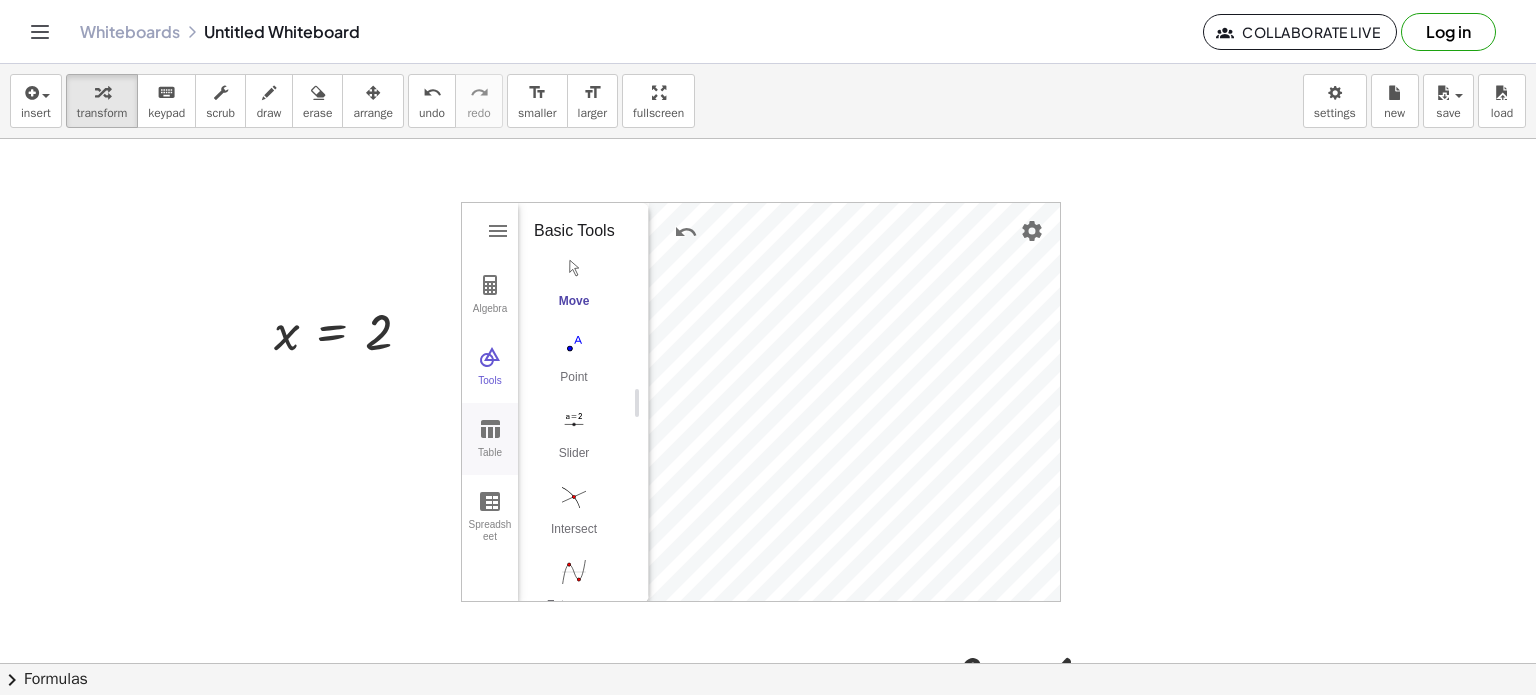 click at bounding box center [490, 429] 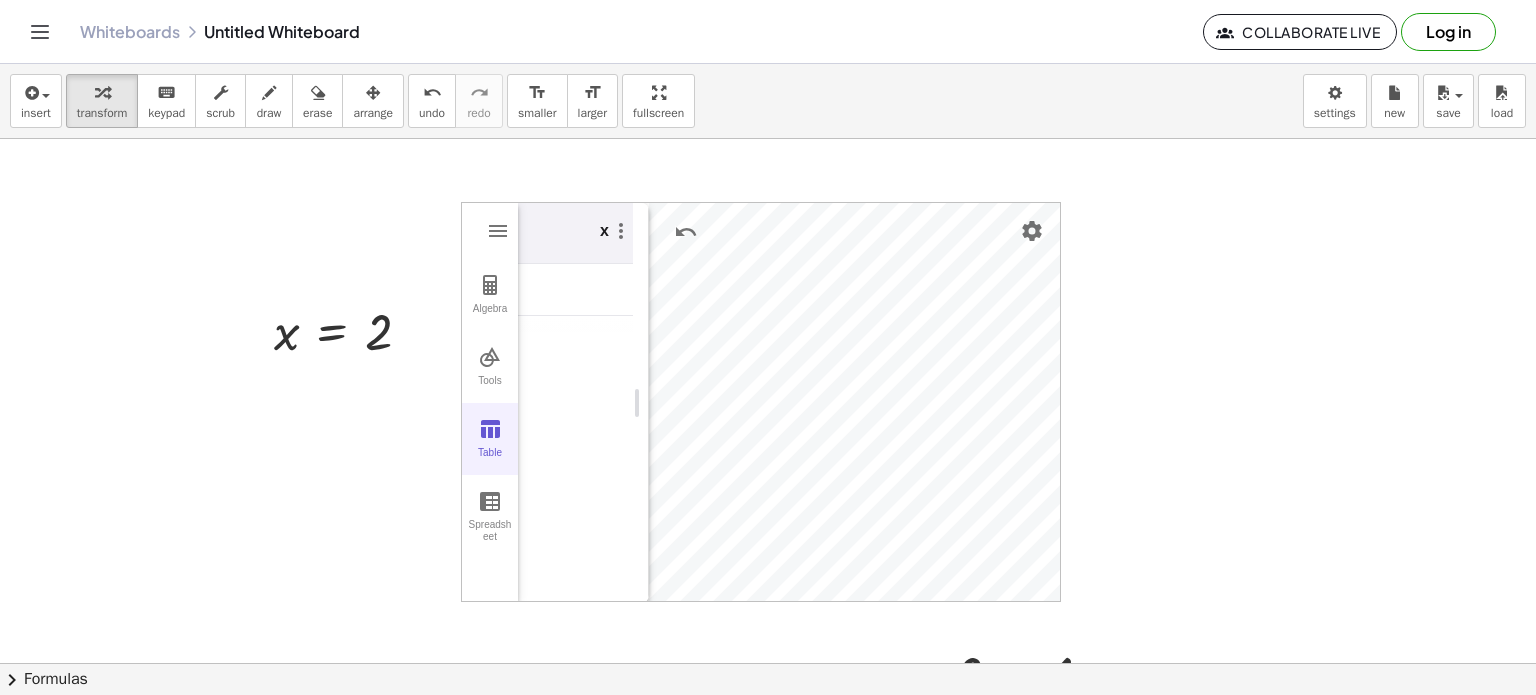 click on "Table" at bounding box center [490, 439] 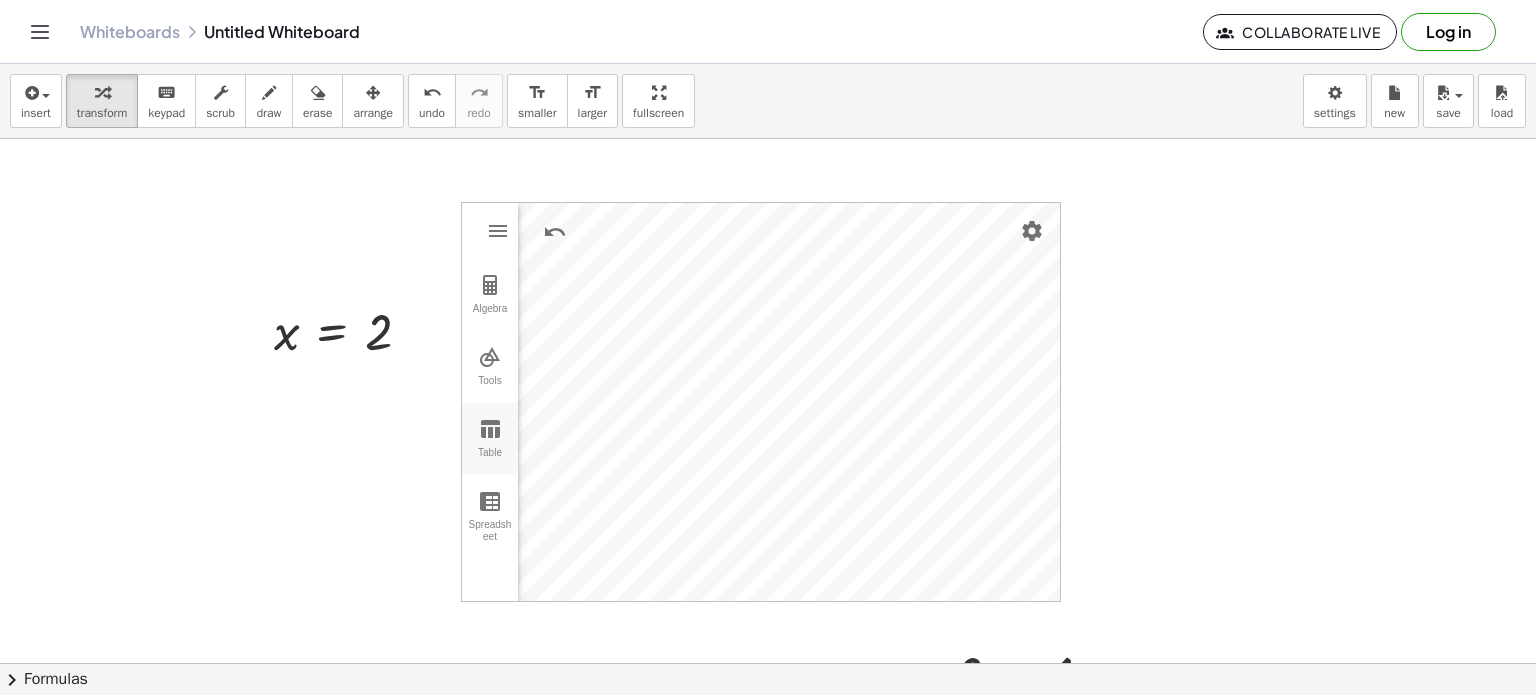 click at bounding box center [490, 429] 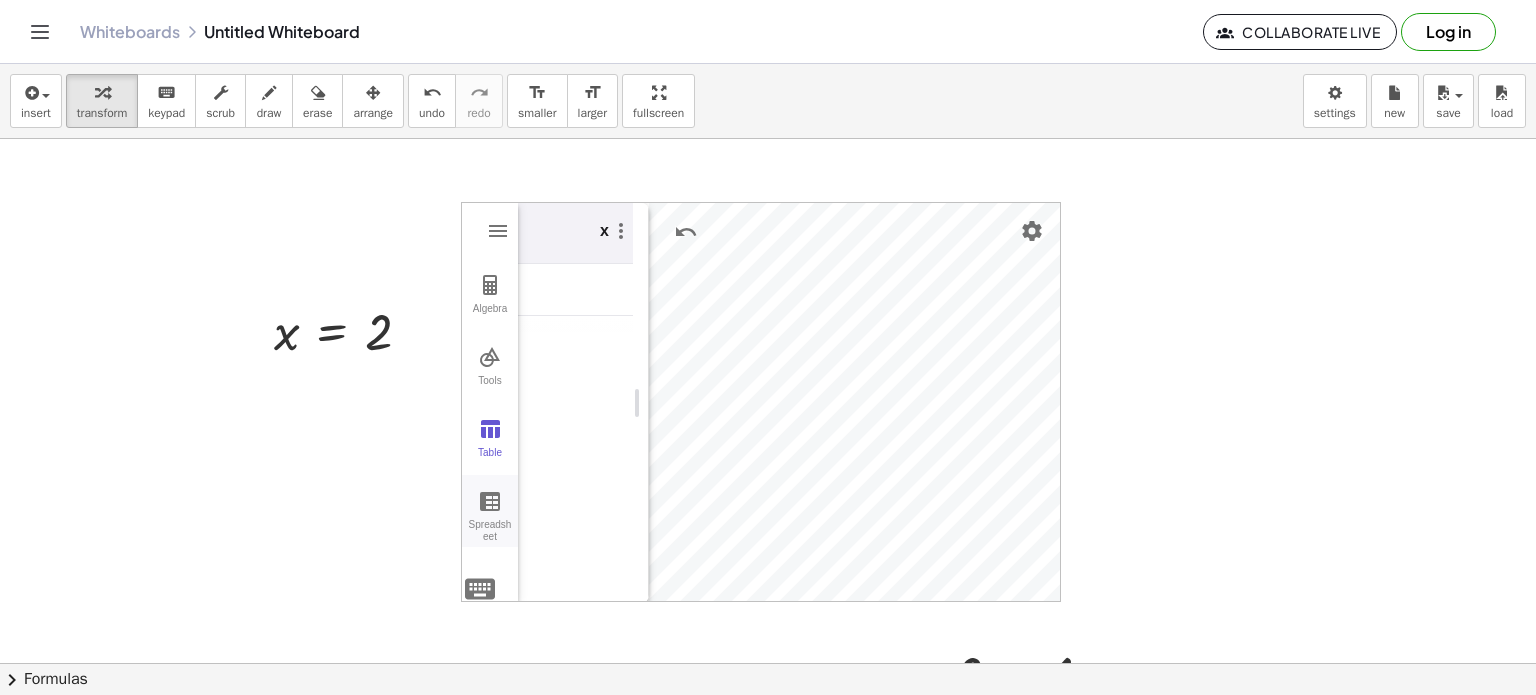 click on "Spreadsheet" at bounding box center [490, 533] 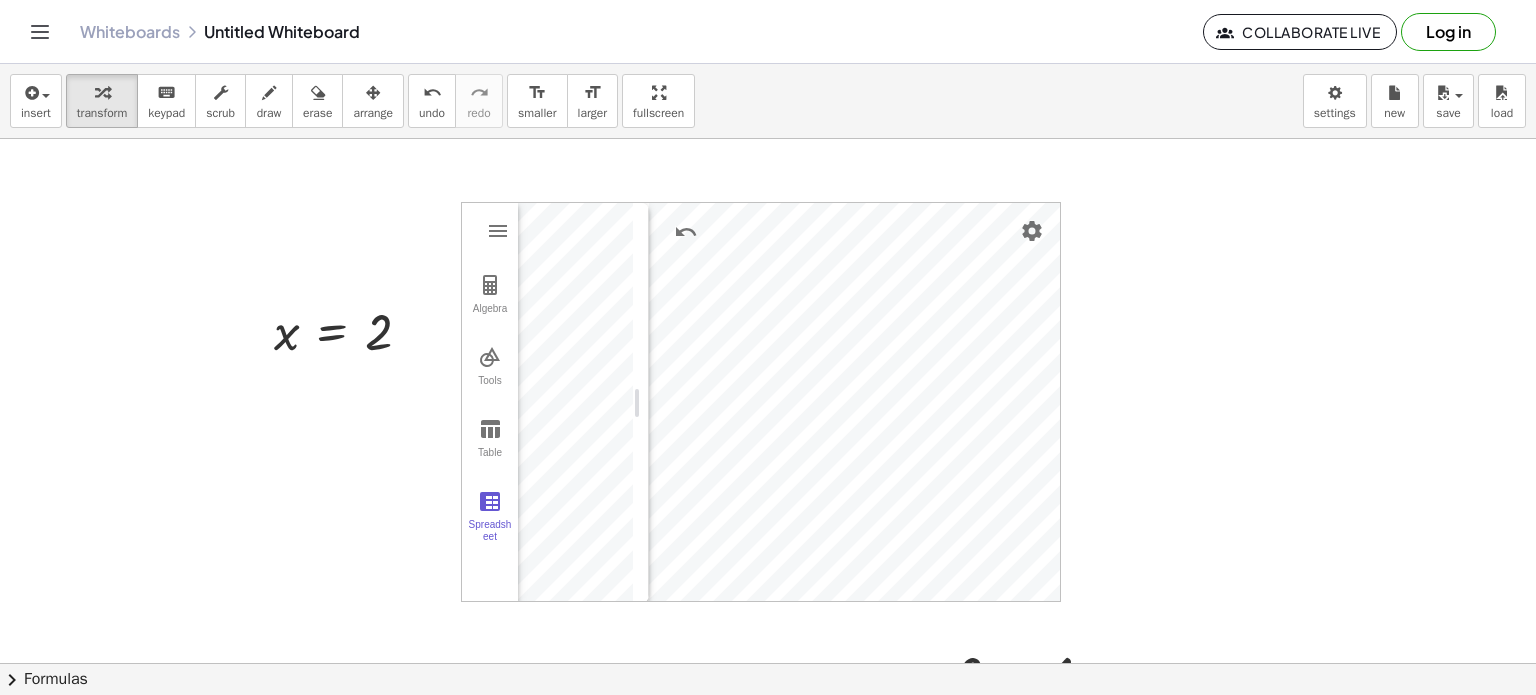 scroll, scrollTop: 0, scrollLeft: 0, axis: both 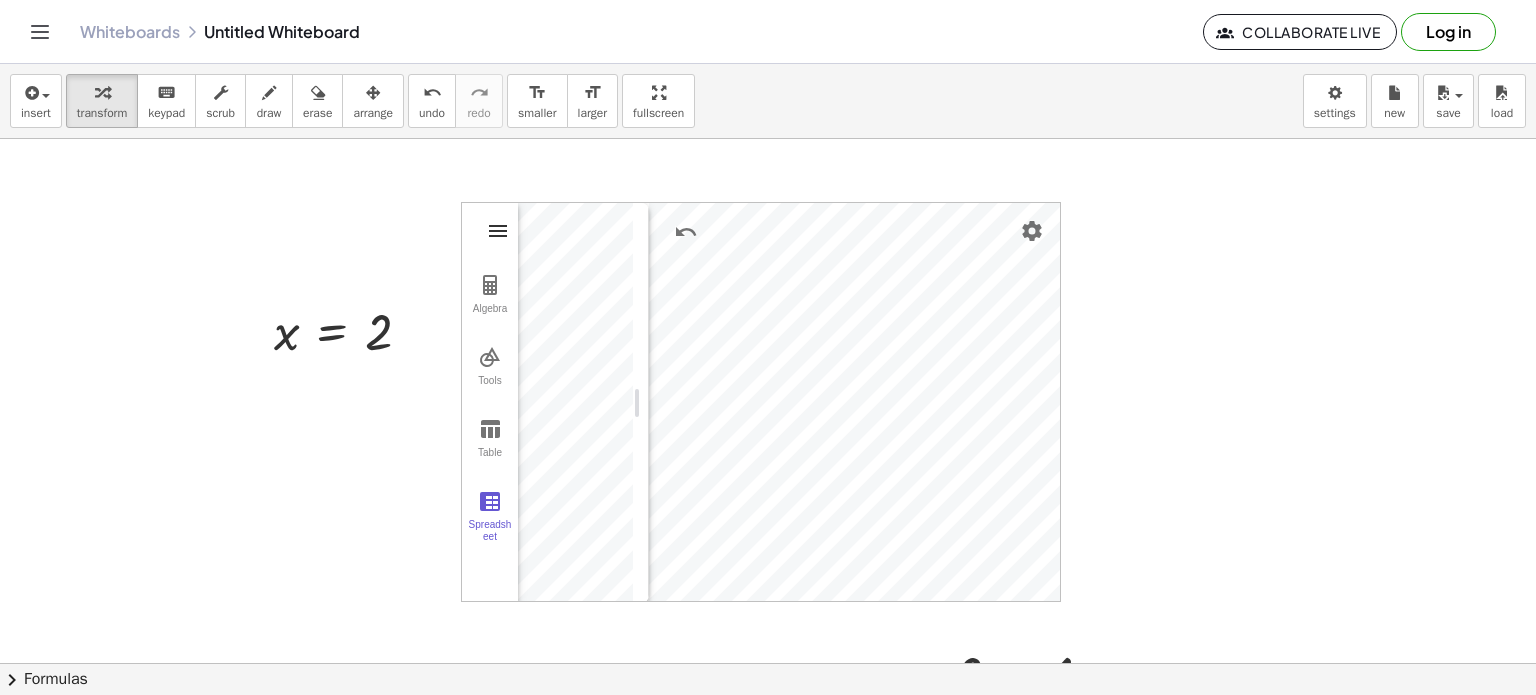click at bounding box center [498, 231] 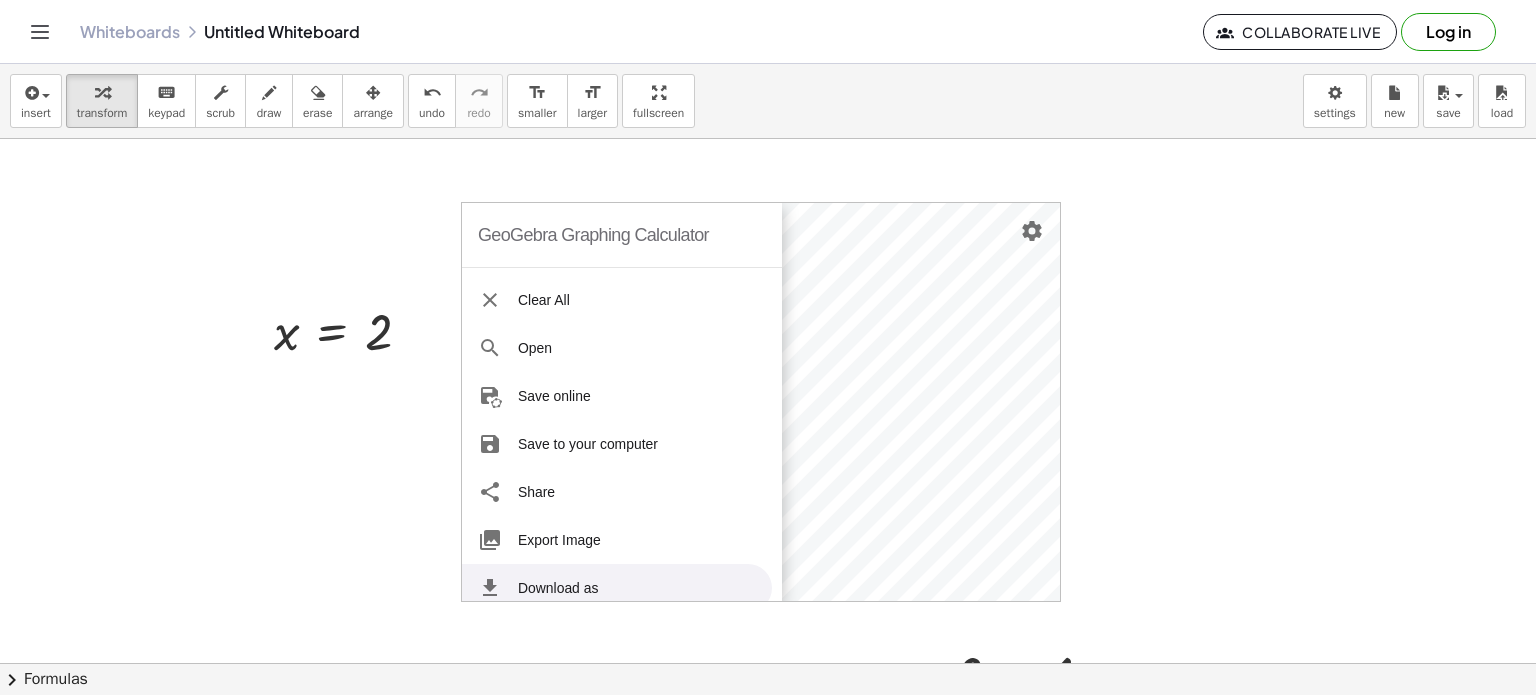 click at bounding box center [768, 664] 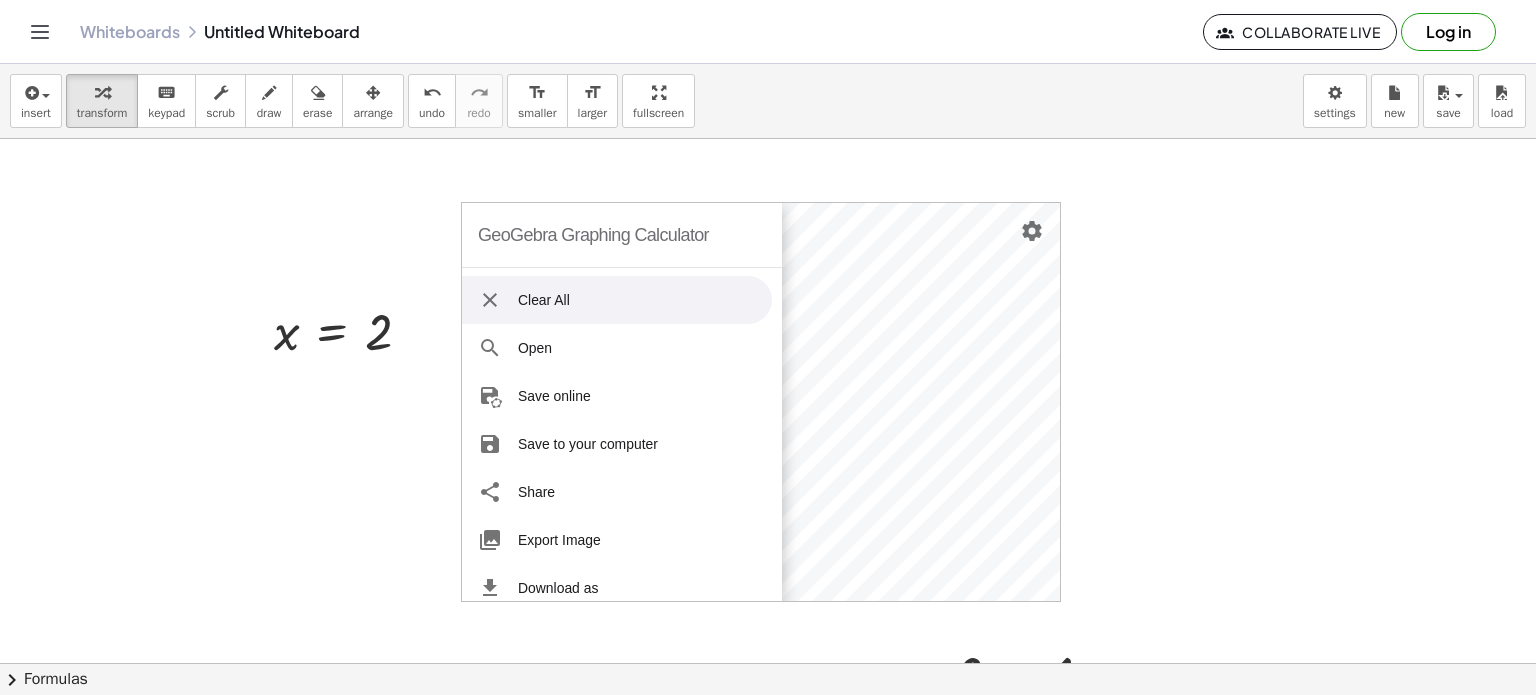 click at bounding box center (768, 664) 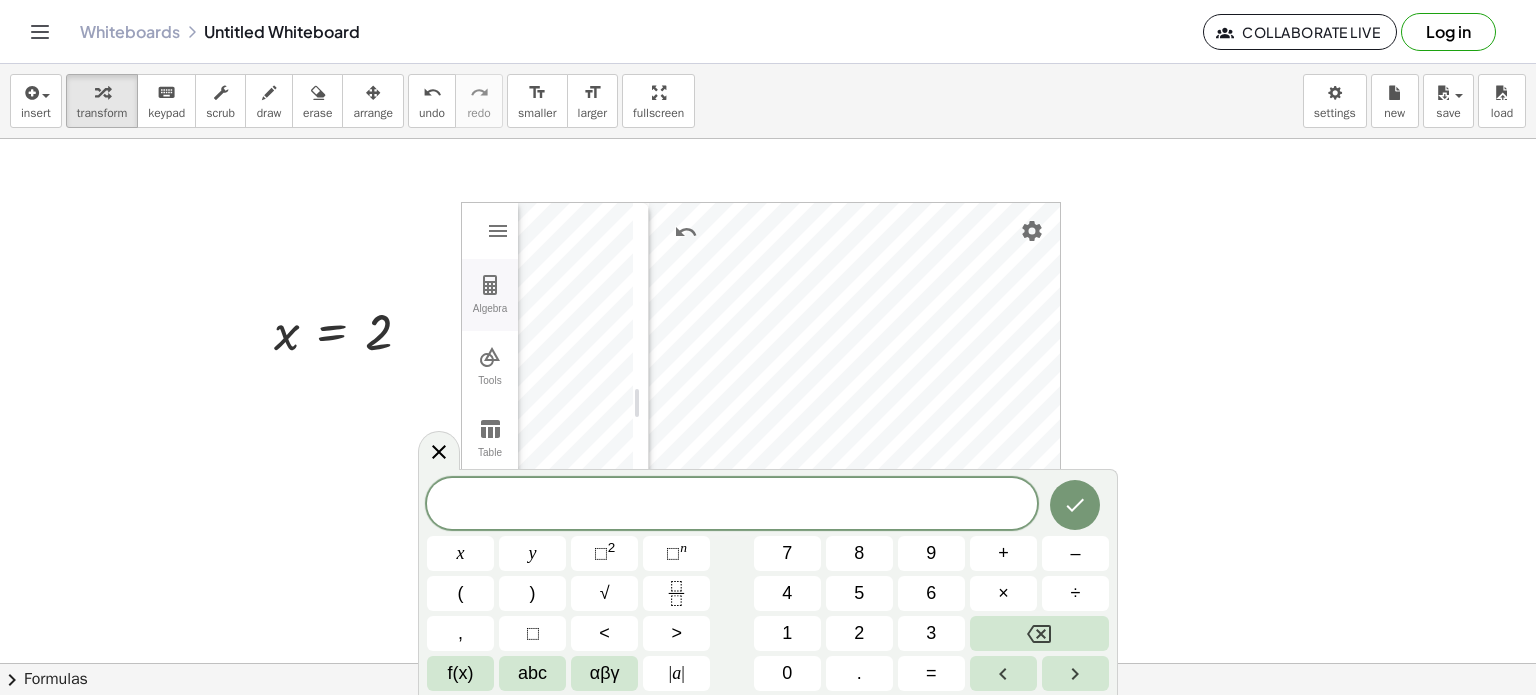 click on "Algebra" at bounding box center (490, 295) 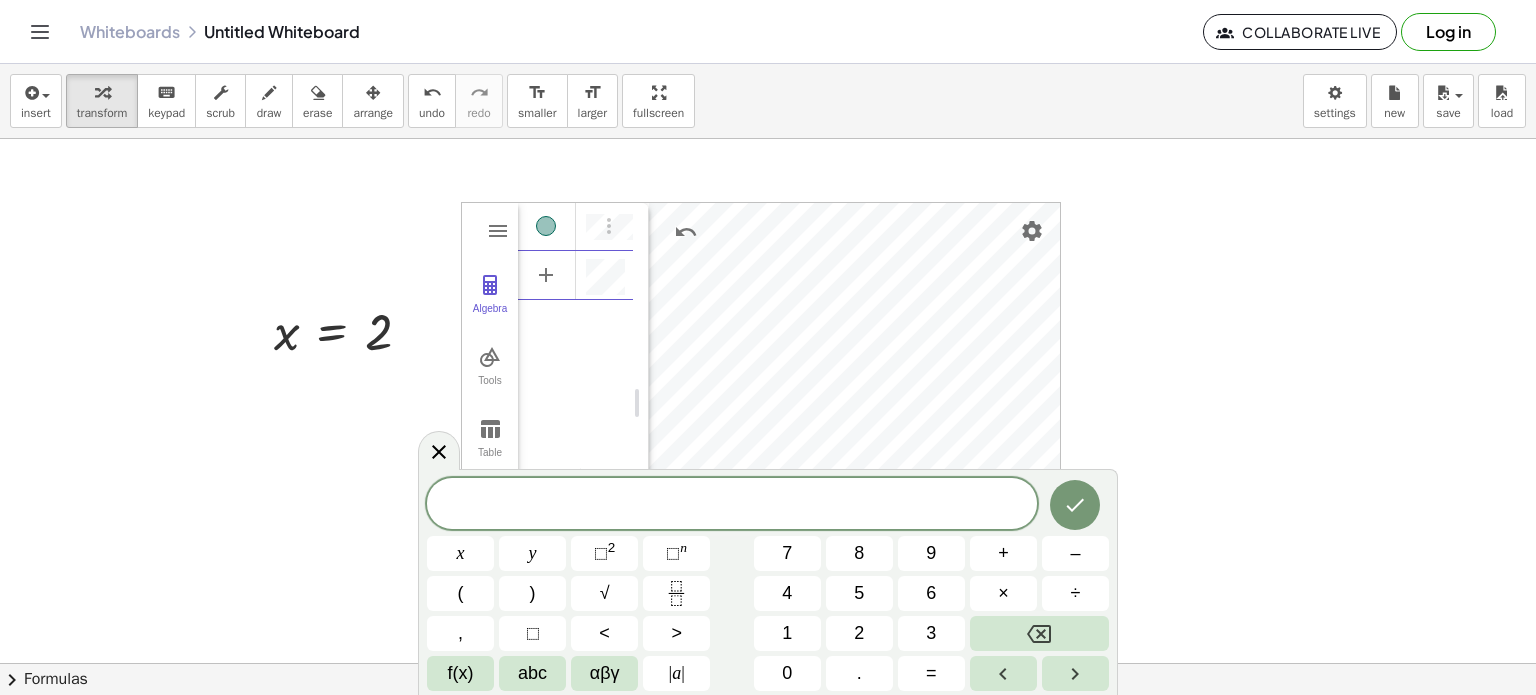 scroll, scrollTop: 12, scrollLeft: 0, axis: vertical 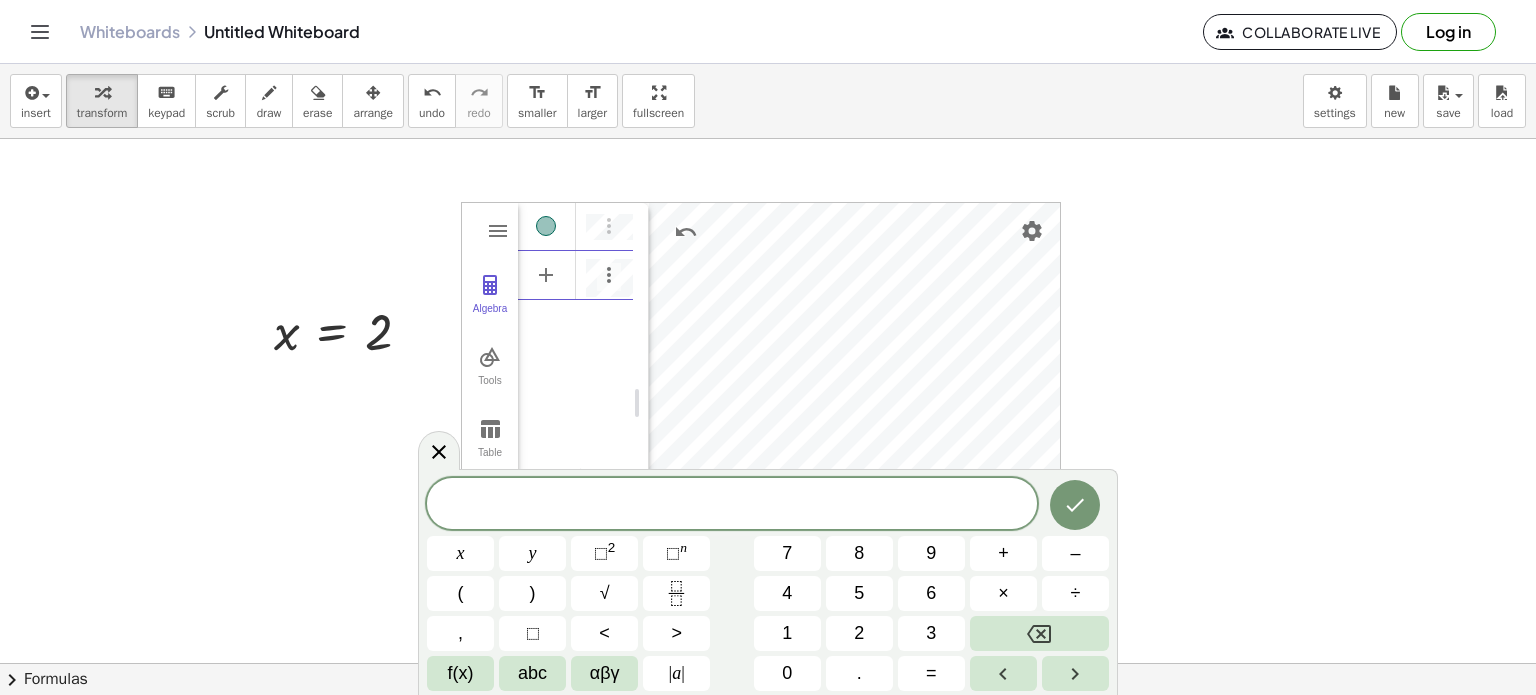 click at bounding box center (575, 319) 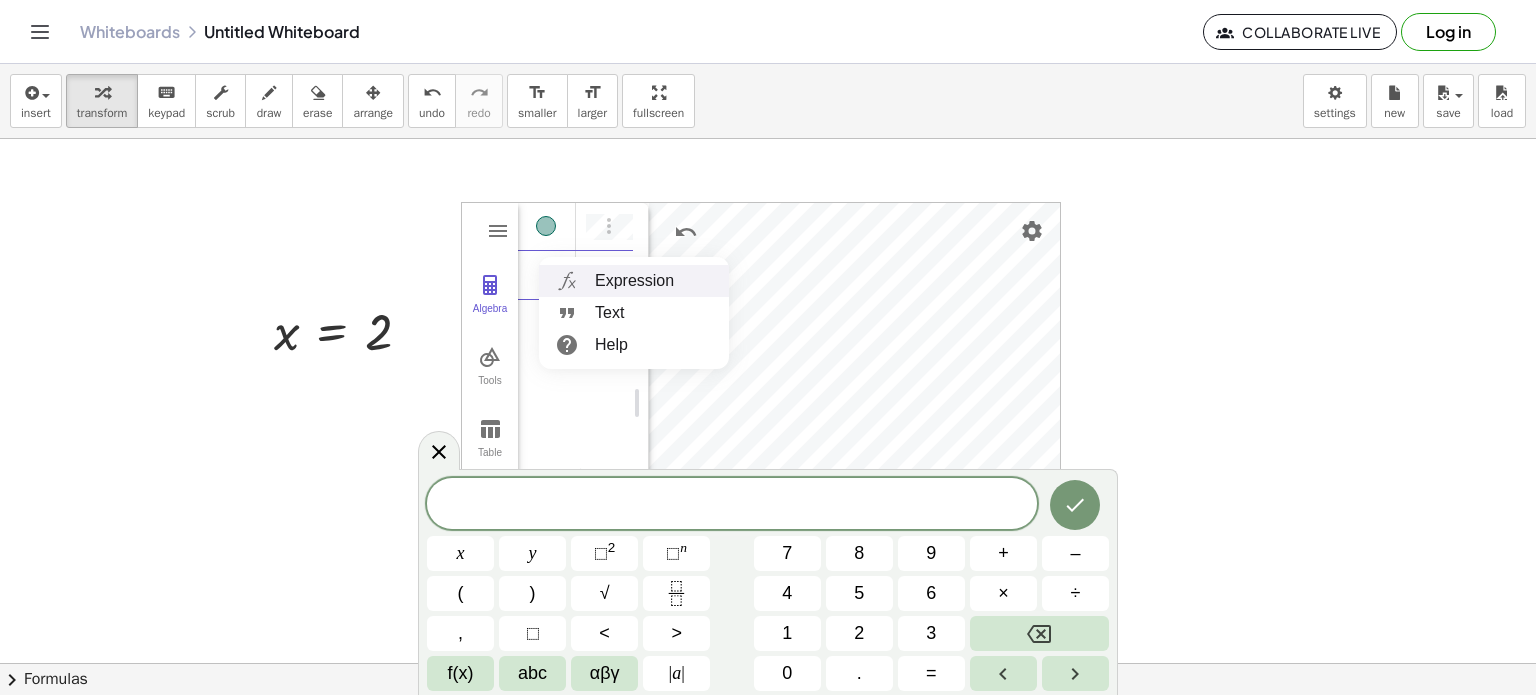 click on "Expression" at bounding box center [634, 281] 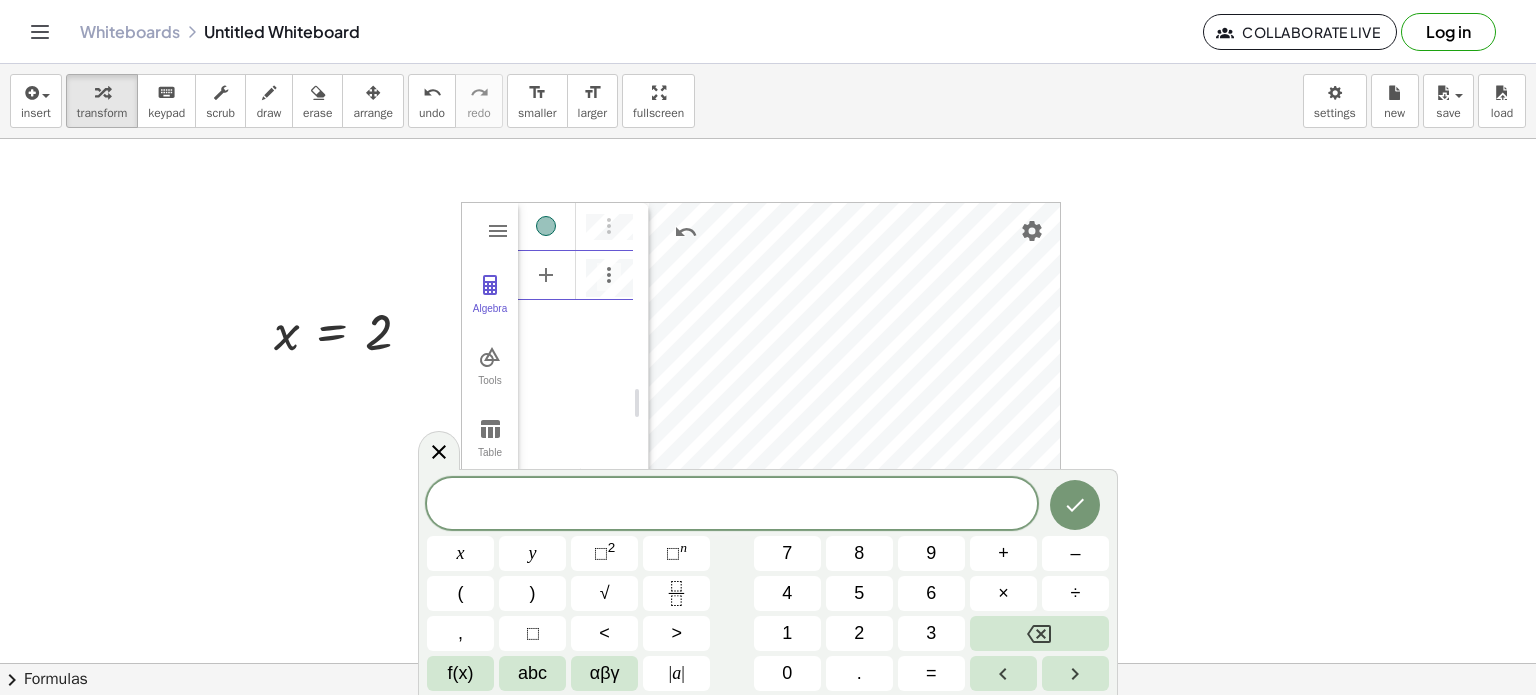 scroll, scrollTop: 12, scrollLeft: 0, axis: vertical 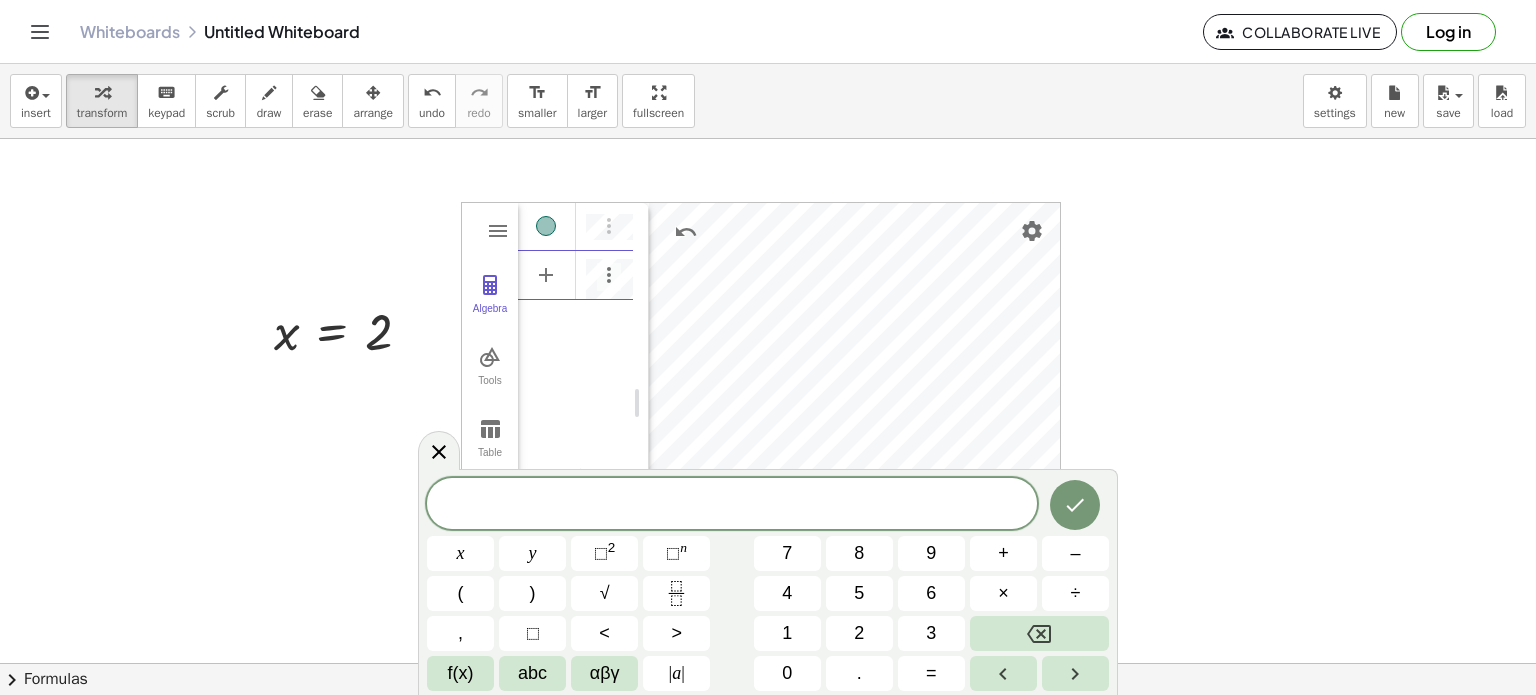 click at bounding box center (768, 664) 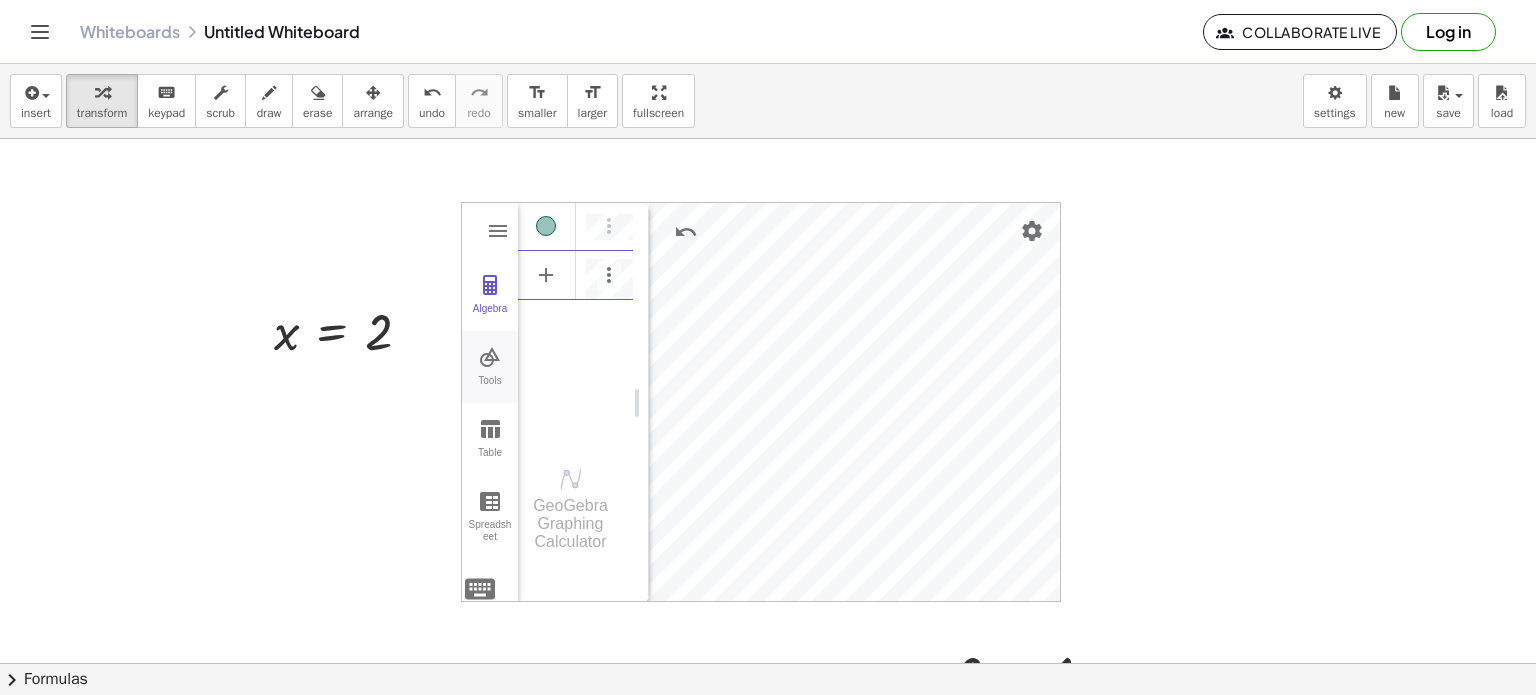 click at bounding box center (490, 357) 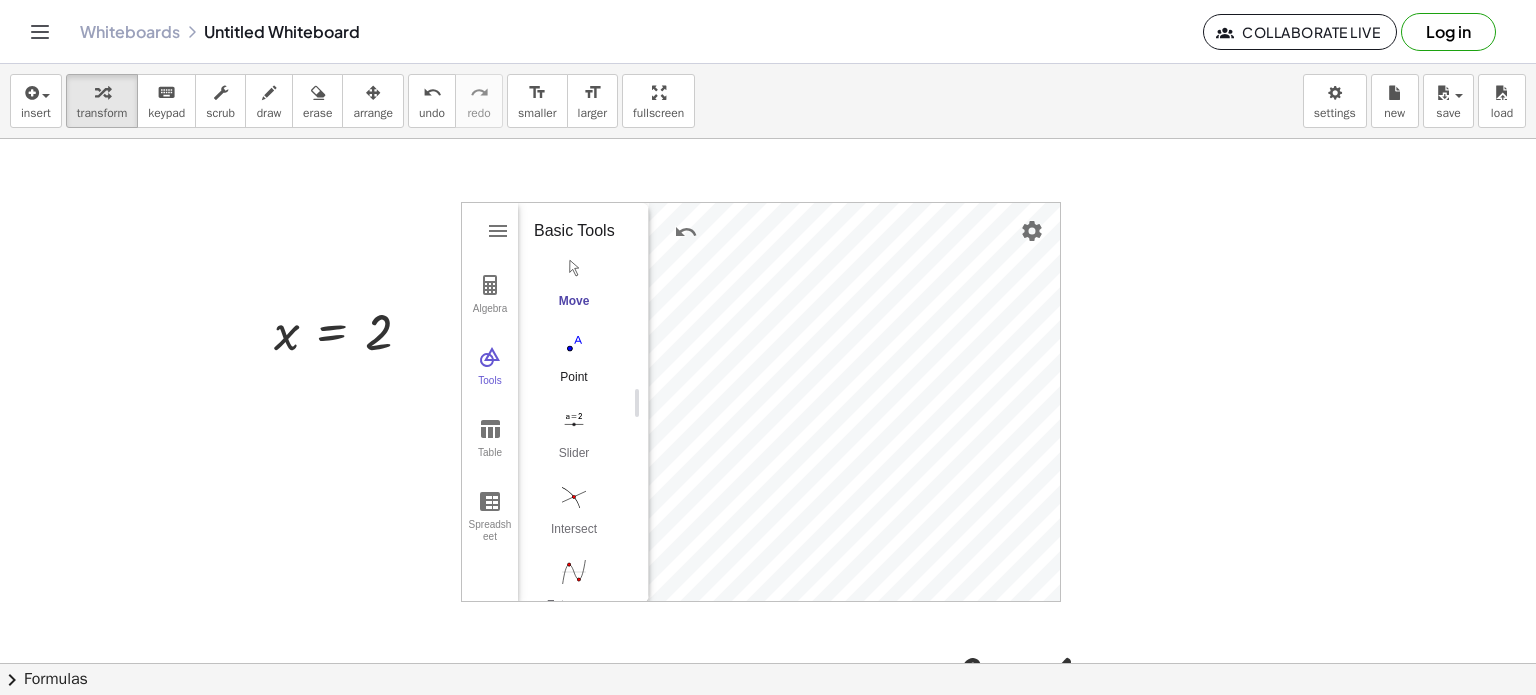click on "Point" at bounding box center [574, 384] 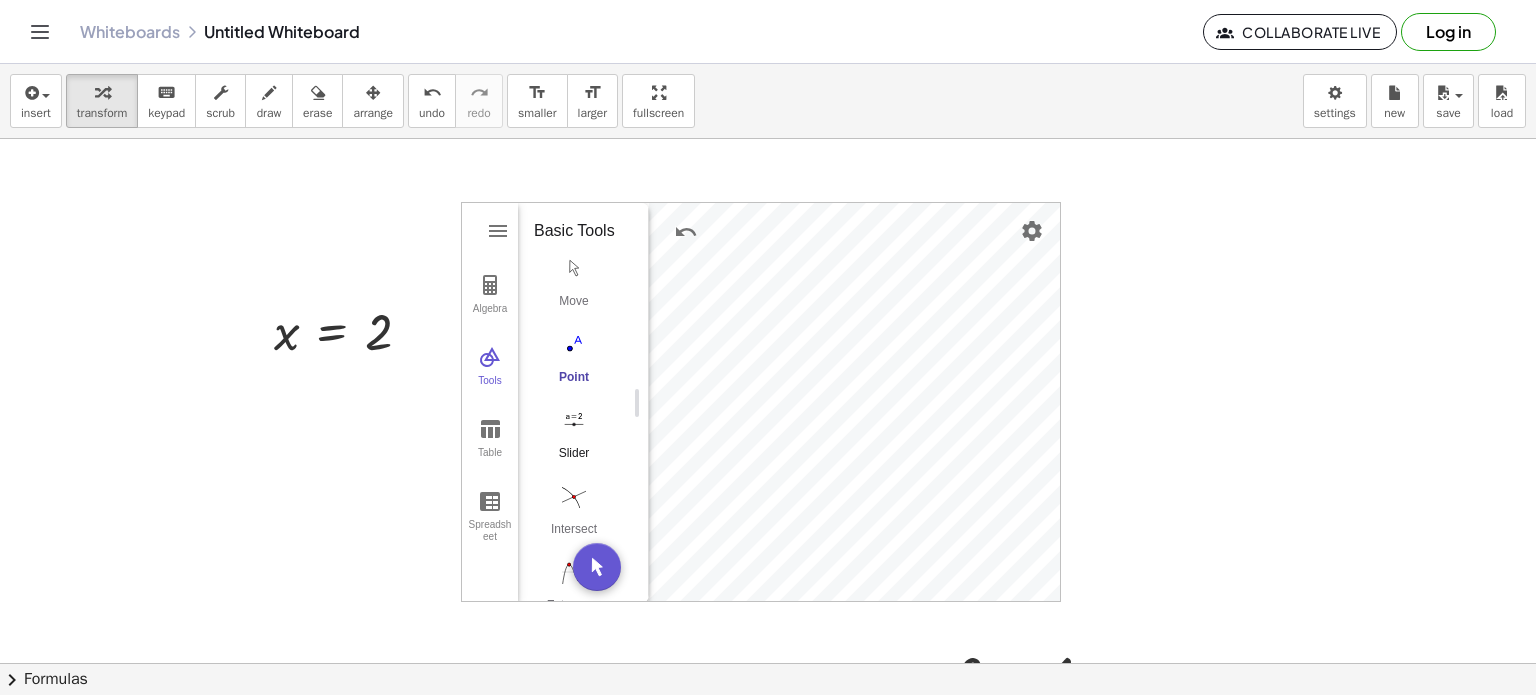 click at bounding box center (574, 420) 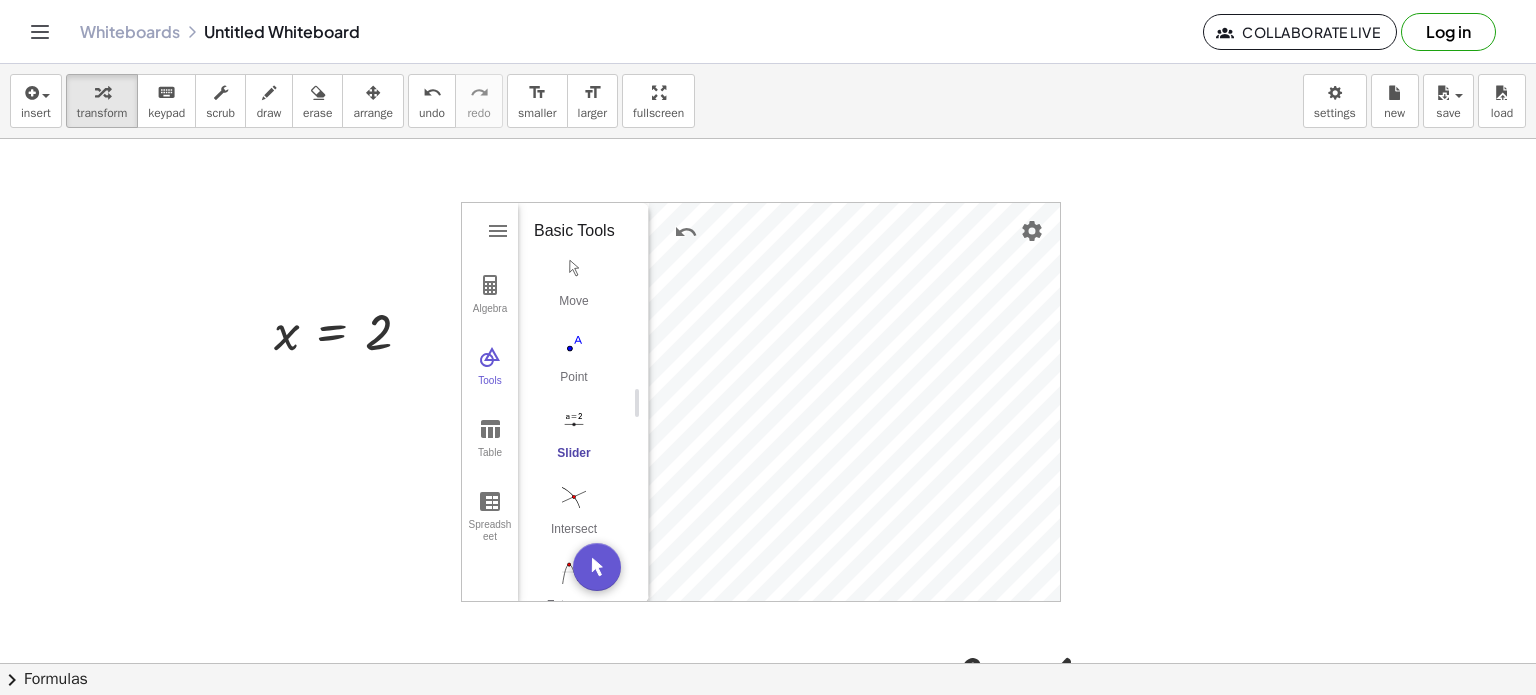 click at bounding box center (574, 420) 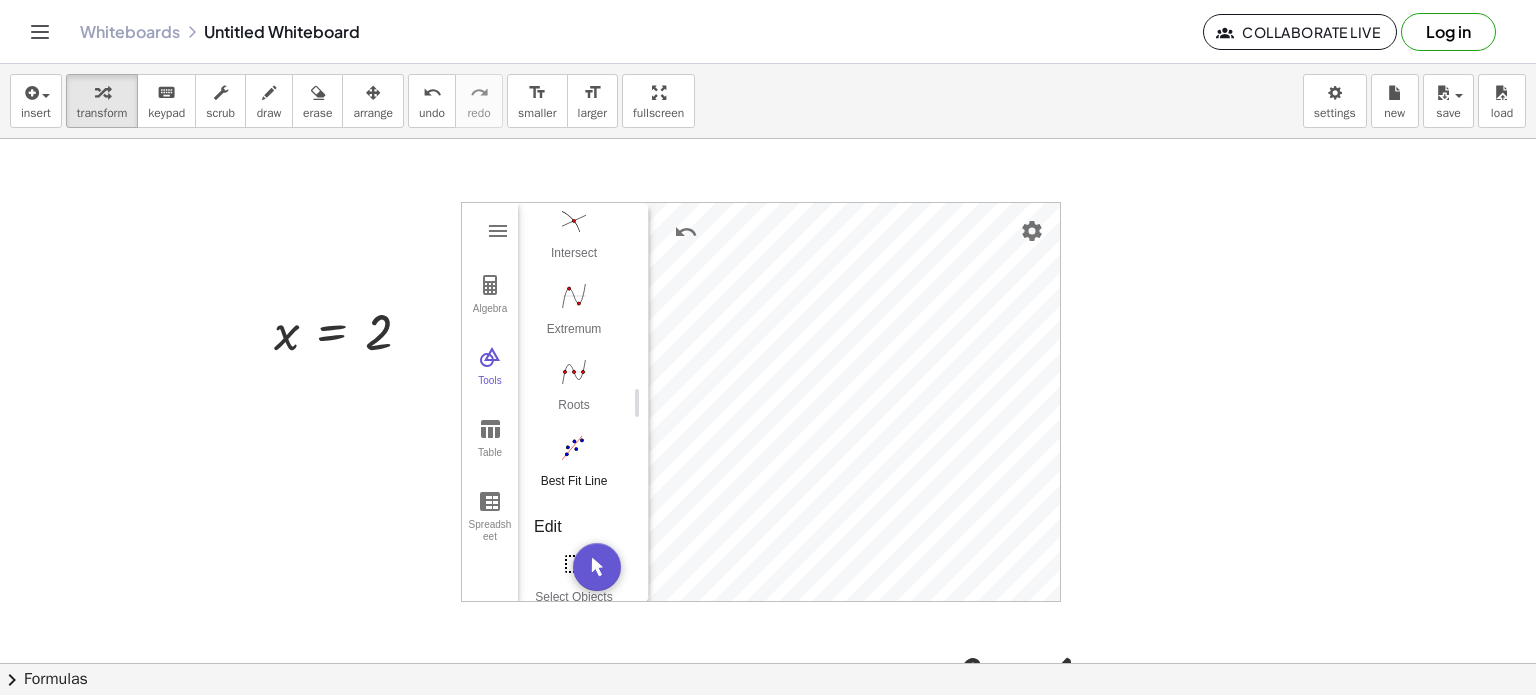 scroll, scrollTop: 300, scrollLeft: 0, axis: vertical 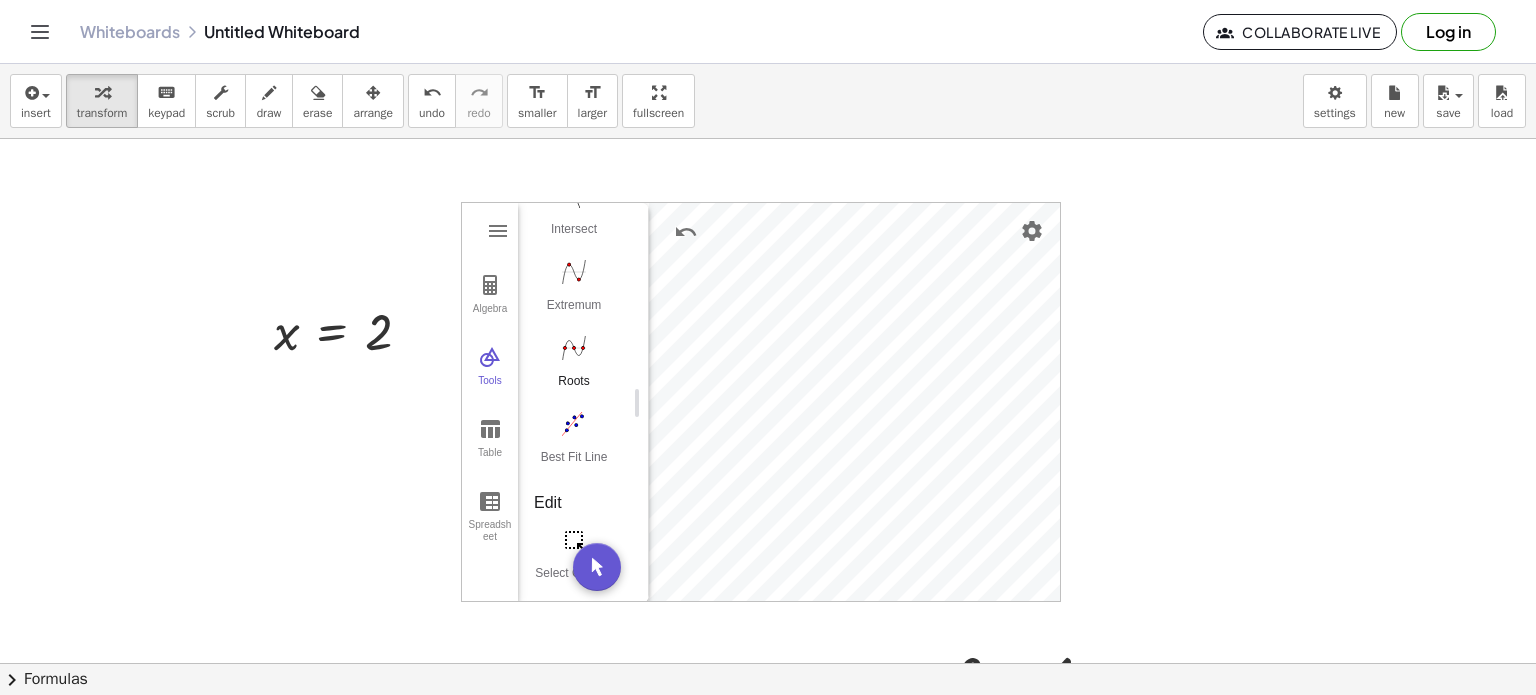 click on "Roots" at bounding box center [574, 367] 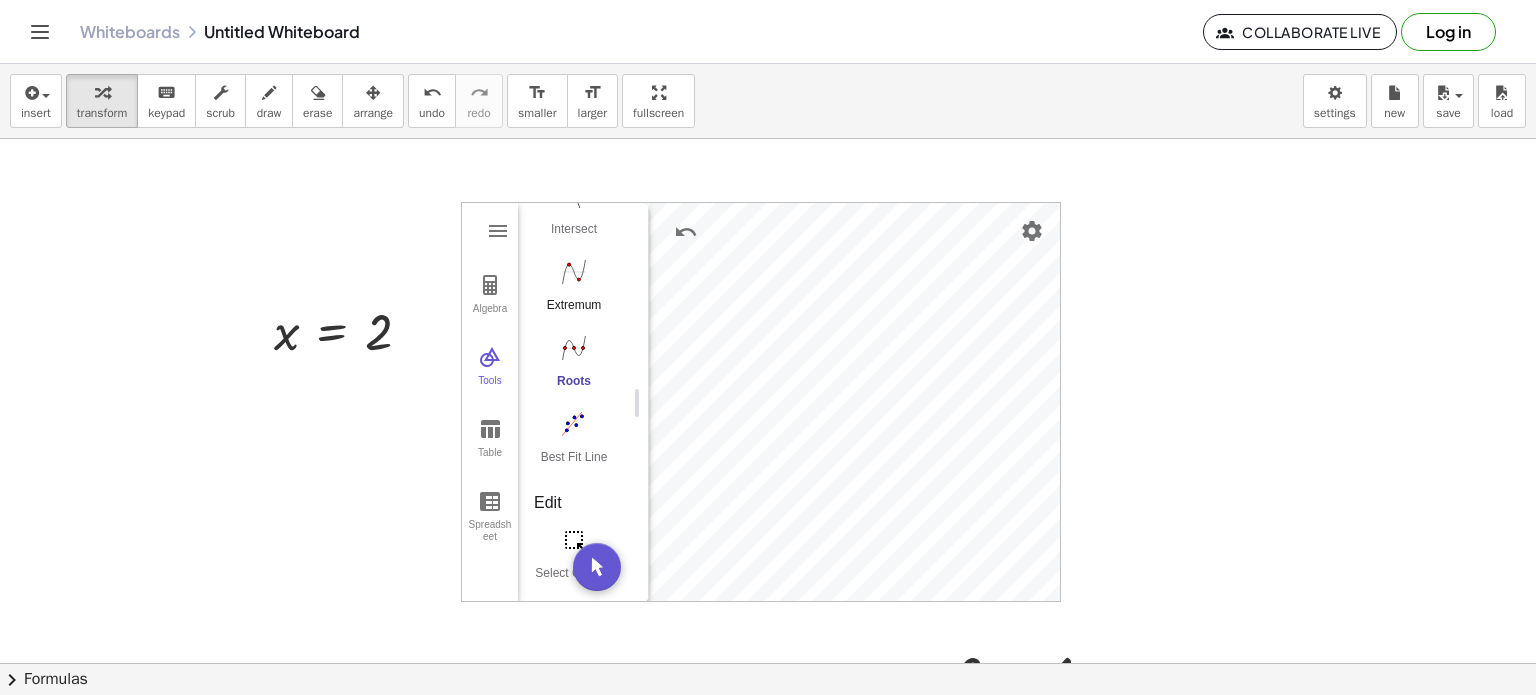 click on "Extremum" at bounding box center [574, 291] 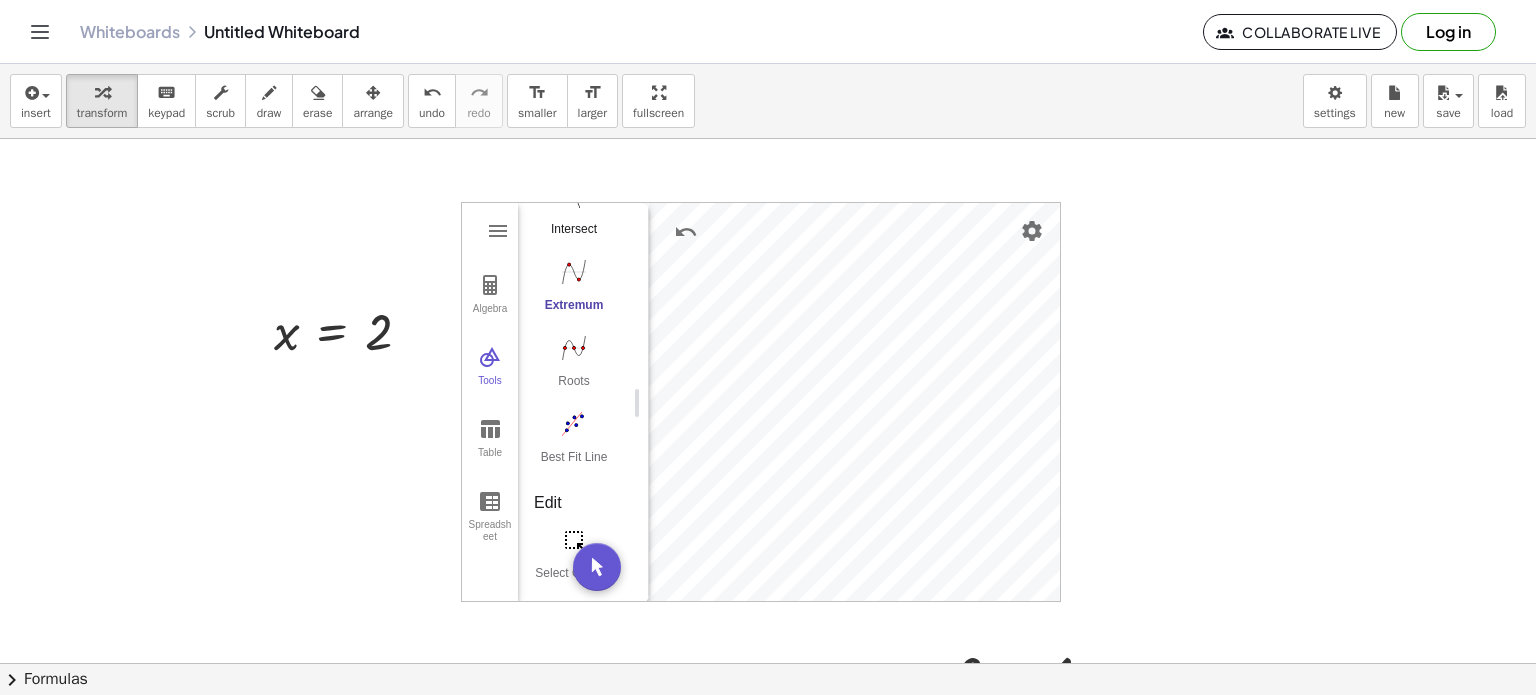 click at bounding box center [574, 196] 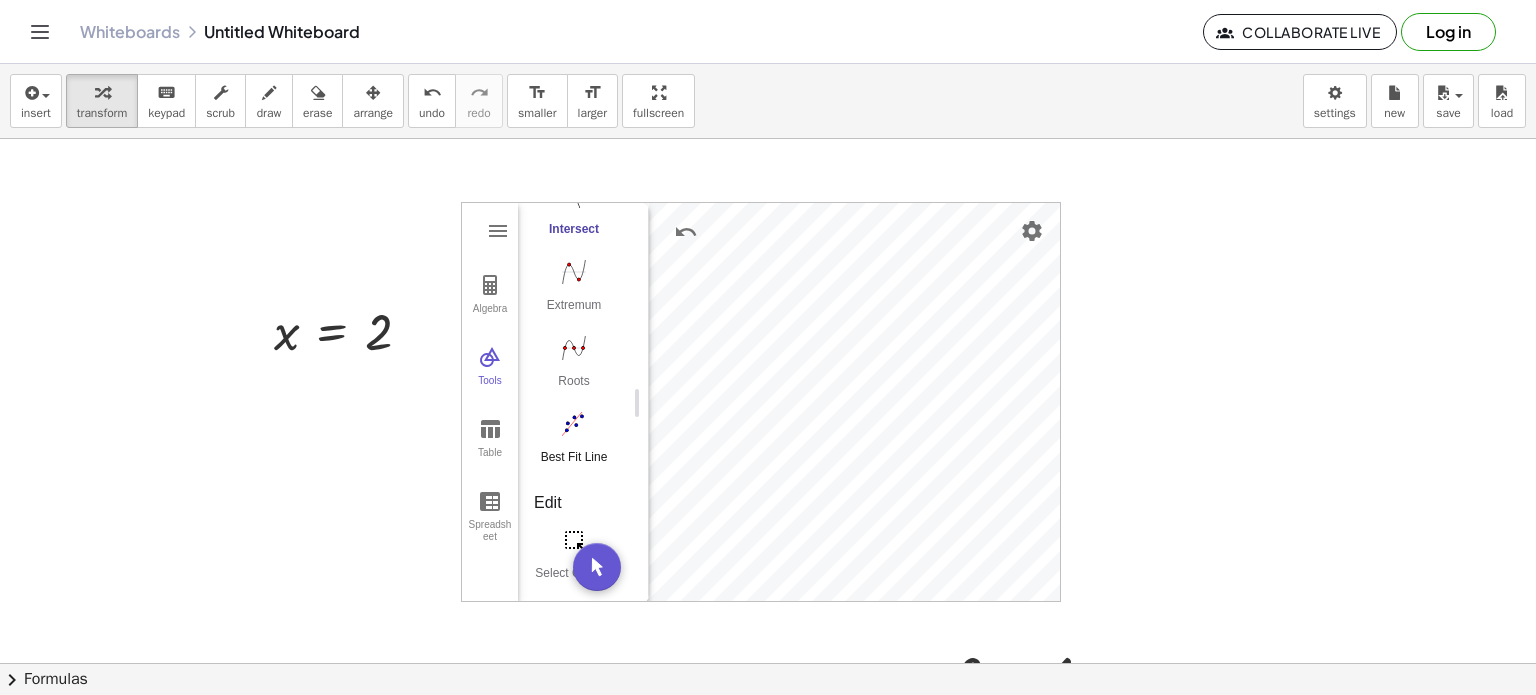 click on "Best Fit Line" at bounding box center (574, 443) 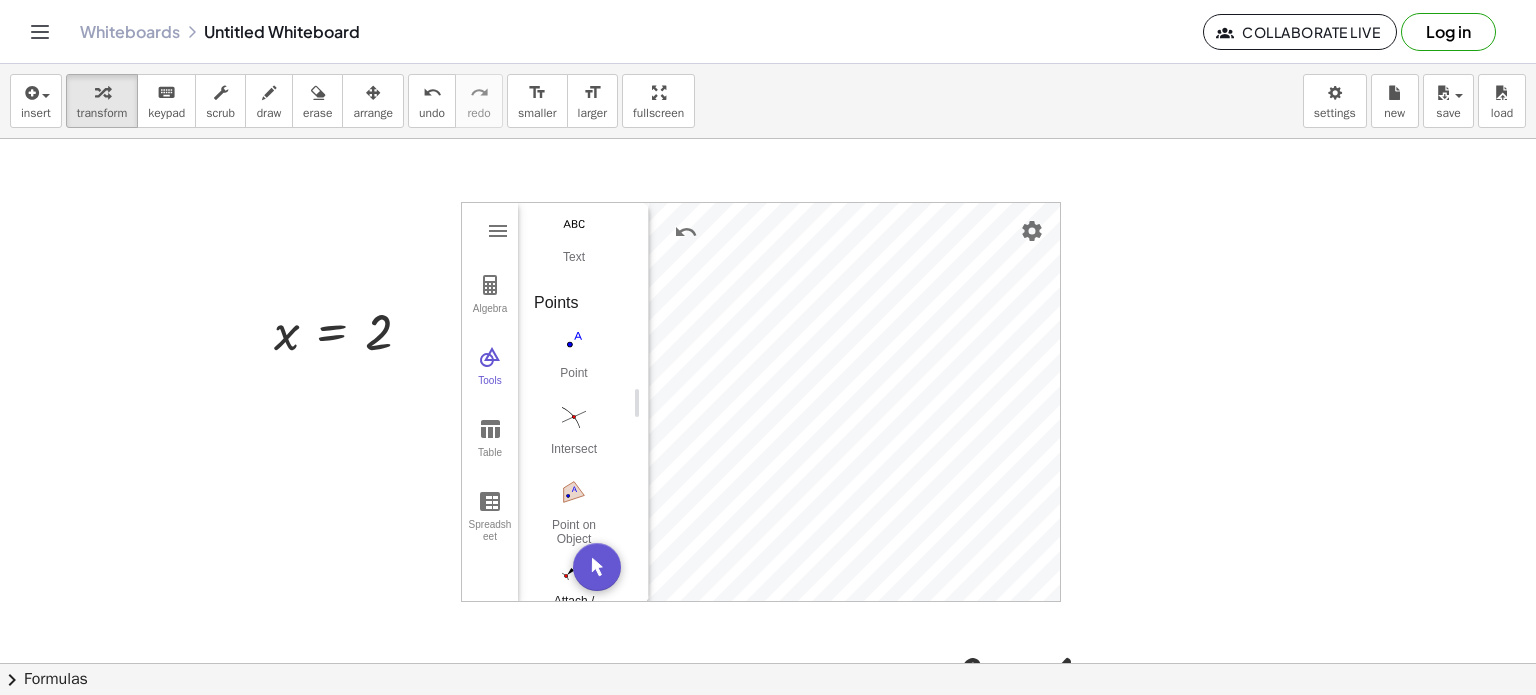 scroll, scrollTop: 1100, scrollLeft: 0, axis: vertical 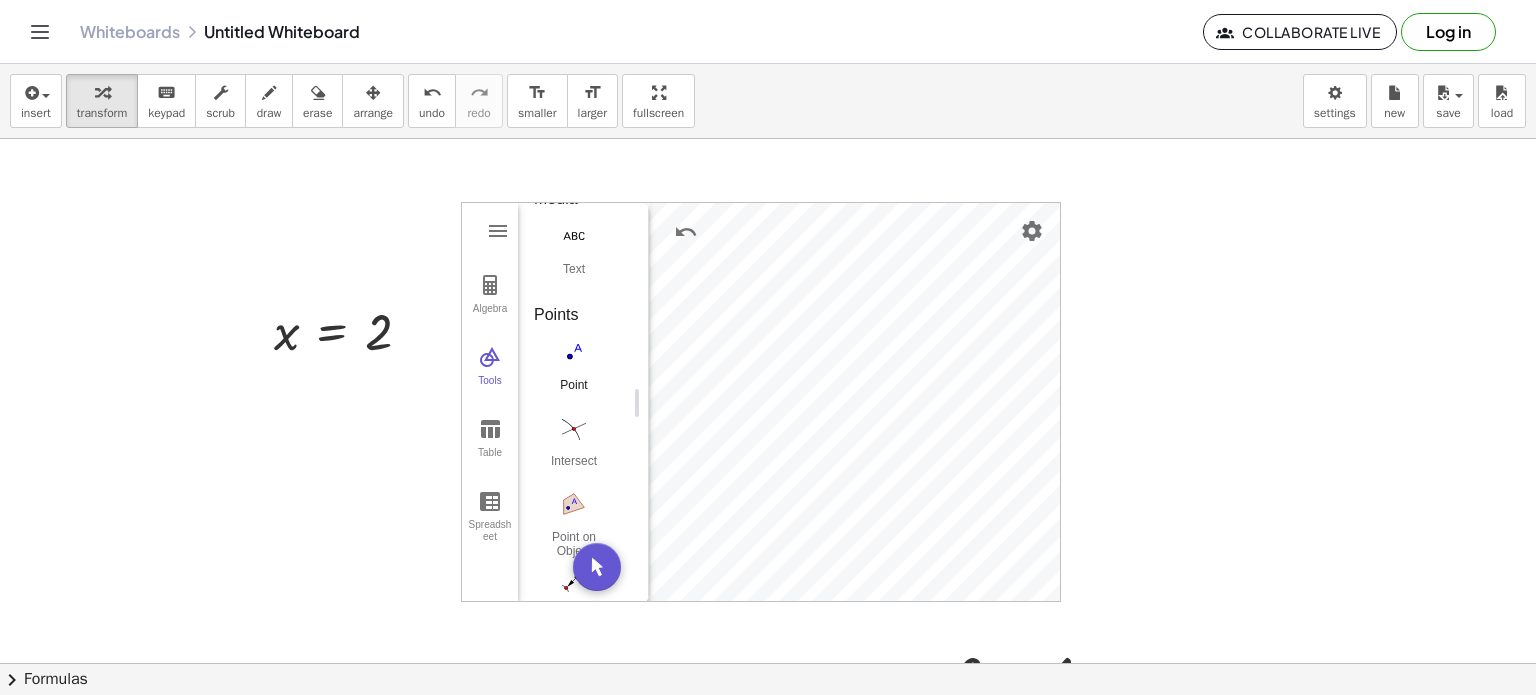 click at bounding box center [574, -756] 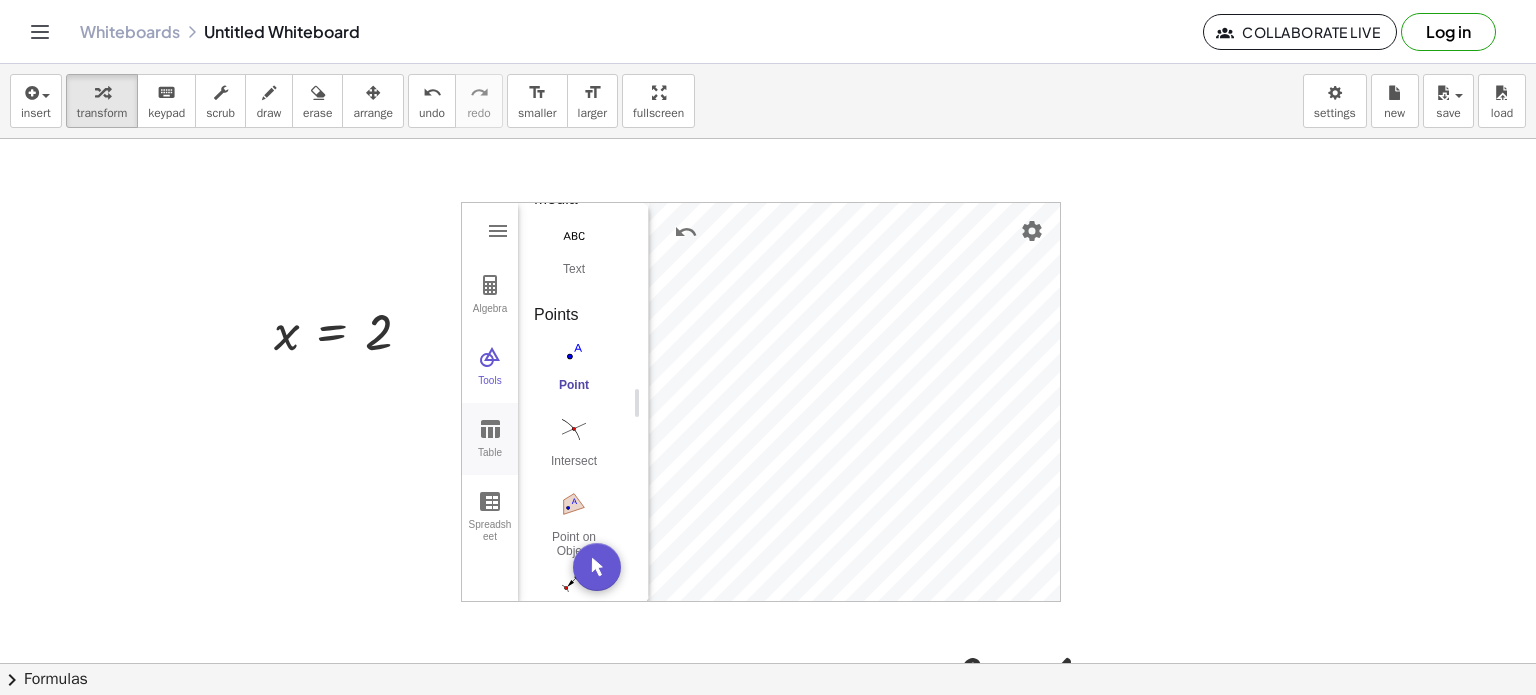 click at bounding box center [490, 429] 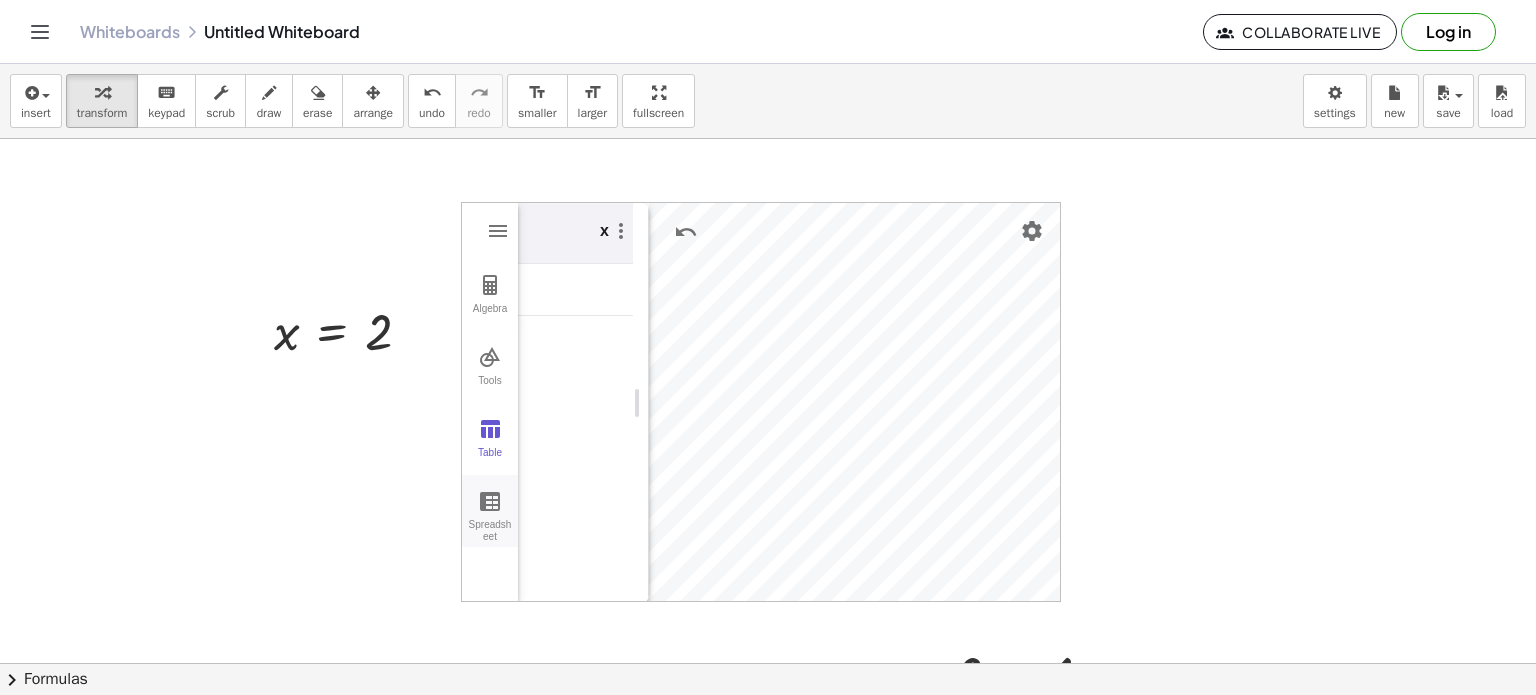 click at bounding box center [490, 501] 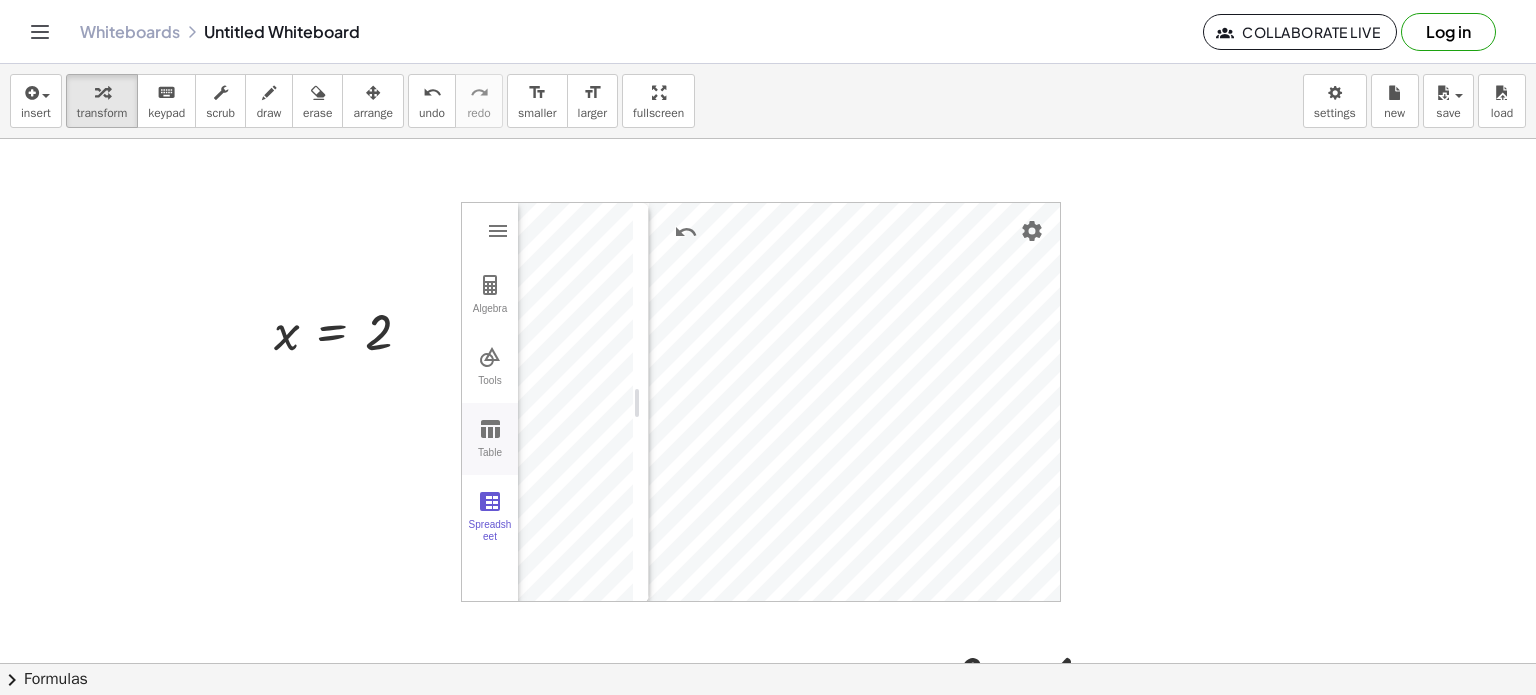 click at bounding box center [490, 429] 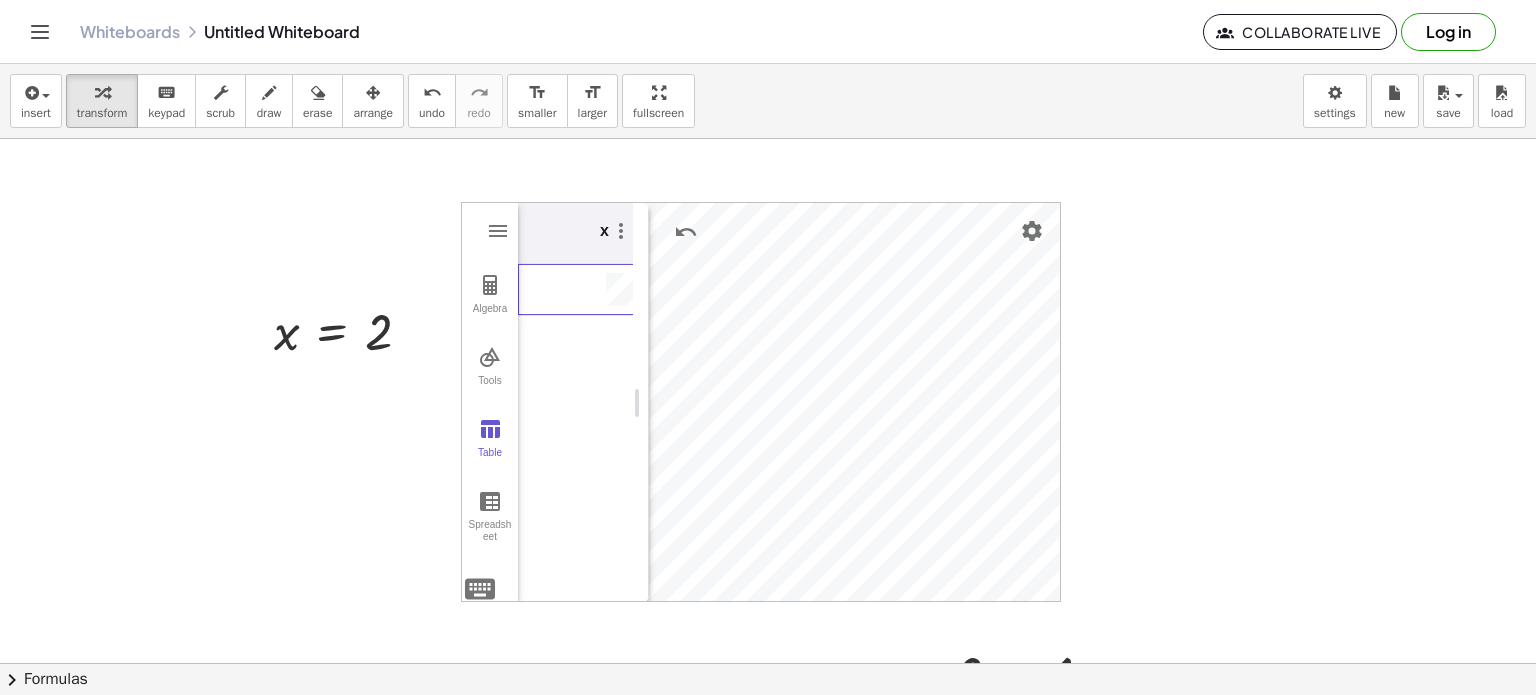click at bounding box center [578, 290] 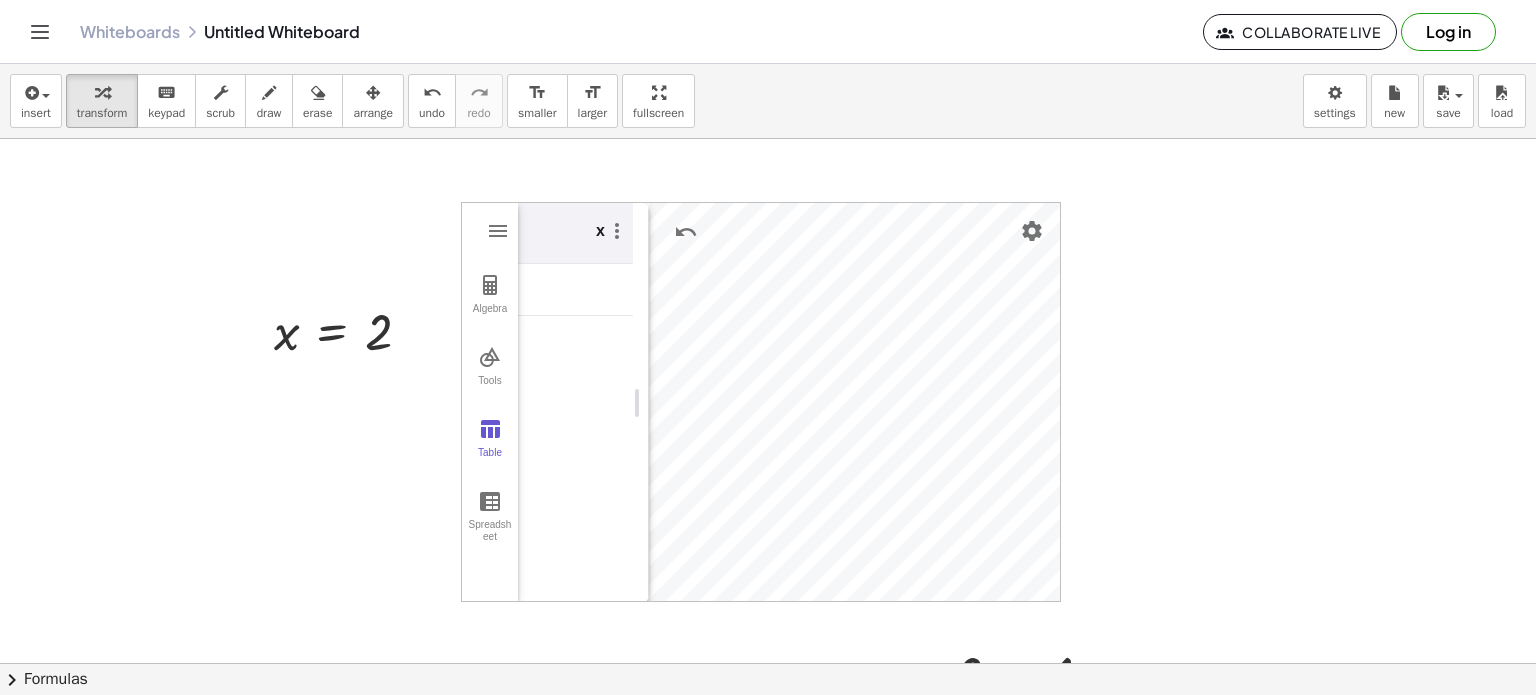 scroll, scrollTop: 0, scrollLeft: 0, axis: both 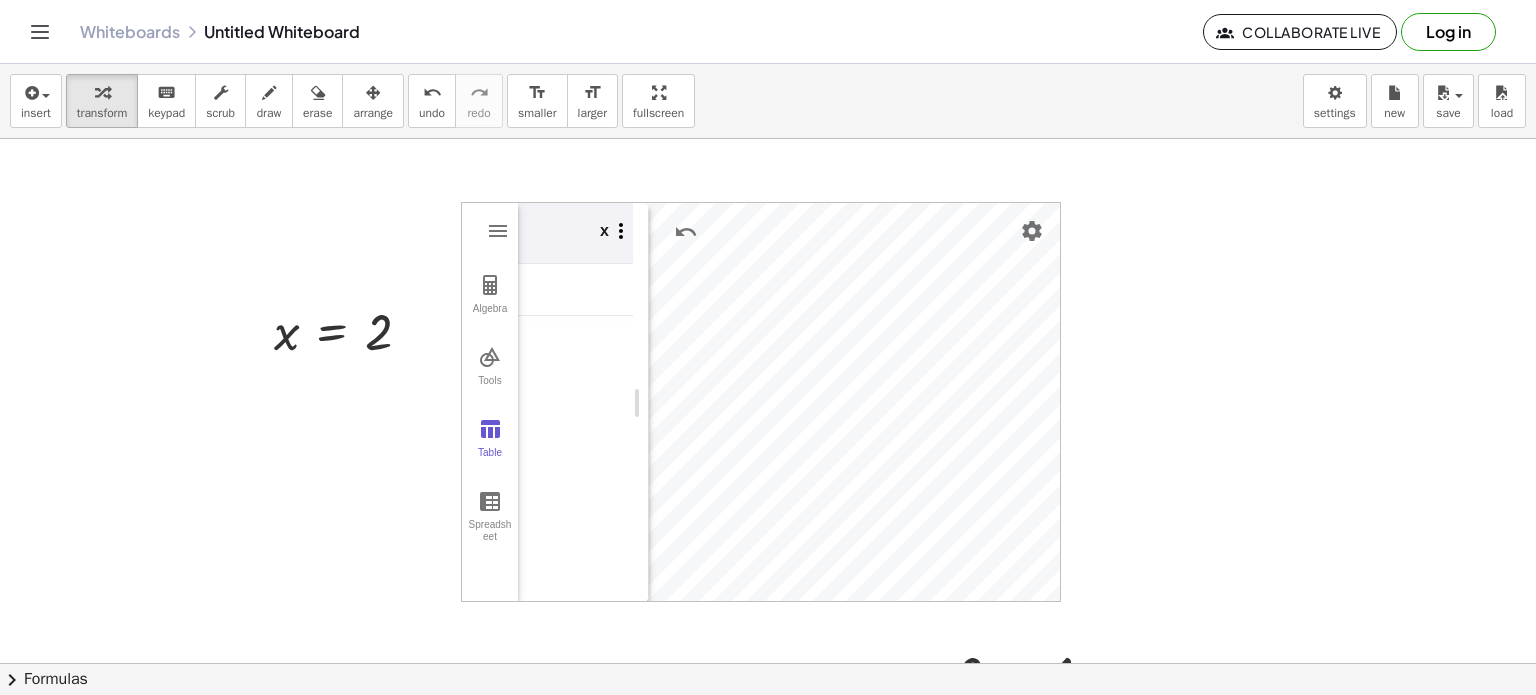 click at bounding box center [621, 231] 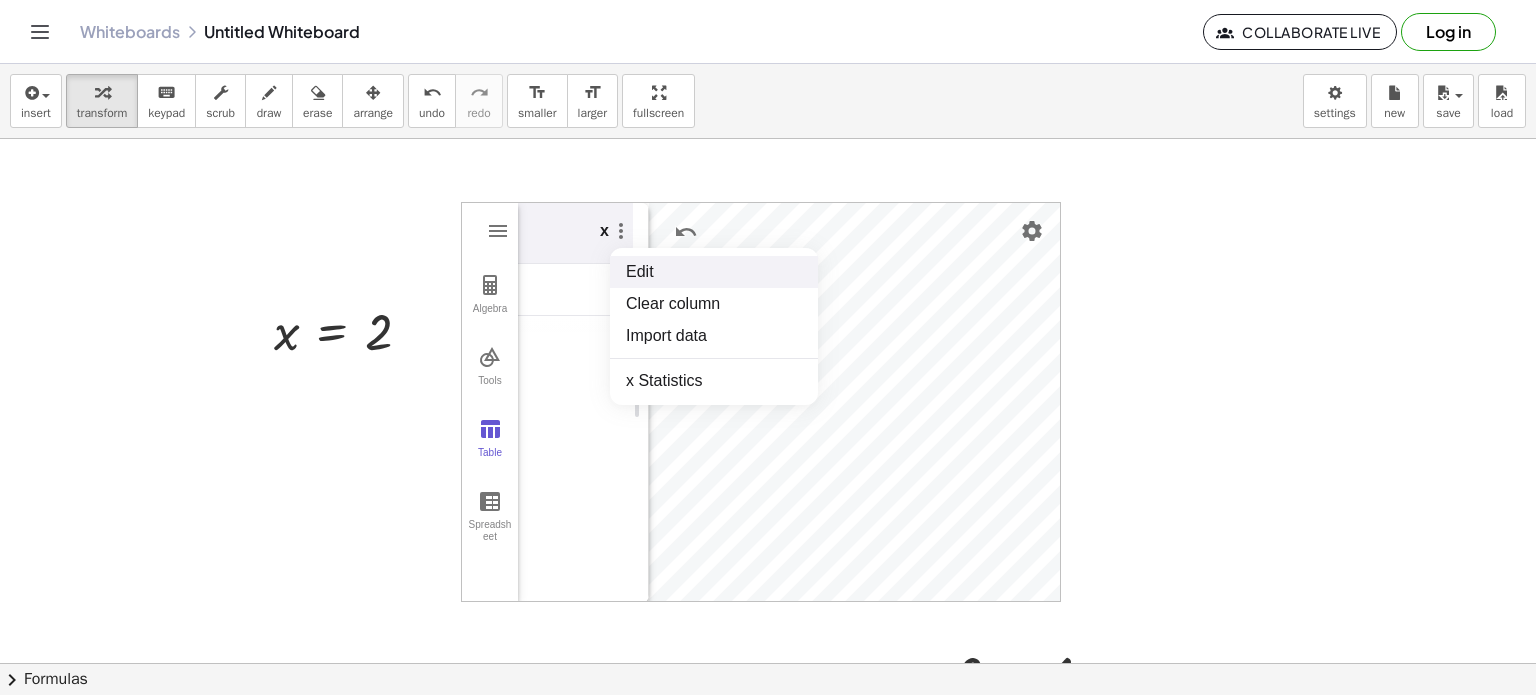 click on "Edit" at bounding box center (714, 272) 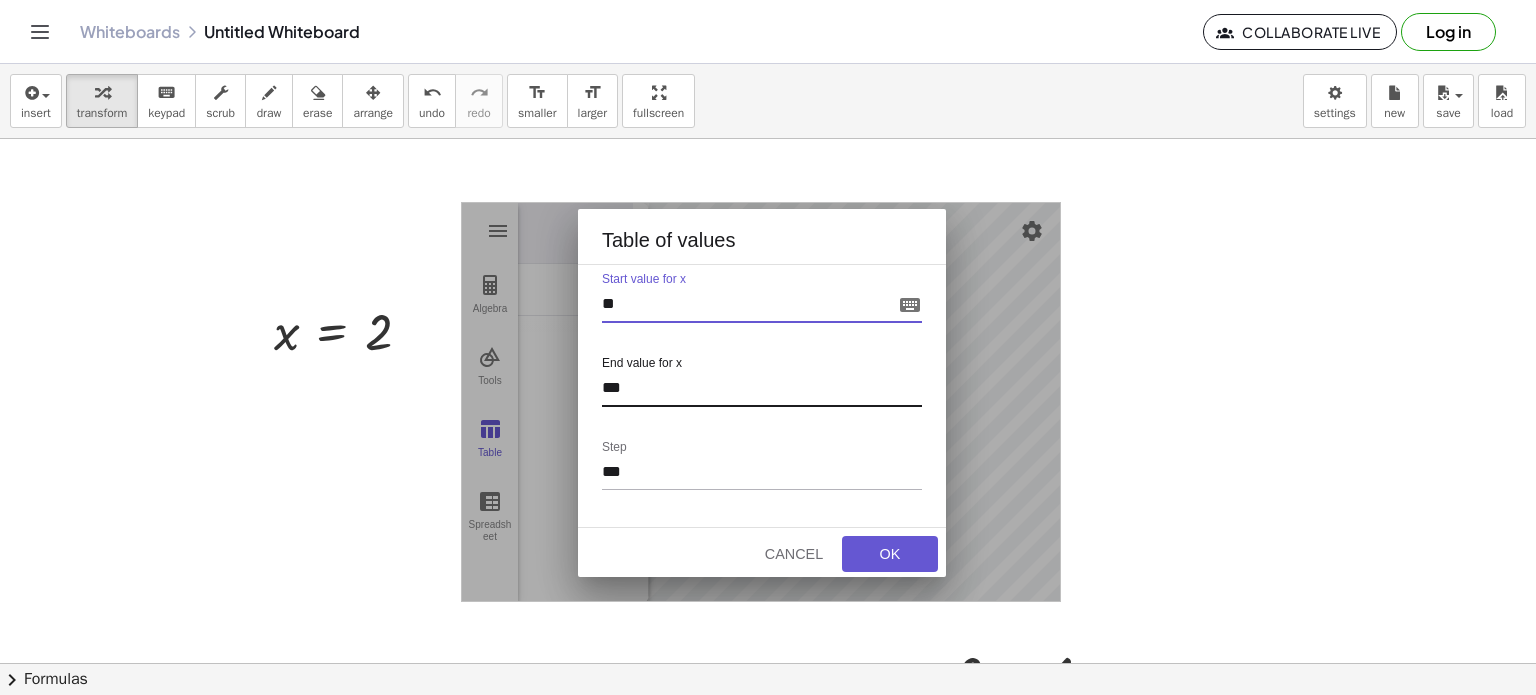 type on "**" 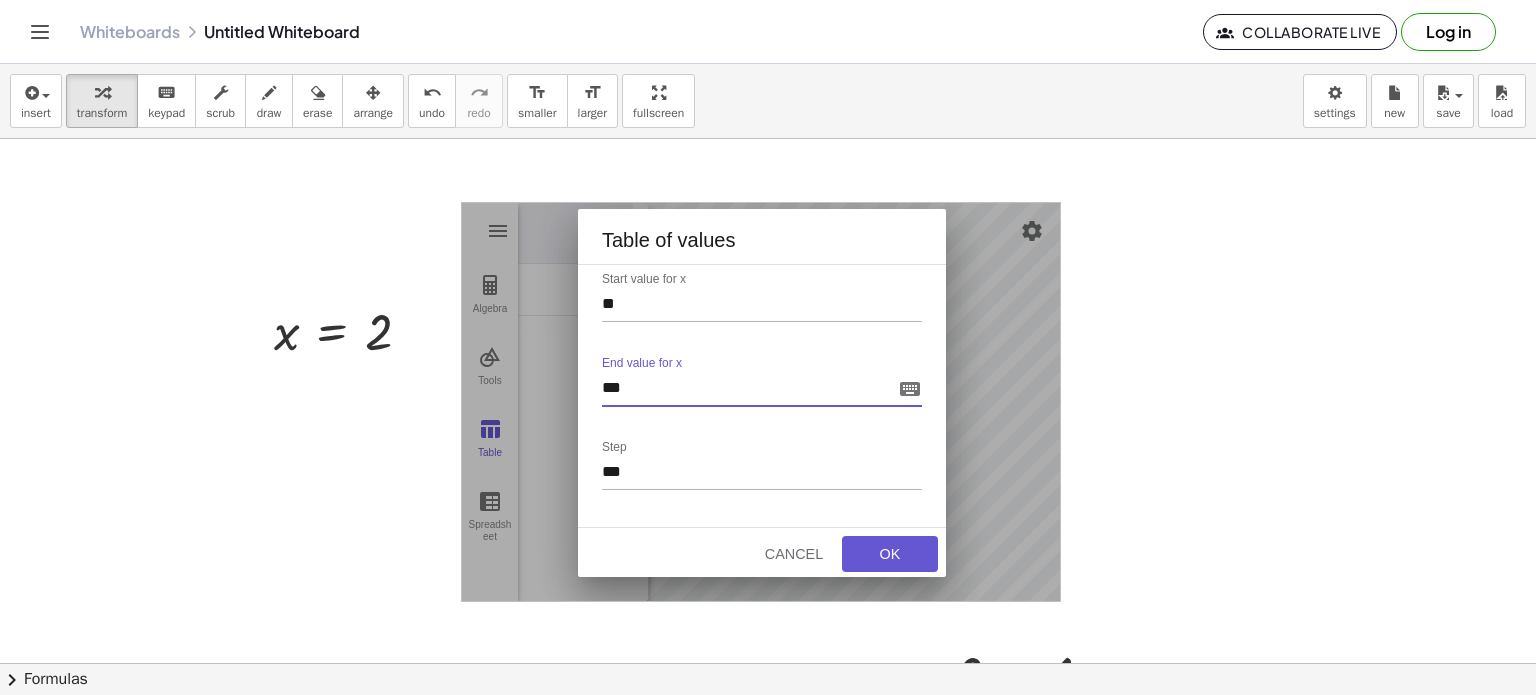 click on "***" at bounding box center (746, 391) 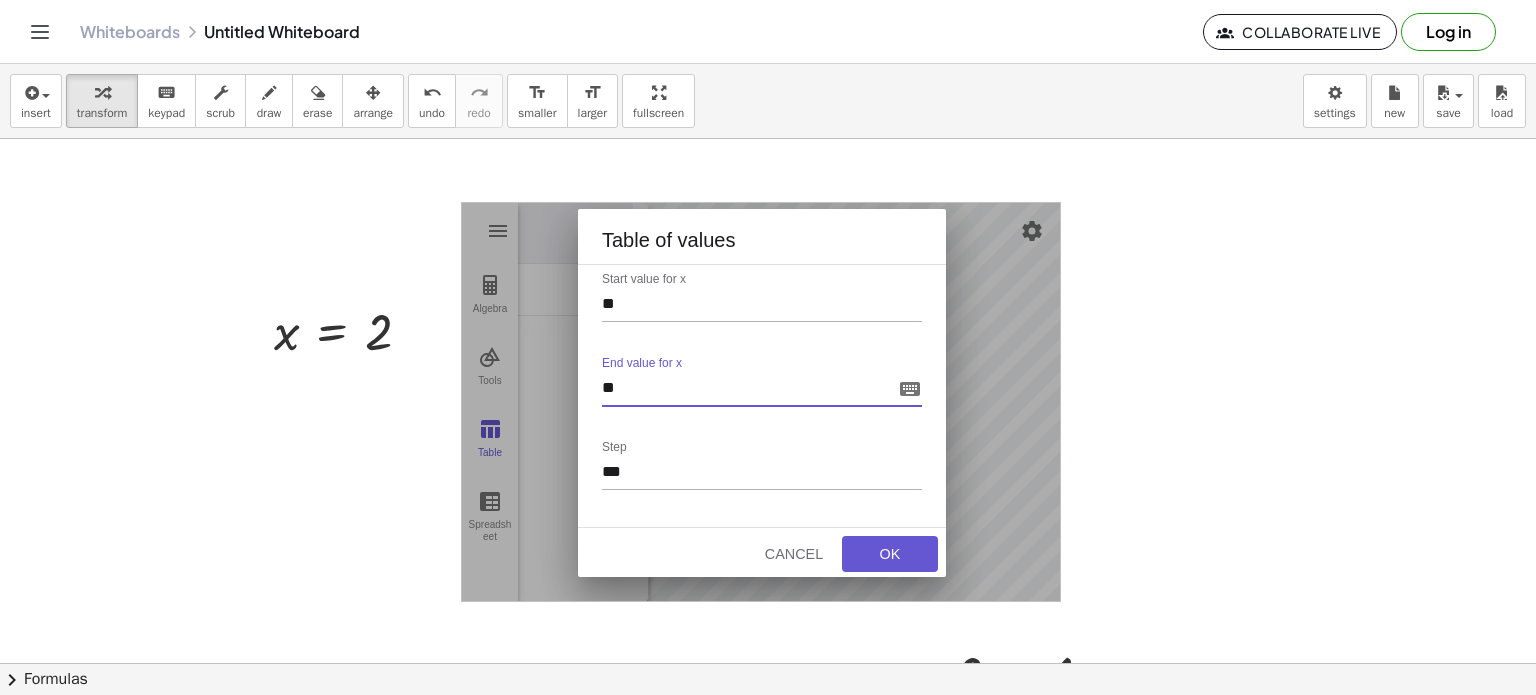 type on "*" 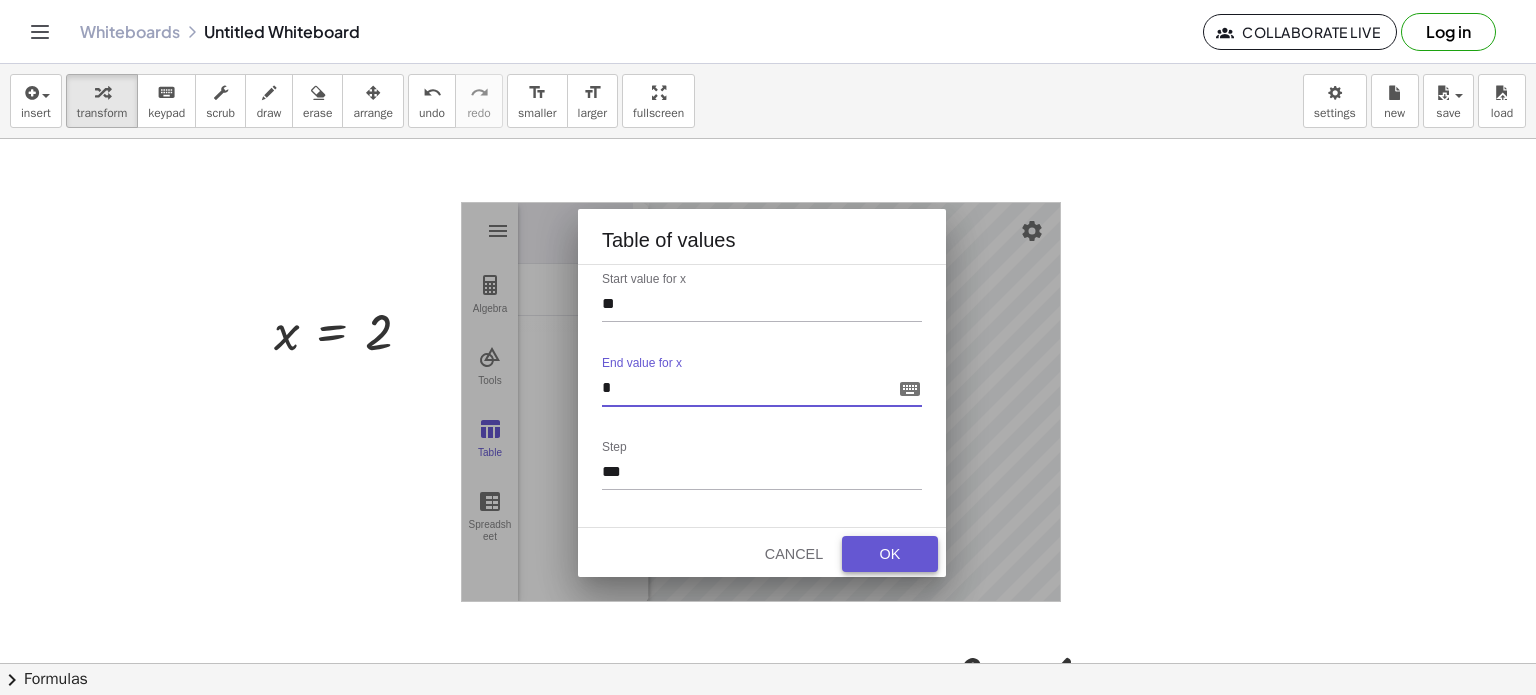 type on "*" 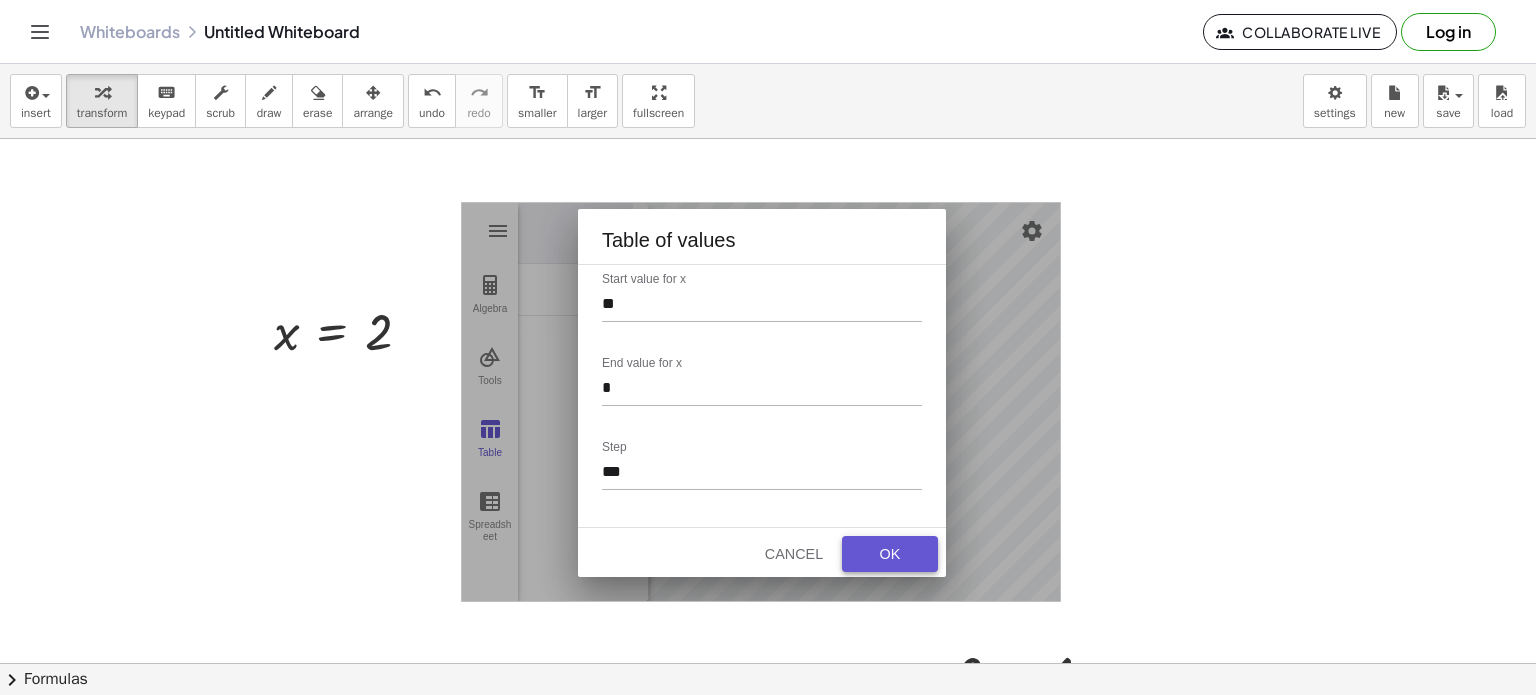 click on "OK" at bounding box center [890, 554] 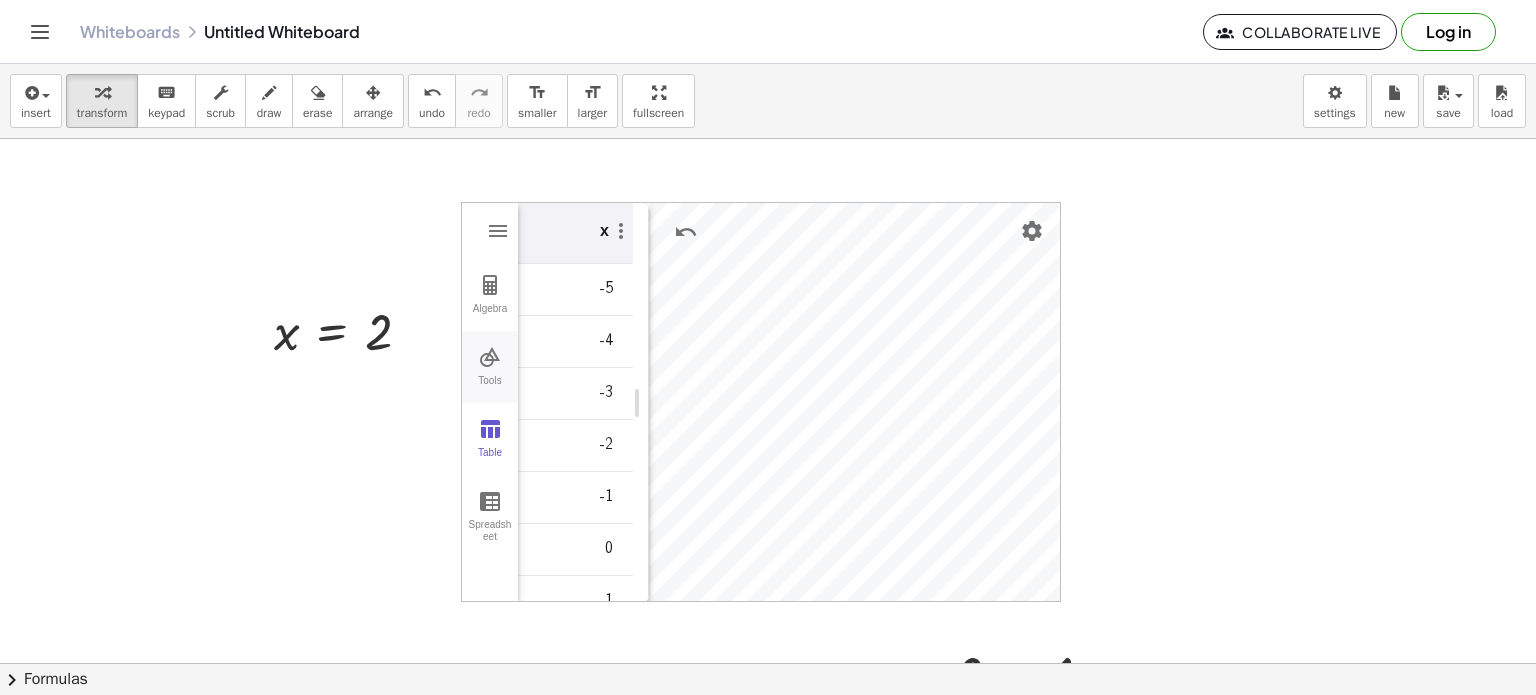 click at bounding box center (490, 357) 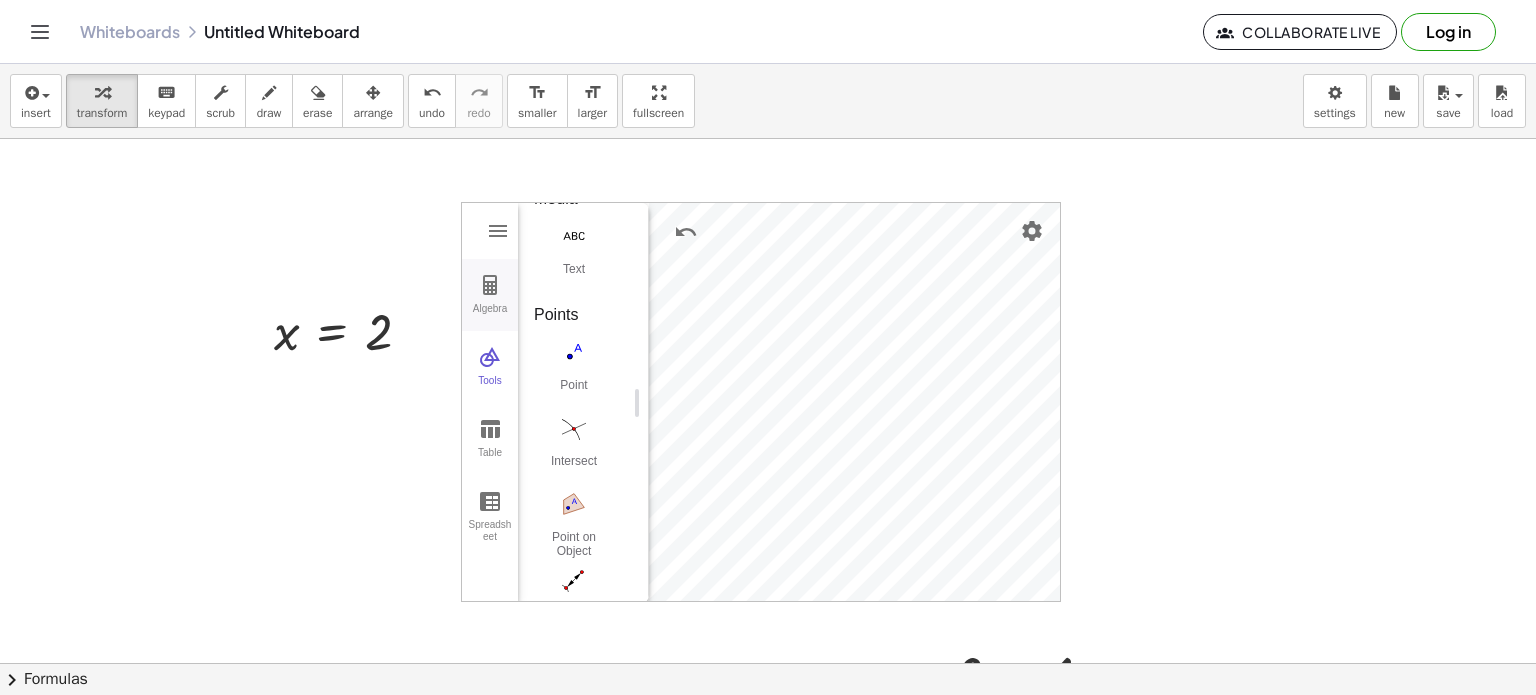 click at bounding box center [490, 285] 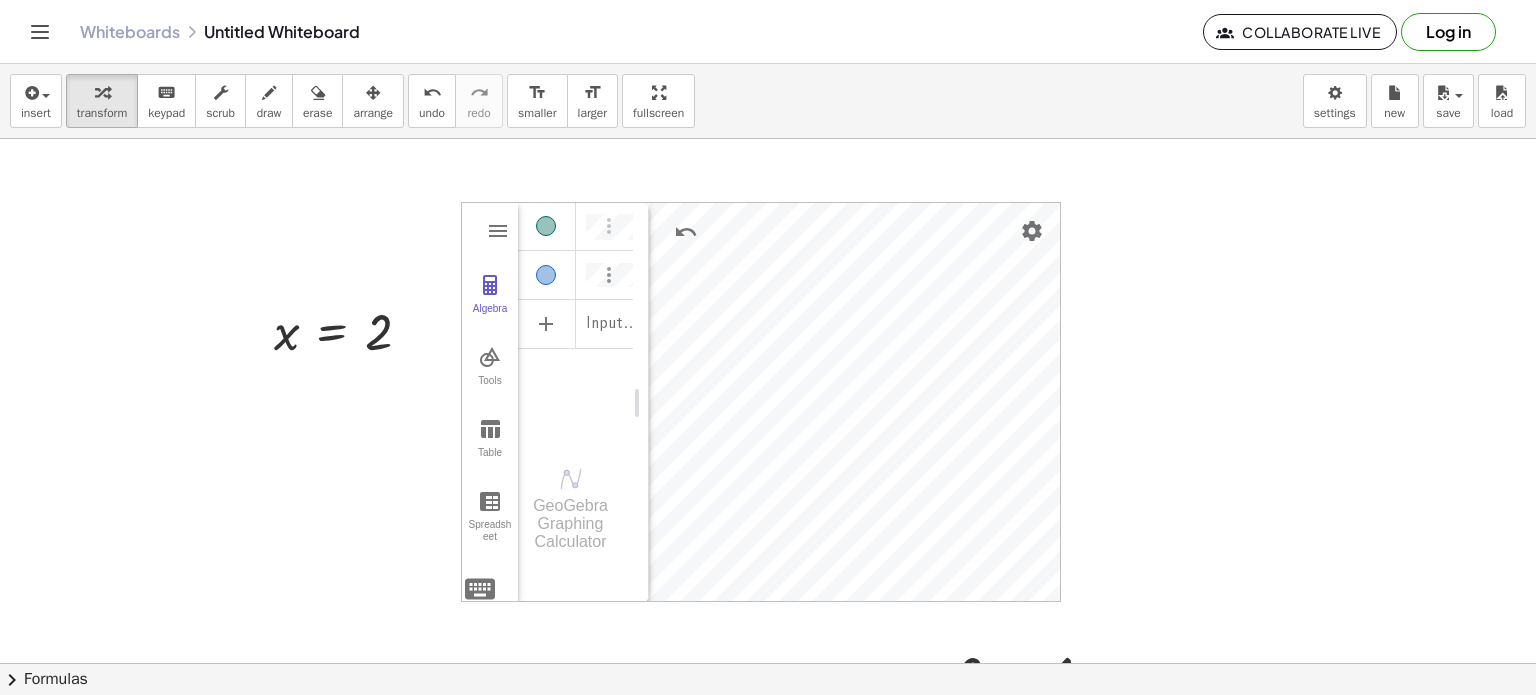 click at bounding box center (609, 275) 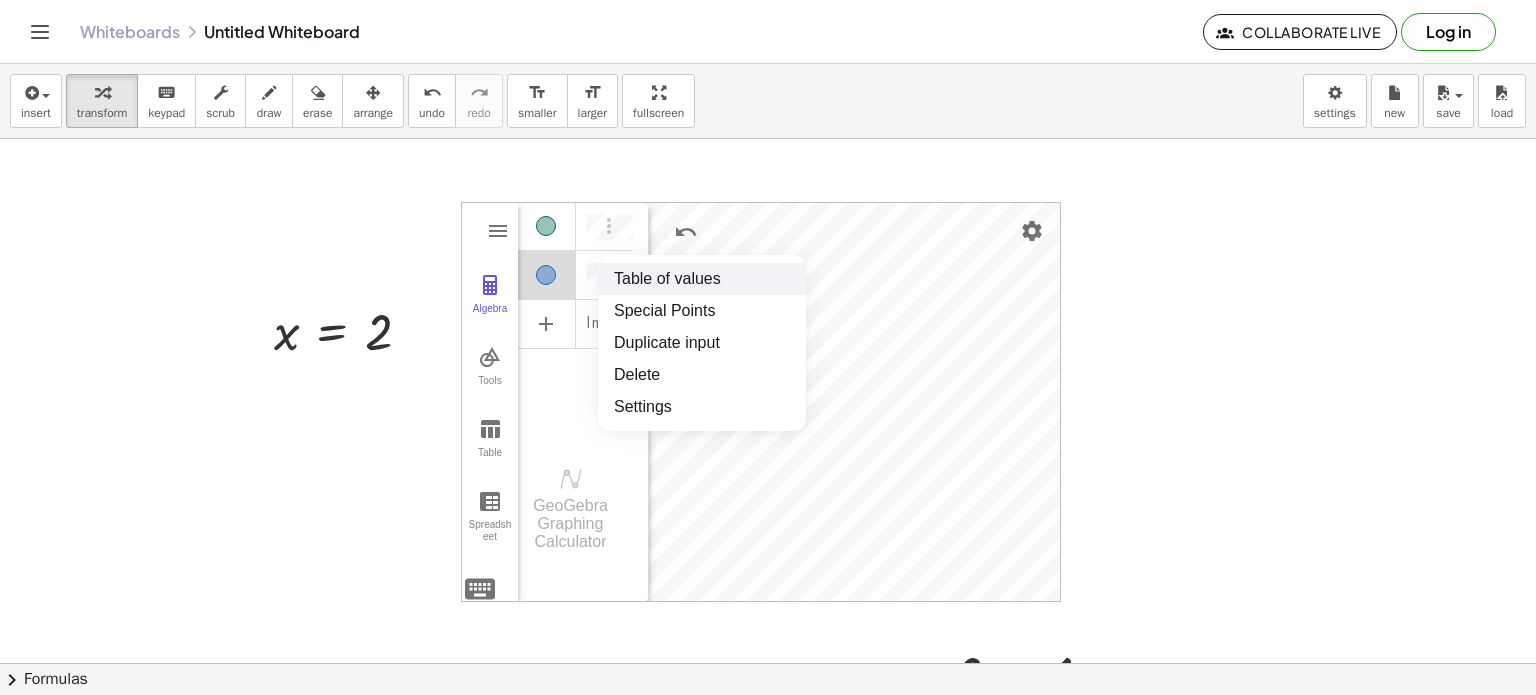 click on "Table of values" at bounding box center [702, 279] 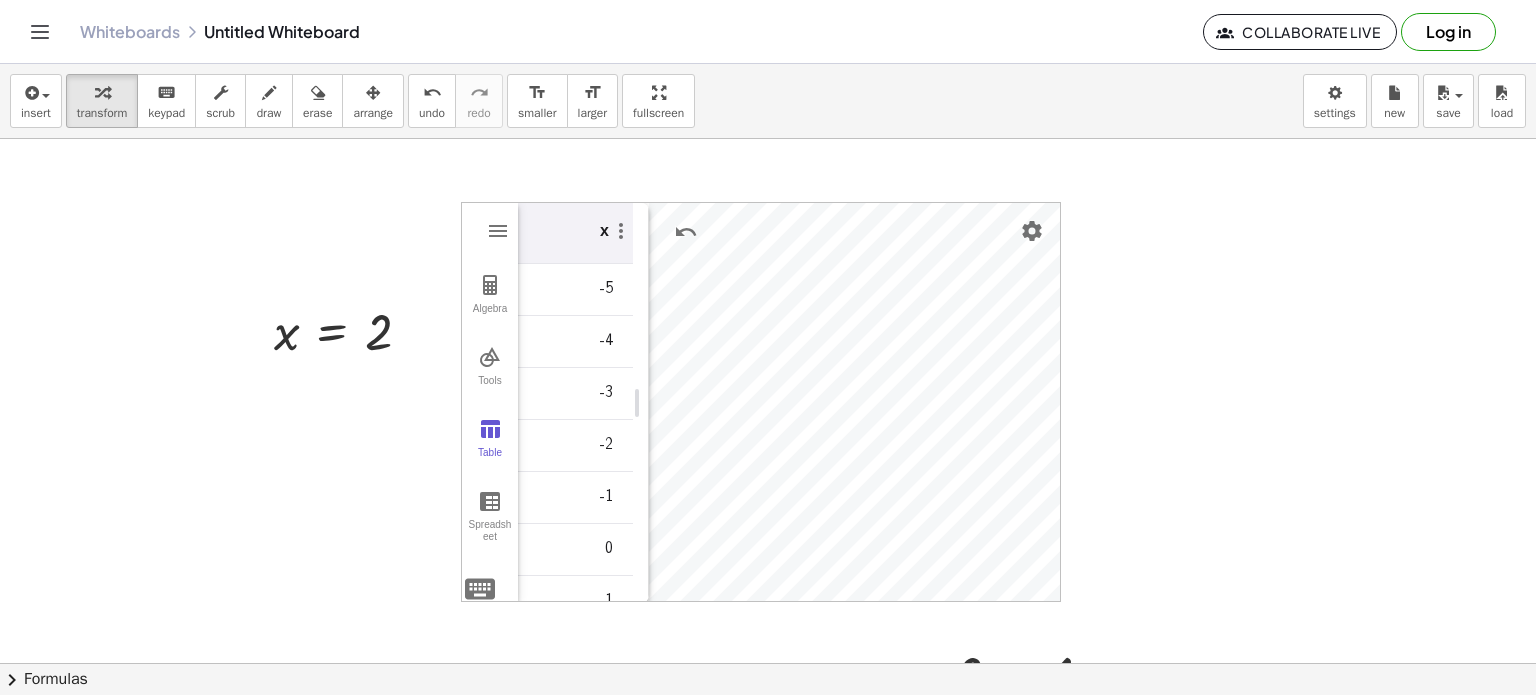 scroll, scrollTop: 0, scrollLeft: 124, axis: horizontal 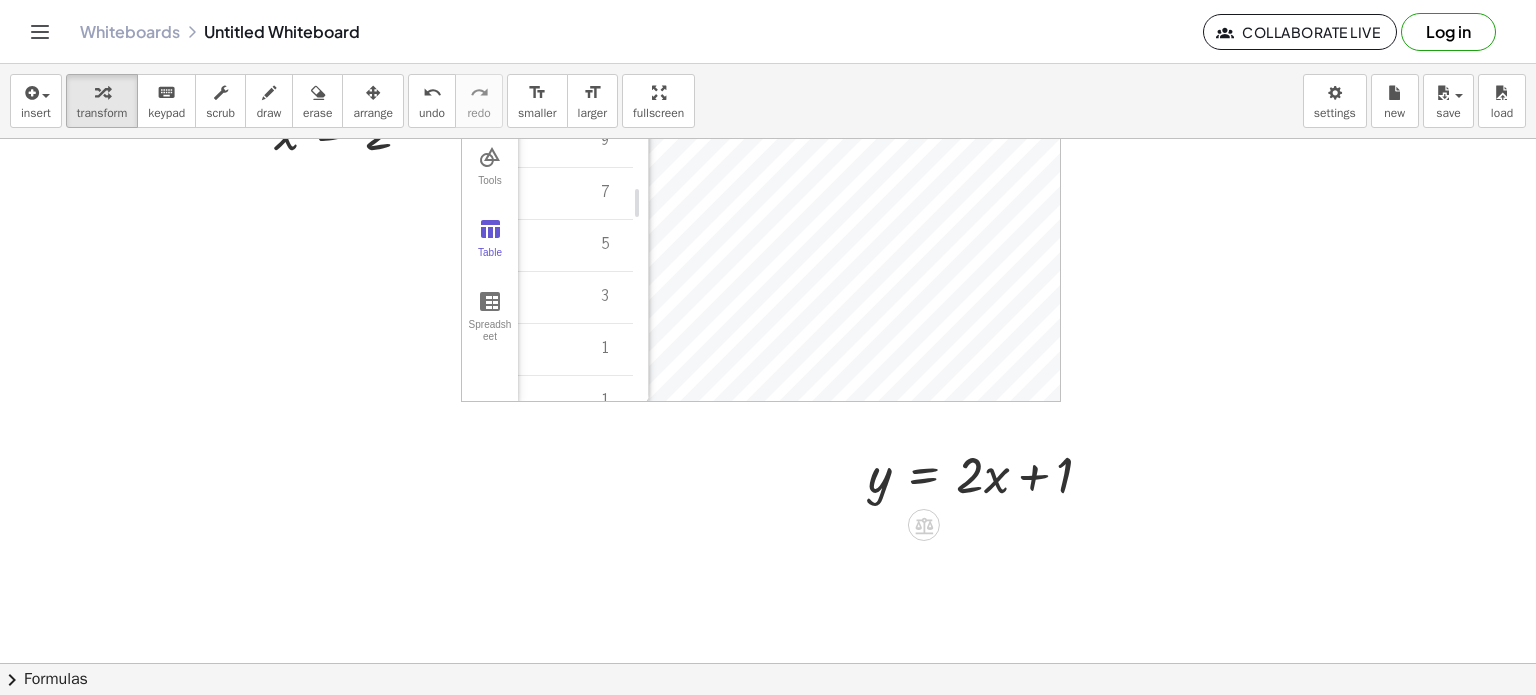 click on "+ · 2 · x + 1 = 5 Go back to this line Copy line as LaTeX Copy derivation as LaTeX + · 2 · x + 1 − 1 = + 5 − 1 + · 2 · x + 0 = + 5 − 1 · 2 · x = + 5 − 1 · 2 · x = 4 · 2 · x · ⬚ = · 4 · ⬚ · 2 · x · 2 = · 4 · 2 · 2 · x · 2 = 2 x = 2 Transform line Copy line as LaTeX Copy derivation as LaTeX Expand new lines: Off y = + · 2 · x + 1 GeoGebra Graphing Calculator Clear All Open Save online Save to your computer Share Export Image Download as Print Preview Settings Help & Feedback Sign in     Algebra Tools Table Spreadsheet Input… GeoGebra Graphing Calculator Basic Tools Move Point Slider Intersect Extremum Roots Best Fit Line Edit Select Objects Move Graphics View Delete Show / Hide Label Show / Hide Object Copy Visual Style Media Text Points Point Intersect Point on Object Attach / Detach Point Extremum Roots Complex Number List Lines Line Ray Vector Others Pen Freehand Function Button Check Box Input Box x f(x) -5 11 -4 9 -3 7 -2 5 -1 3 0 1 1 -1 2 -3 3 -5 4 -7 5 -9   123 7" at bounding box center [768, 464] 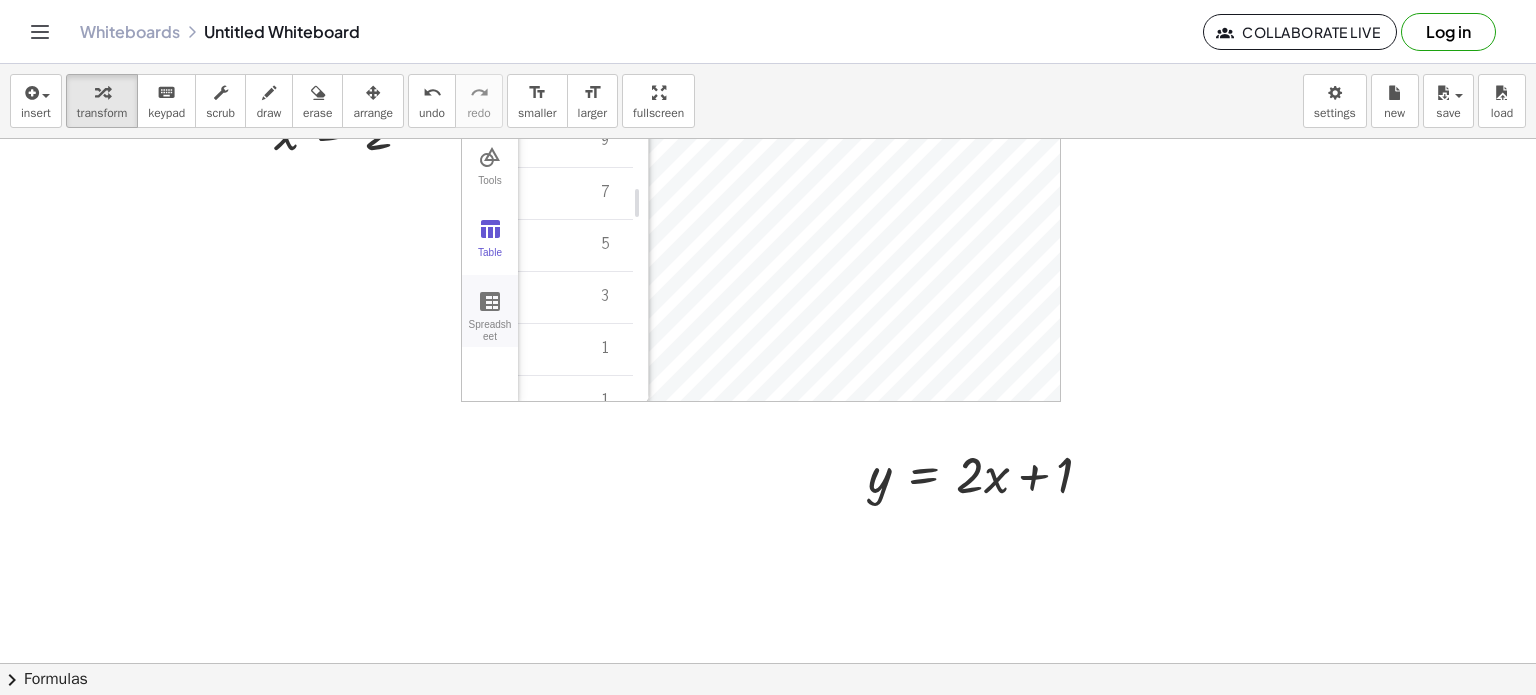 click at bounding box center [490, 301] 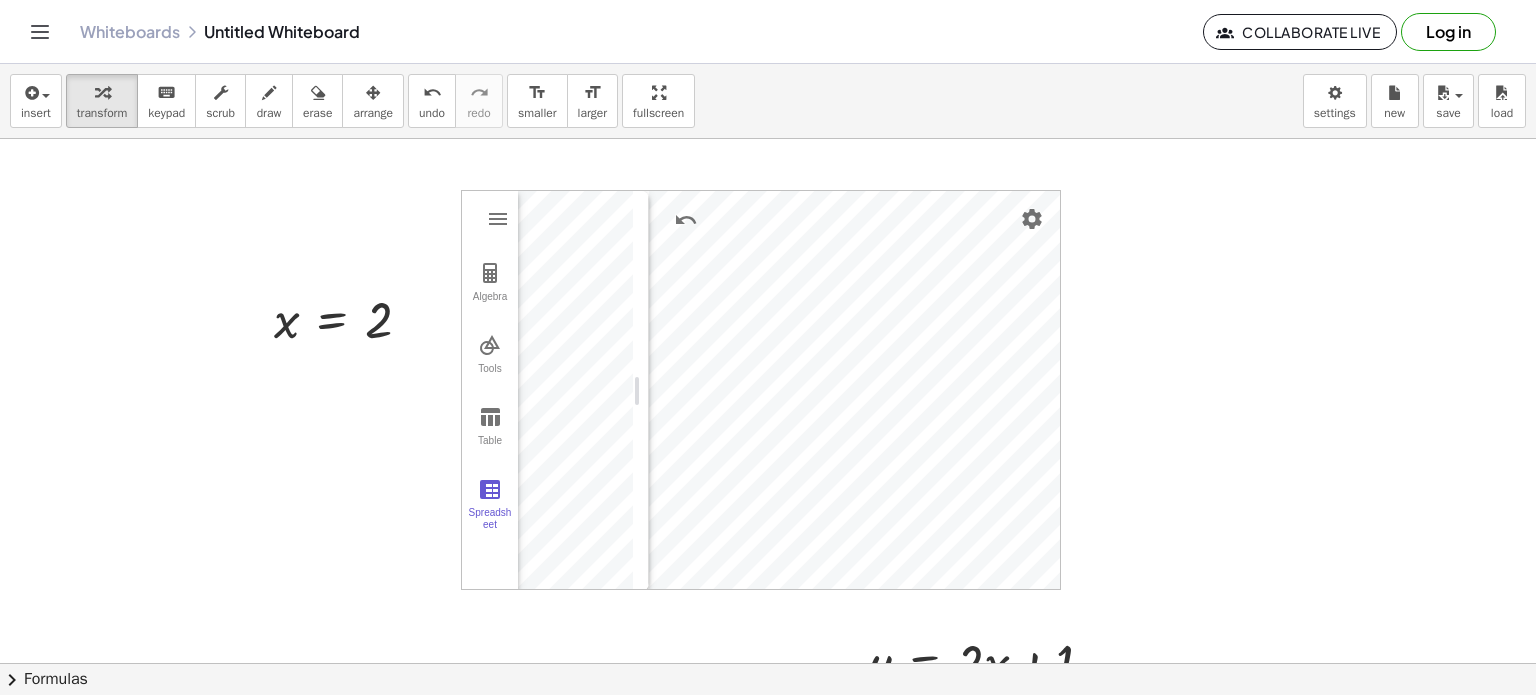 scroll, scrollTop: 0, scrollLeft: 0, axis: both 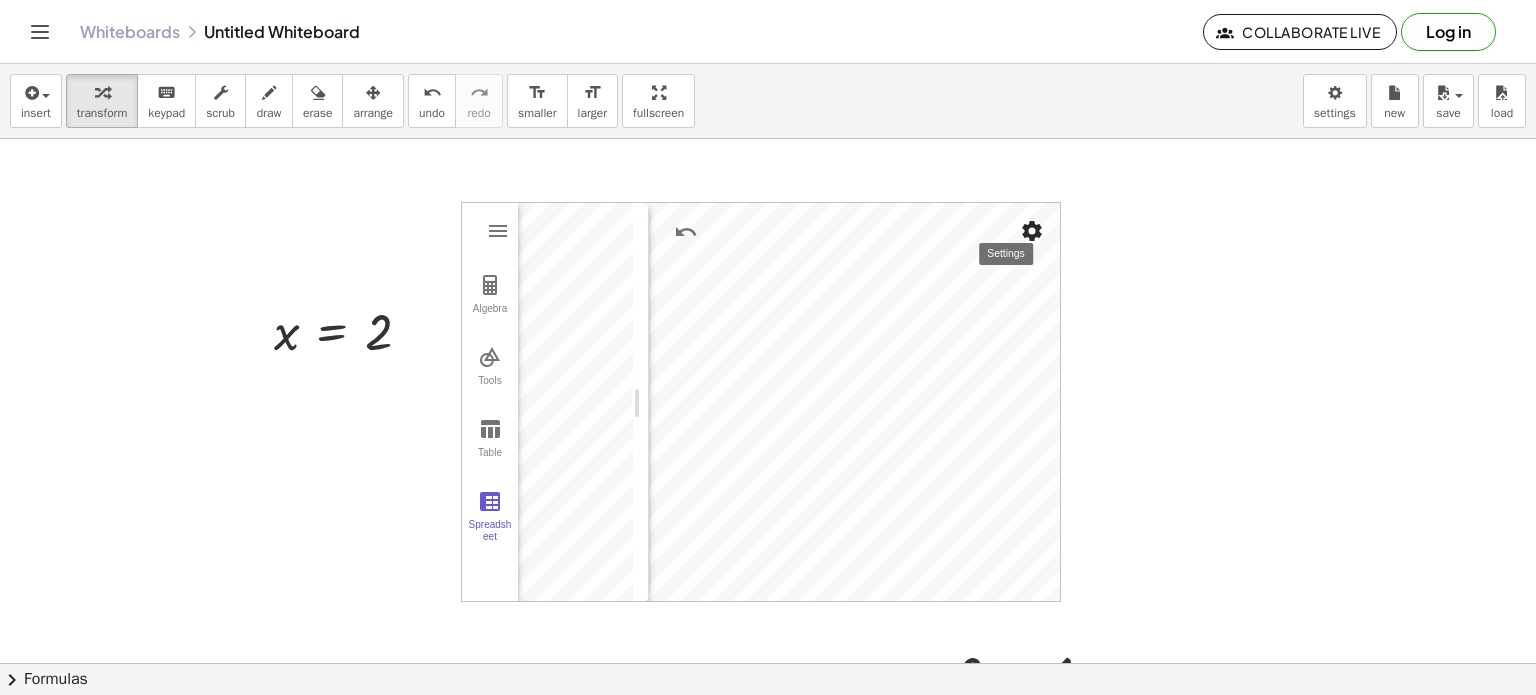click at bounding box center (1032, 231) 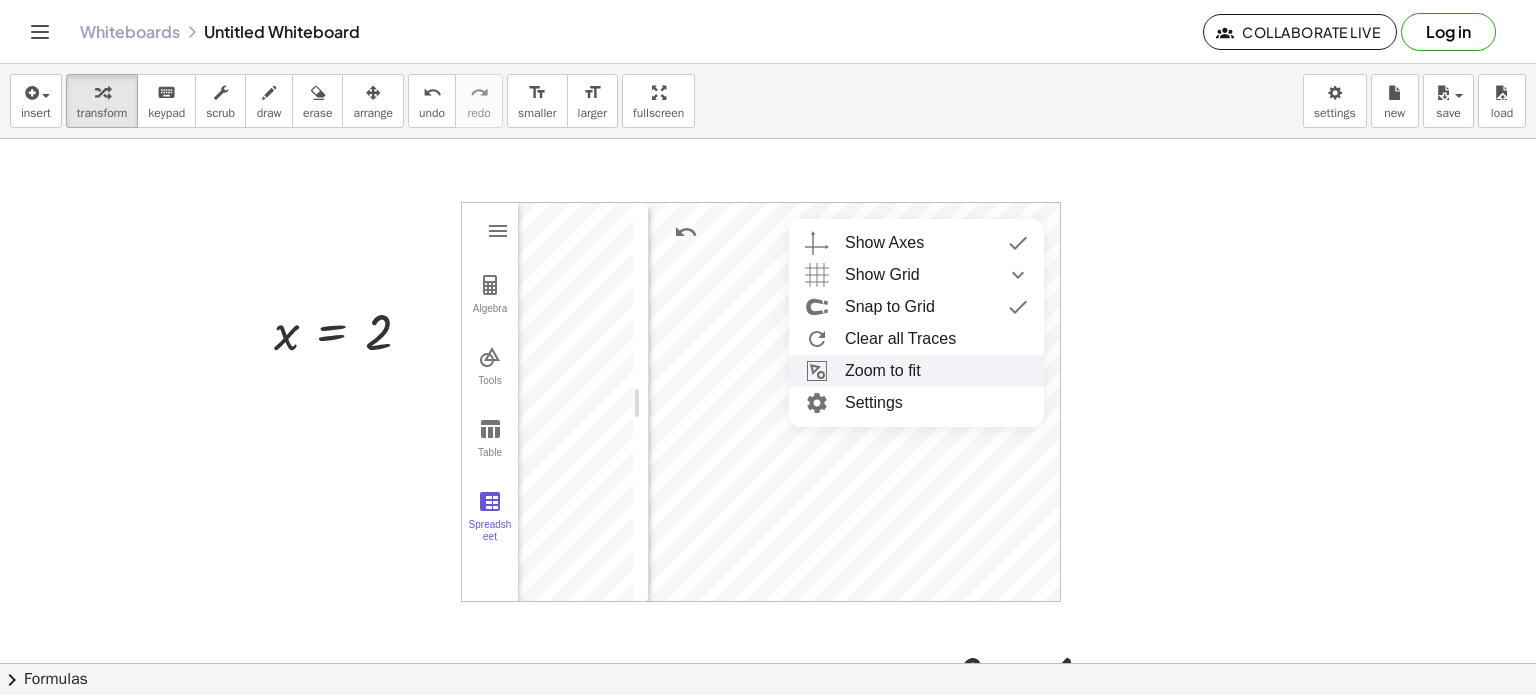click on "Zoom to fit" at bounding box center [916, 371] 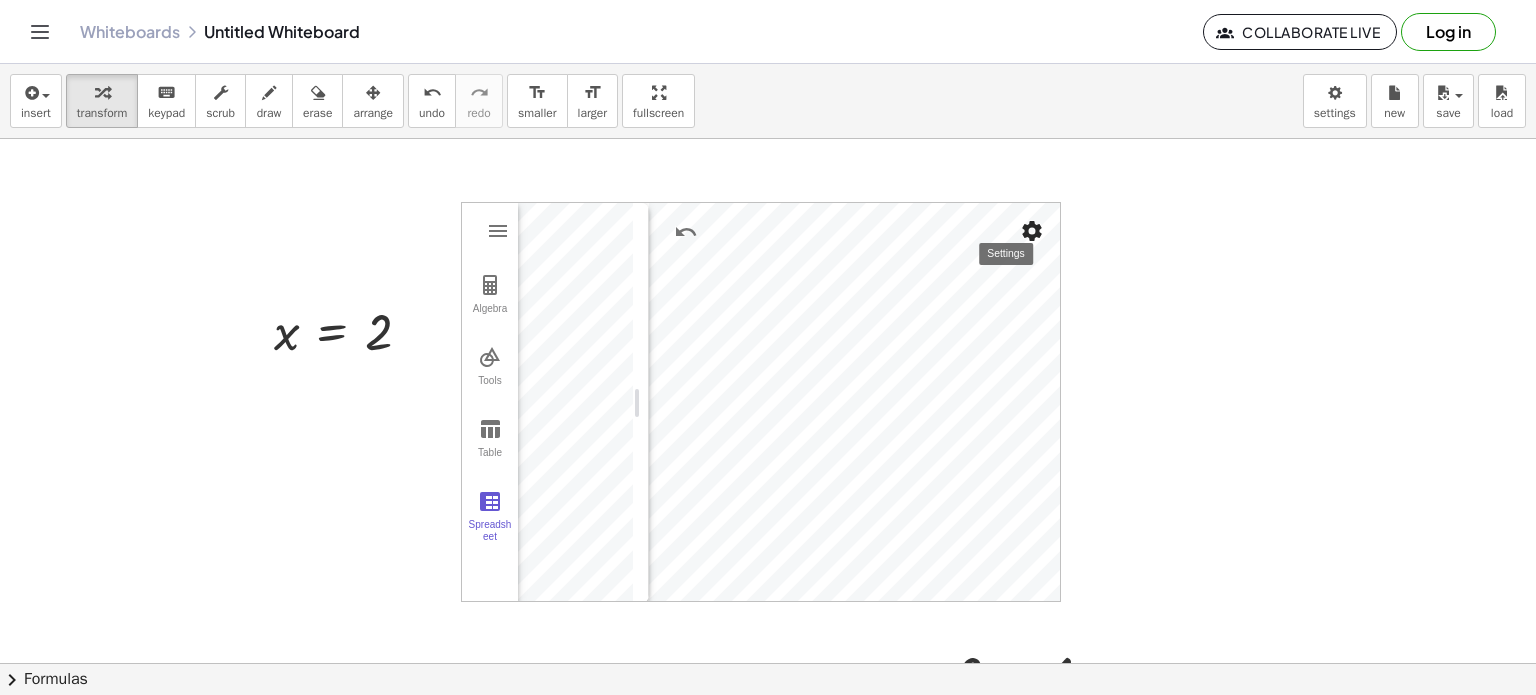 click at bounding box center (1032, 231) 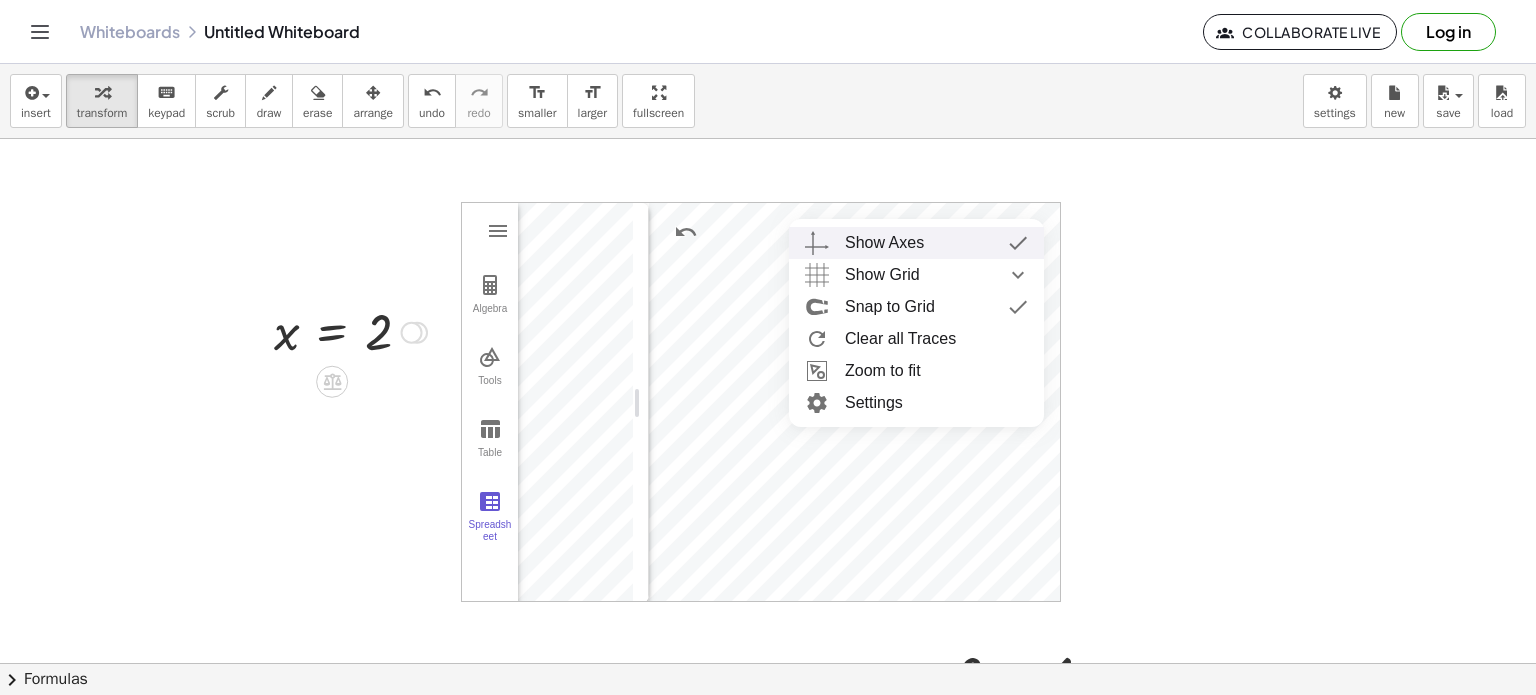 click at bounding box center (350, 331) 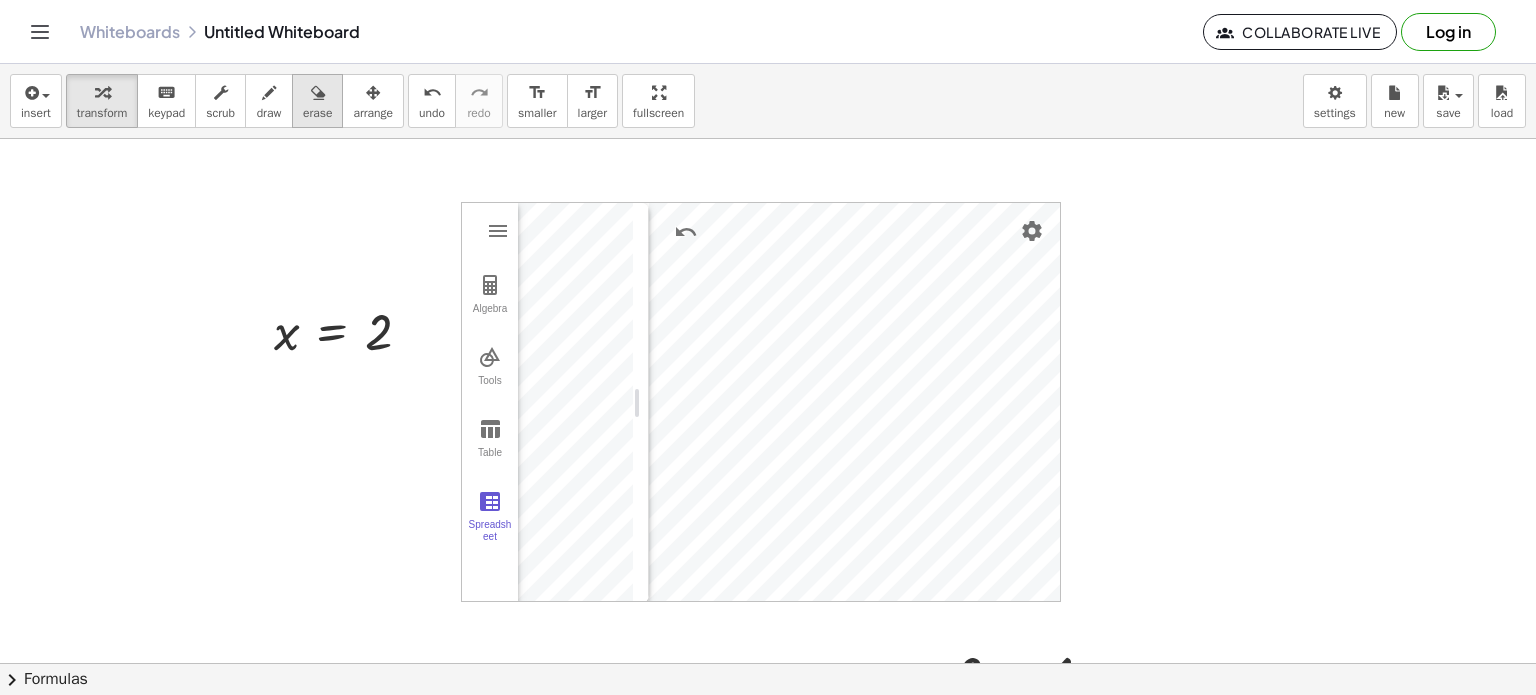 click on "erase" at bounding box center [317, 113] 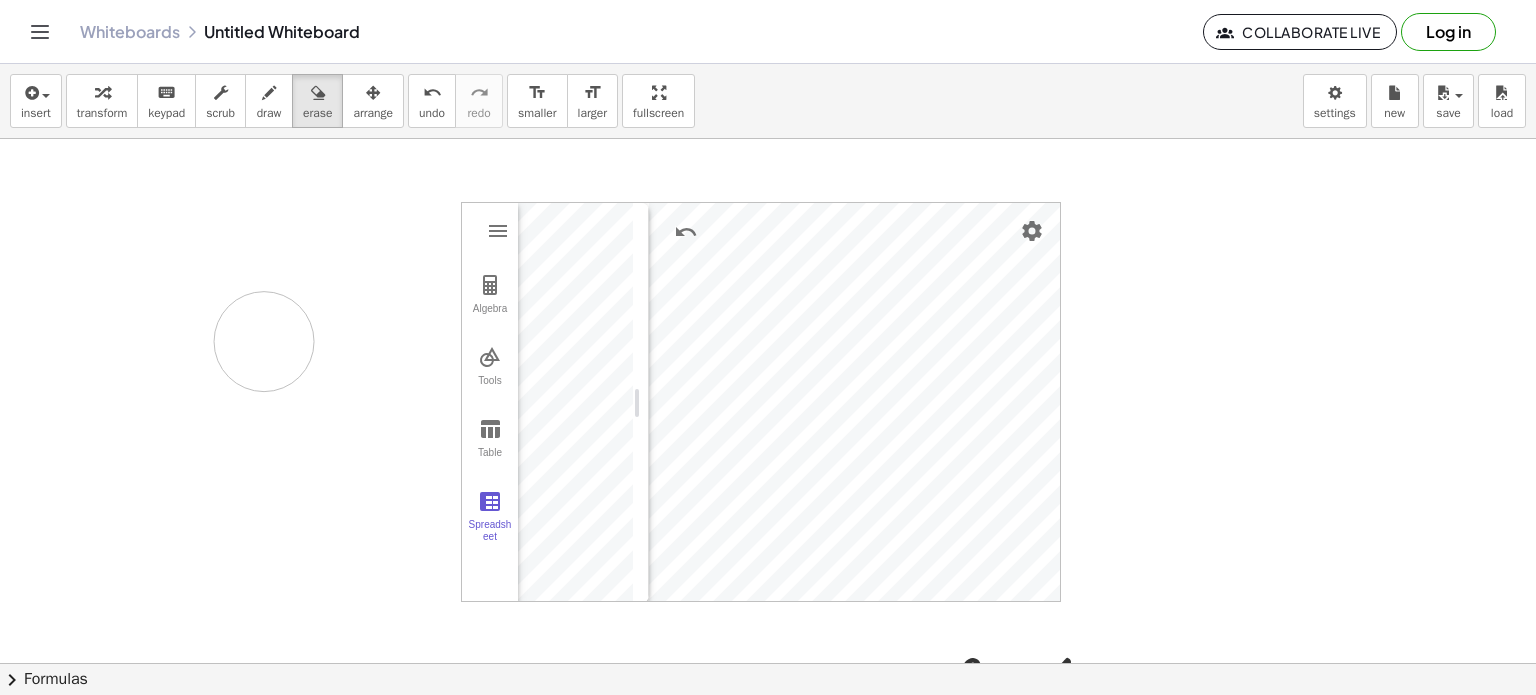 drag, startPoint x: 387, startPoint y: 327, endPoint x: 261, endPoint y: 341, distance: 126.77539 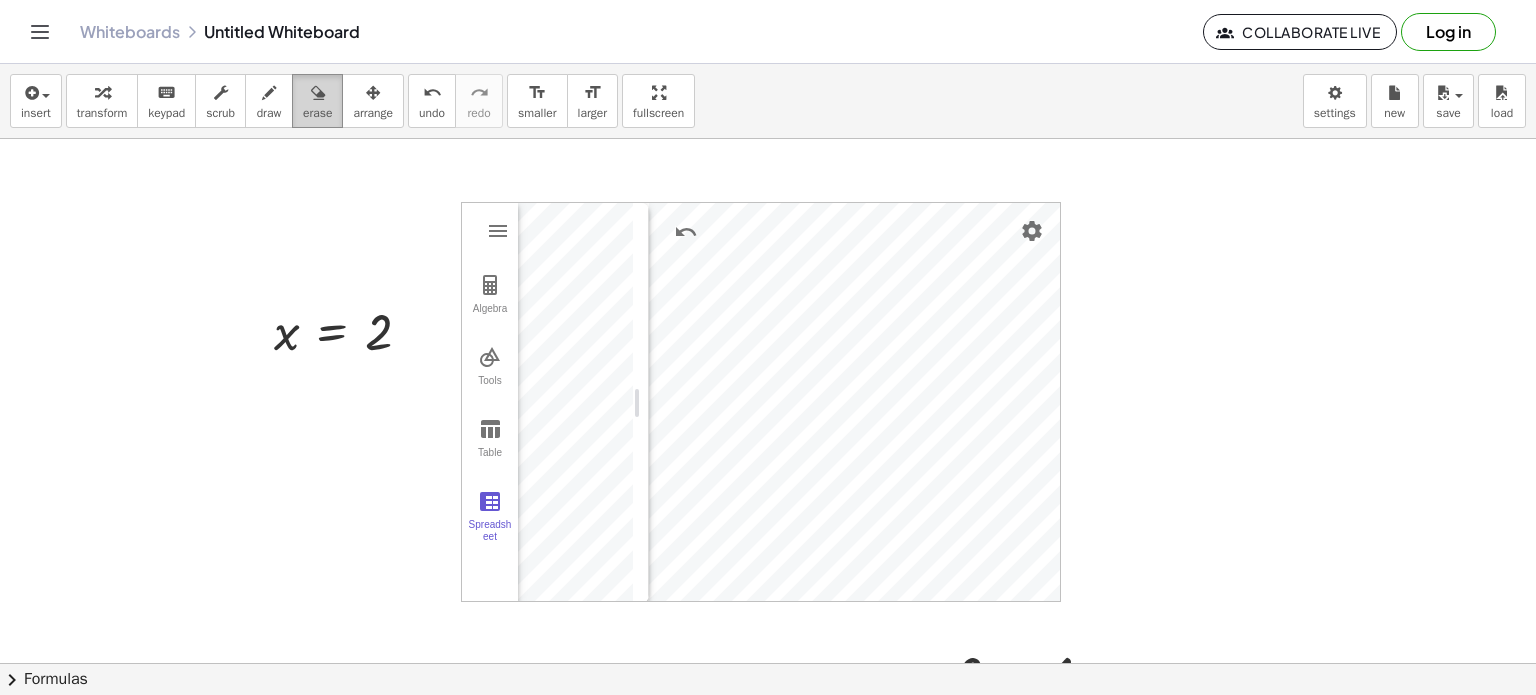 click at bounding box center [318, 93] 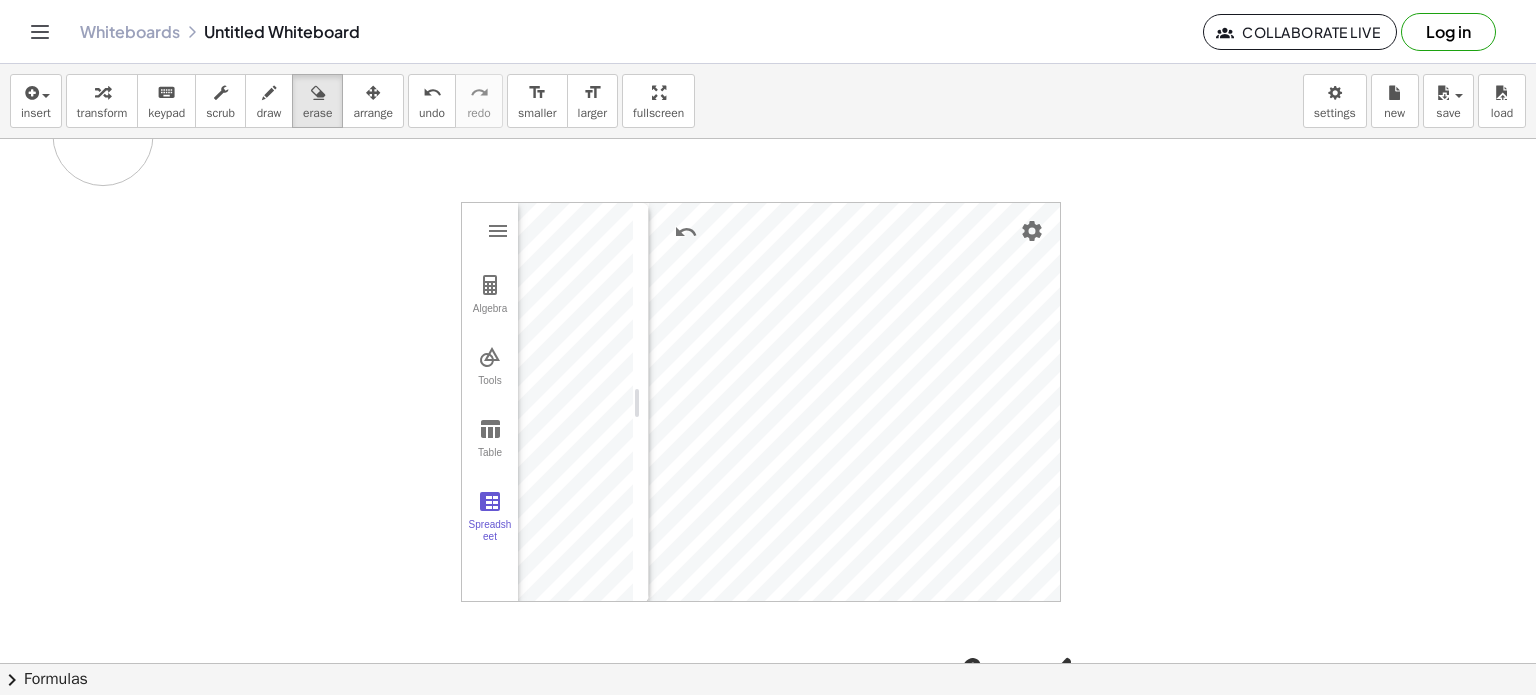 drag, startPoint x: 389, startPoint y: 328, endPoint x: 103, endPoint y: 135, distance: 345.029 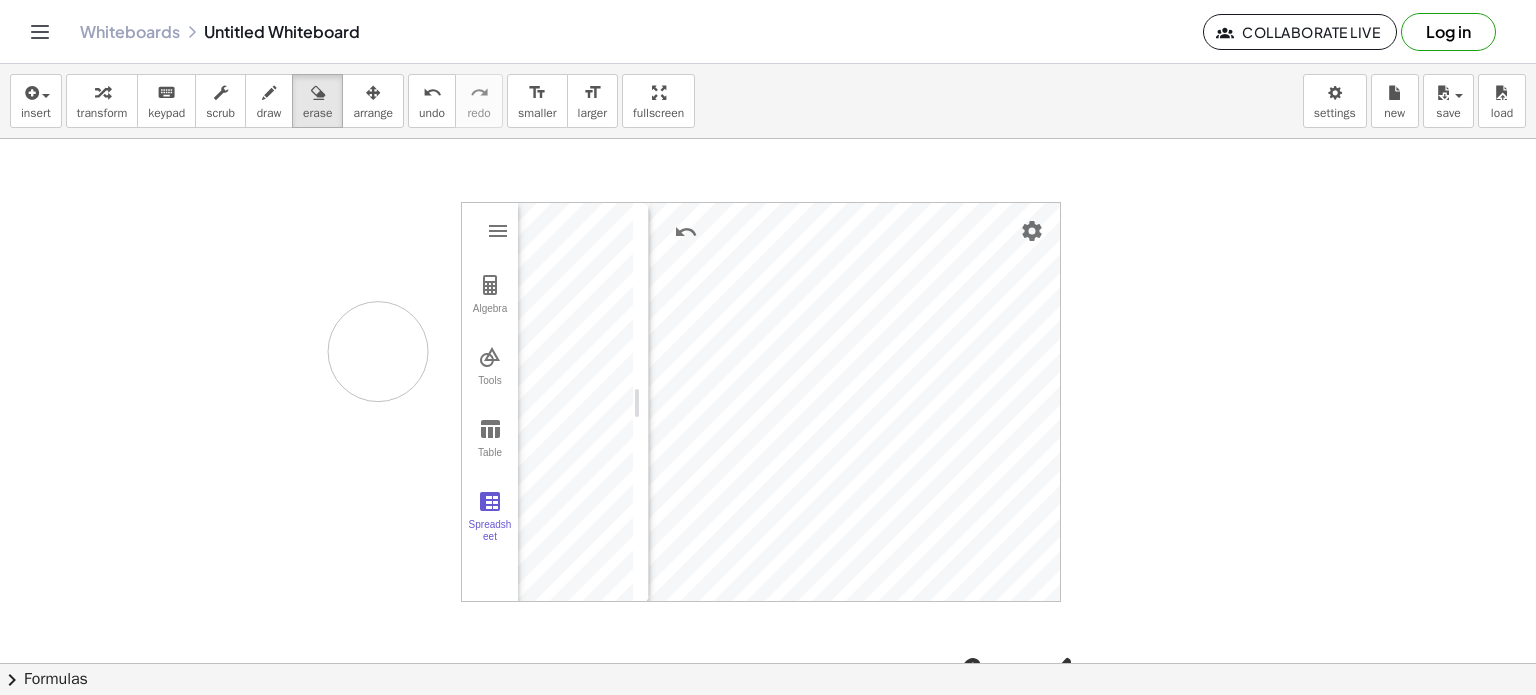 drag, startPoint x: 204, startPoint y: 284, endPoint x: 383, endPoint y: 348, distance: 190.09735 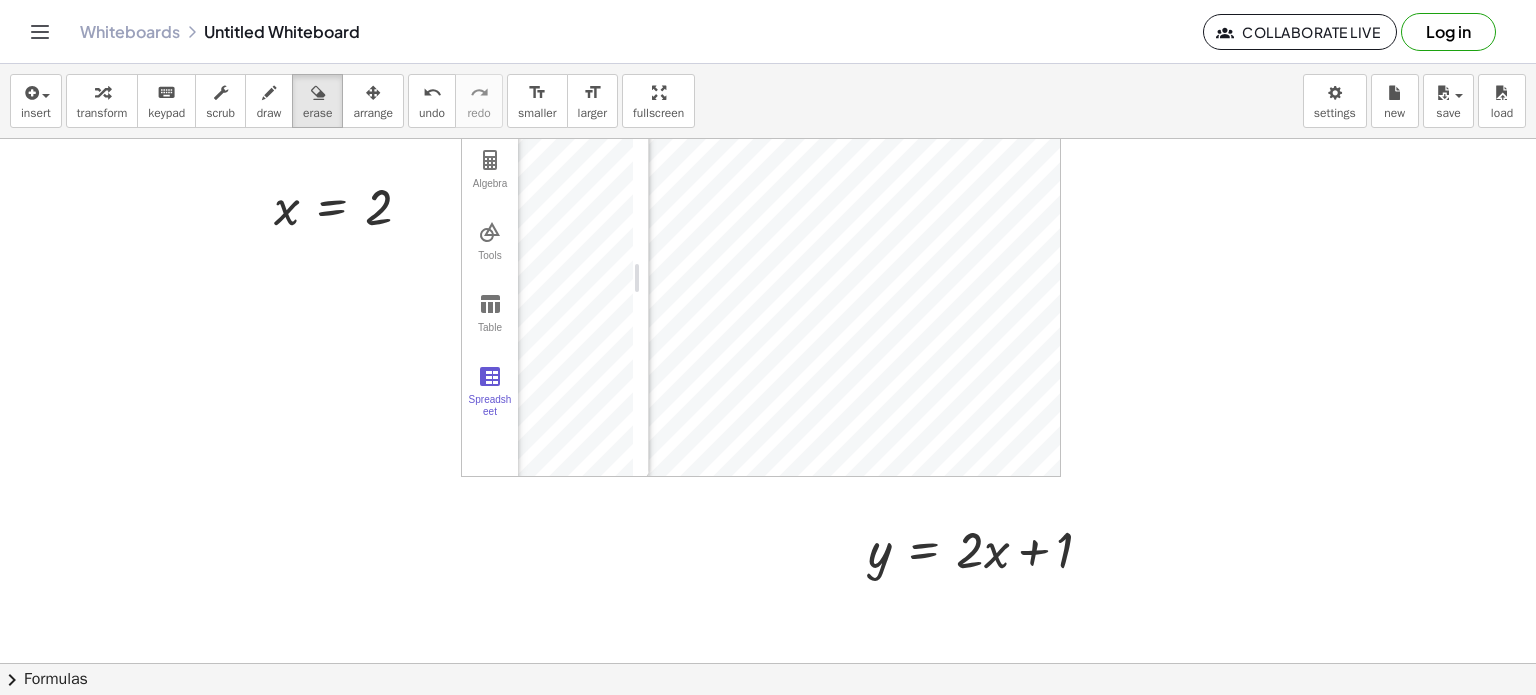 scroll, scrollTop: 124, scrollLeft: 0, axis: vertical 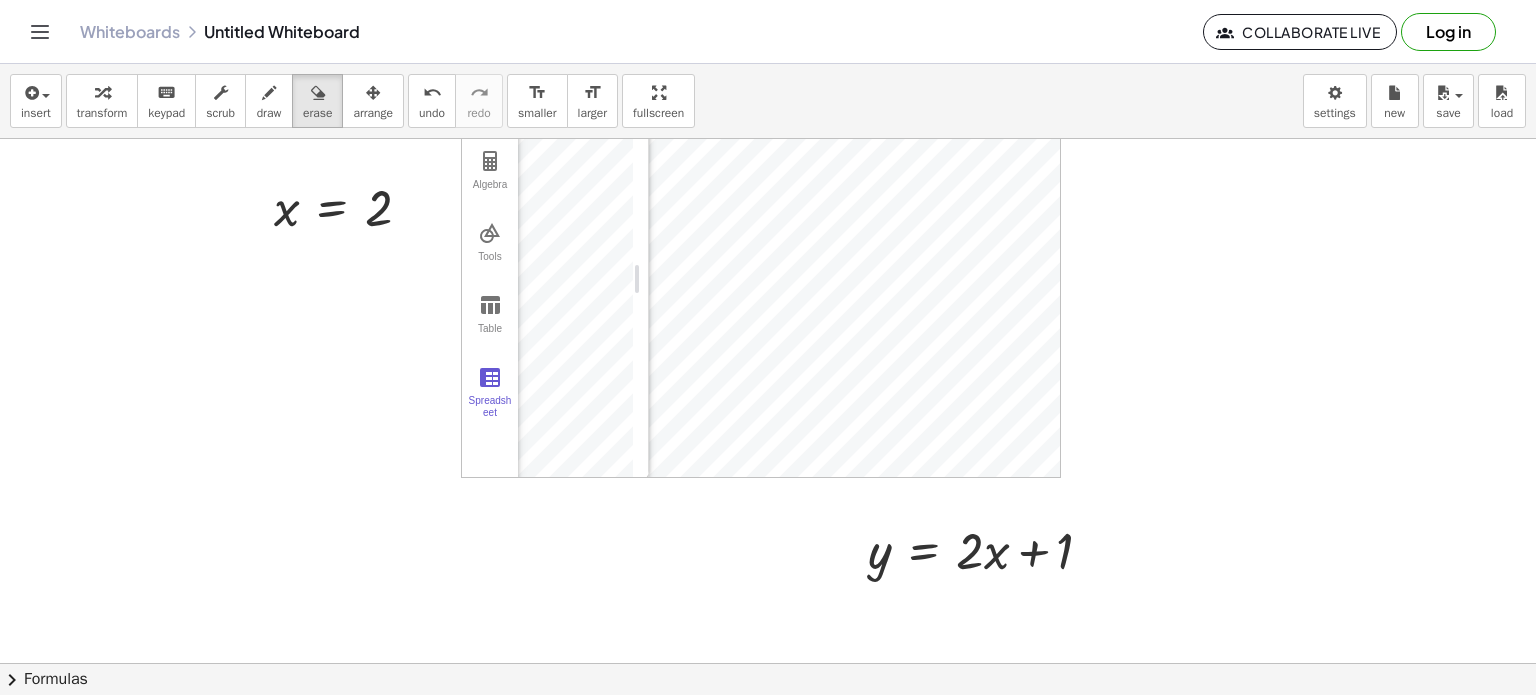 click at bounding box center [768, 802] 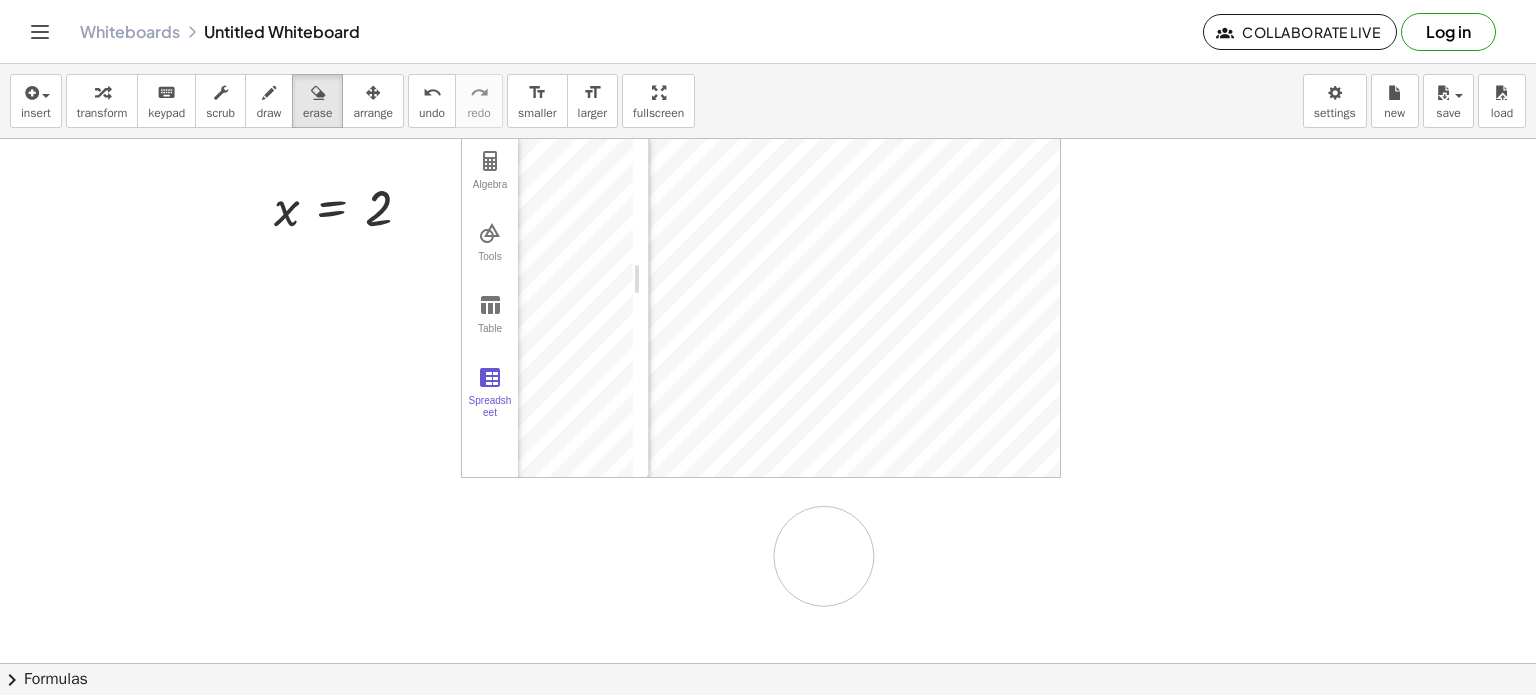 drag, startPoint x: 1053, startPoint y: 545, endPoint x: 808, endPoint y: 548, distance: 245.01837 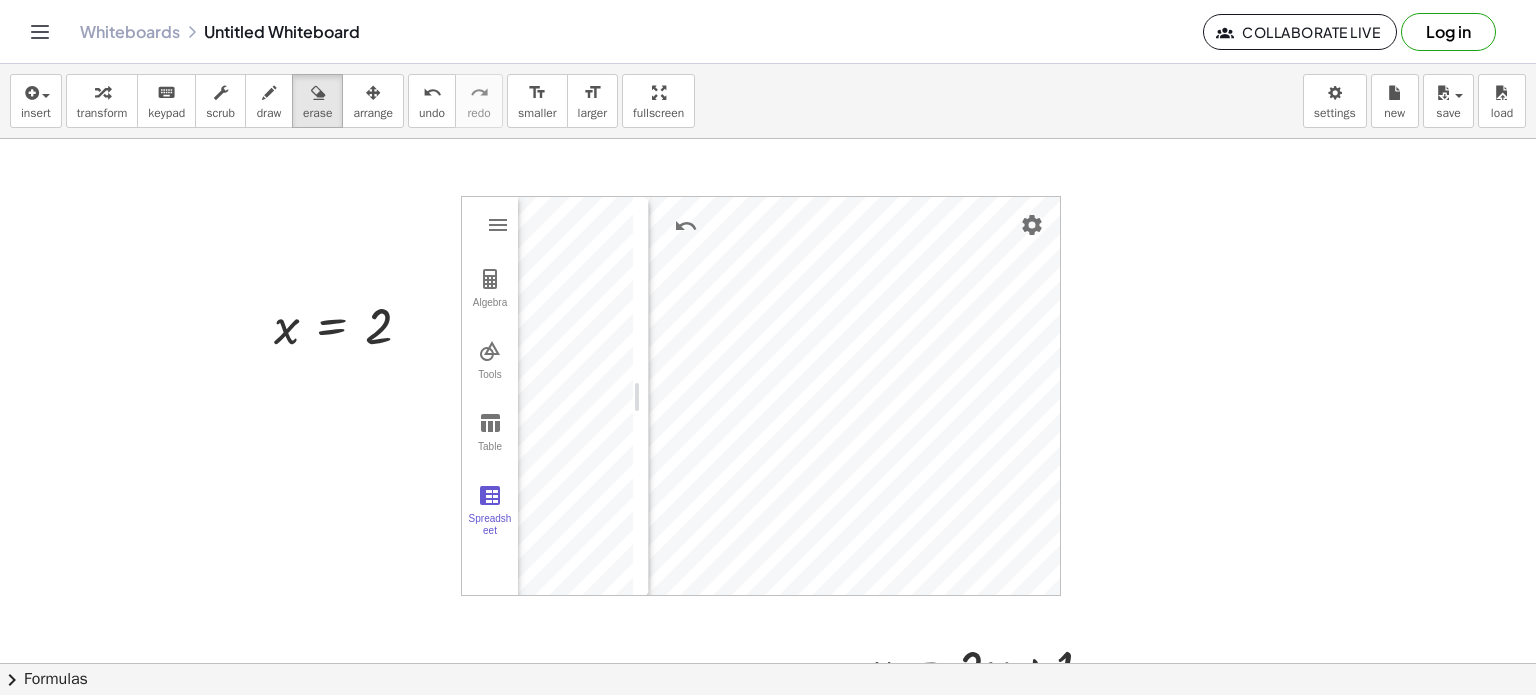 scroll, scrollTop: 0, scrollLeft: 0, axis: both 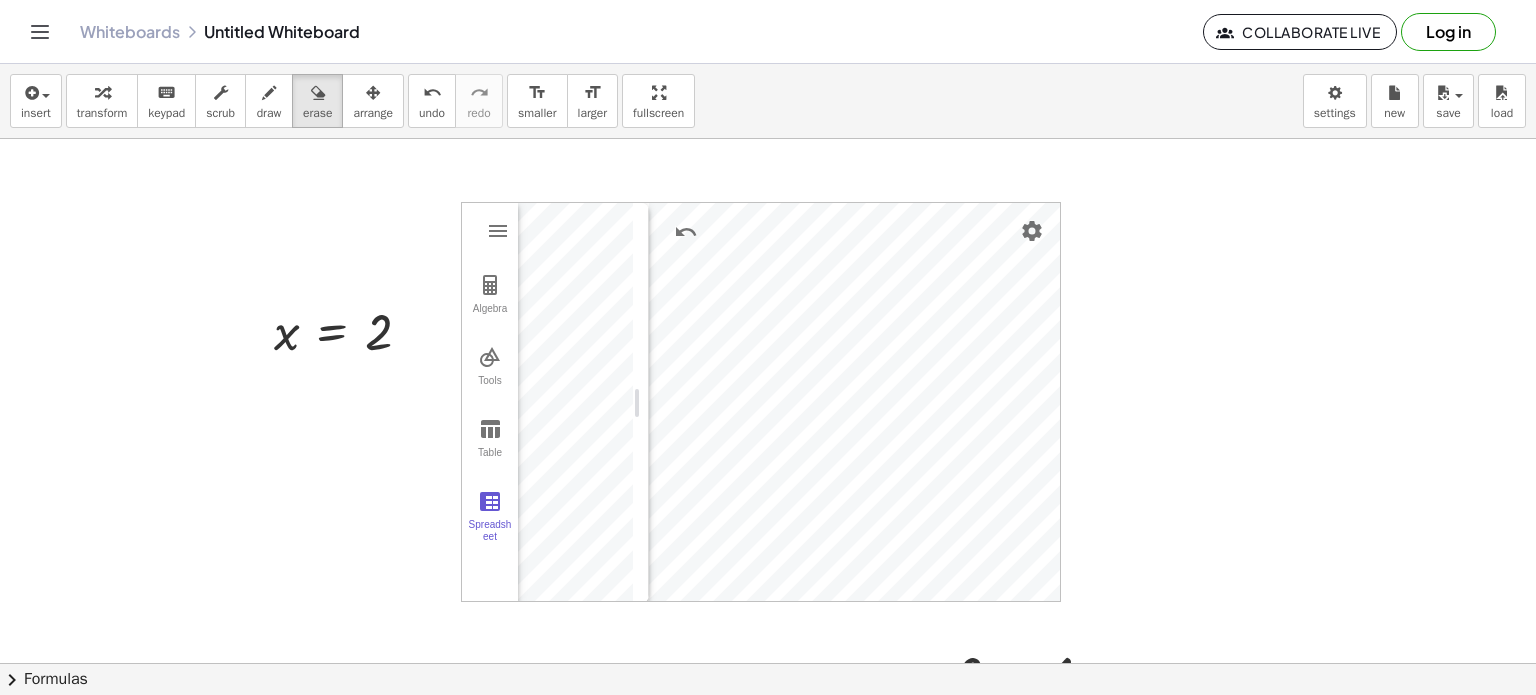 click at bounding box center (768, 926) 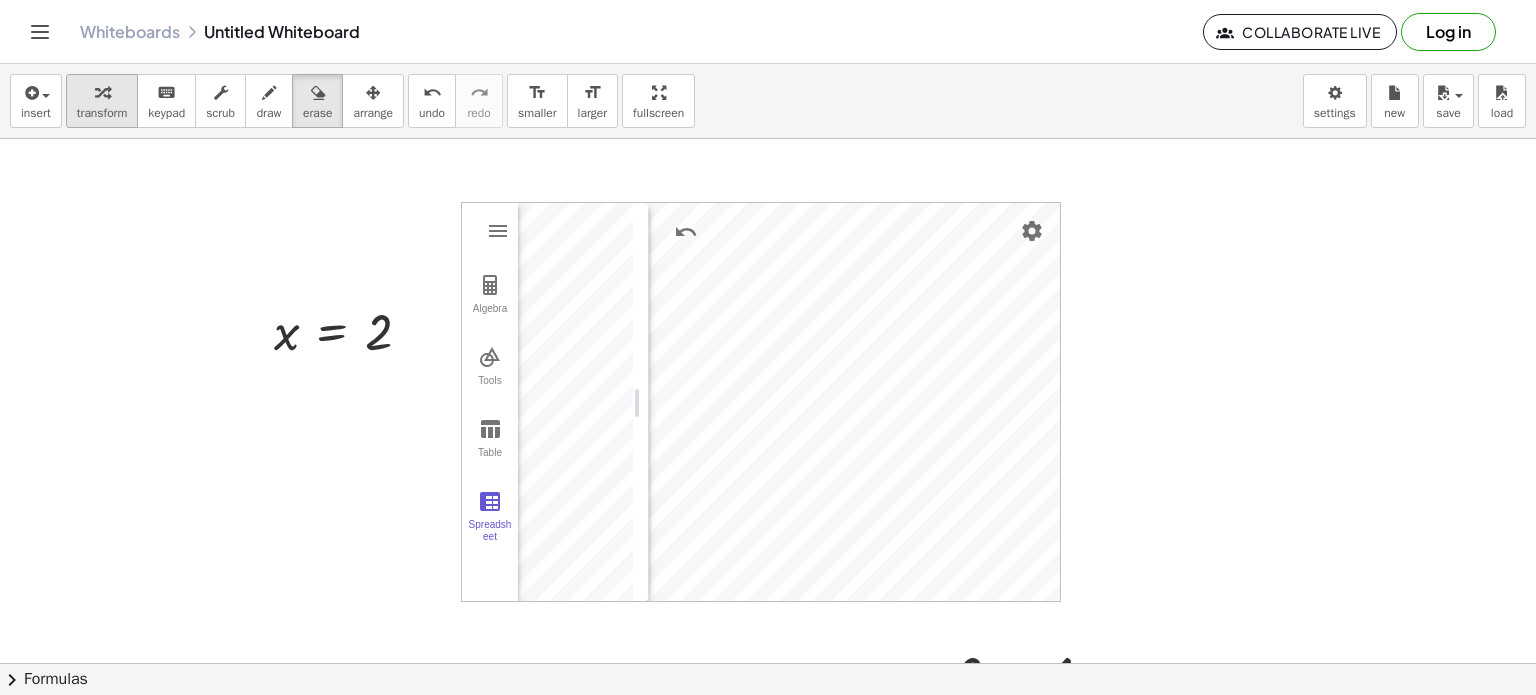 click at bounding box center [102, 92] 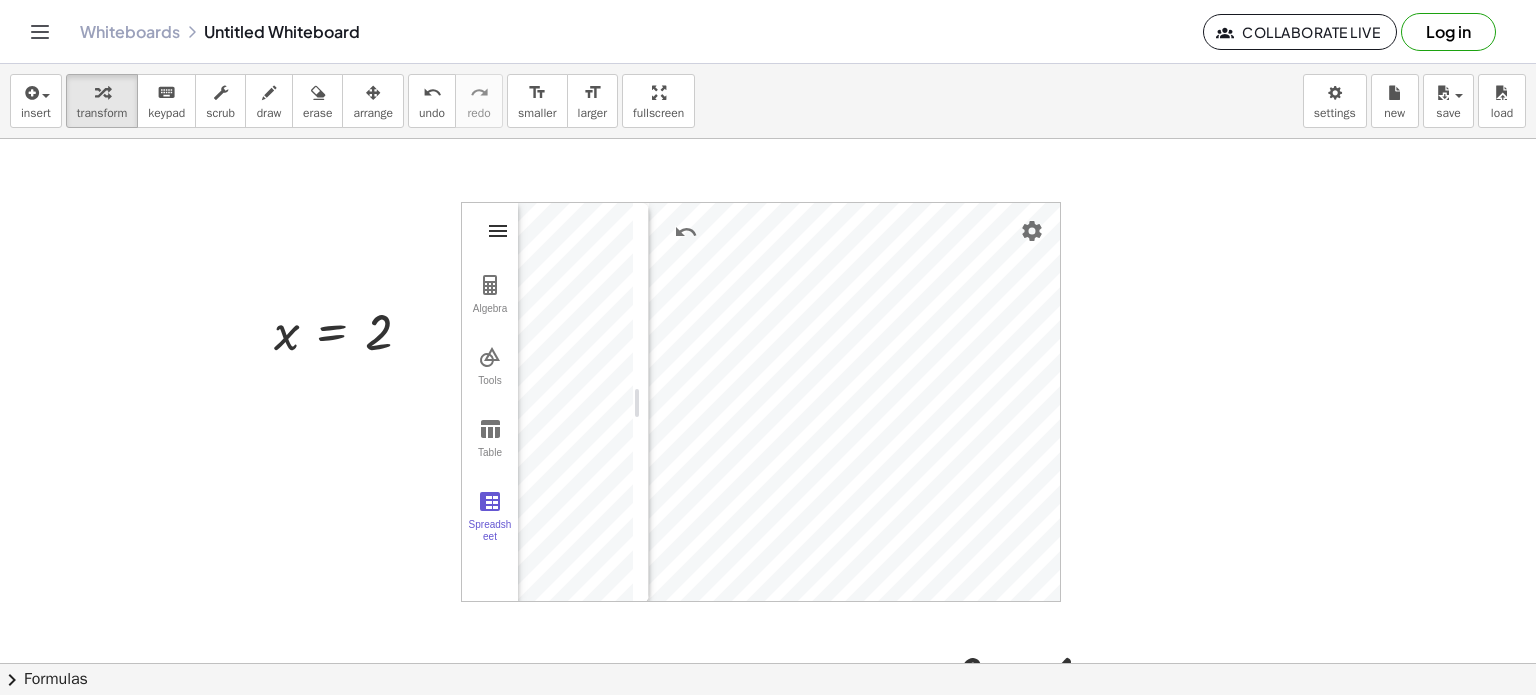 click at bounding box center [498, 231] 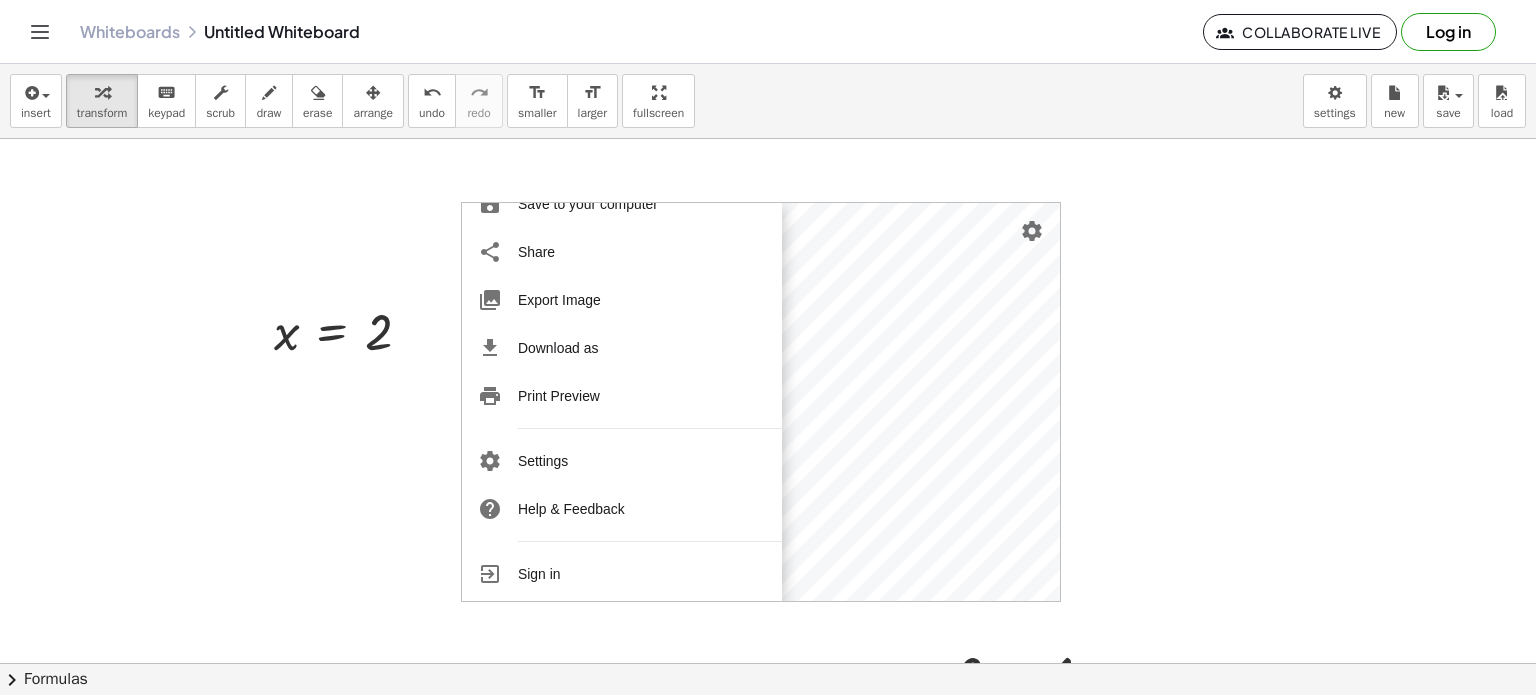 scroll, scrollTop: 244, scrollLeft: 0, axis: vertical 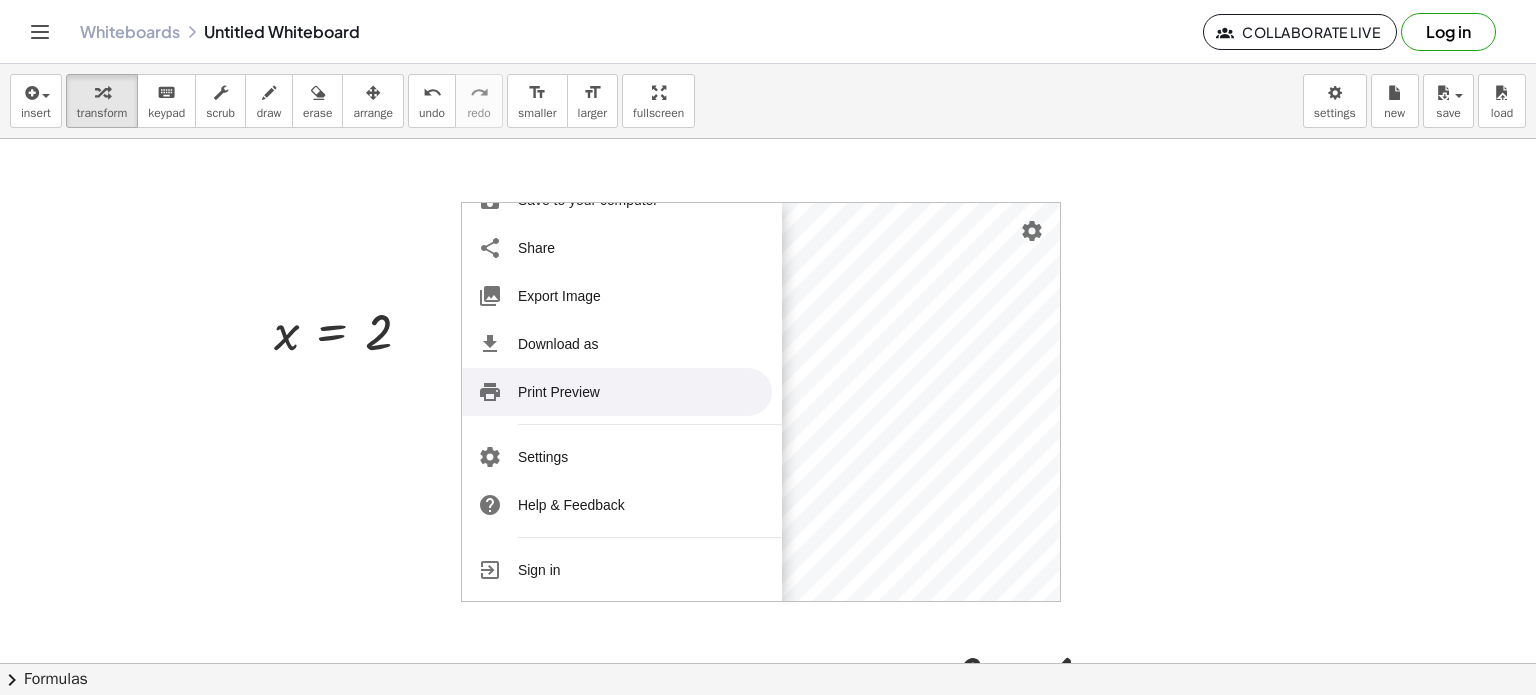 click on "Print Preview" at bounding box center [617, 392] 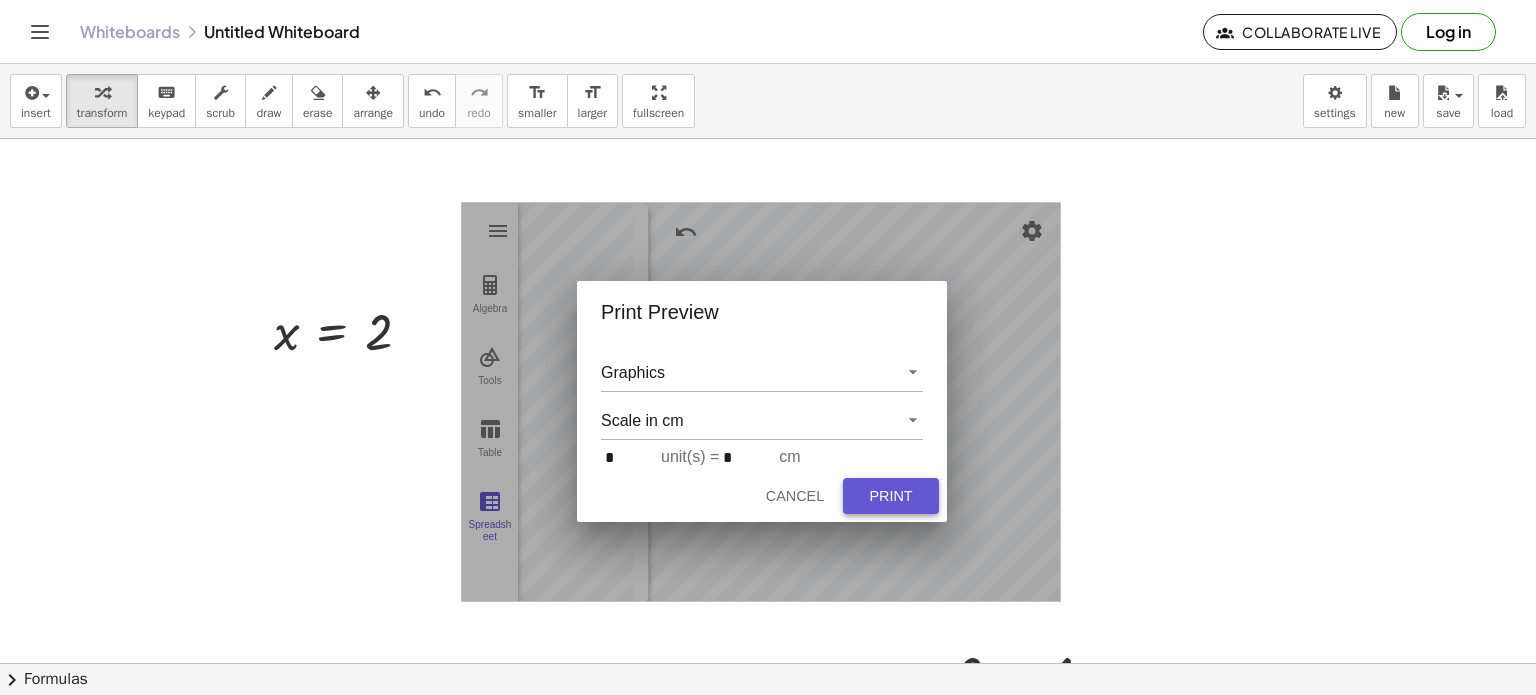 click on "Print" at bounding box center [891, 496] 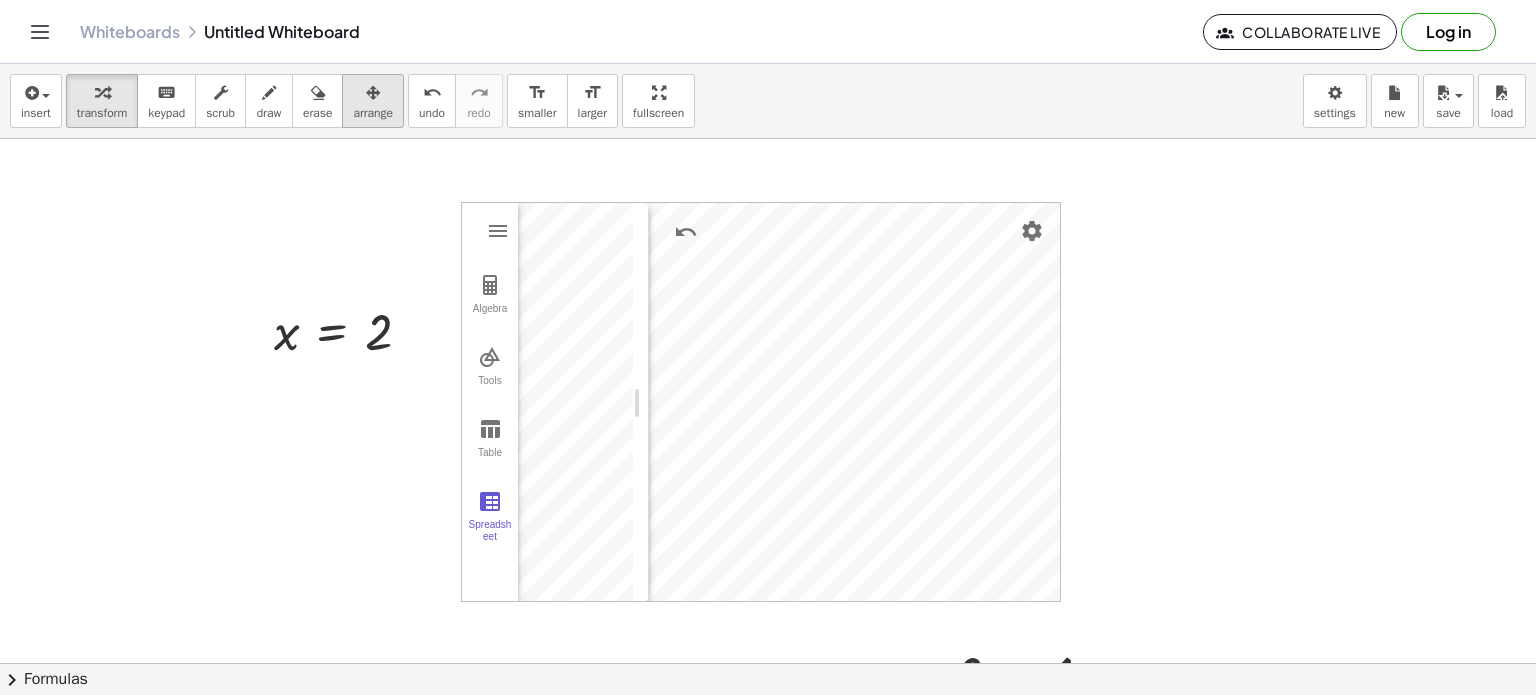 click on "arrange" at bounding box center (373, 113) 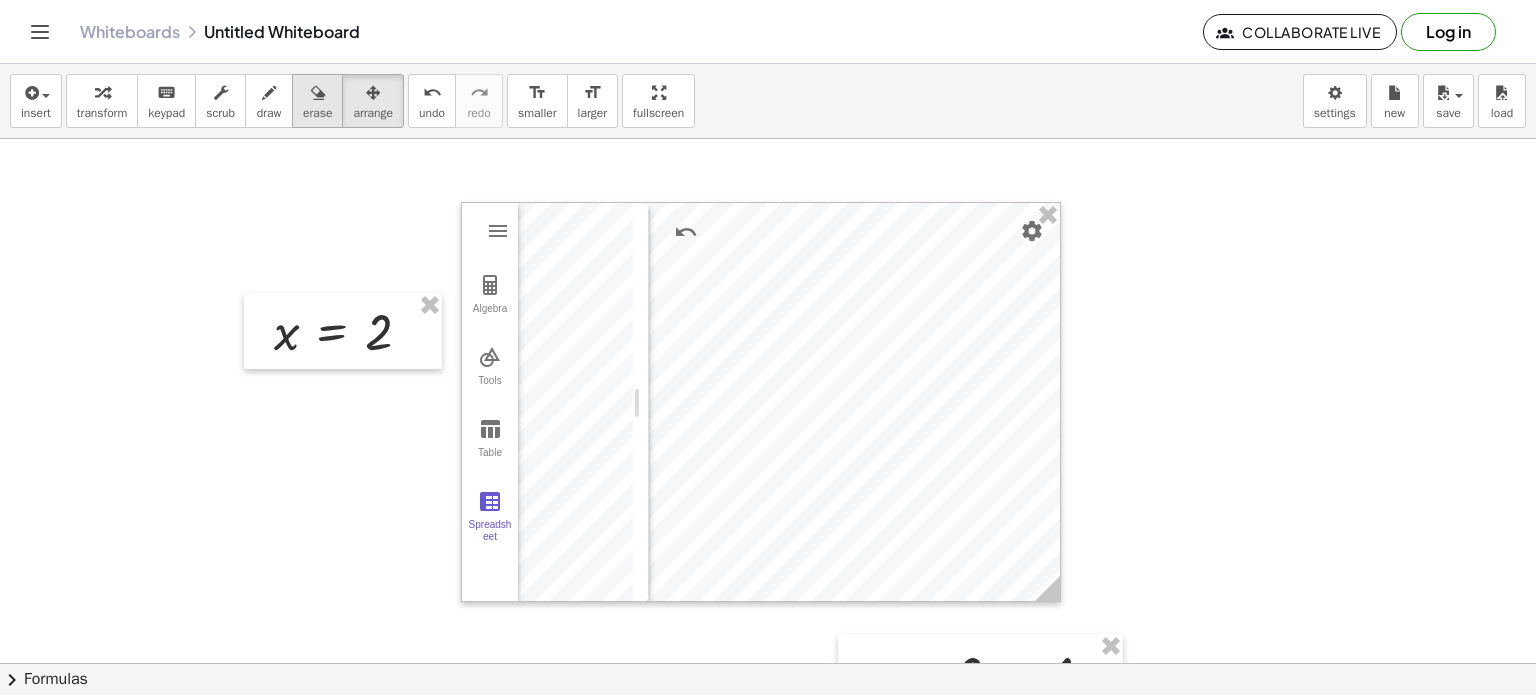 click at bounding box center (318, 93) 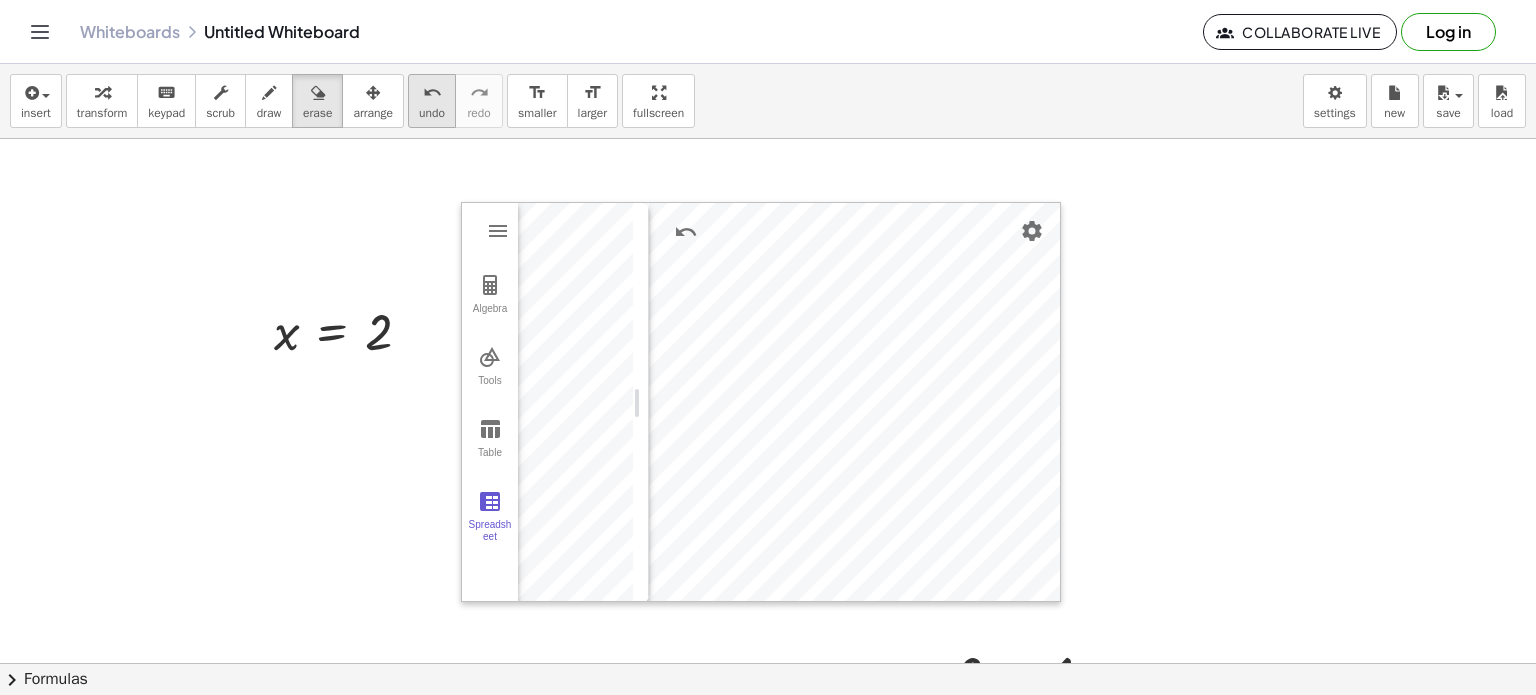 click on "undo" at bounding box center [432, 113] 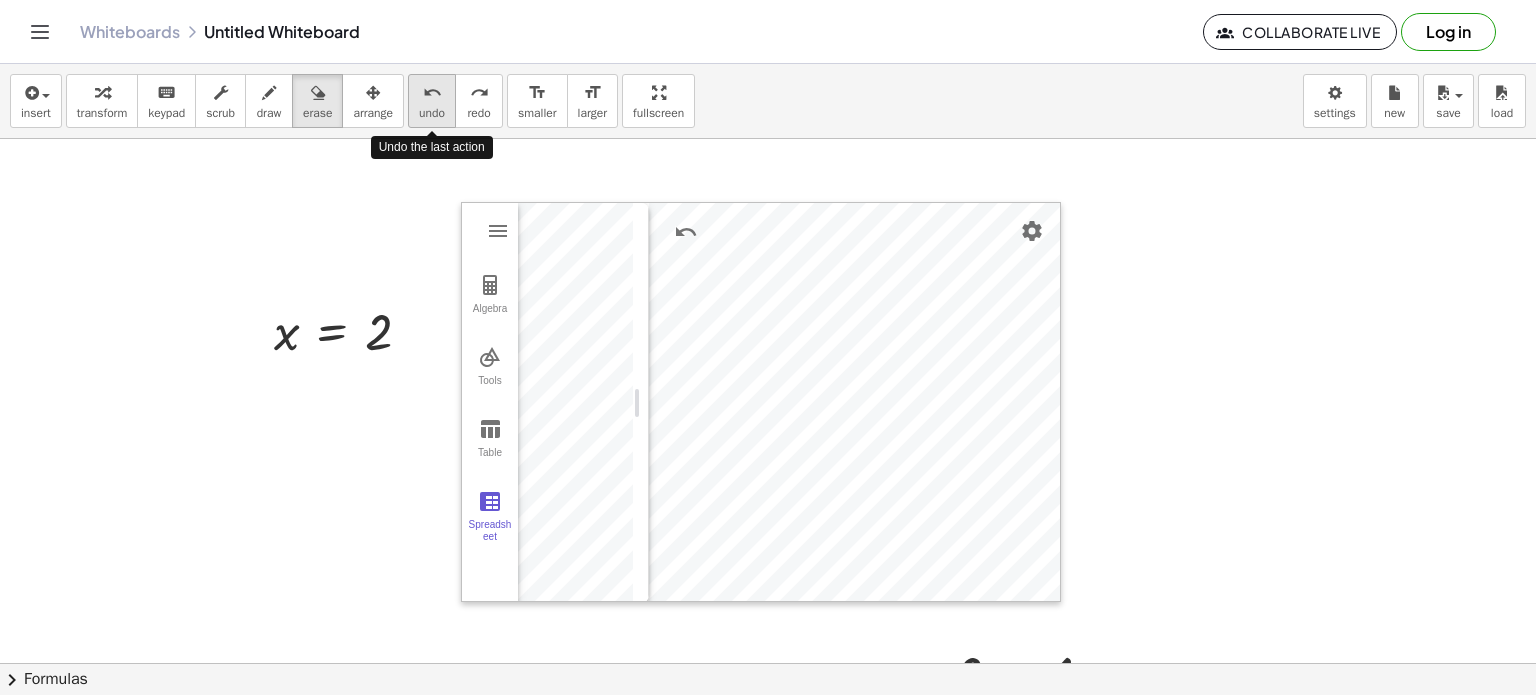 click on "undo" at bounding box center (432, 113) 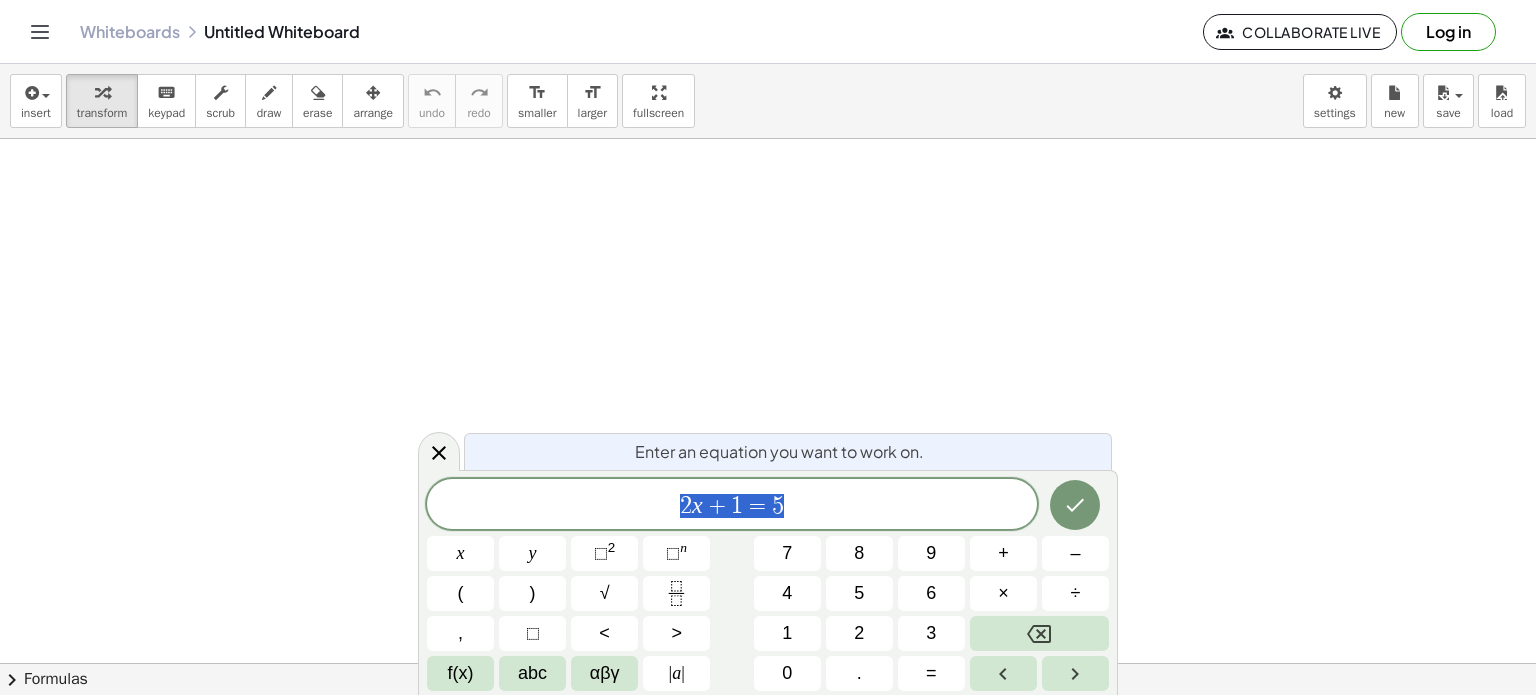 scroll, scrollTop: 0, scrollLeft: 0, axis: both 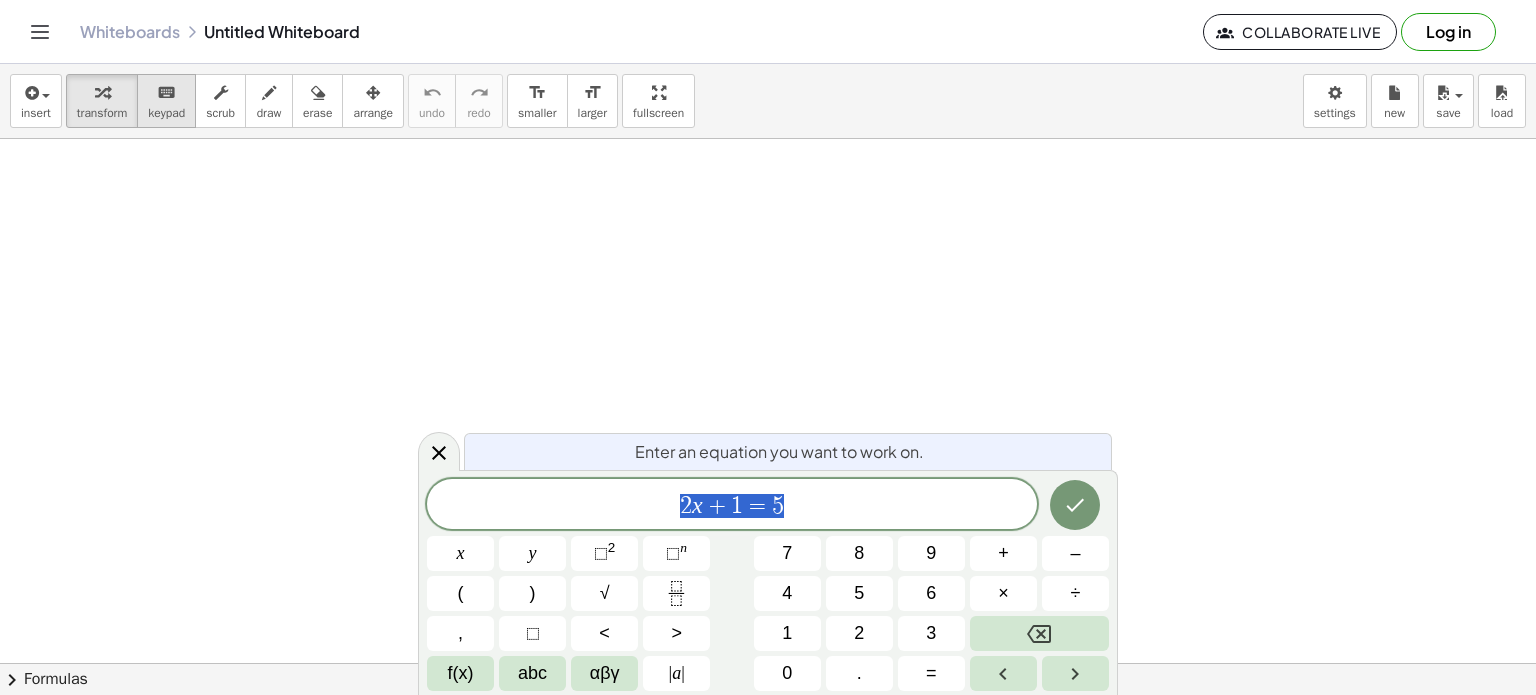 click on "keypad" at bounding box center (166, 113) 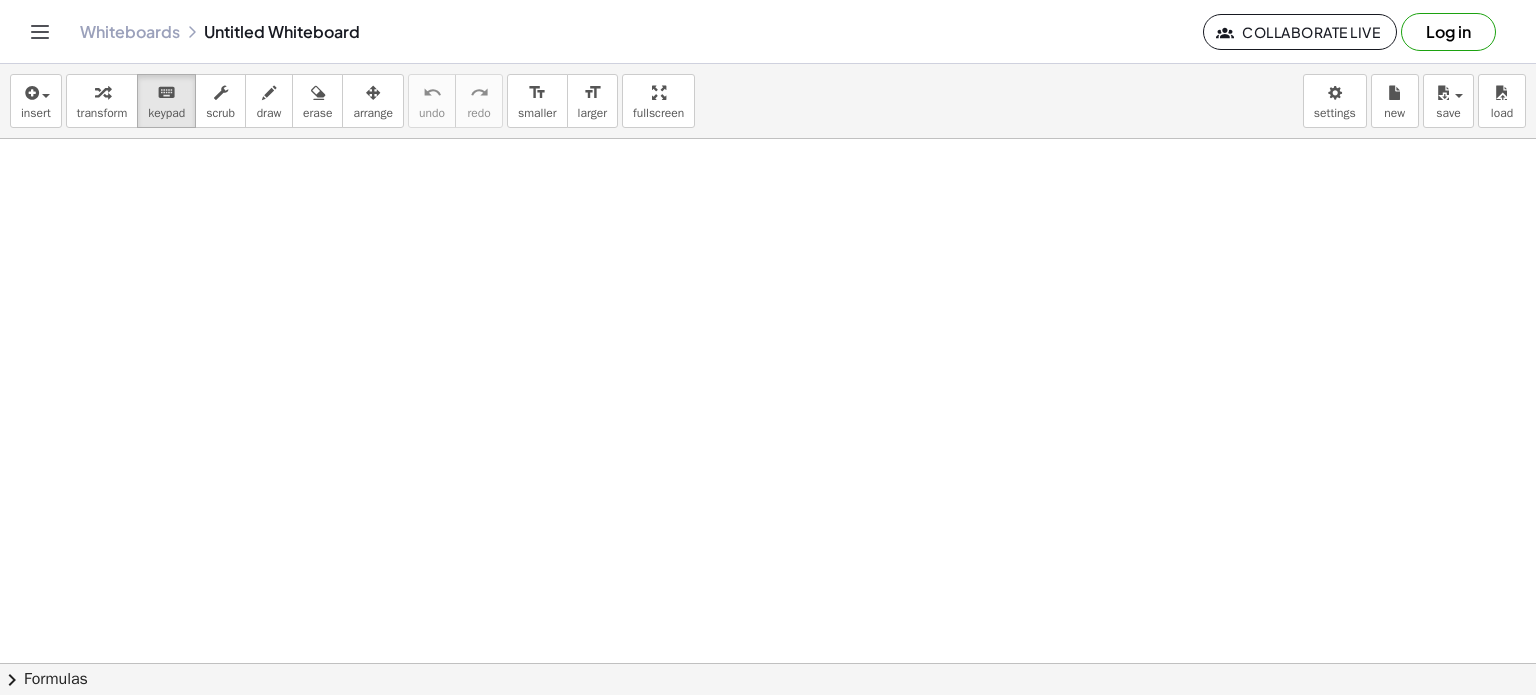 click at bounding box center (768, 663) 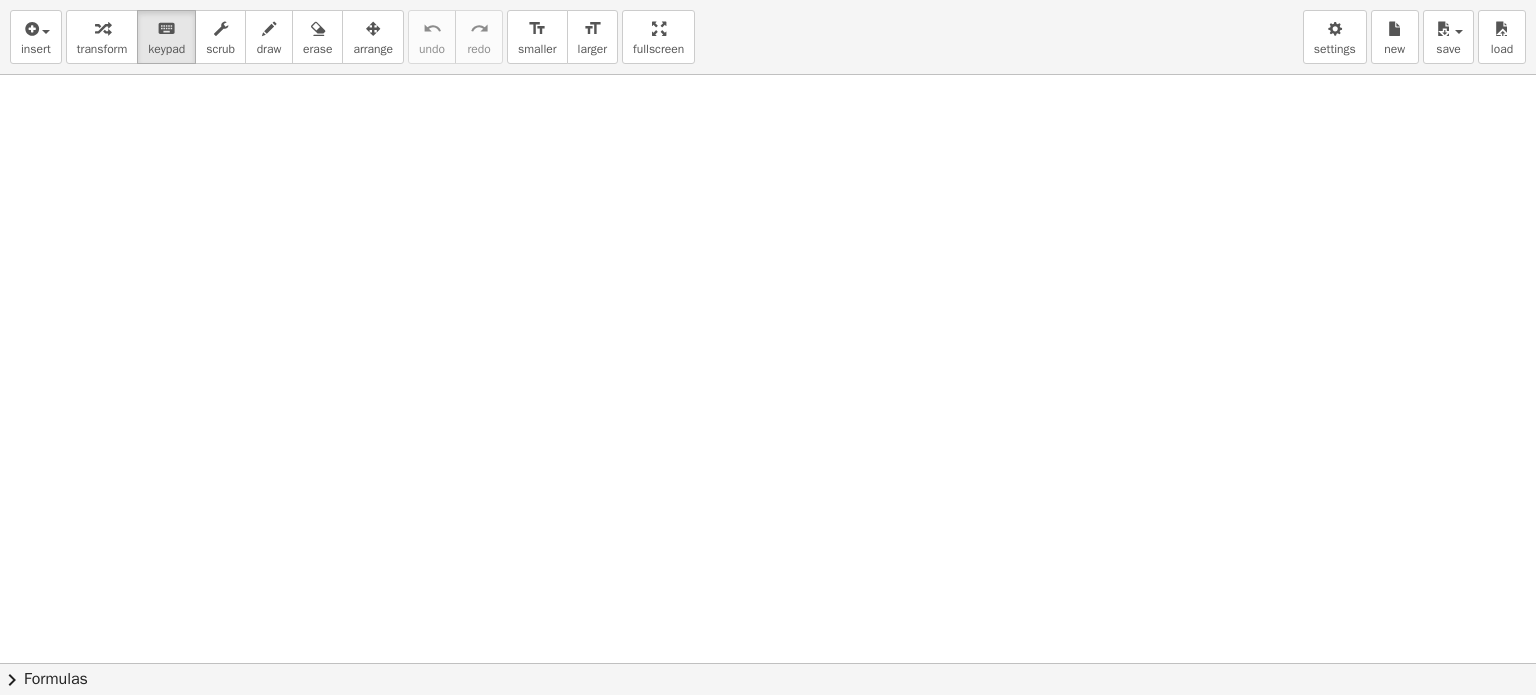 click on "insert select one: Math Expression Function Text Youtube Video Graphing Geometry Geometry 3D transform keyboard keypad scrub draw erase arrange undo undo redo redo format_size smaller format_size larger fullscreen load   save new settings × chevron_right  Formulas
Drag one side of a formula onto a highlighted expression on the canvas to apply it.
Quadratic Formula
+ · a · x 2 + · b · x + c = 0
⇔
x = · ( − b ± 2 √ ( + b 2 − · 4 · a · c ) ) · 2 · a
+ x 2 + · p · x + q = 0
⇔
x = − · p · 2 ± 2 √ ( + ( · p · 2 ) 2 − q )
Manually Factoring a Quadratic
+ x 2 + · b · x + c
⇒" at bounding box center (768, 347) 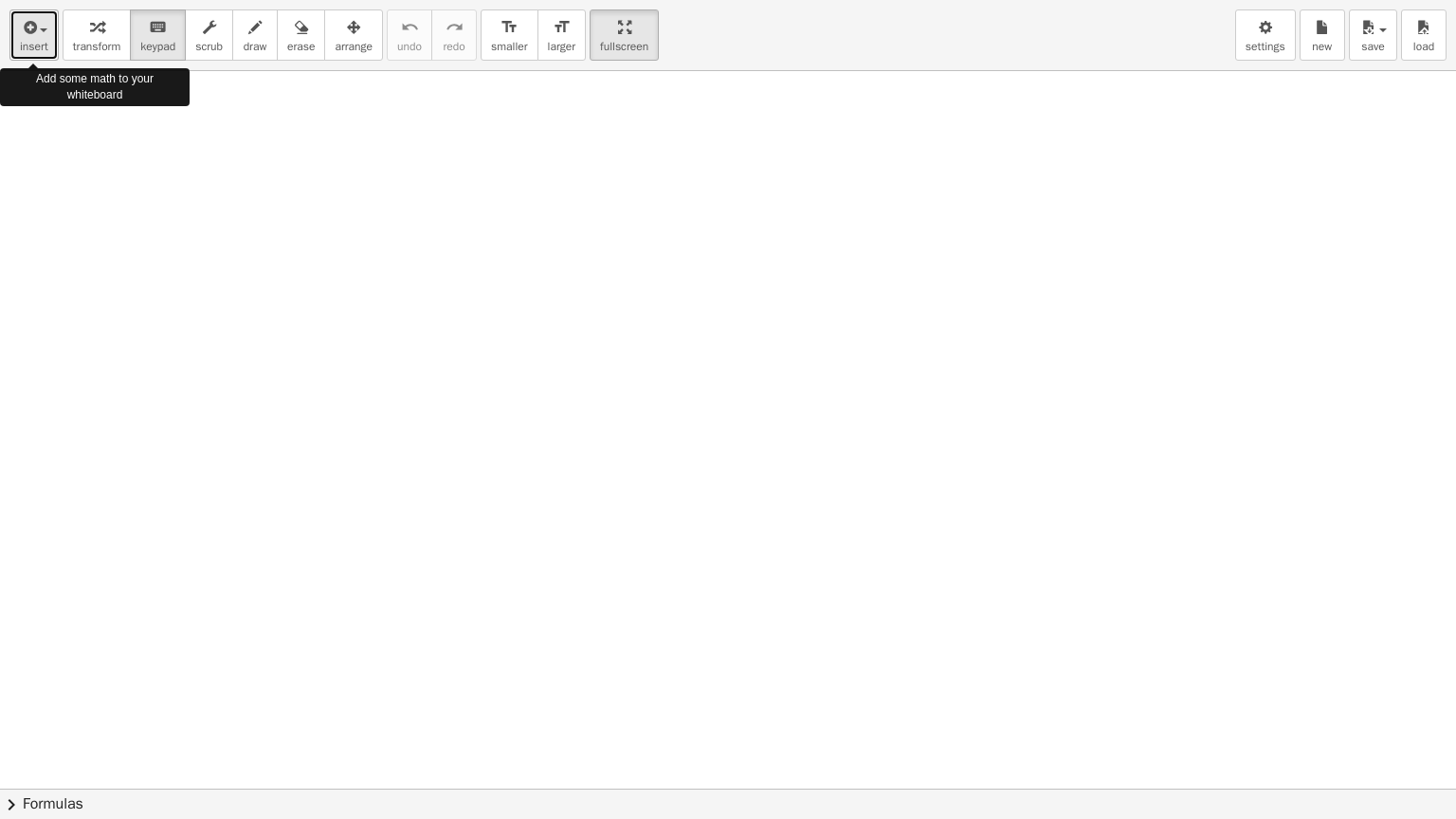 click at bounding box center (44, 30) 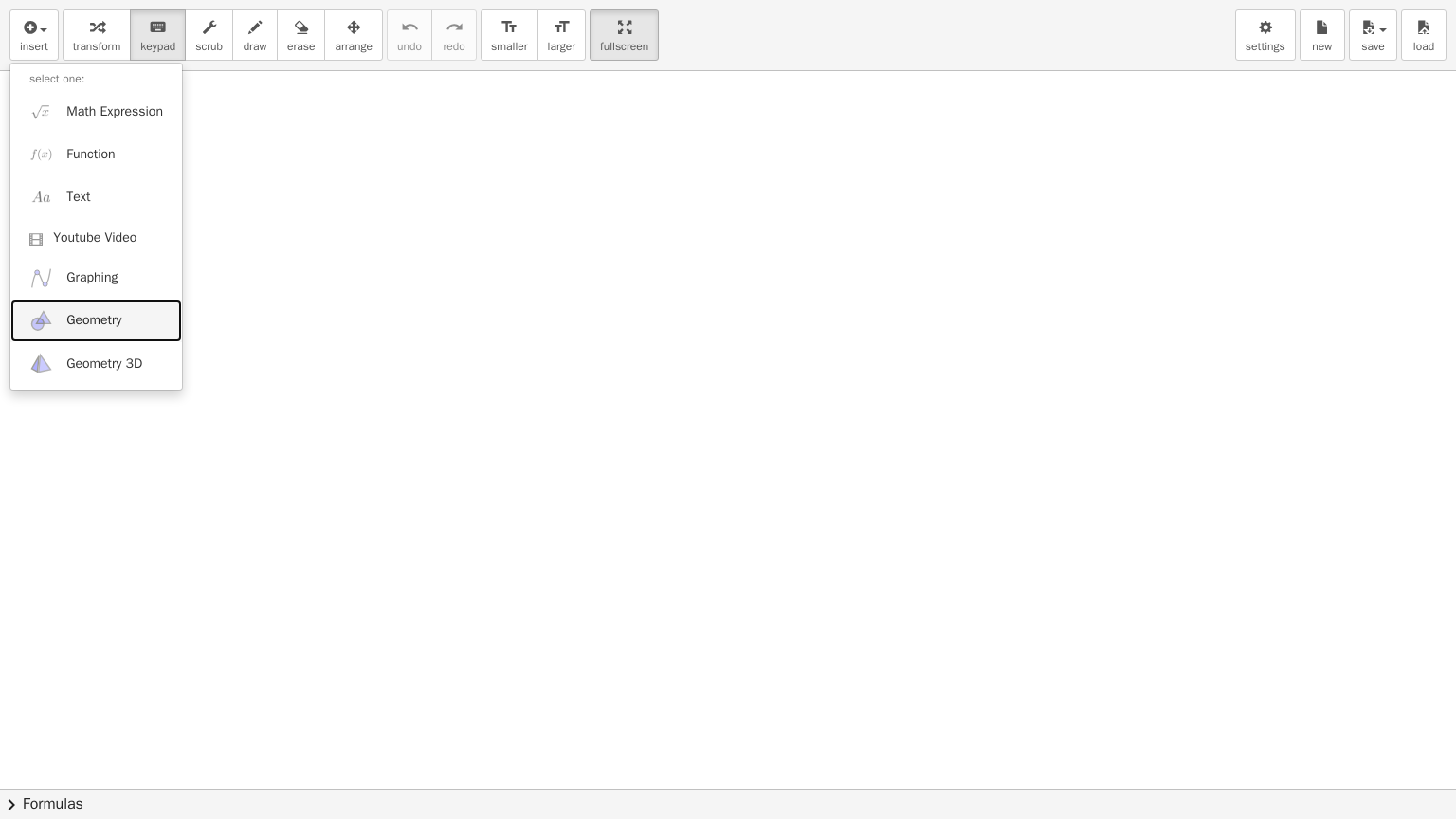 click on "Geometry" at bounding box center [96, 320] 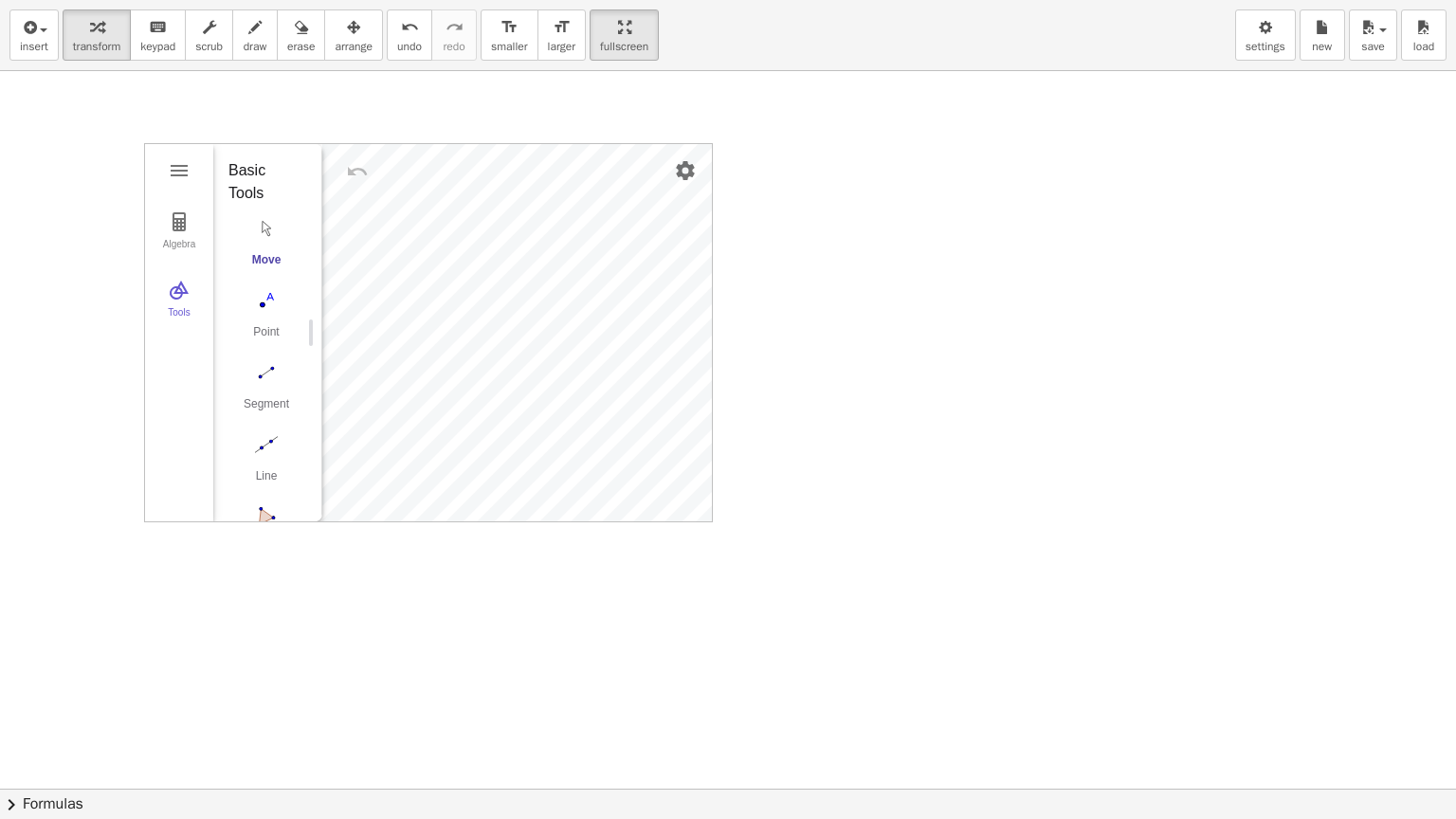 click on "Algebra Tools GeoGebra Geometry Basic Tools Move Point Segment Line Polygon Circle with Center through Point More" at bounding box center [728, 789] 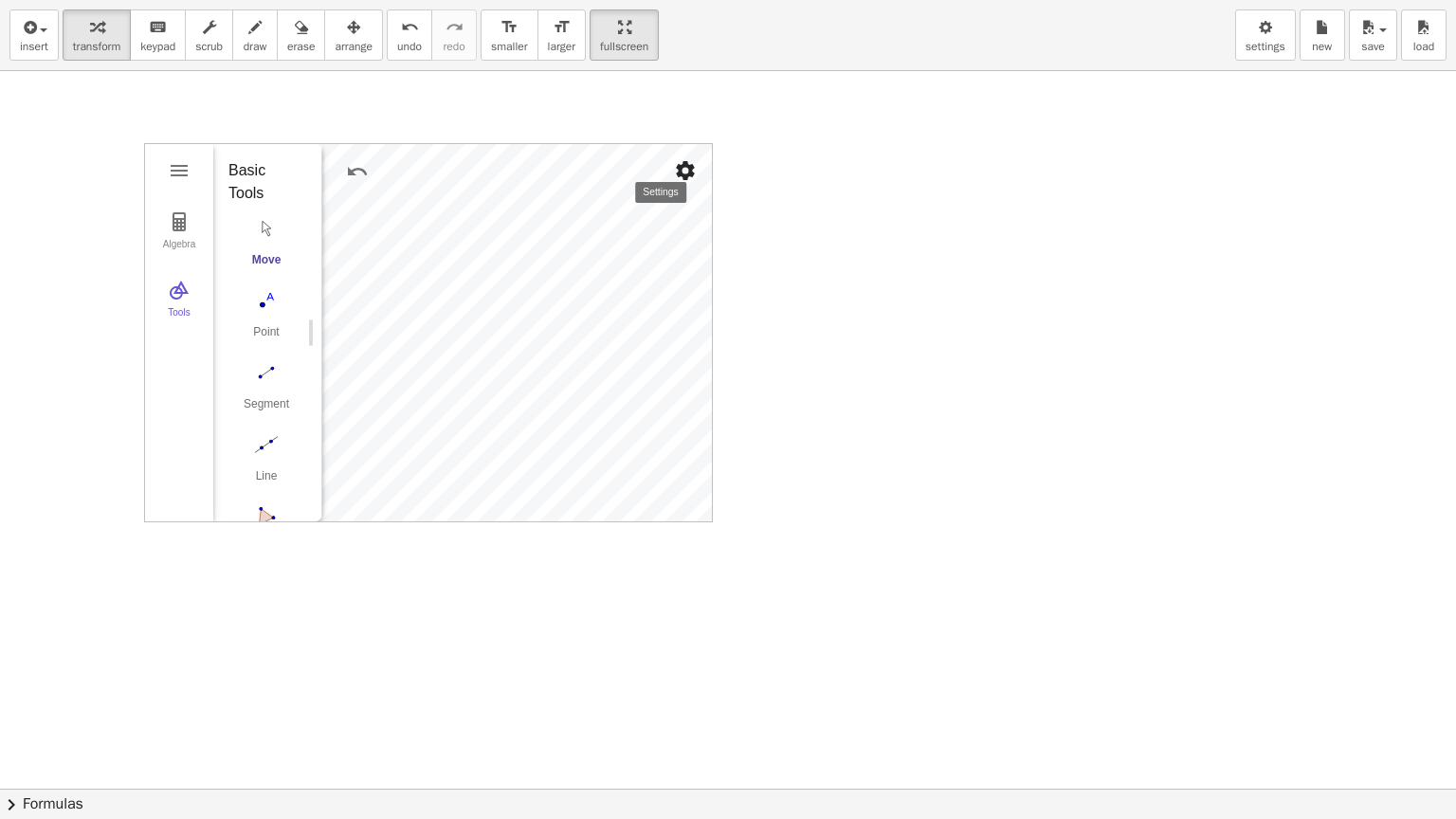 click at bounding box center (685, 171) 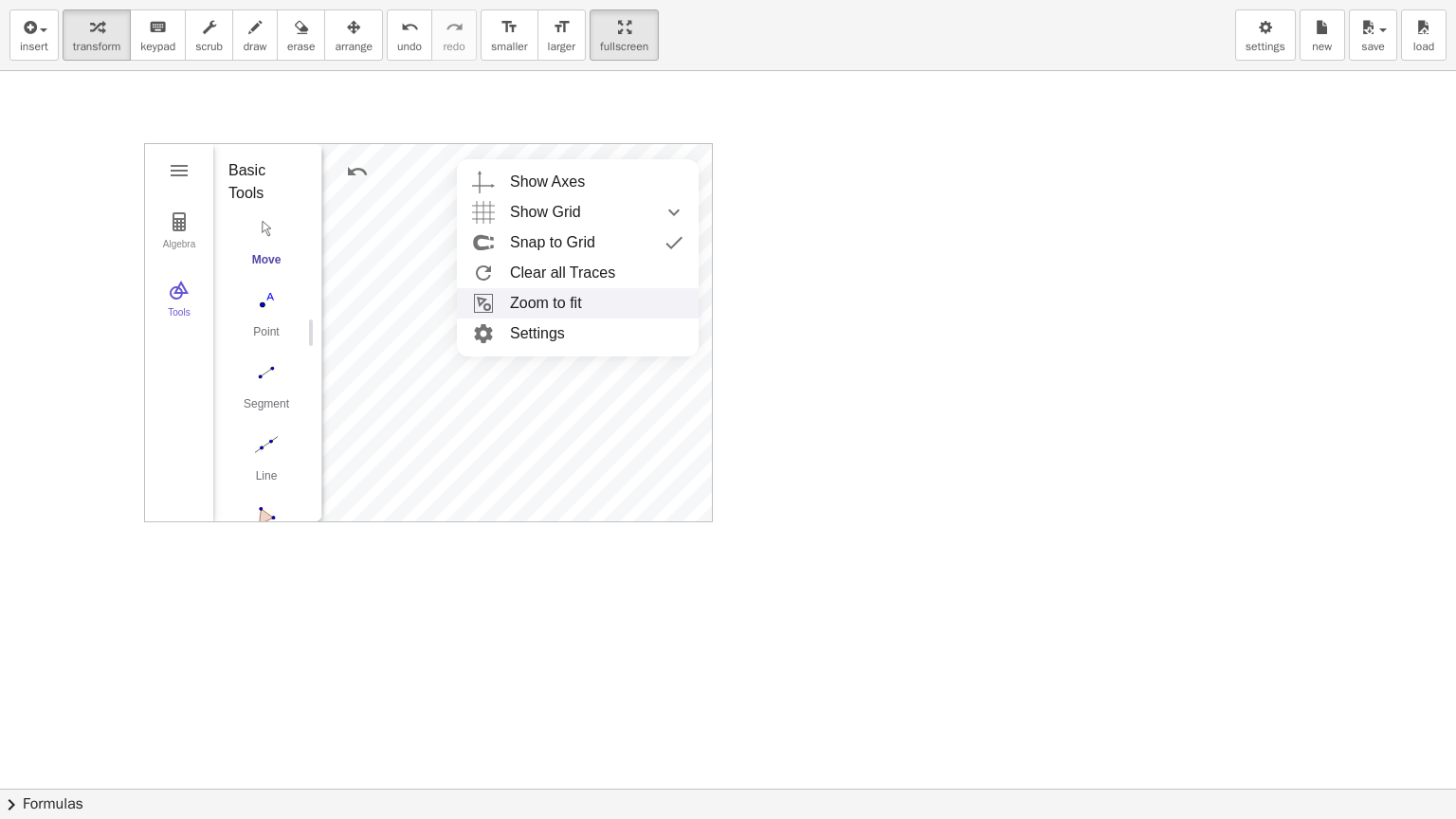 click on "Zoom to fit" at bounding box center (577, 303) 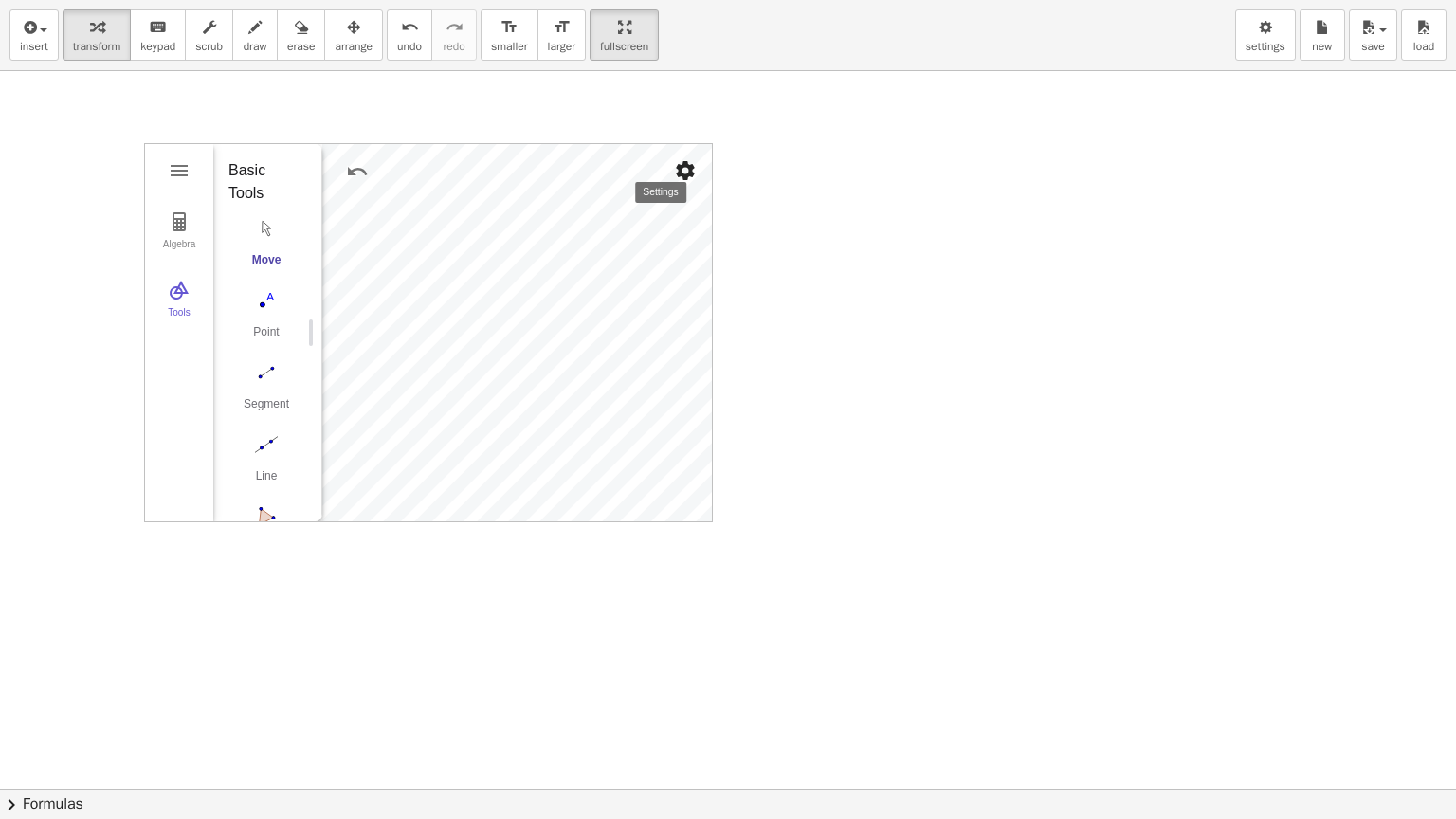 click at bounding box center (685, 171) 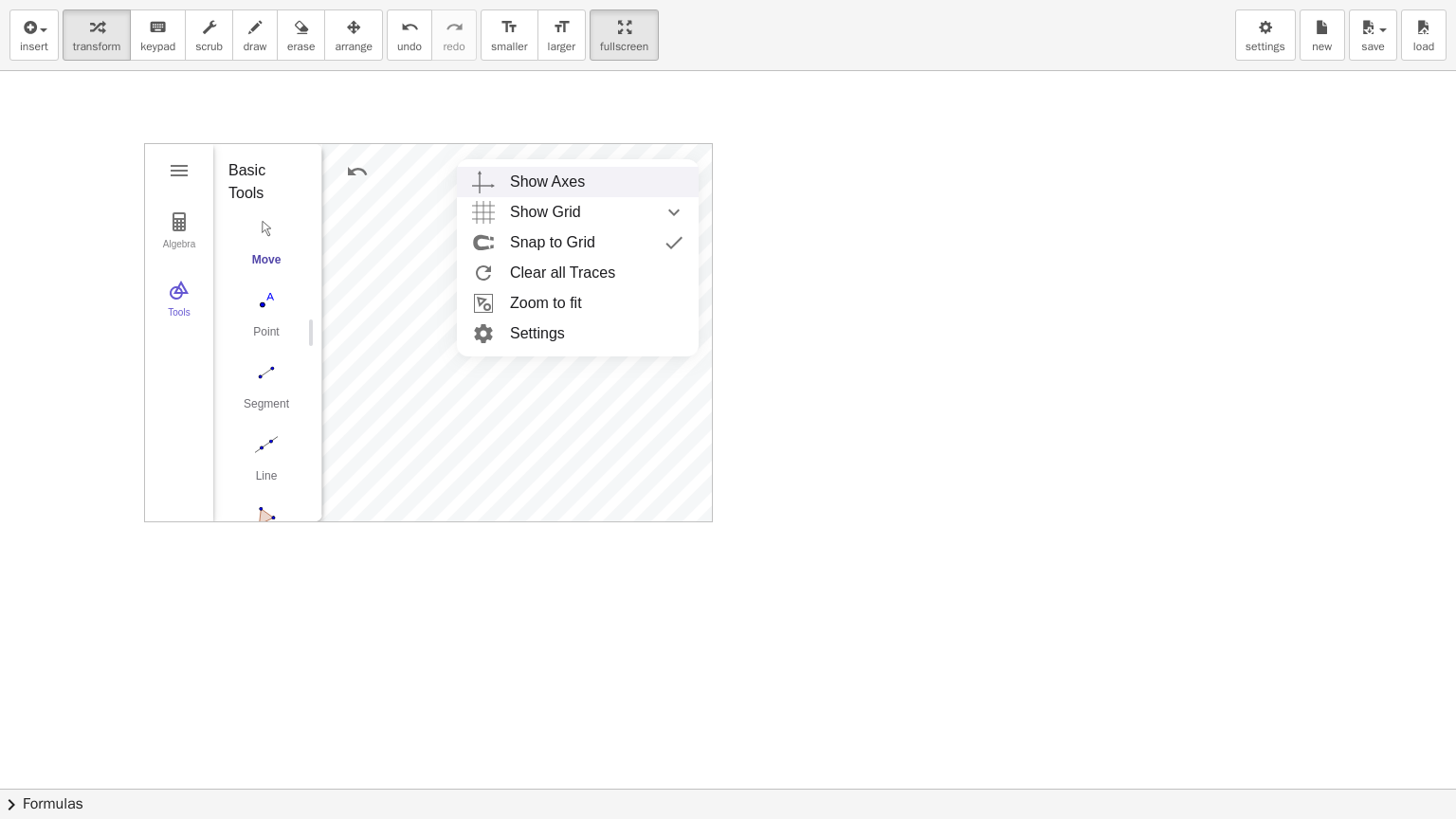 click on "Show Axes" at bounding box center [547, 182] 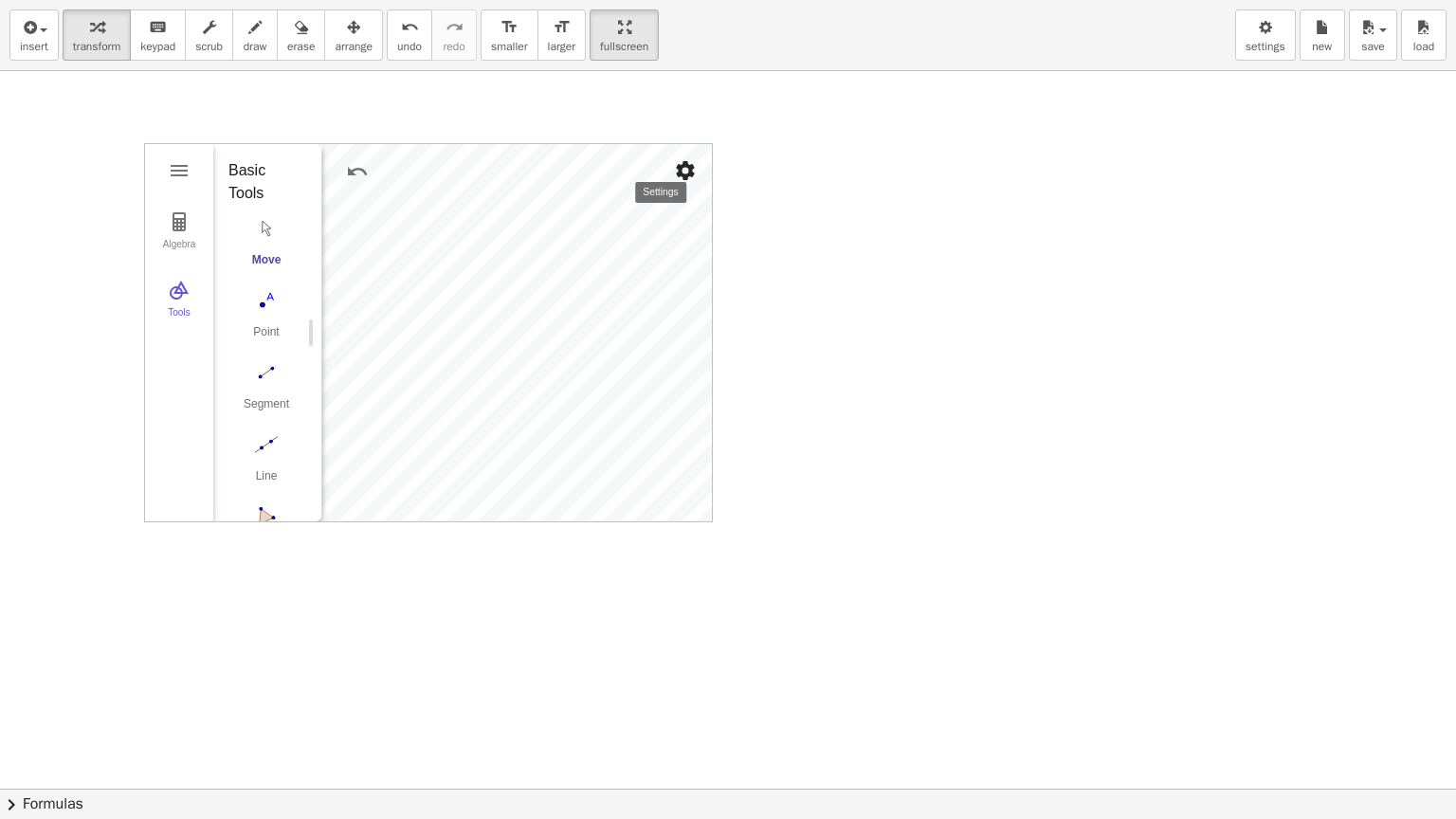 click at bounding box center (685, 171) 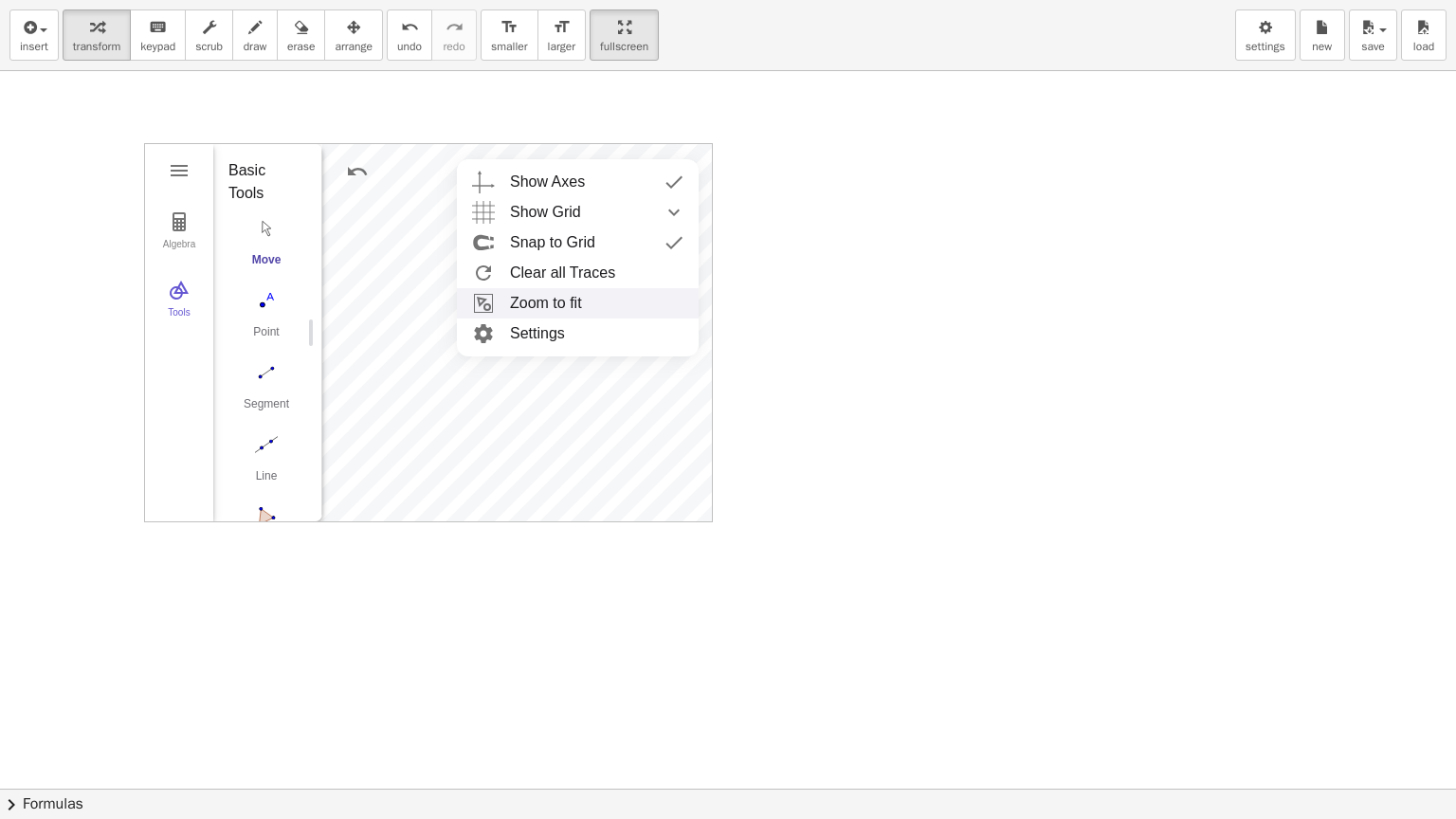 click on "Zoom to fit" at bounding box center [577, 303] 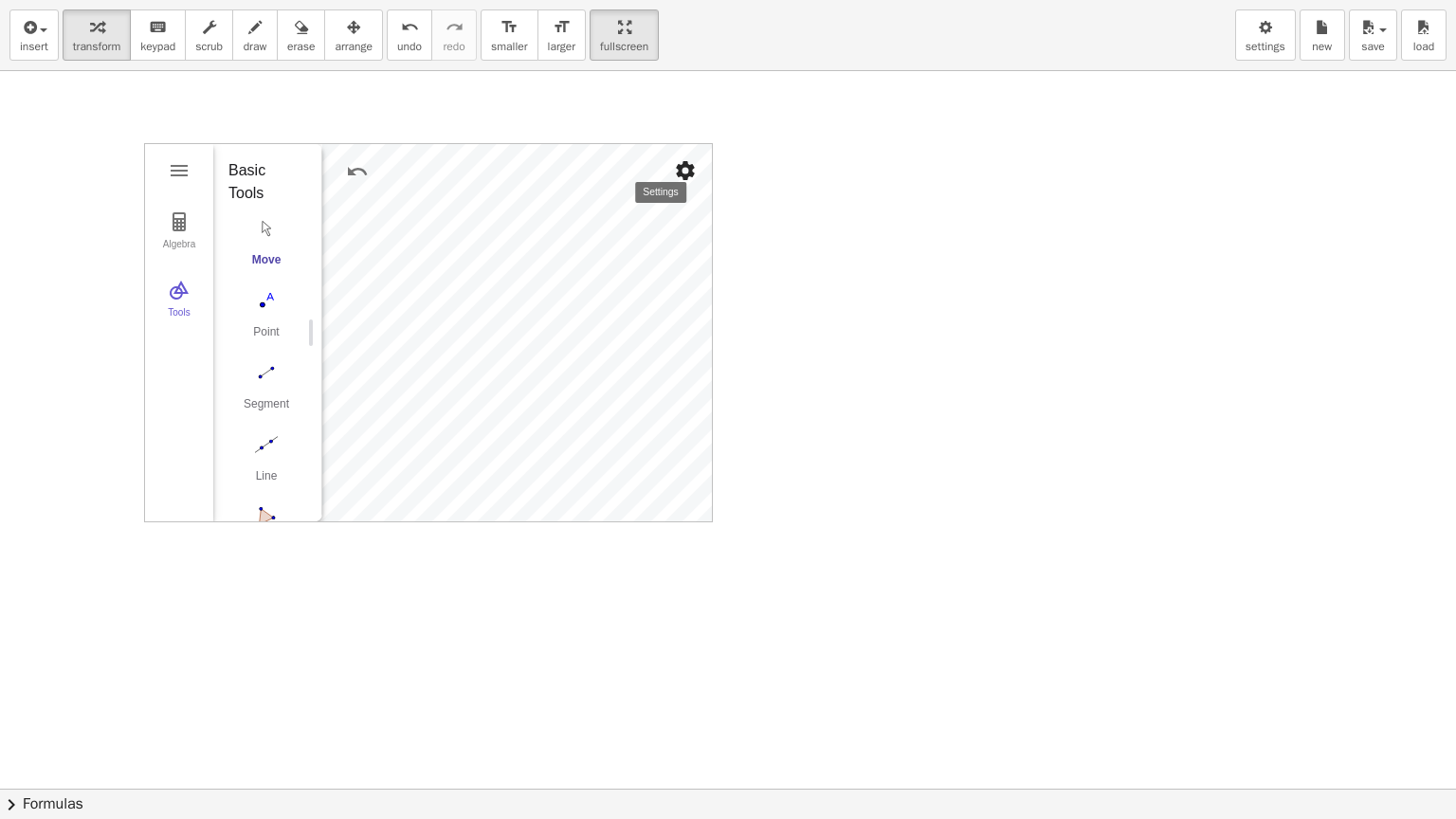 click at bounding box center (685, 171) 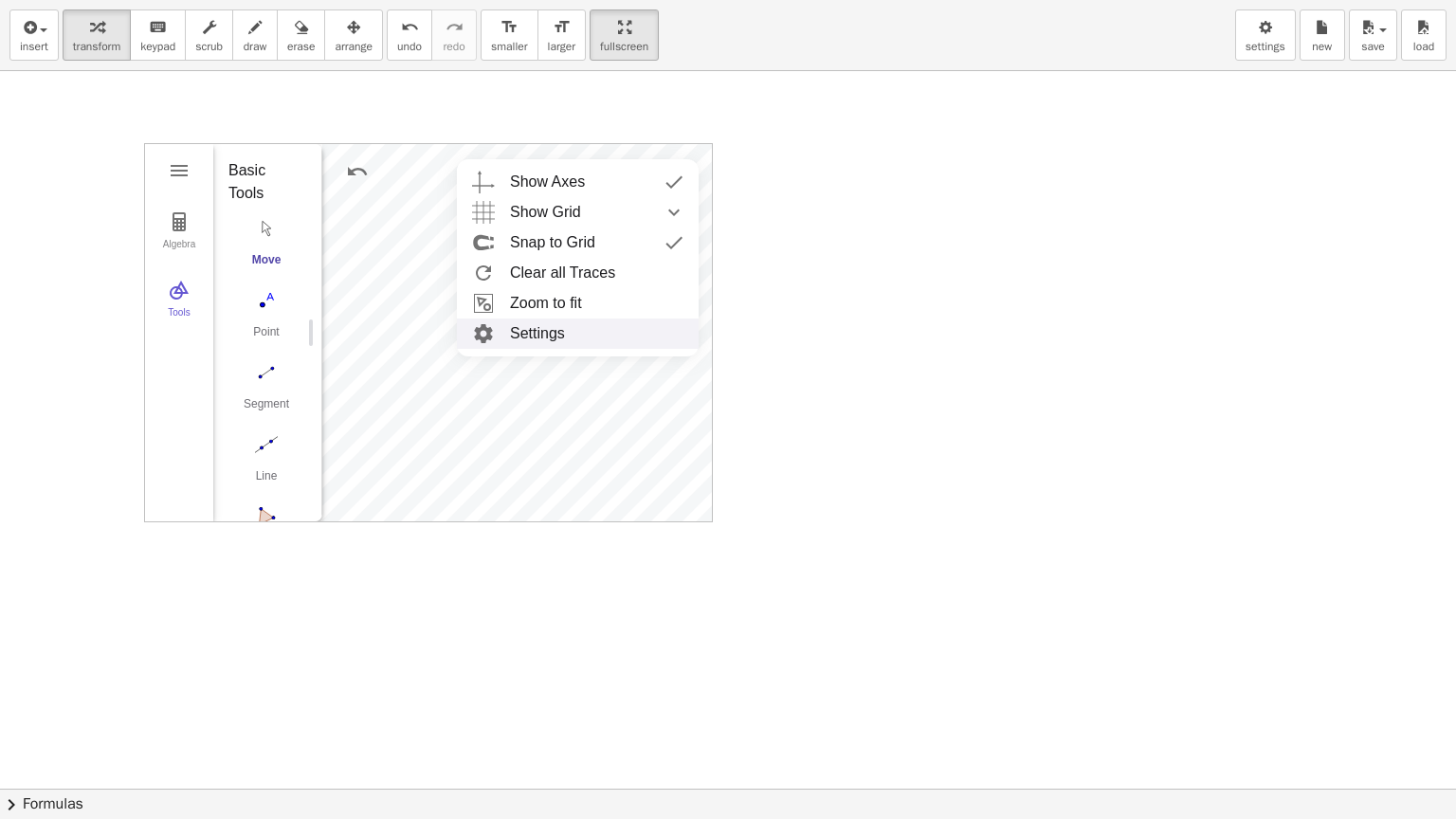 click on "Settings" at bounding box center [577, 334] 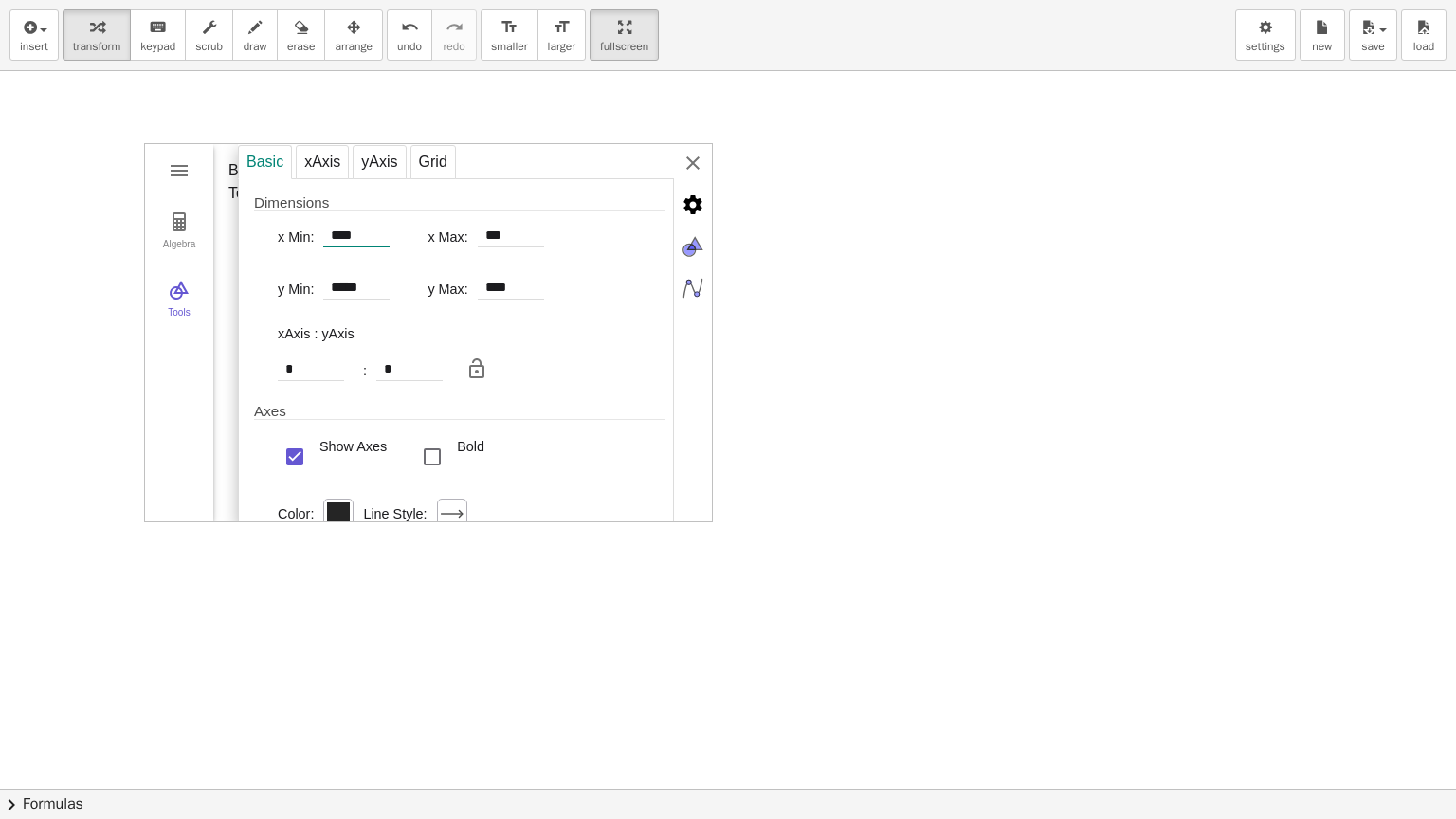 drag, startPoint x: 355, startPoint y: 235, endPoint x: 316, endPoint y: 242, distance: 39.623226 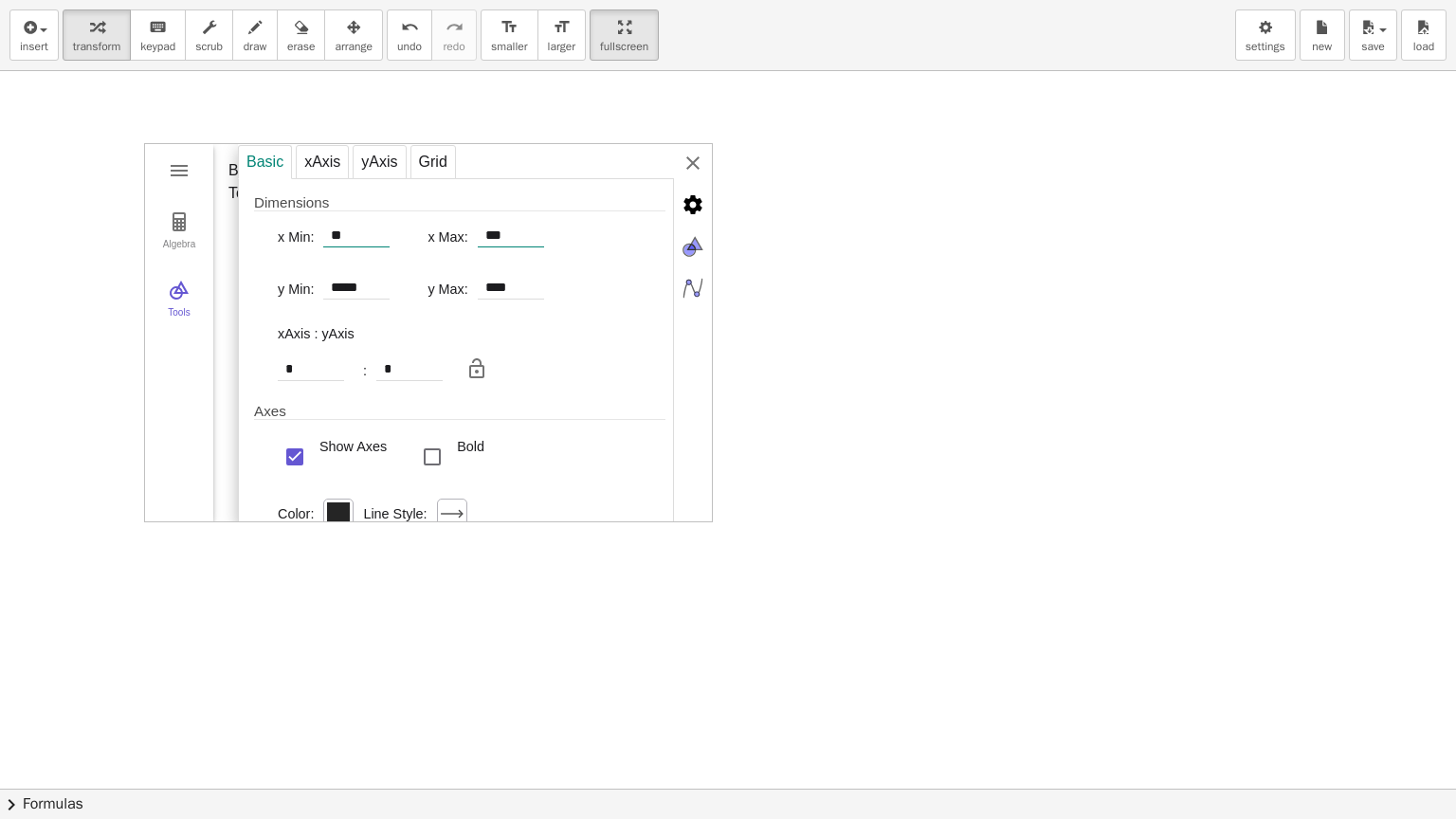 type on "**" 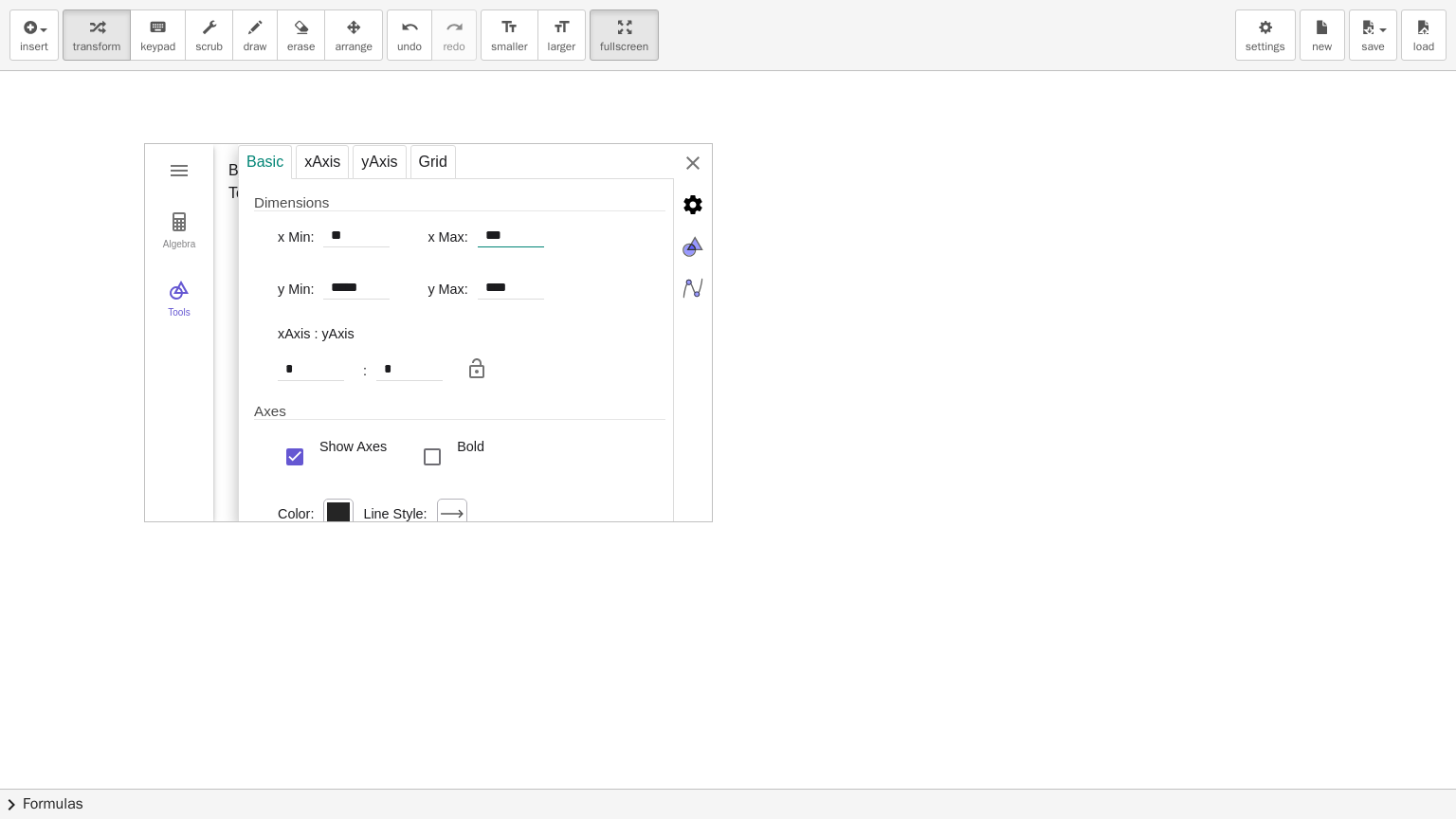 type on "*******" 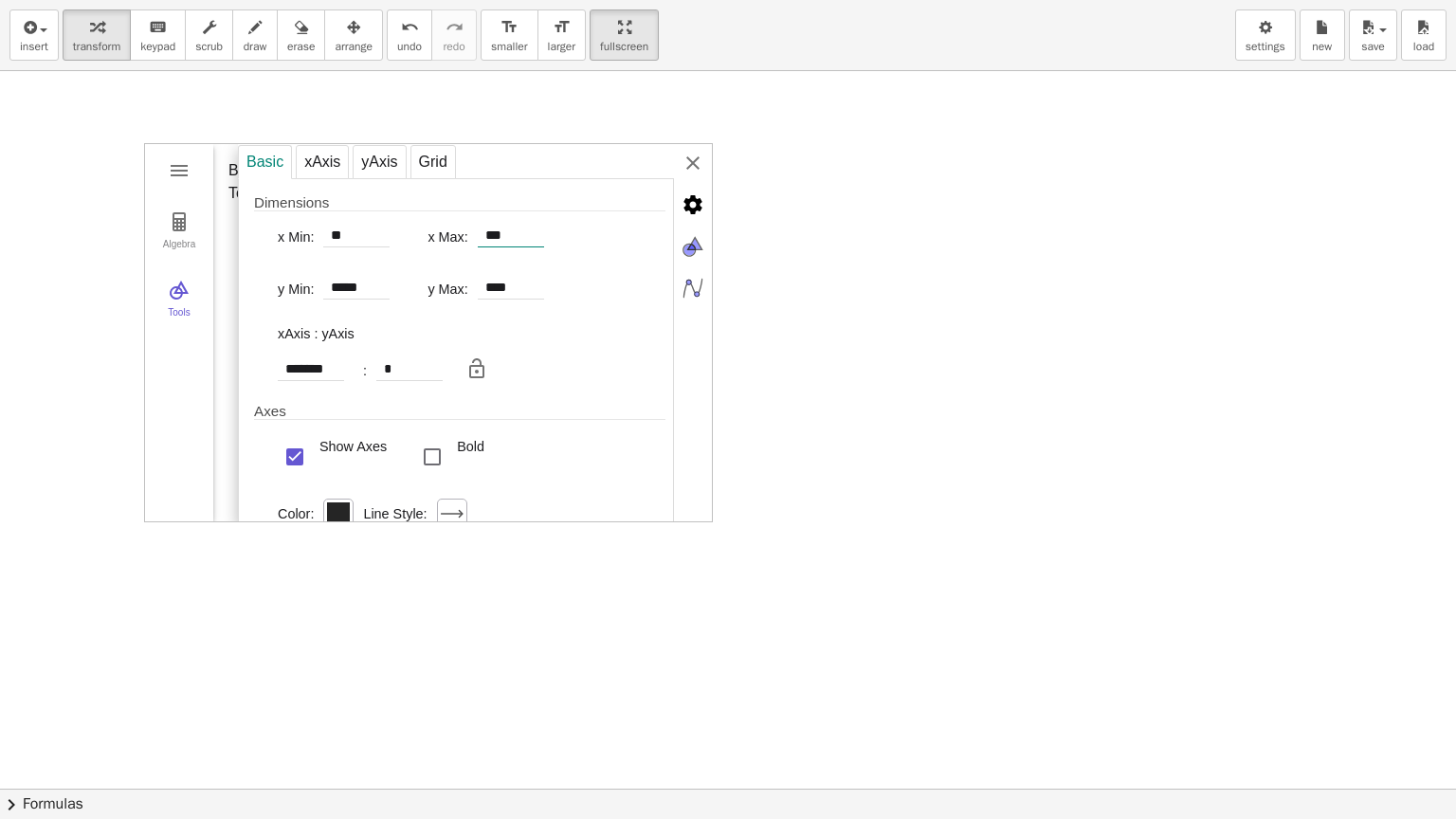 click on "***" at bounding box center (511, 236) 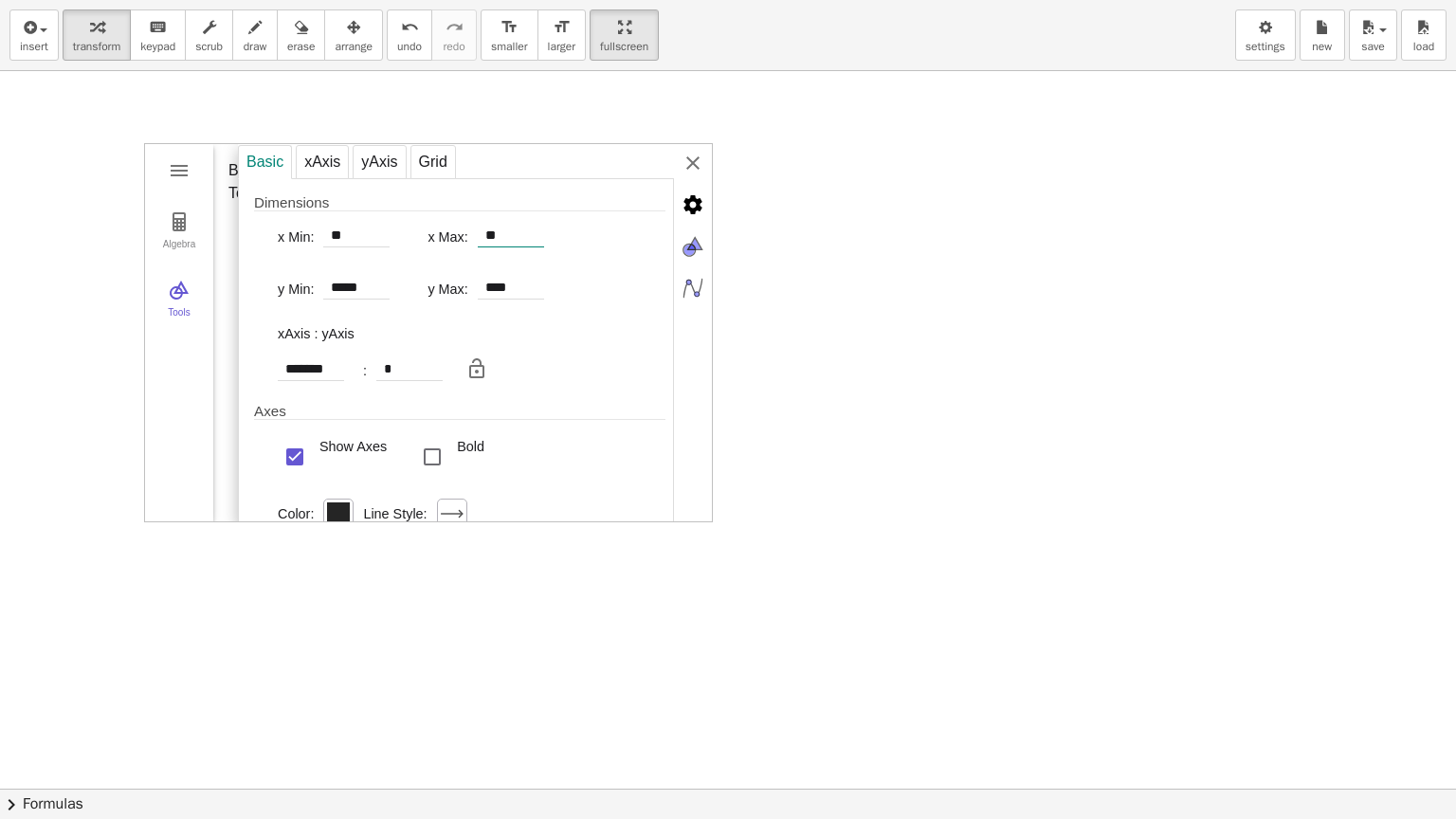 type on "*" 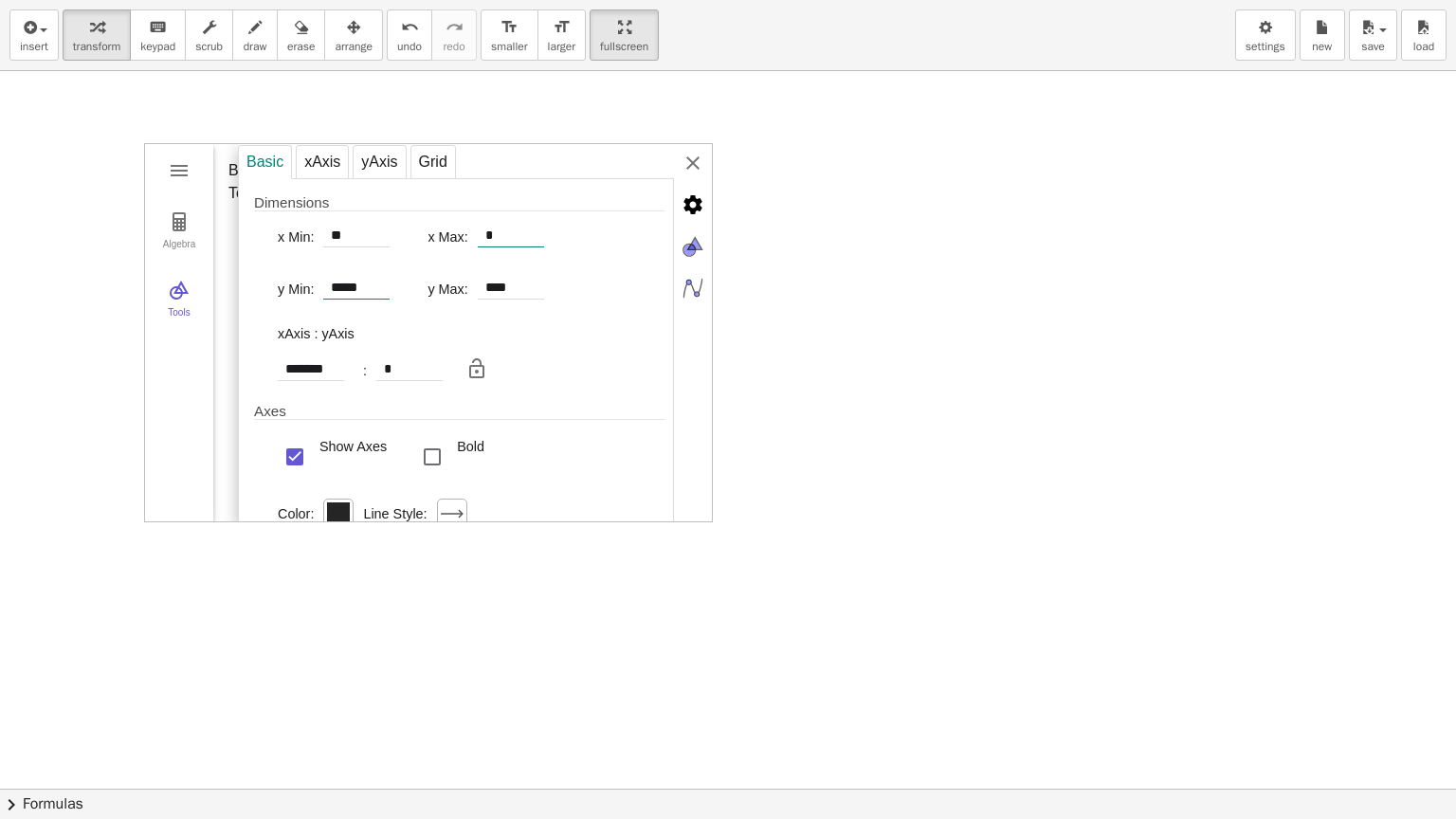 type on "*" 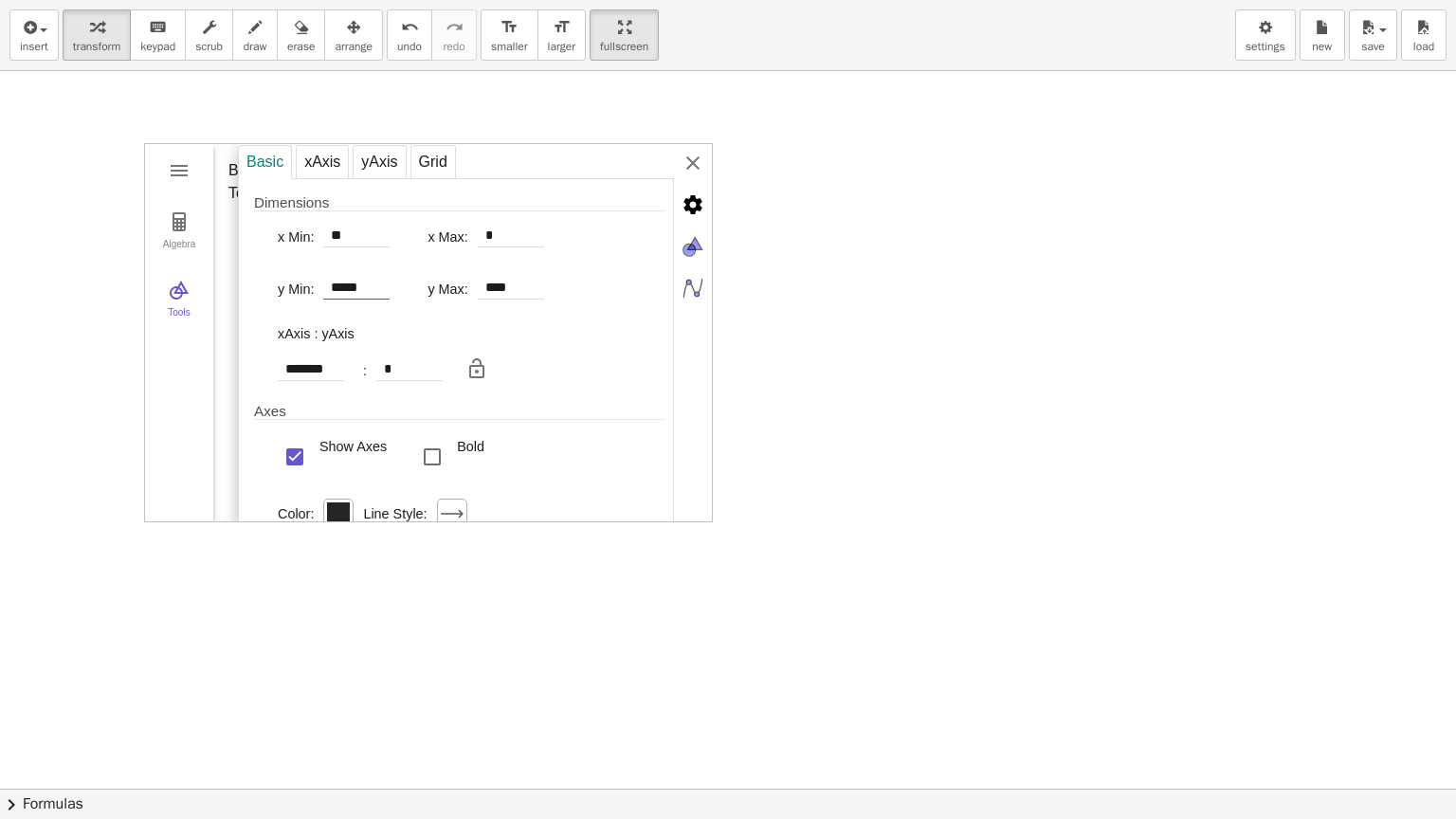 type on "*******" 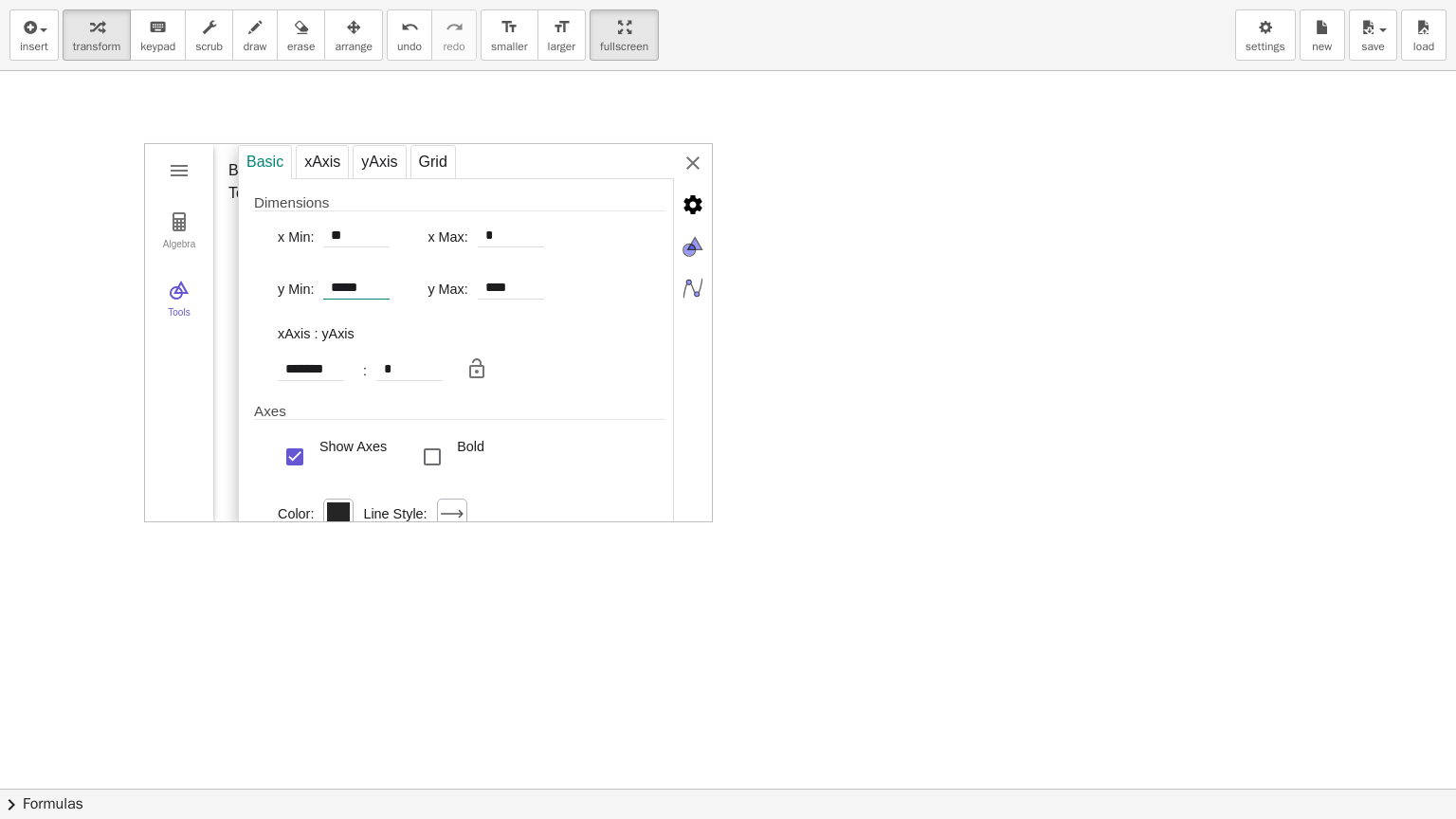 drag, startPoint x: 370, startPoint y: 281, endPoint x: 314, endPoint y: 287, distance: 56.320511 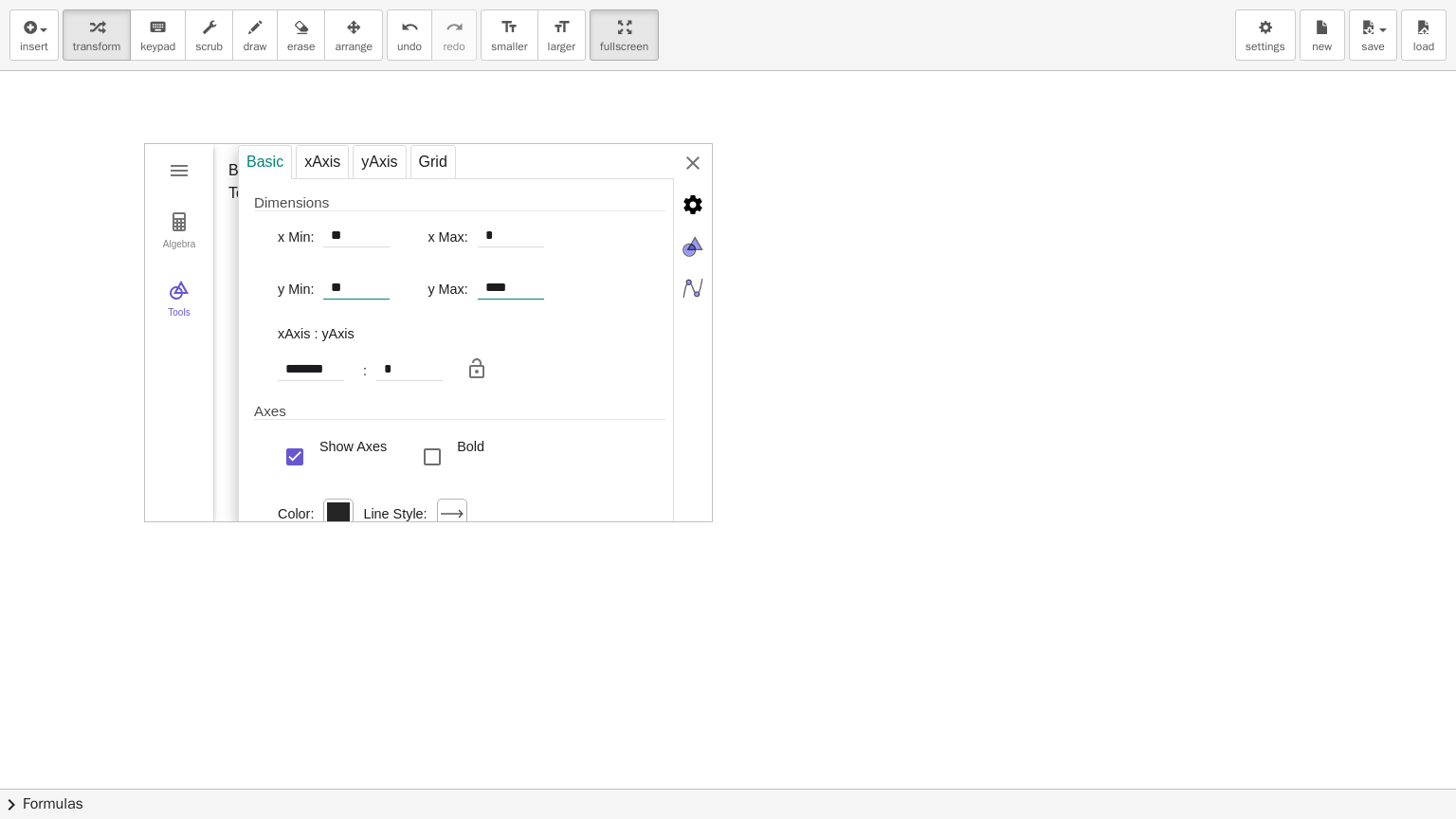 type on "**" 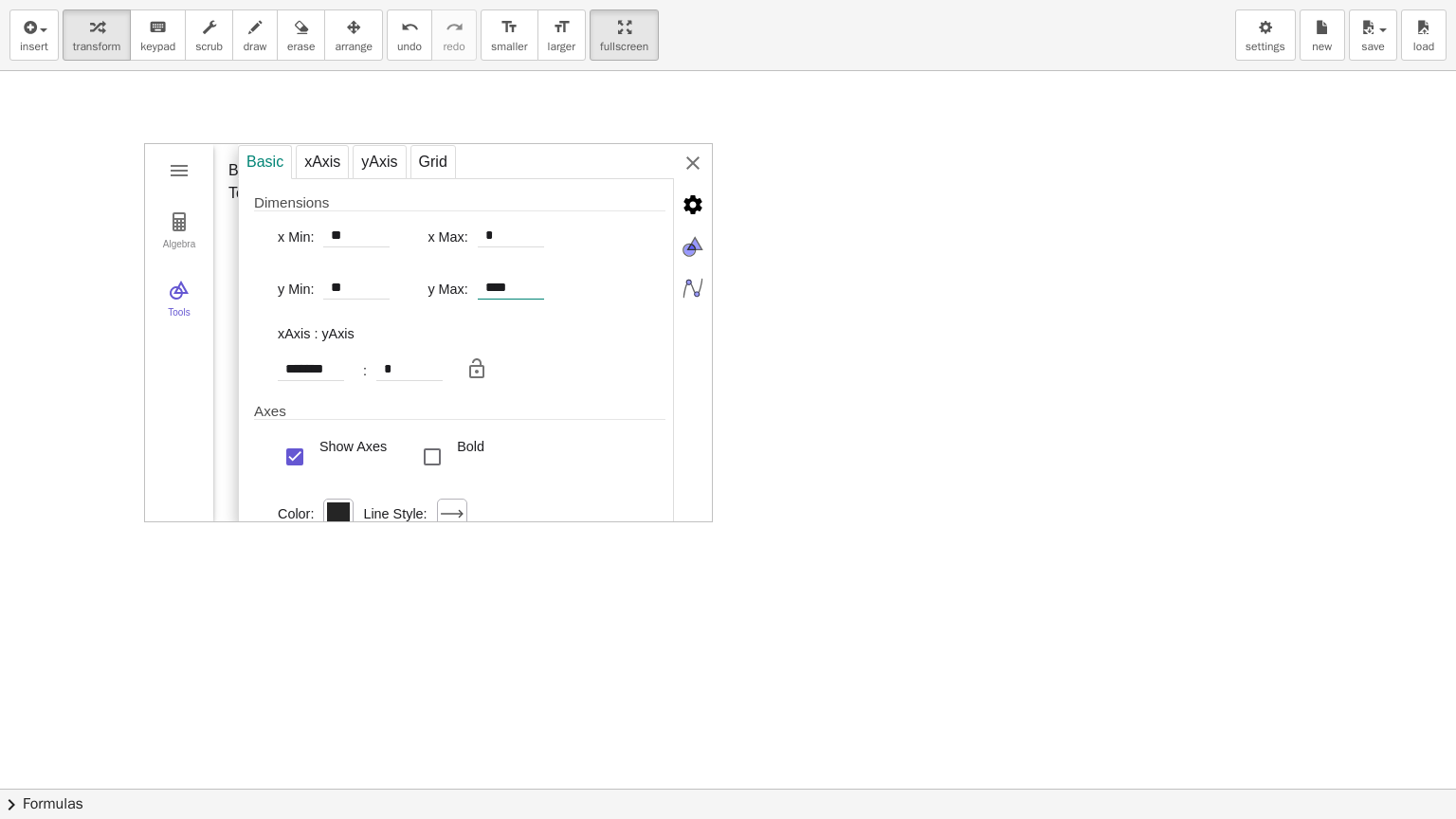 type on "*******" 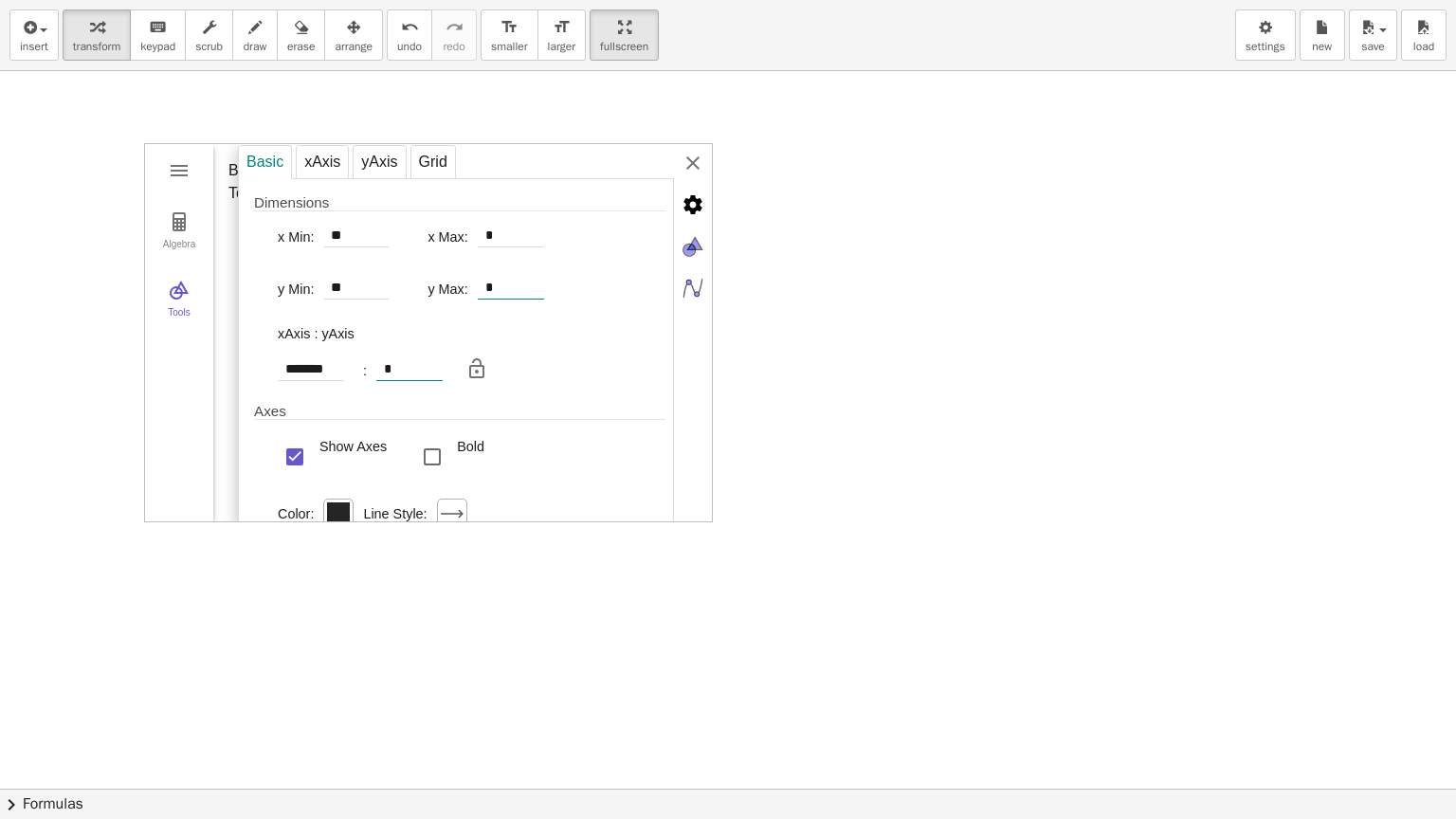 type on "*" 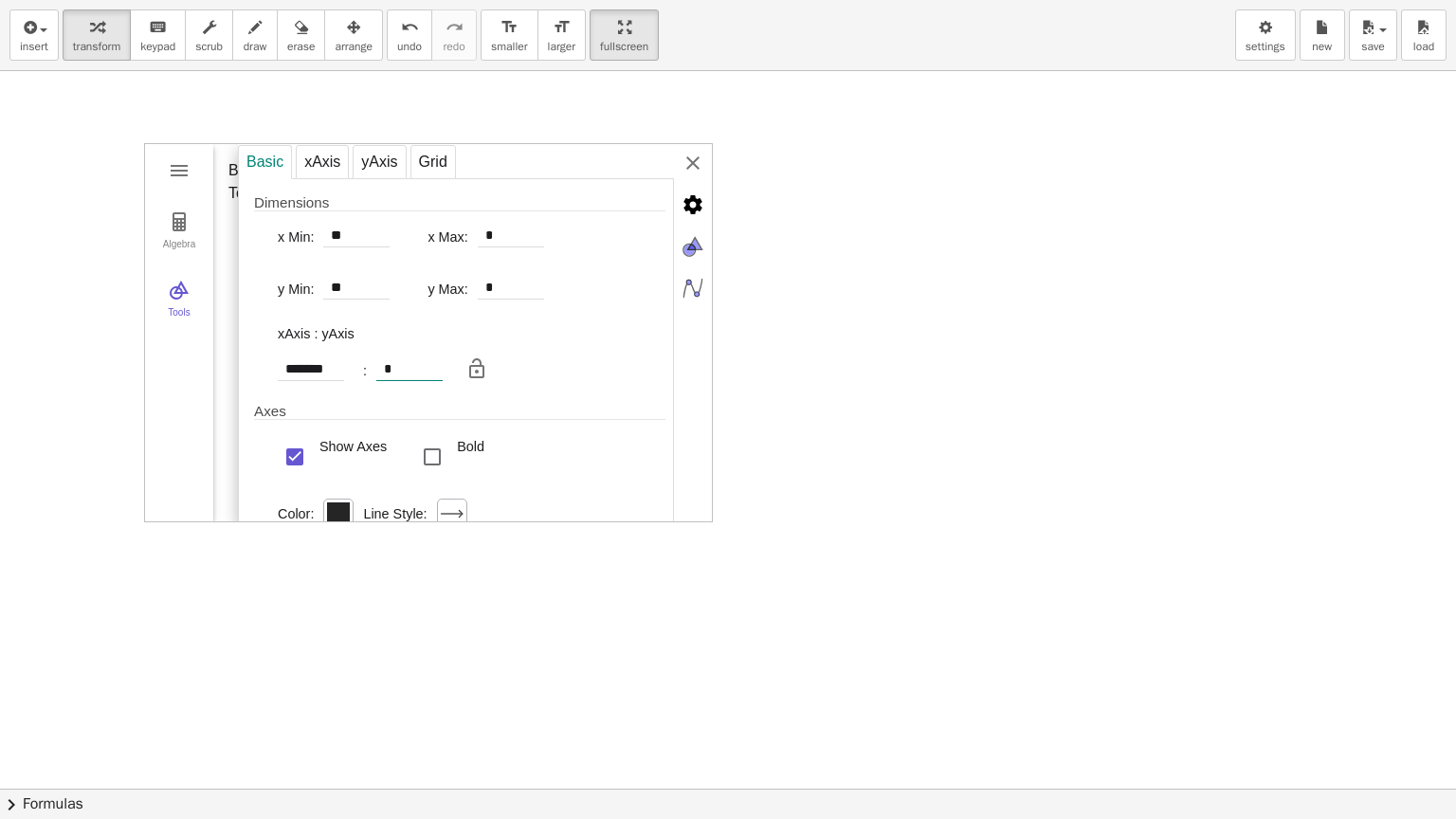 type on "*" 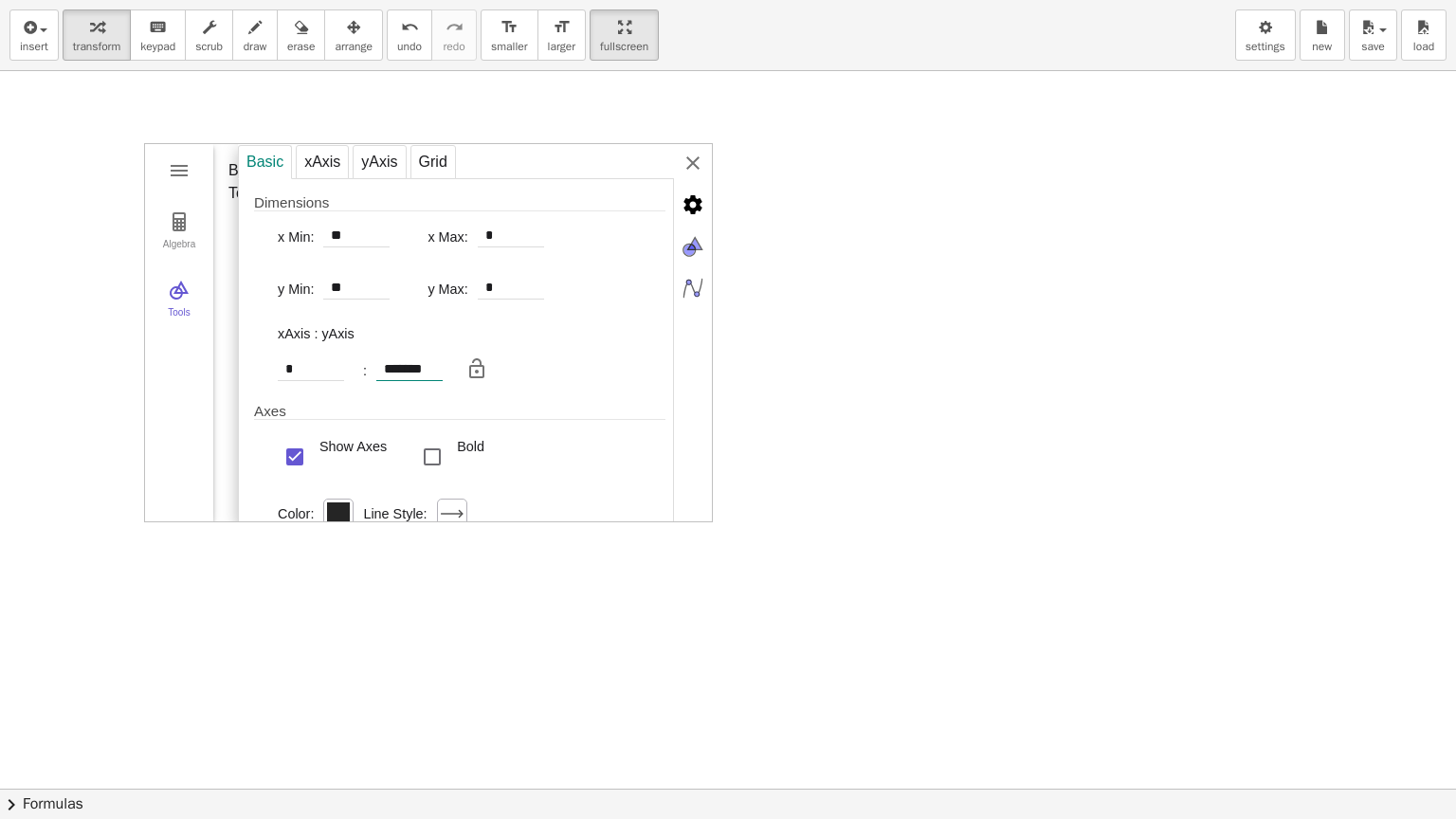 click on "*******" at bounding box center [410, 370] 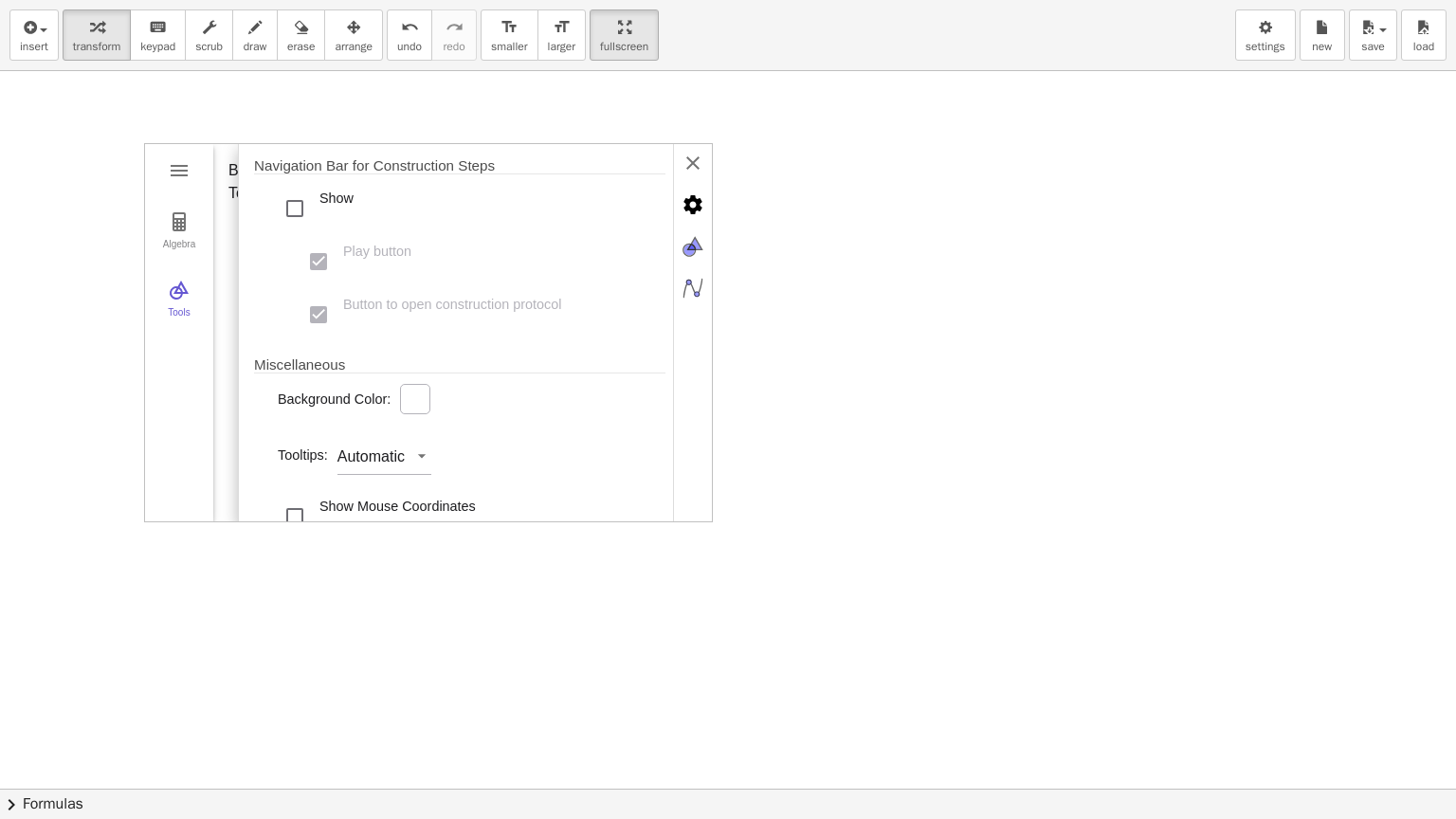 scroll, scrollTop: 622, scrollLeft: 0, axis: vertical 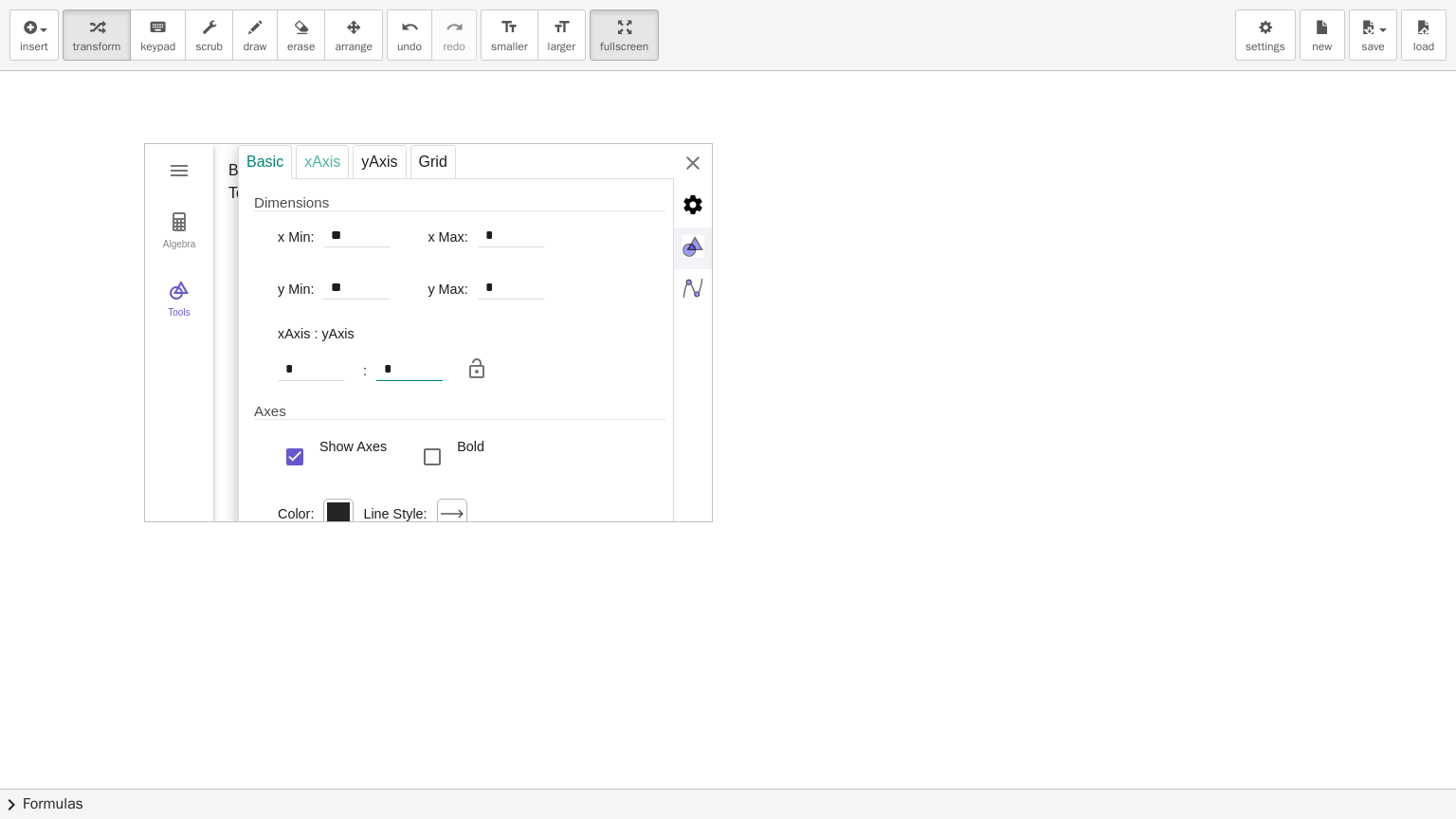 type on "*" 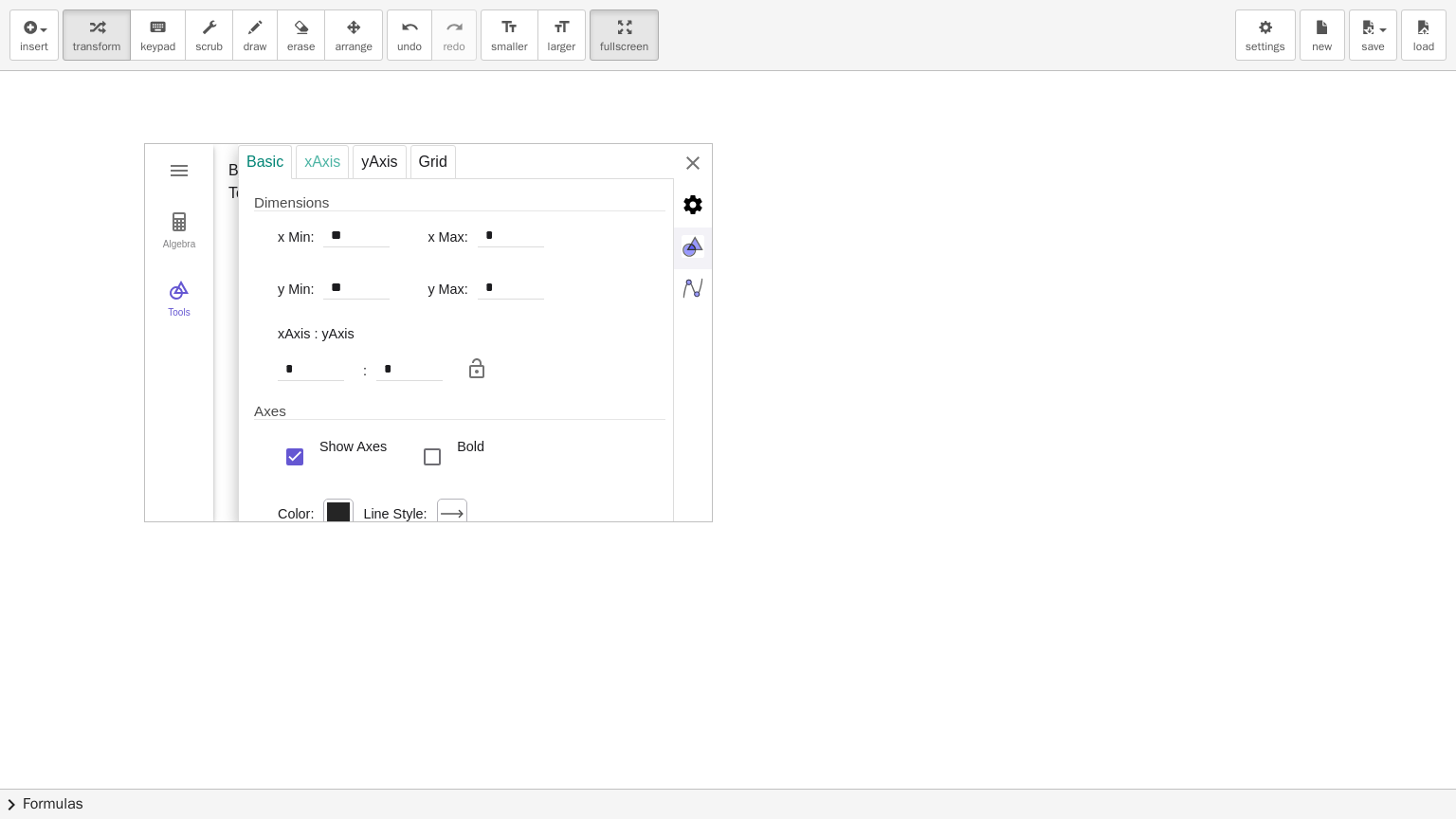 type on "********" 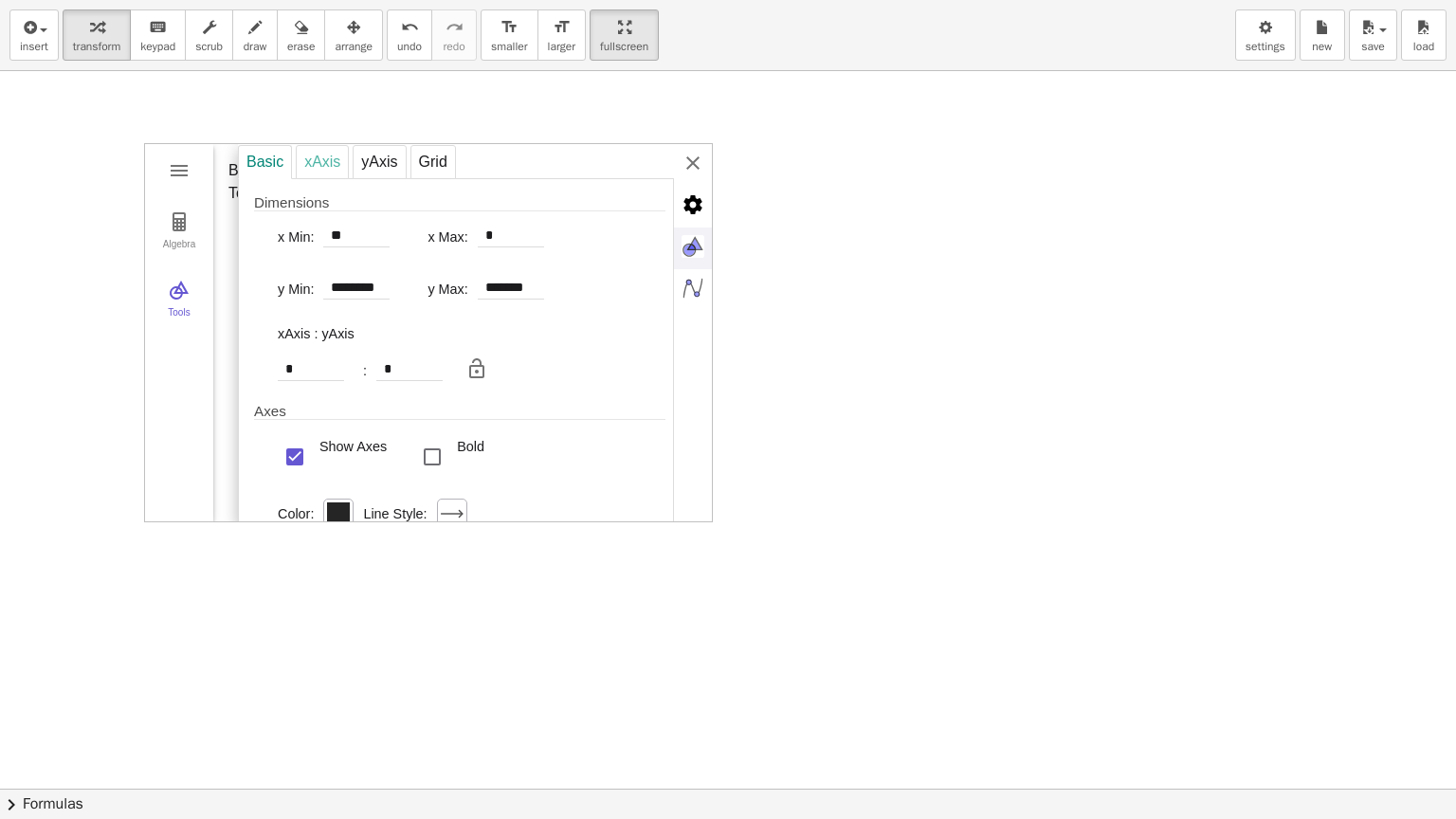 click on "xAxis" at bounding box center [322, 162] 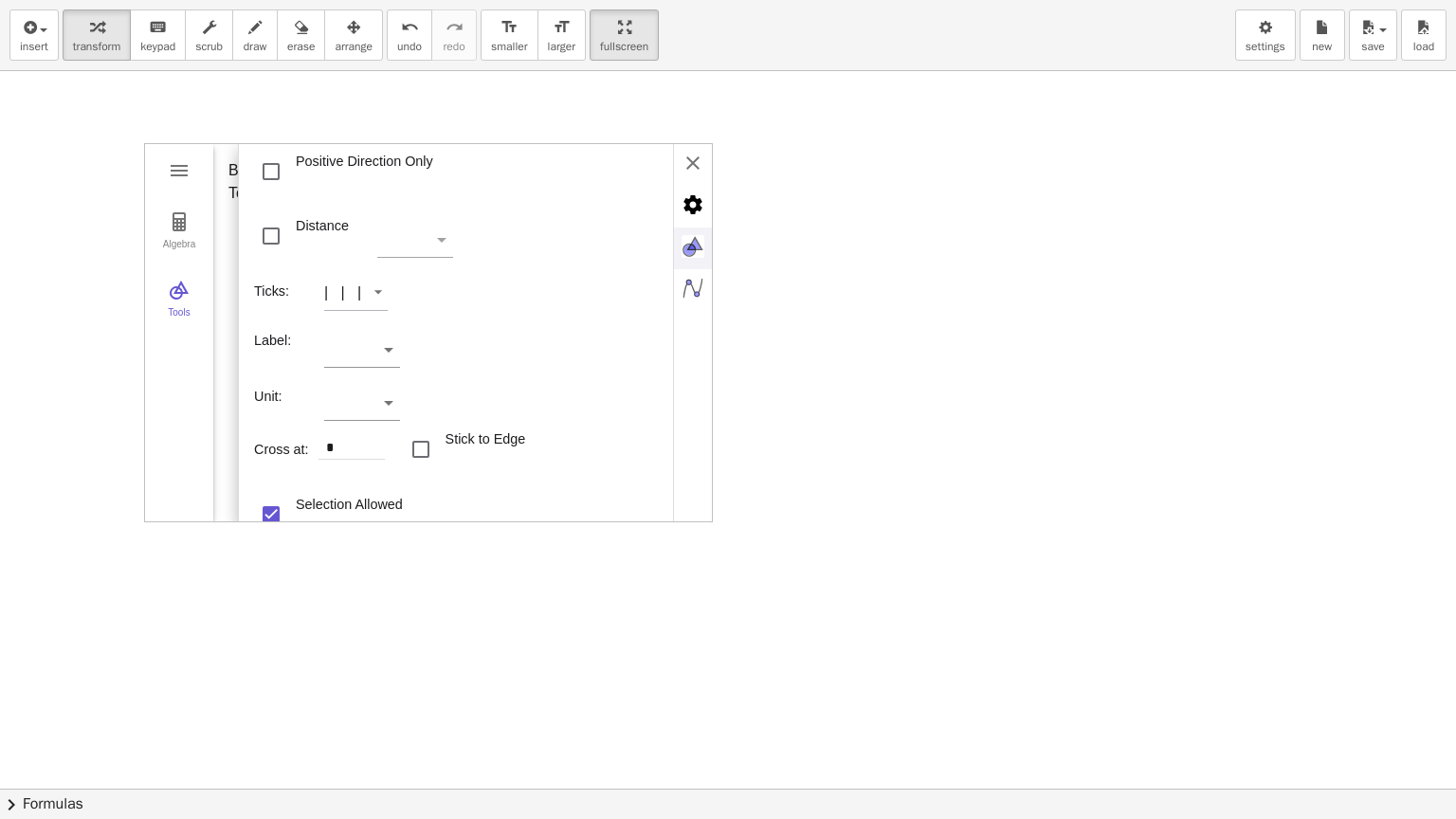 scroll, scrollTop: 173, scrollLeft: 0, axis: vertical 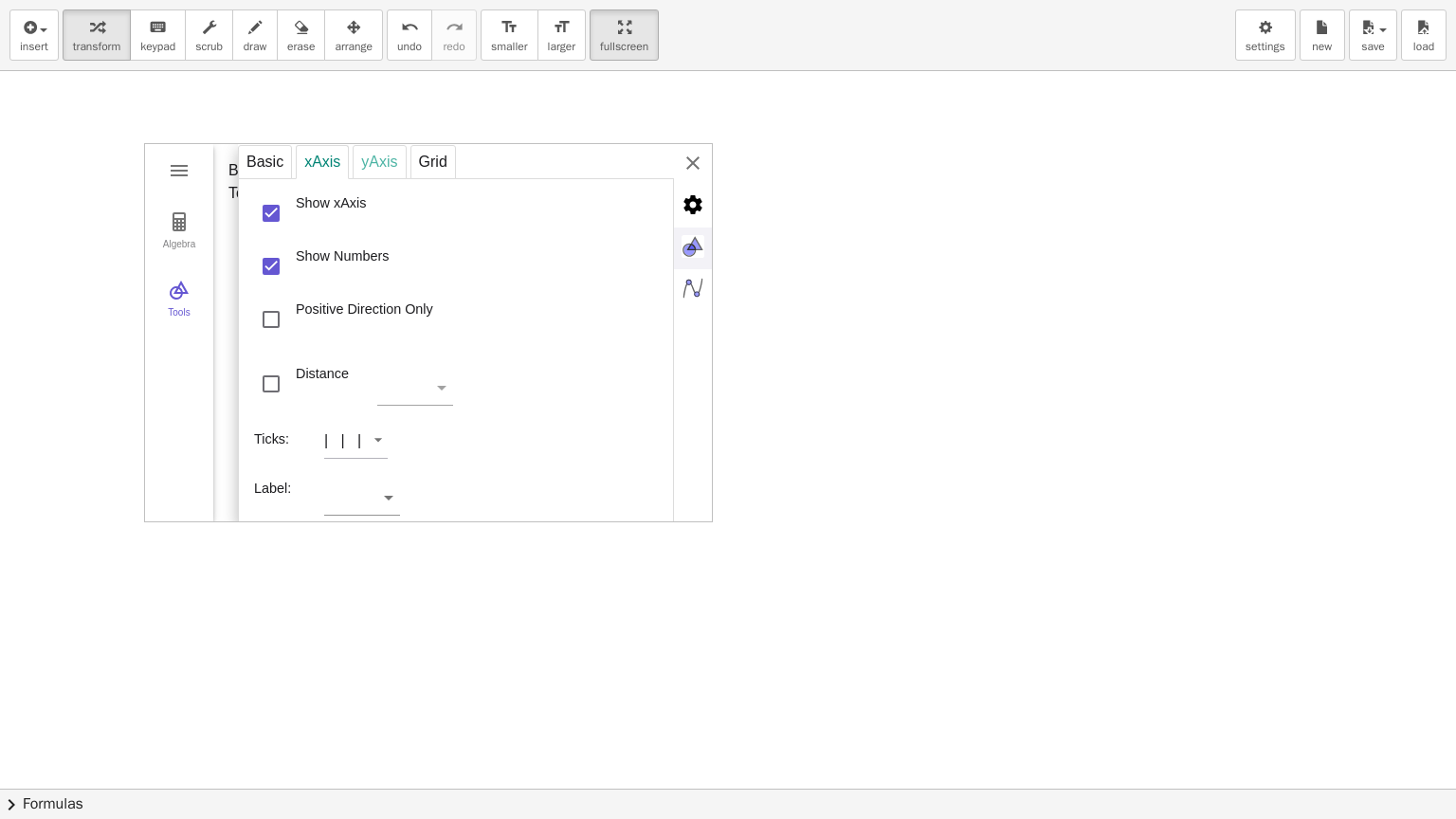 click on "yAxis" at bounding box center [379, 162] 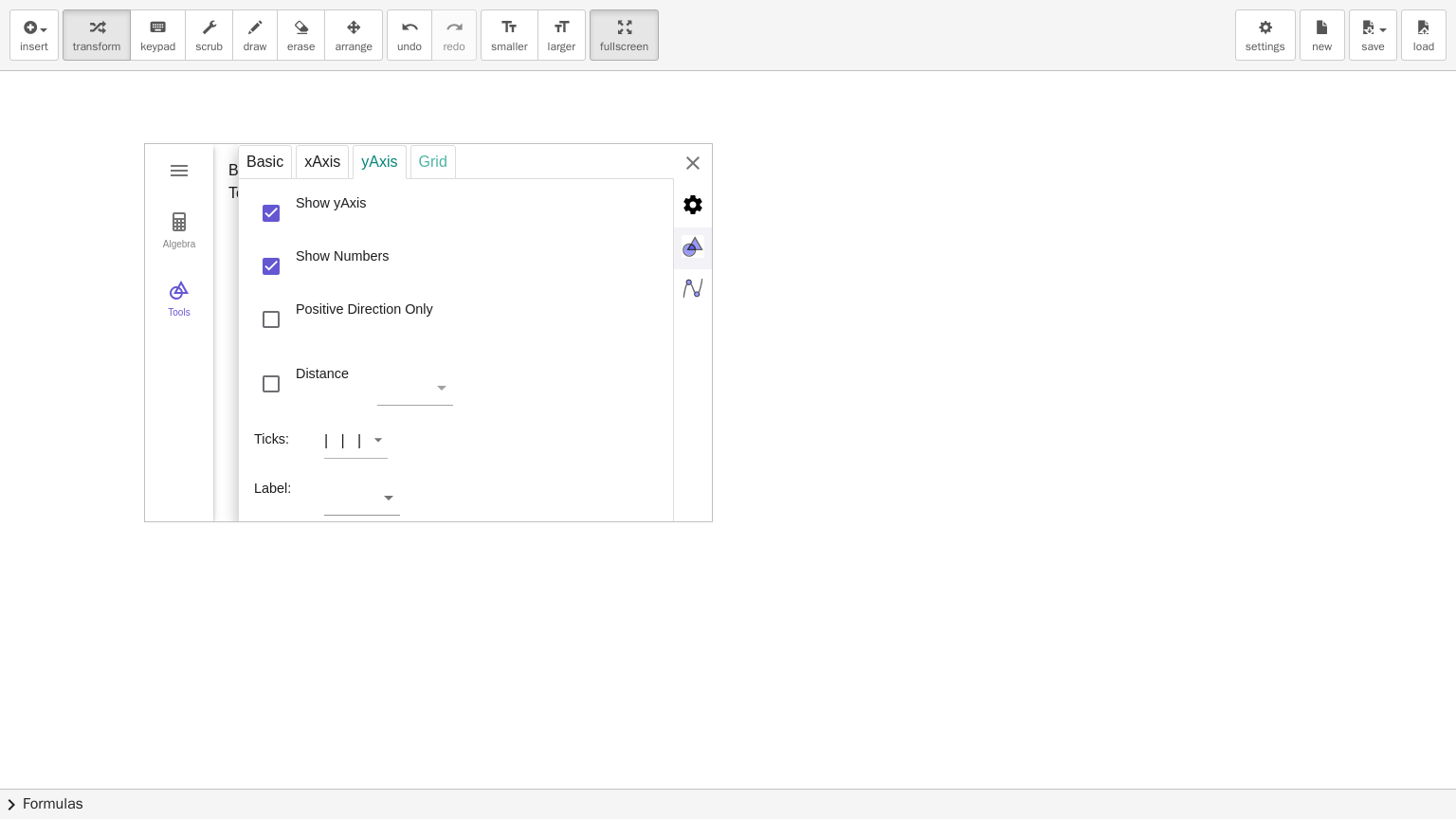 click on "Grid" at bounding box center [433, 162] 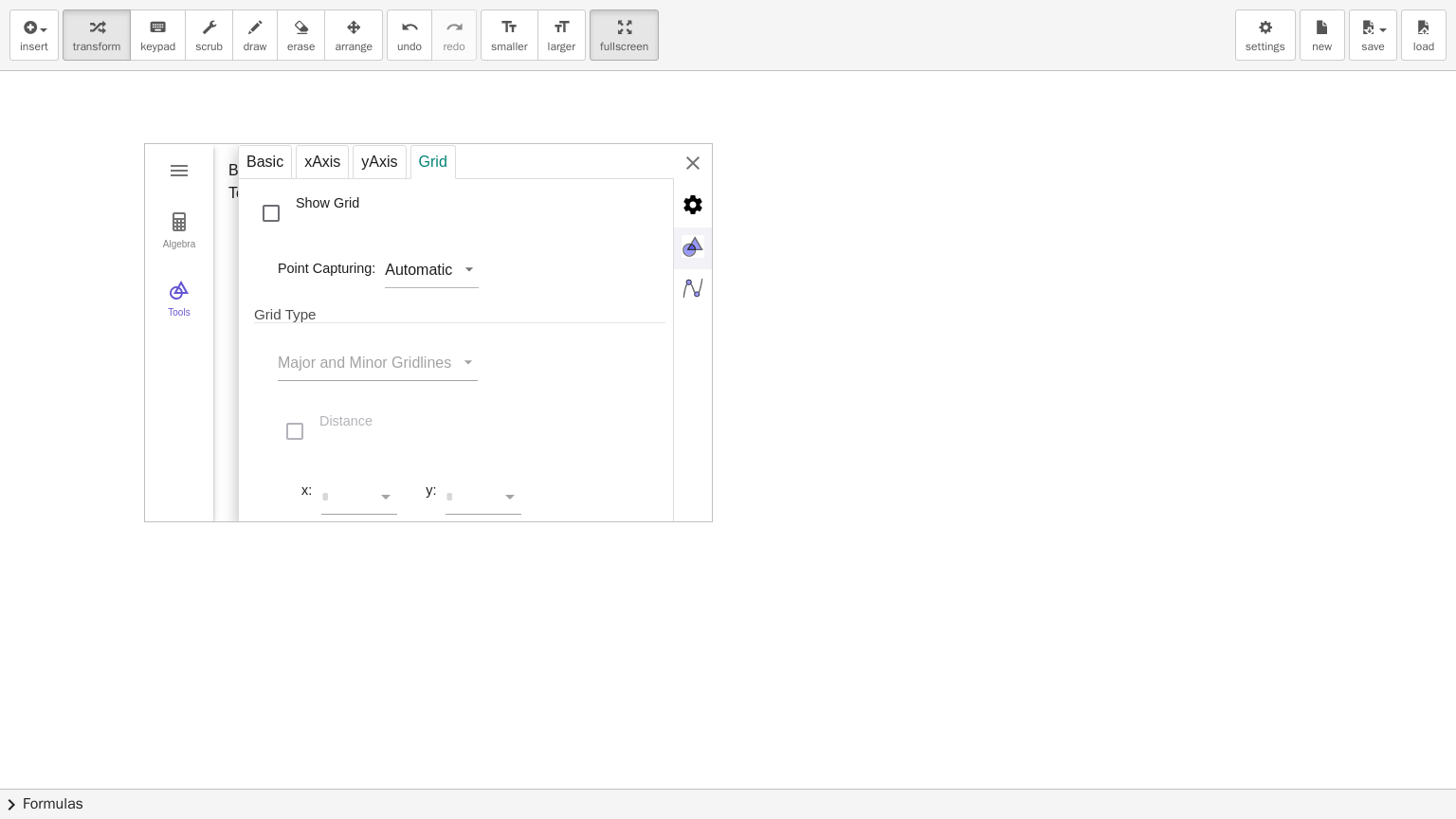 click at bounding box center (693, 246) 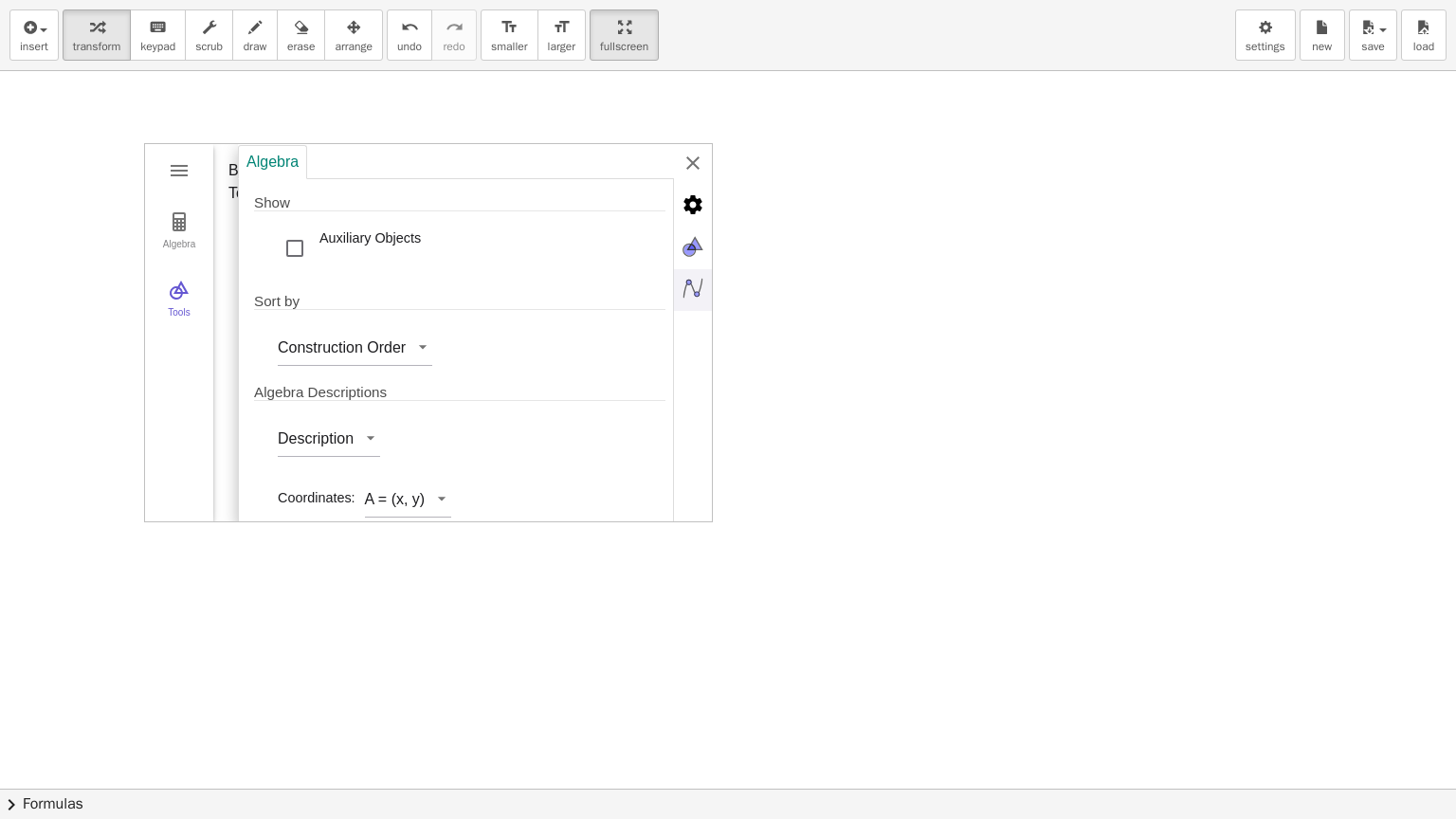 click at bounding box center [693, 288] 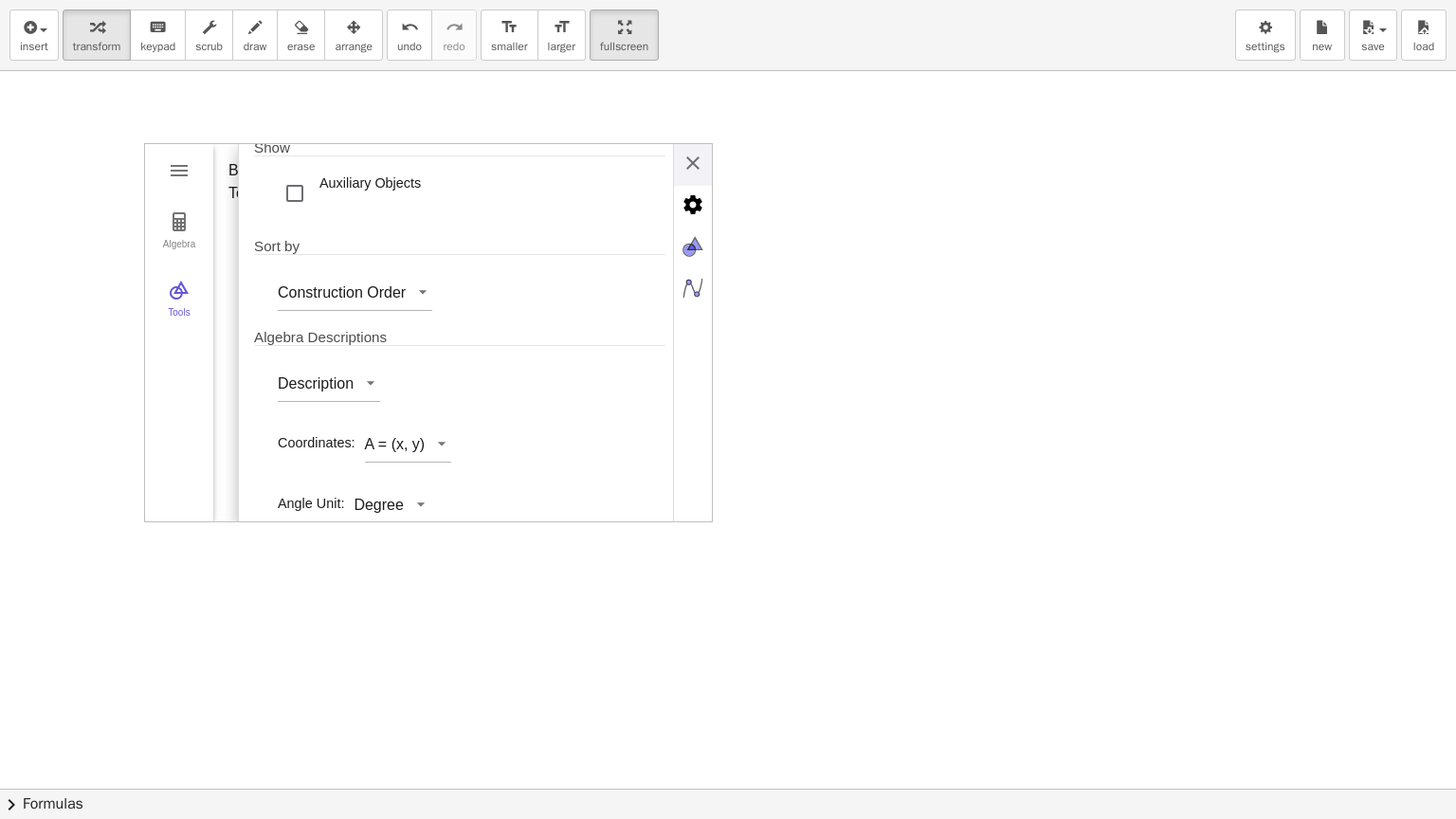 scroll, scrollTop: 76, scrollLeft: 0, axis: vertical 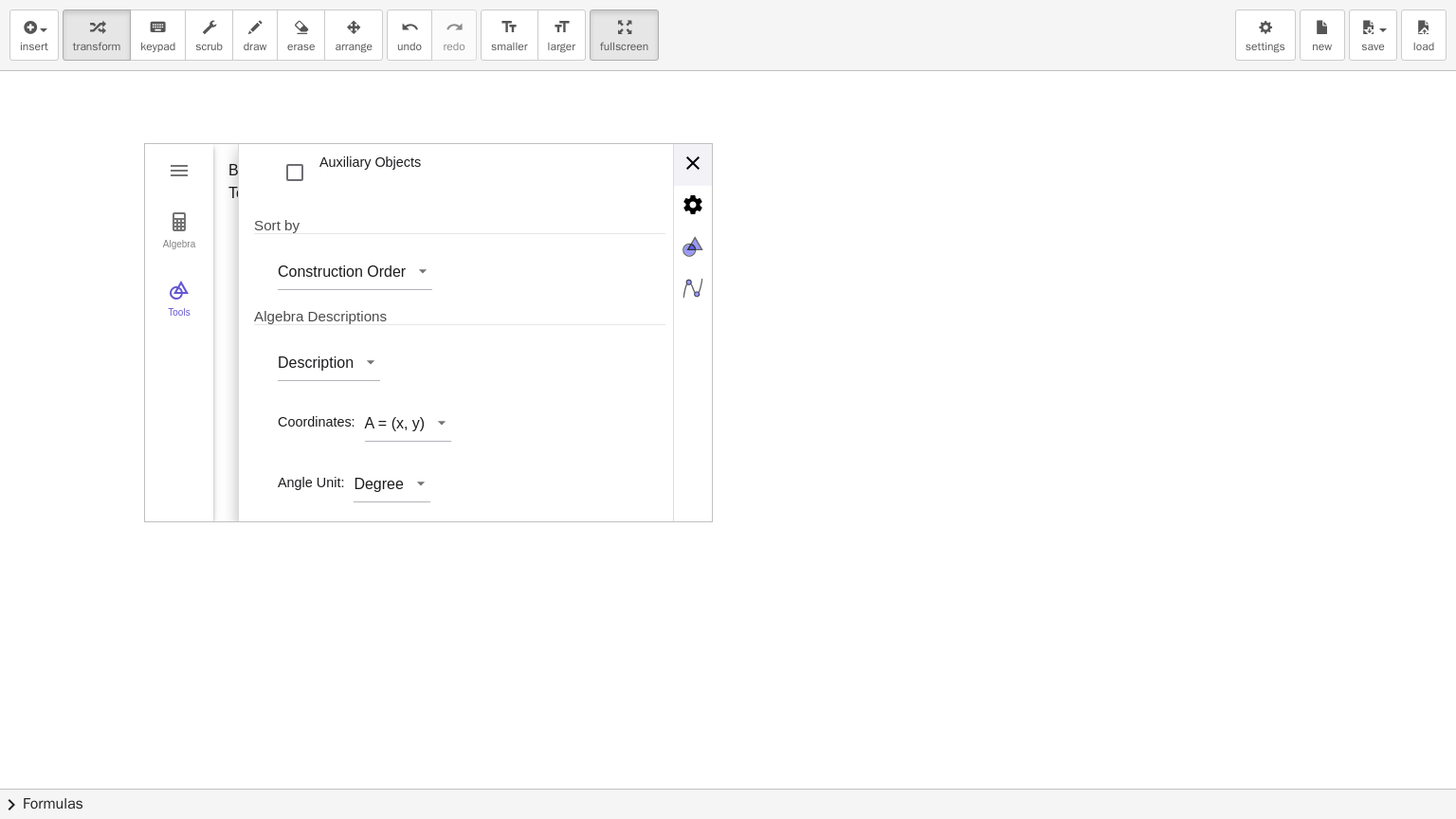 click on "Algebra Show Auxiliary Objects Sort by Construction Order Algebra Descriptions Description Coordinates: A = (x, y) Angle Unit: Degree" at bounding box center (475, 334) 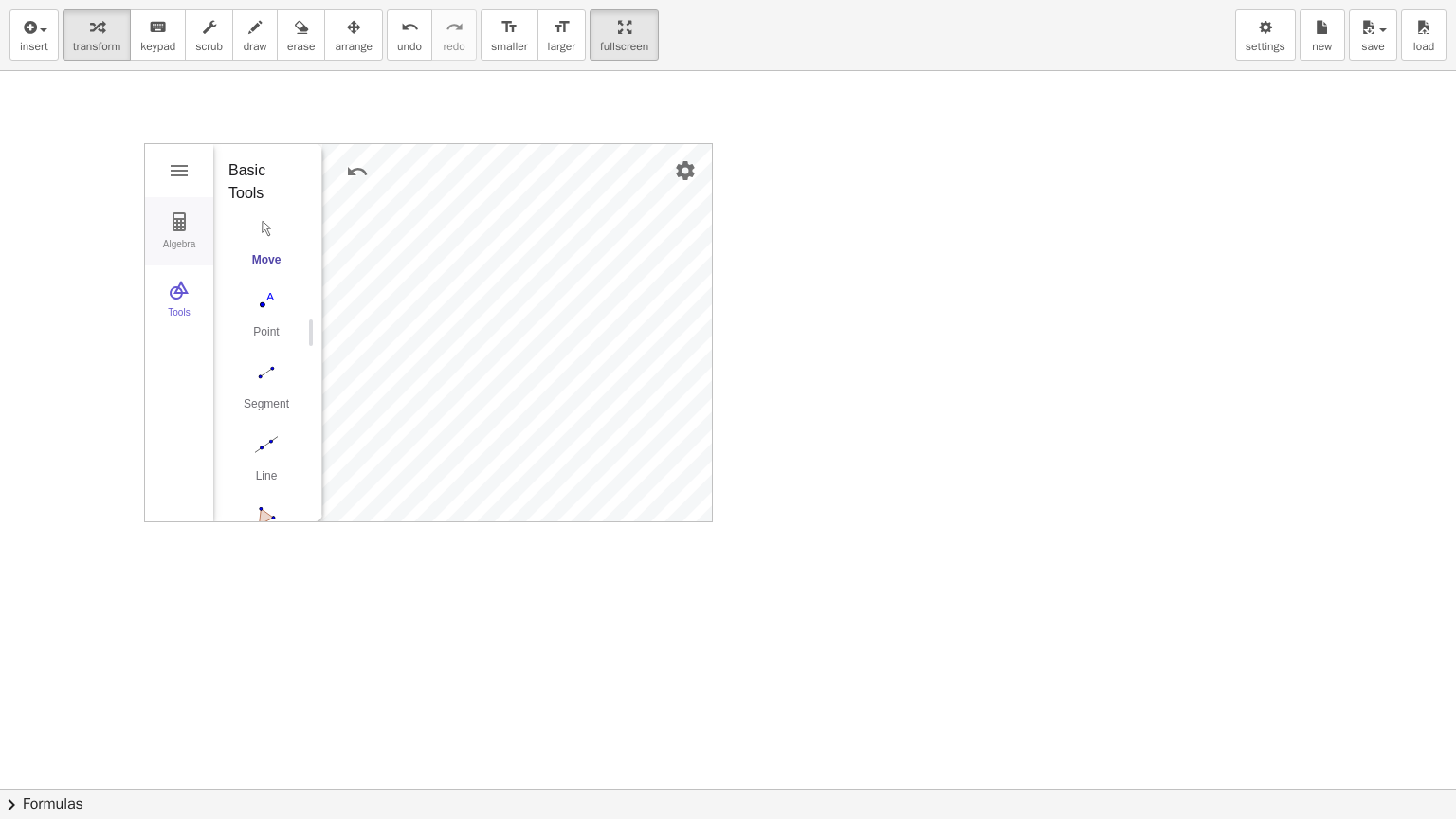 click at bounding box center (179, 222) 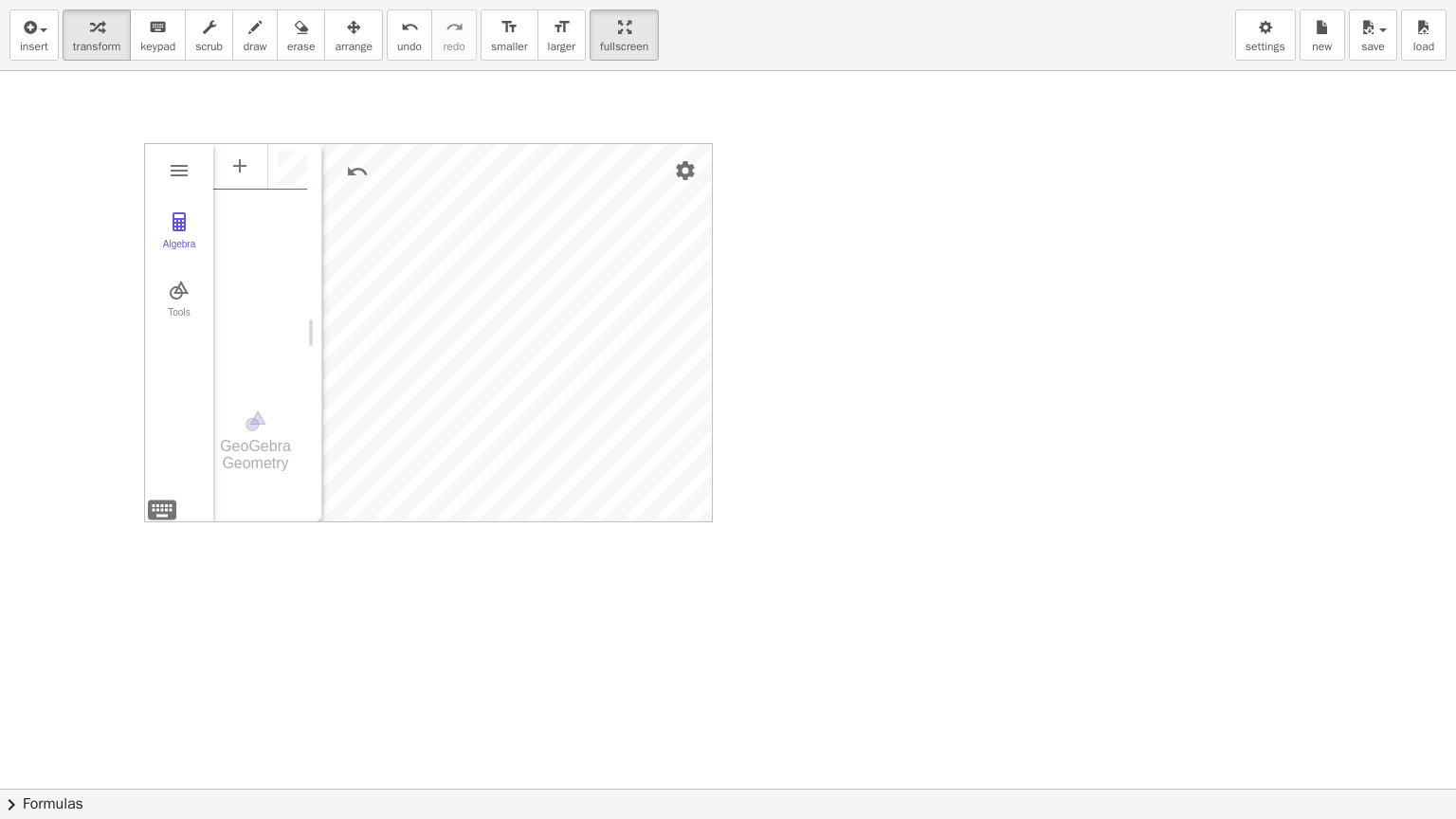scroll, scrollTop: 11, scrollLeft: 0, axis: vertical 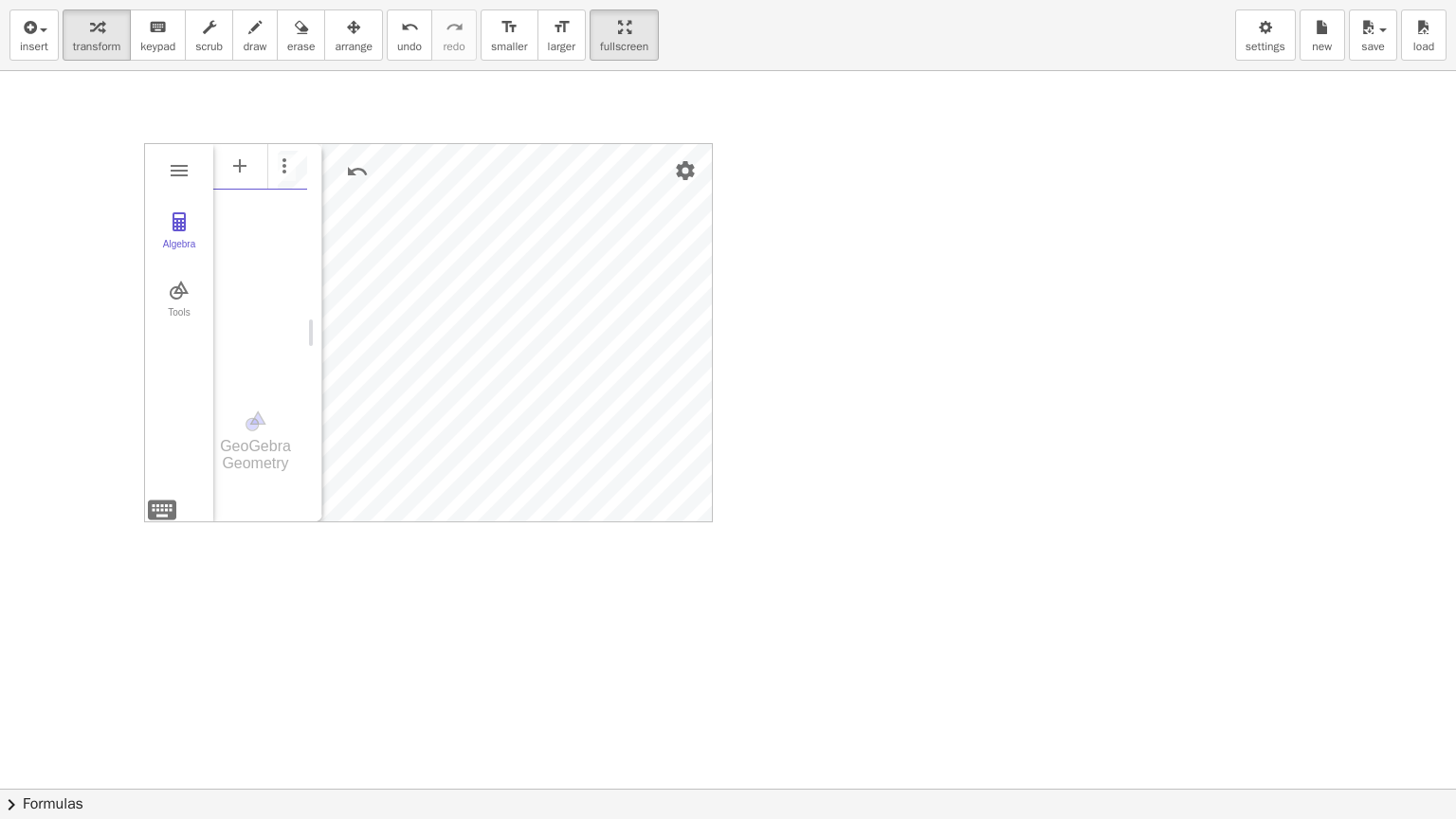 click at bounding box center (260, 262) 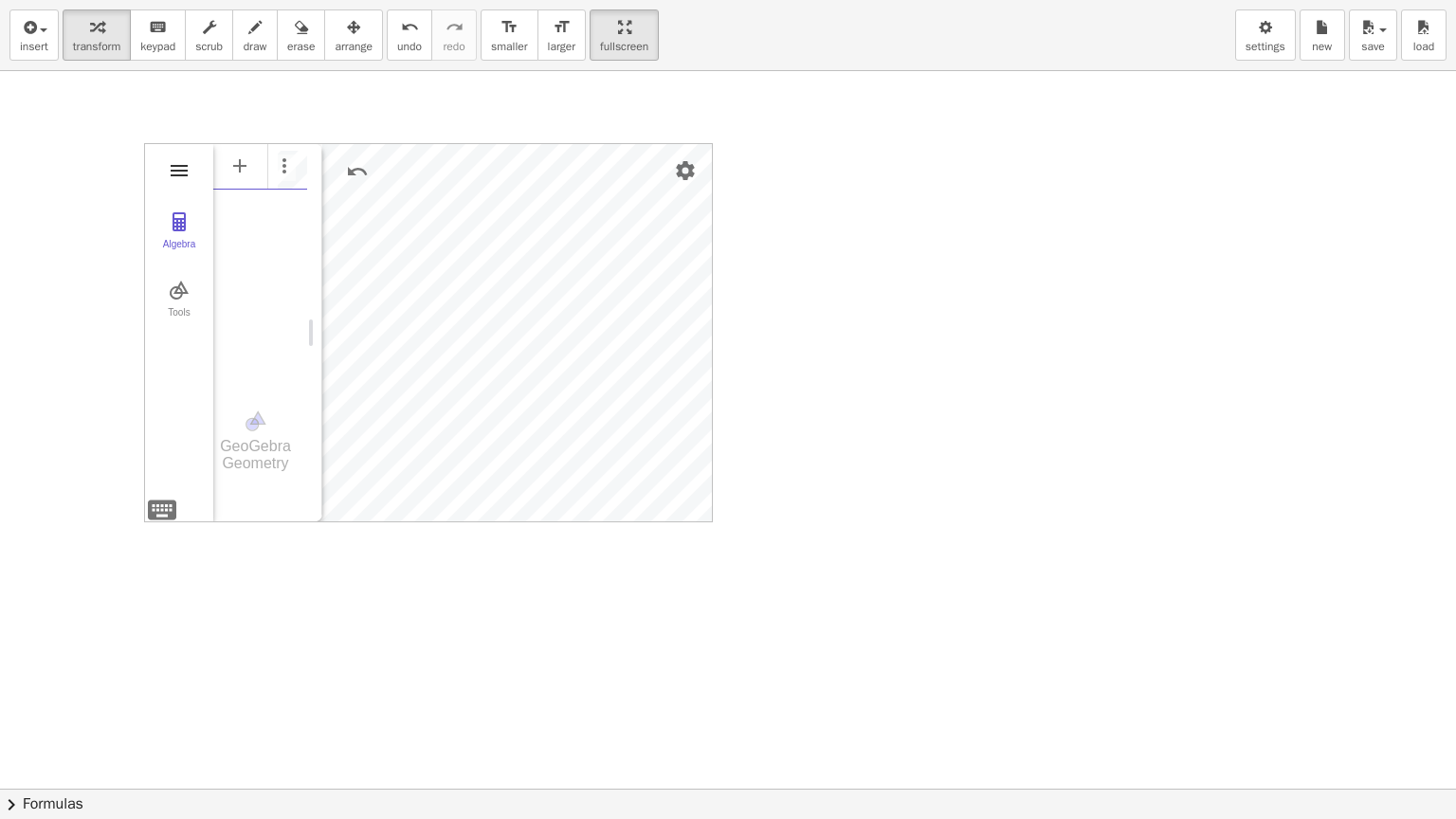 click at bounding box center [179, 171] 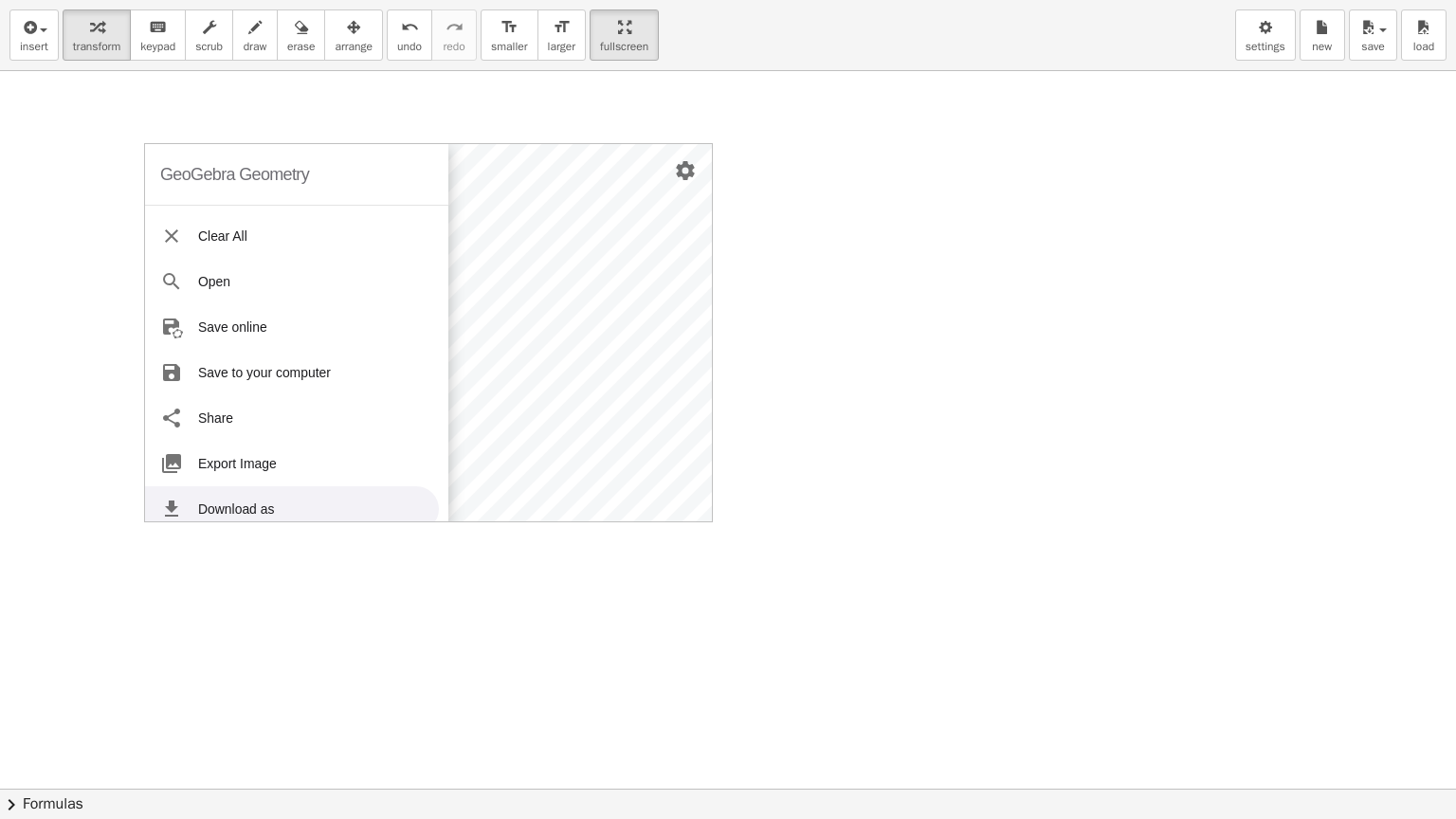 click at bounding box center [728, 789] 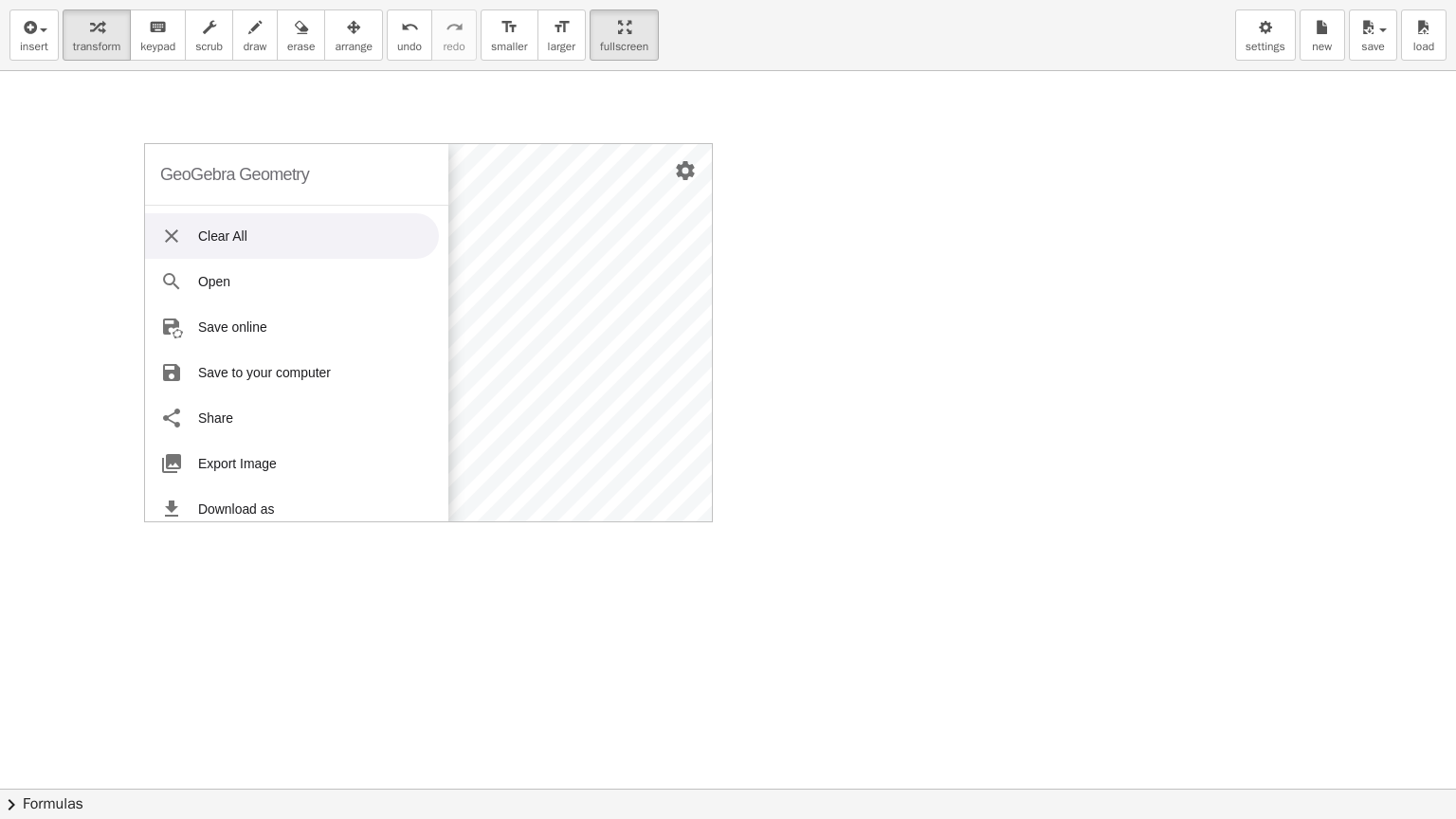 click at bounding box center [728, 789] 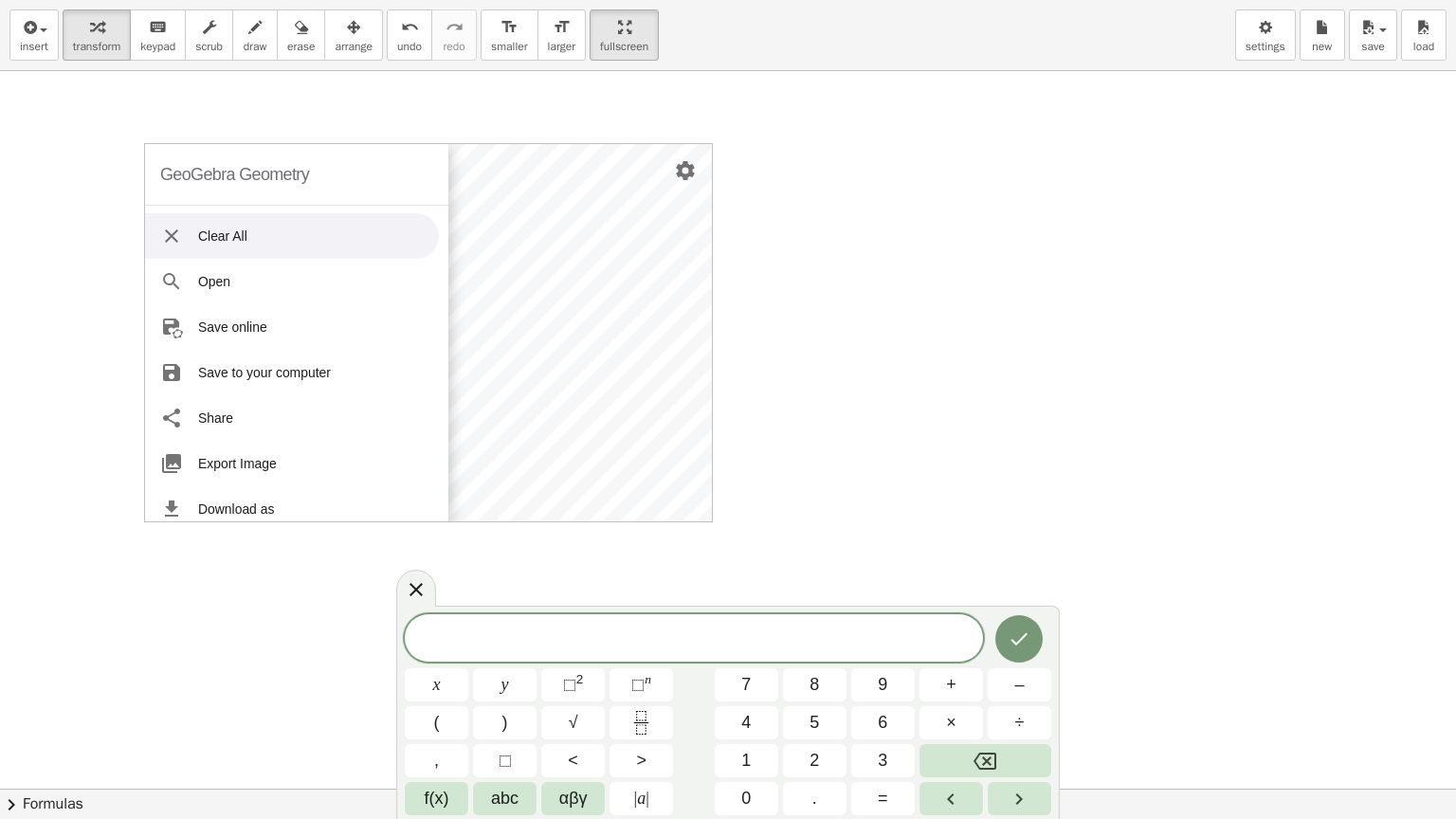 click on "GeoGebra Geometry" at bounding box center (234, 174) 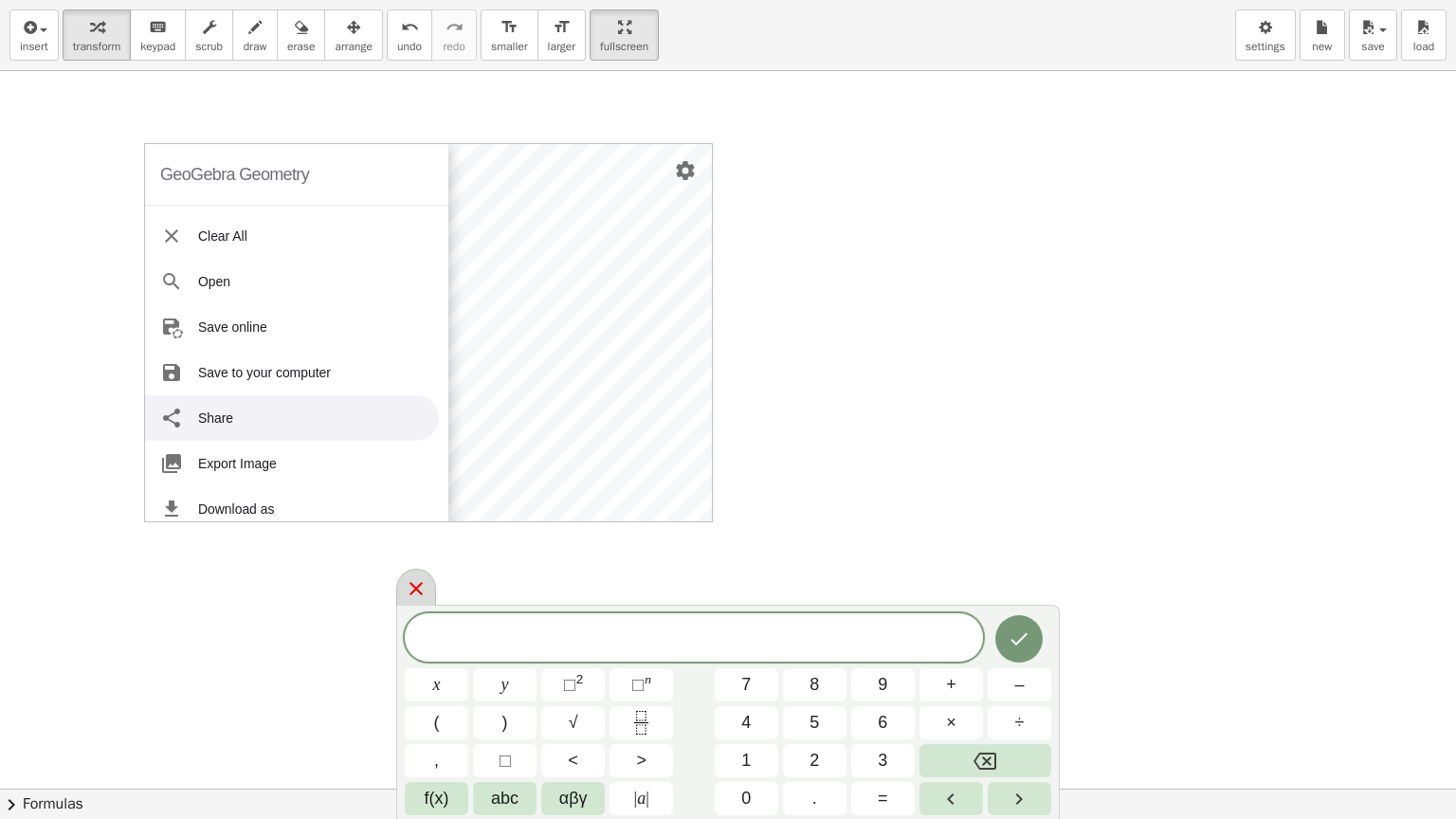 click 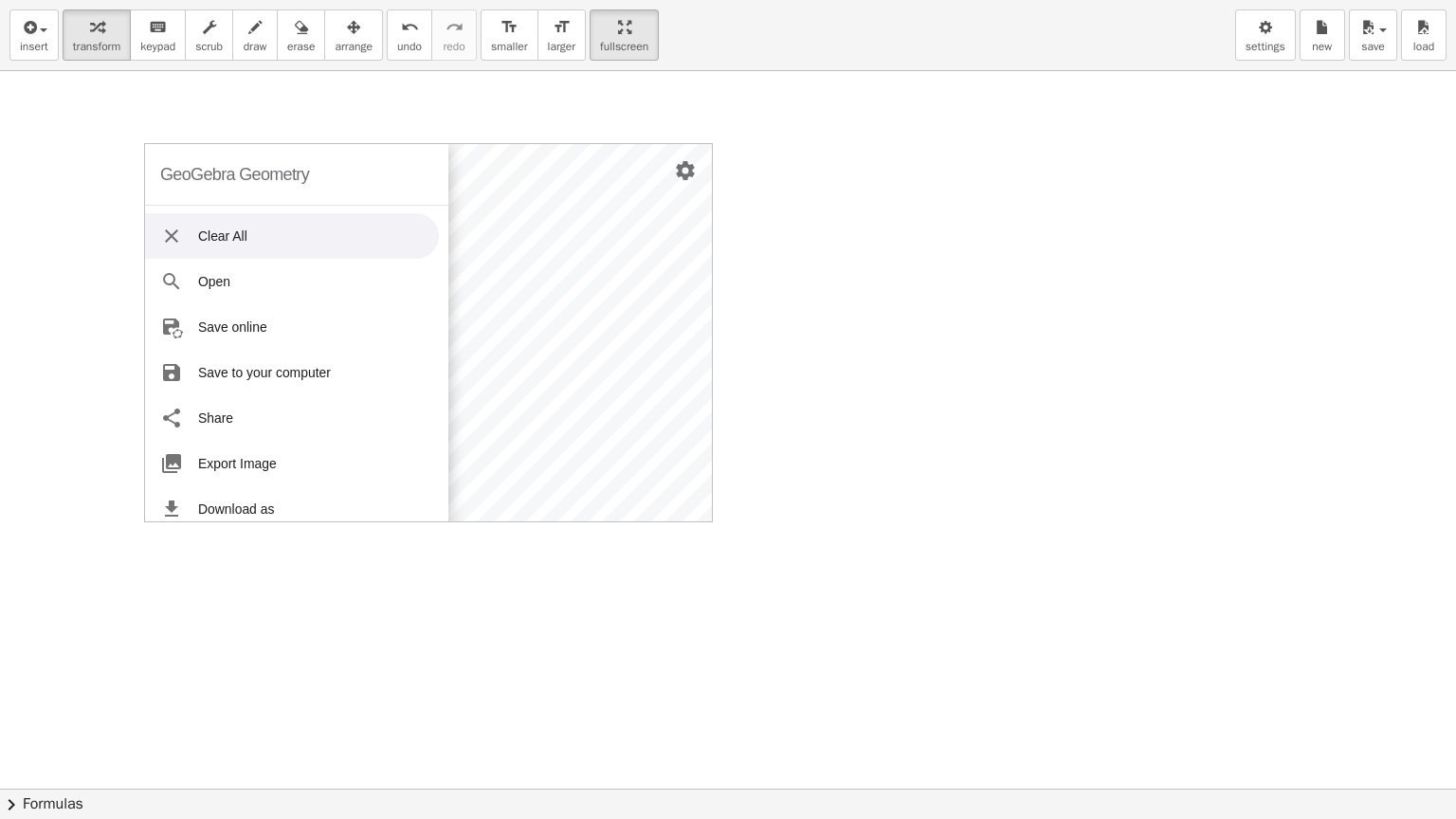 click on "Clear All" at bounding box center (292, 236) 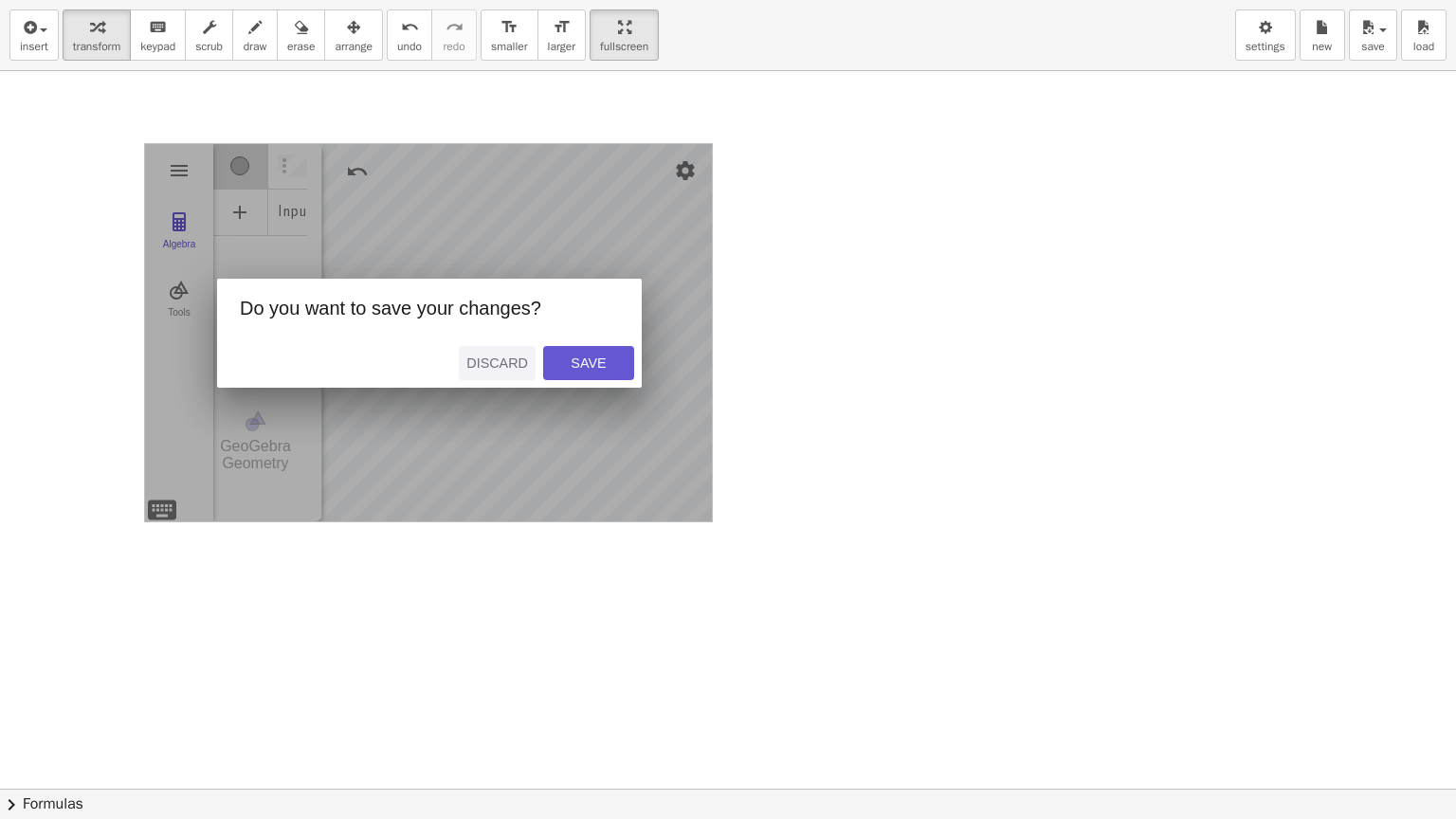 click on "Discard" at bounding box center [497, 363] 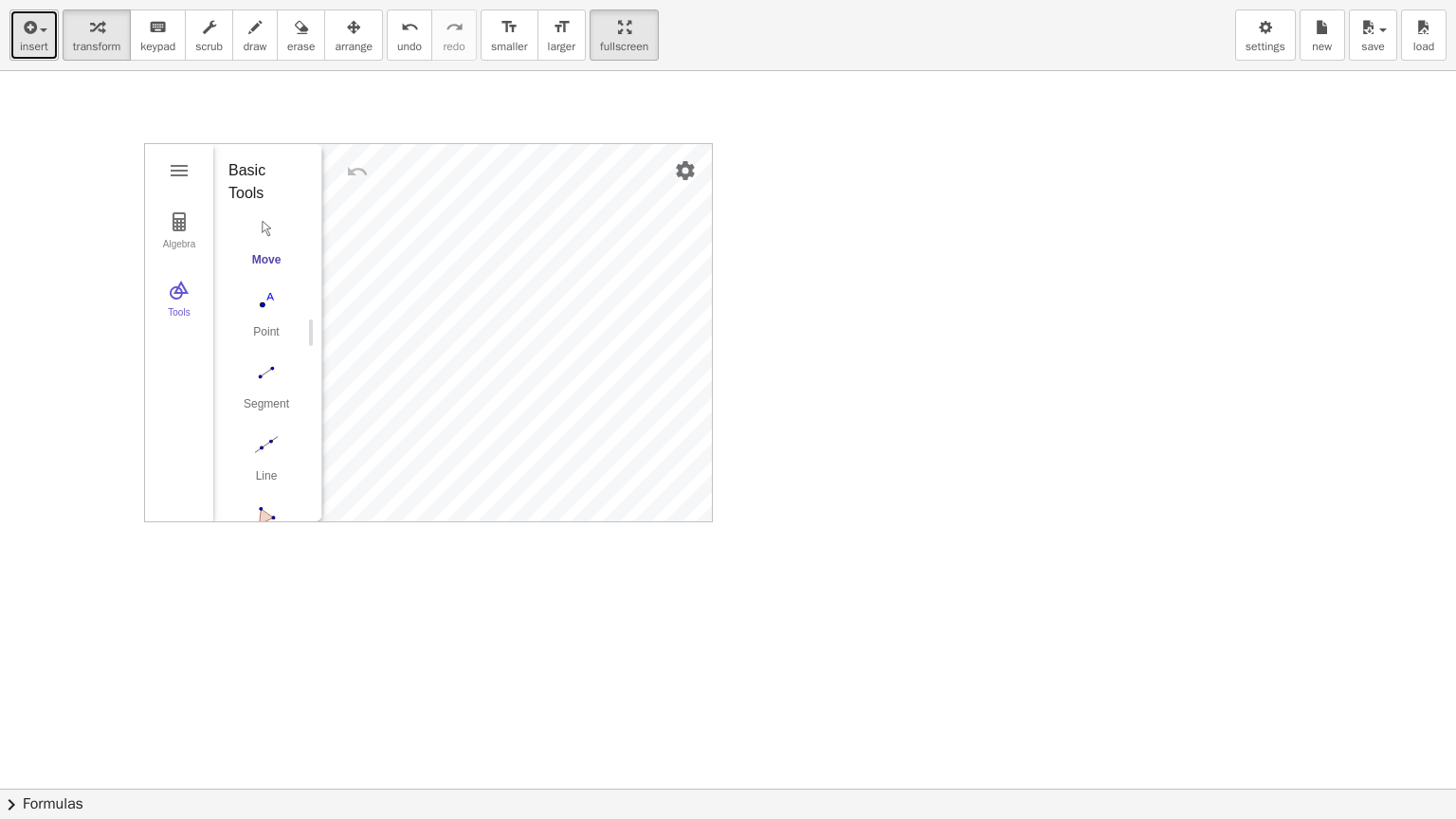 click on "insert" at bounding box center [34, 46] 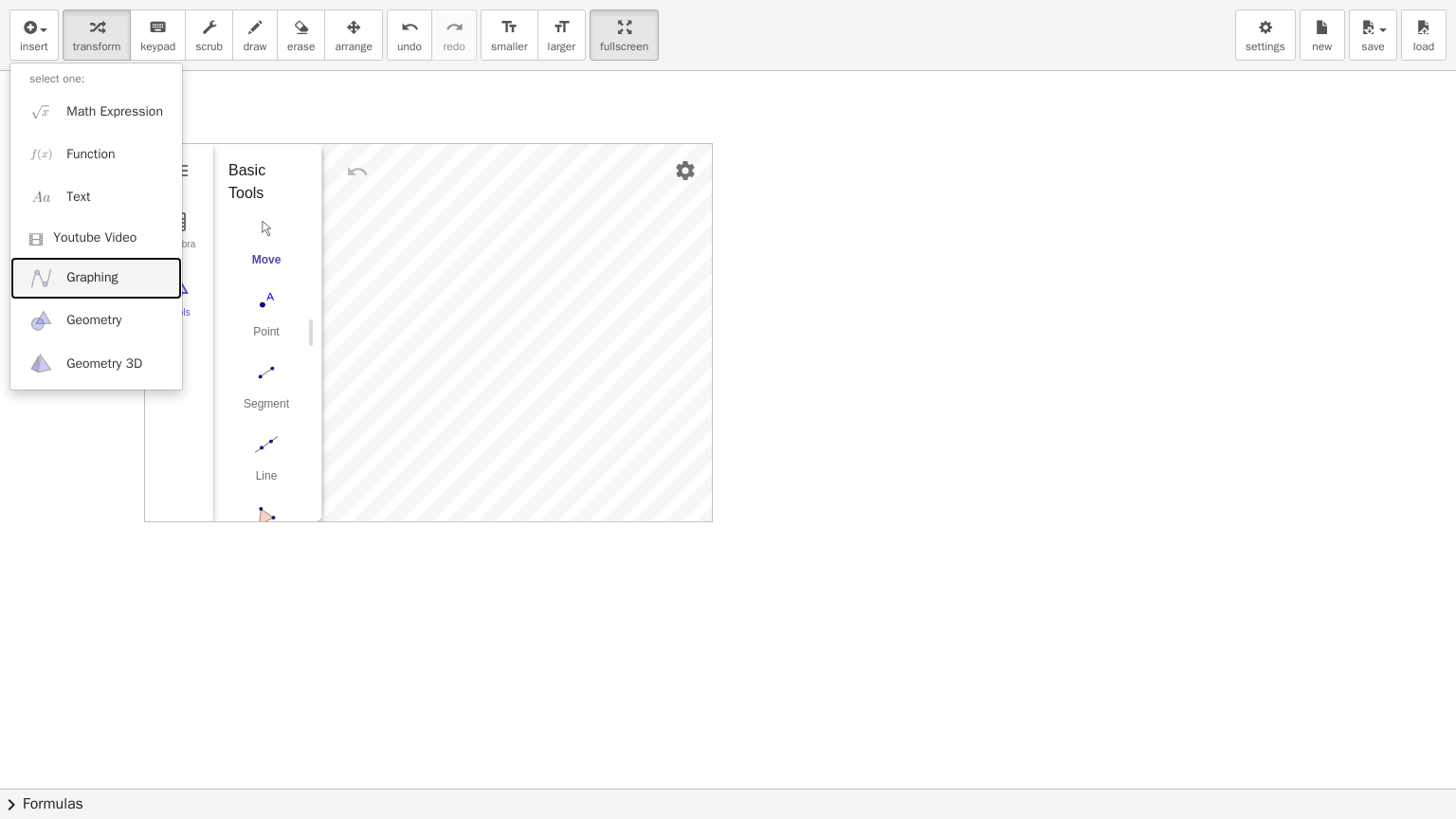 click on "Graphing" at bounding box center (92, 278) 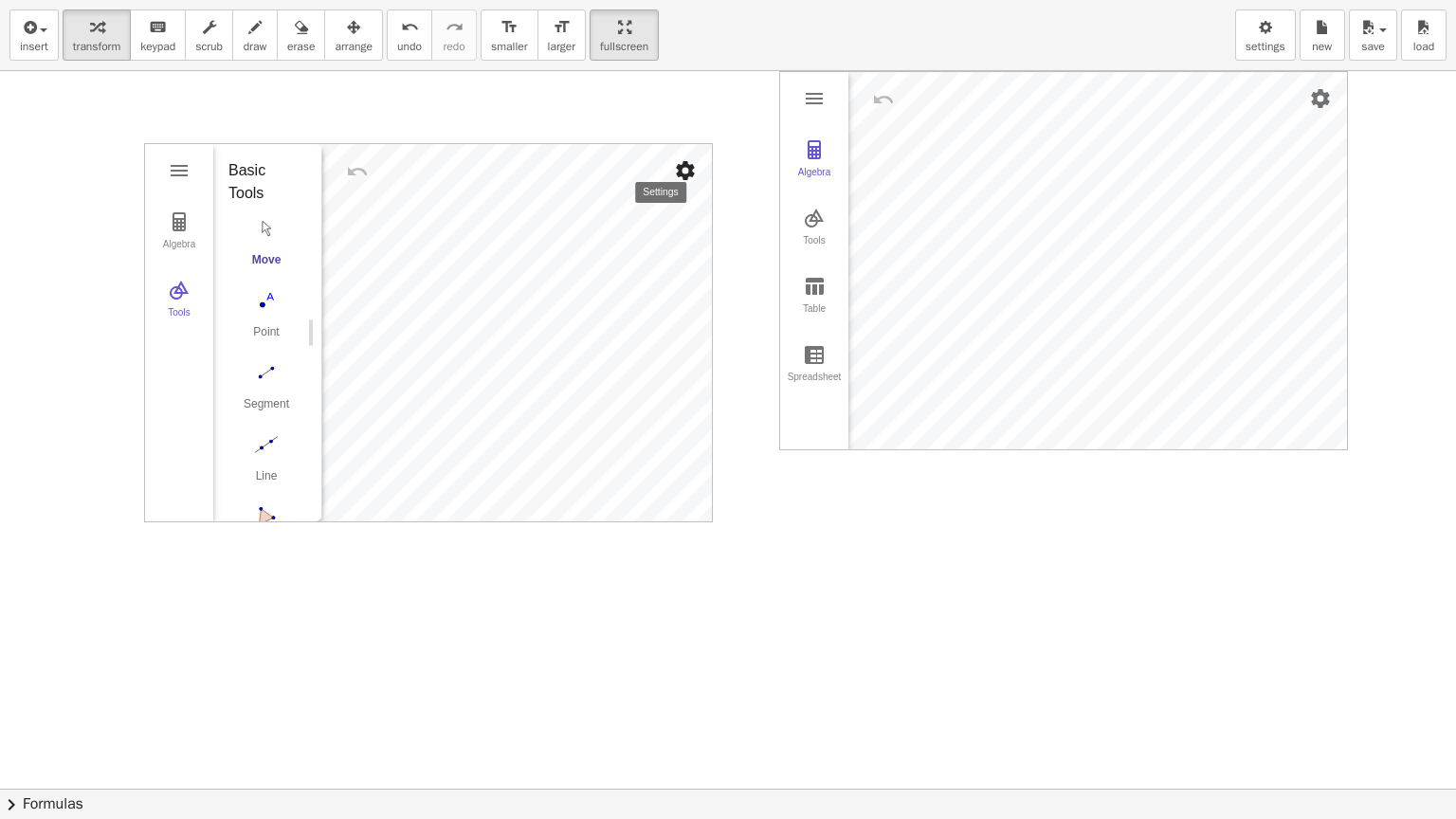 click at bounding box center [685, 171] 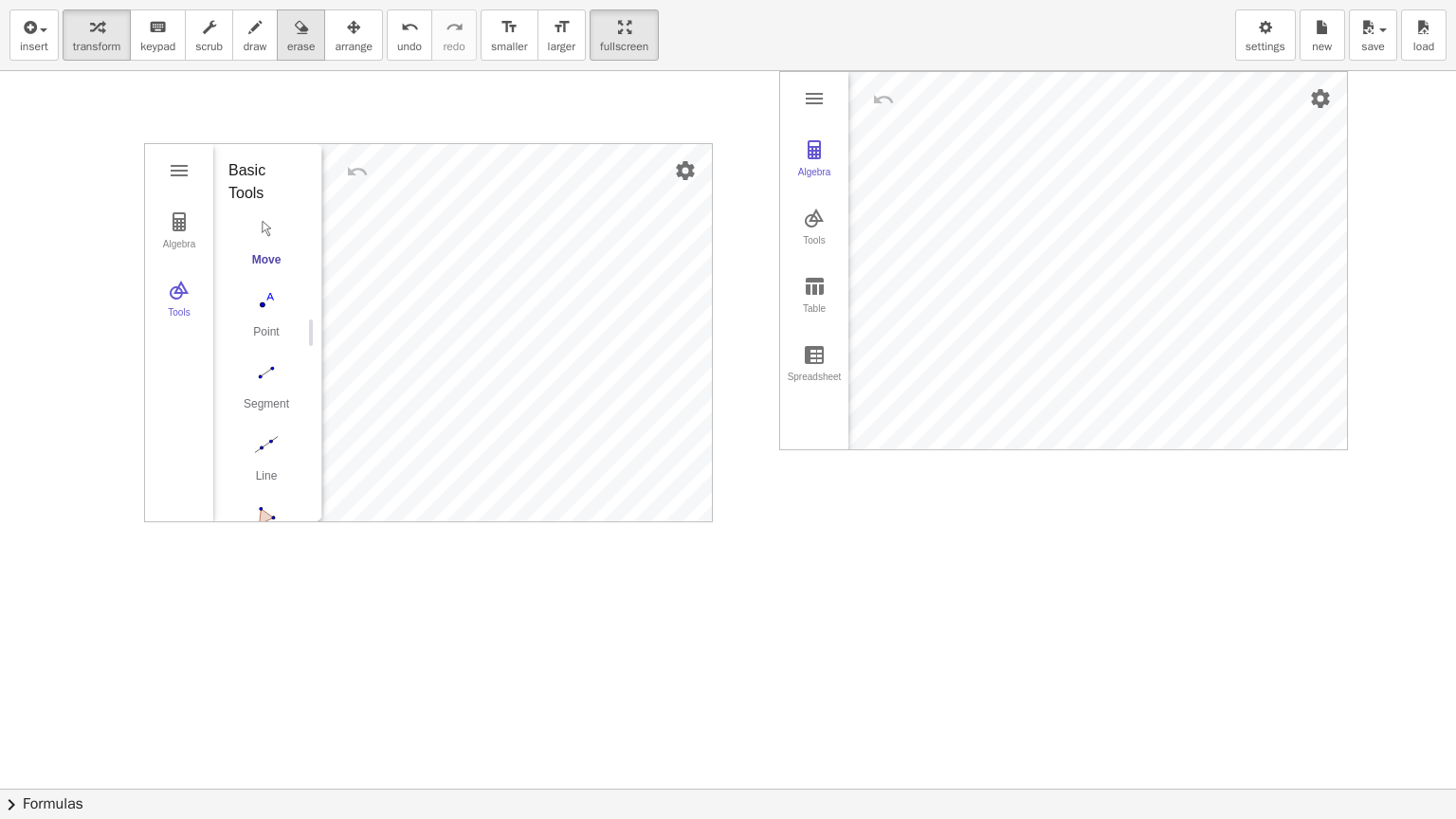 click on "erase" at bounding box center (300, 46) 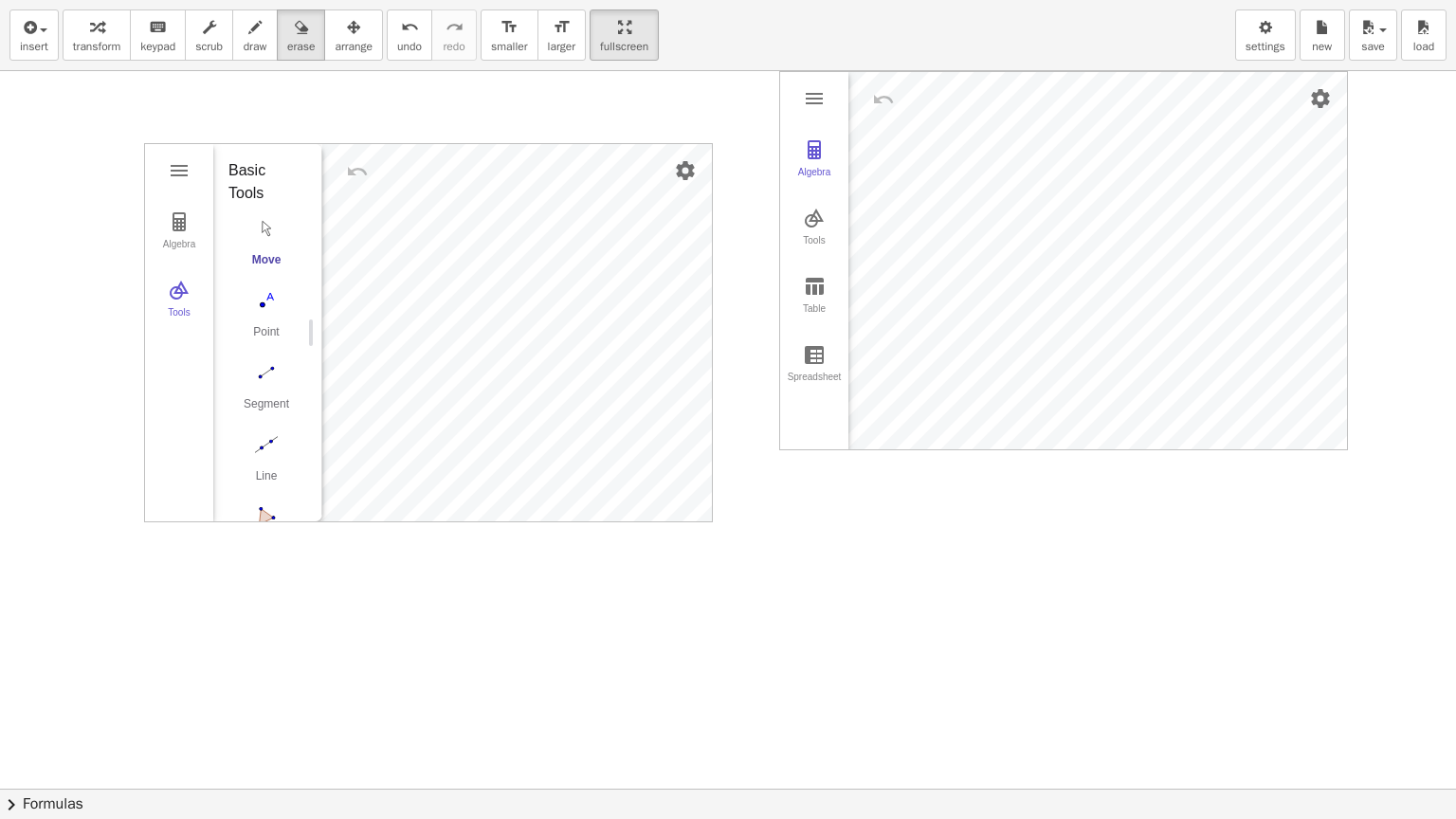 click at bounding box center [728, 789] 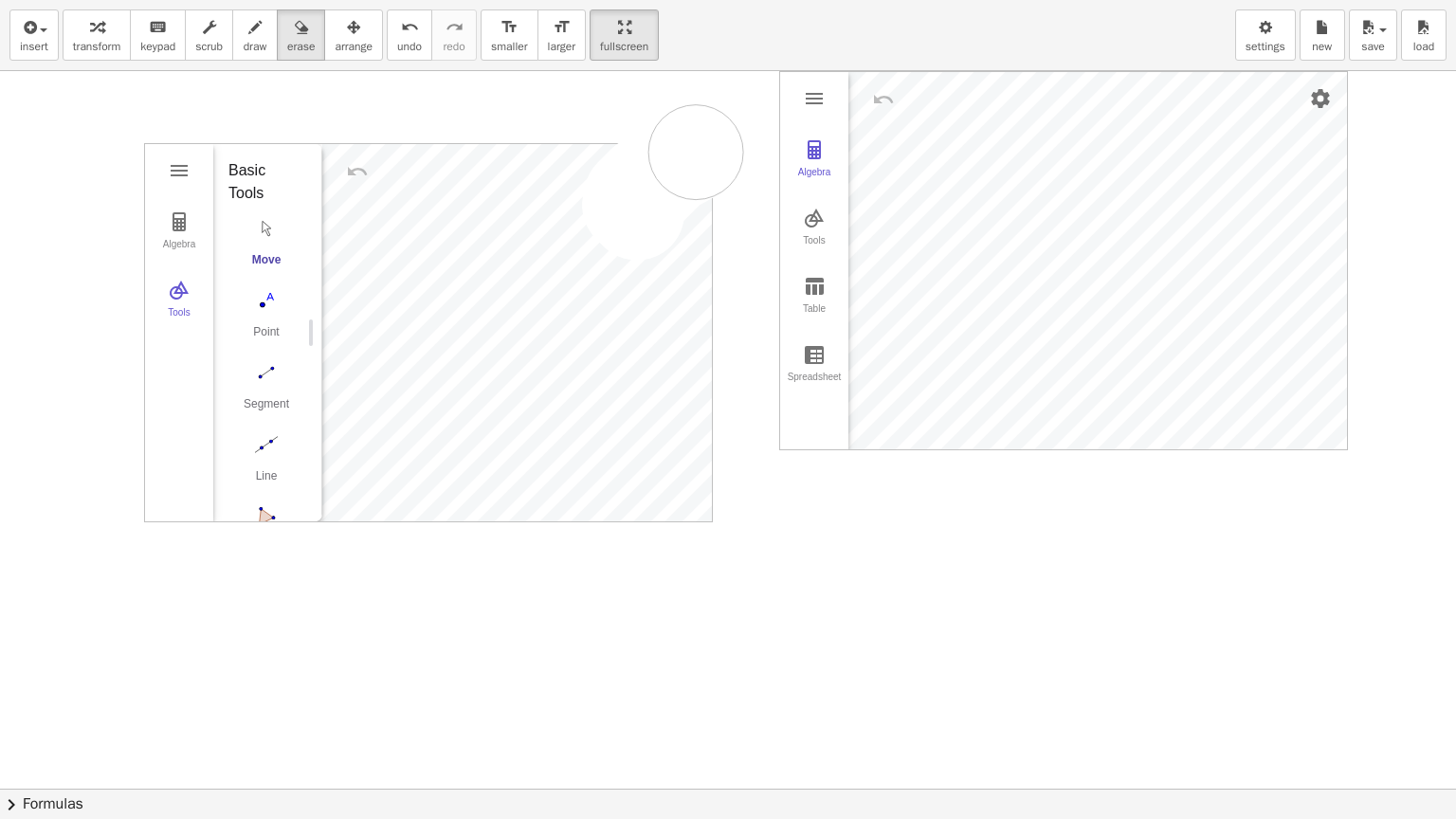 drag, startPoint x: 637, startPoint y: 212, endPoint x: 696, endPoint y: 152, distance: 84.148678 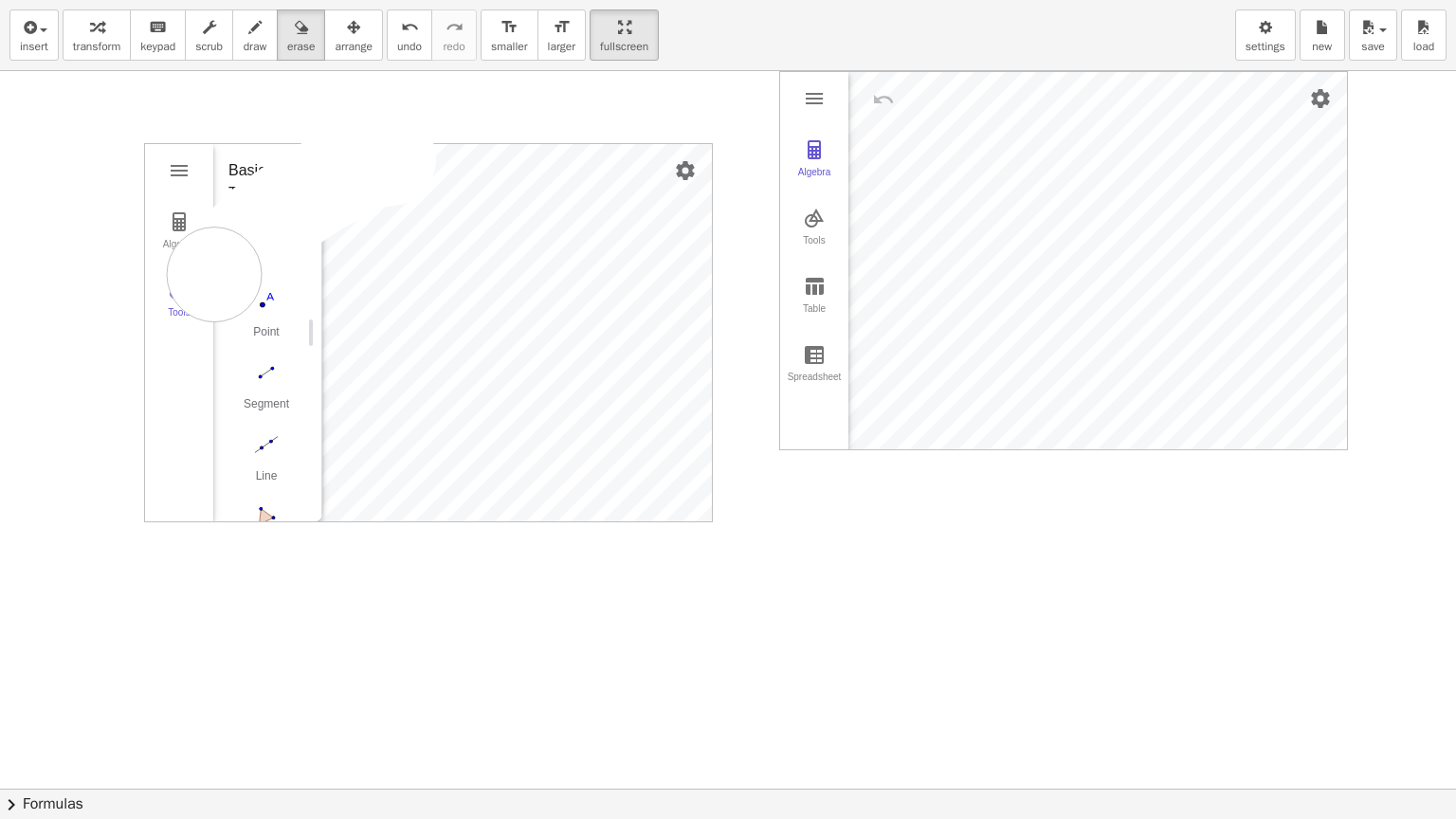 drag, startPoint x: 389, startPoint y: 158, endPoint x: 144, endPoint y: 345, distance: 308.211 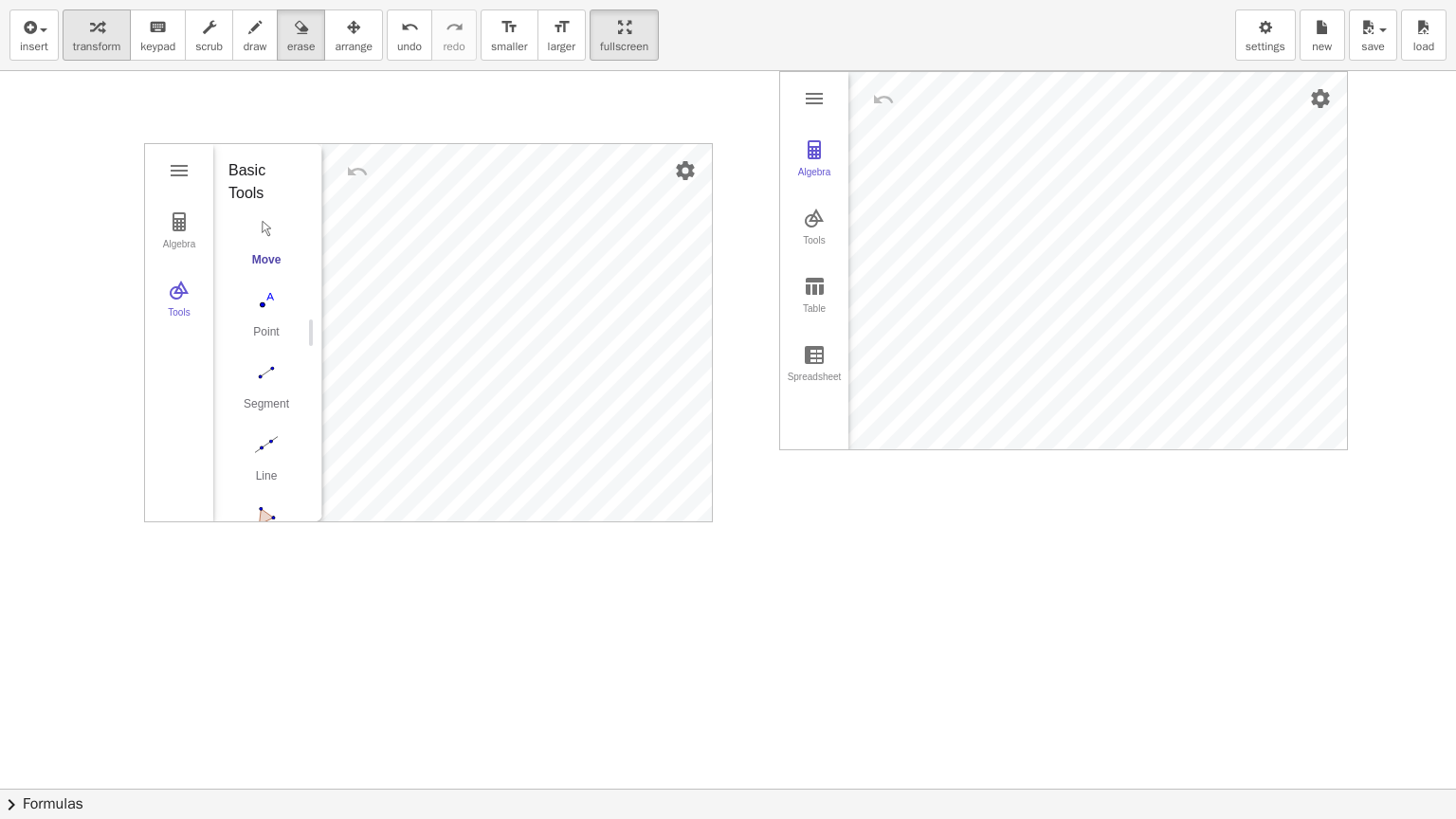 click at bounding box center [97, 27] 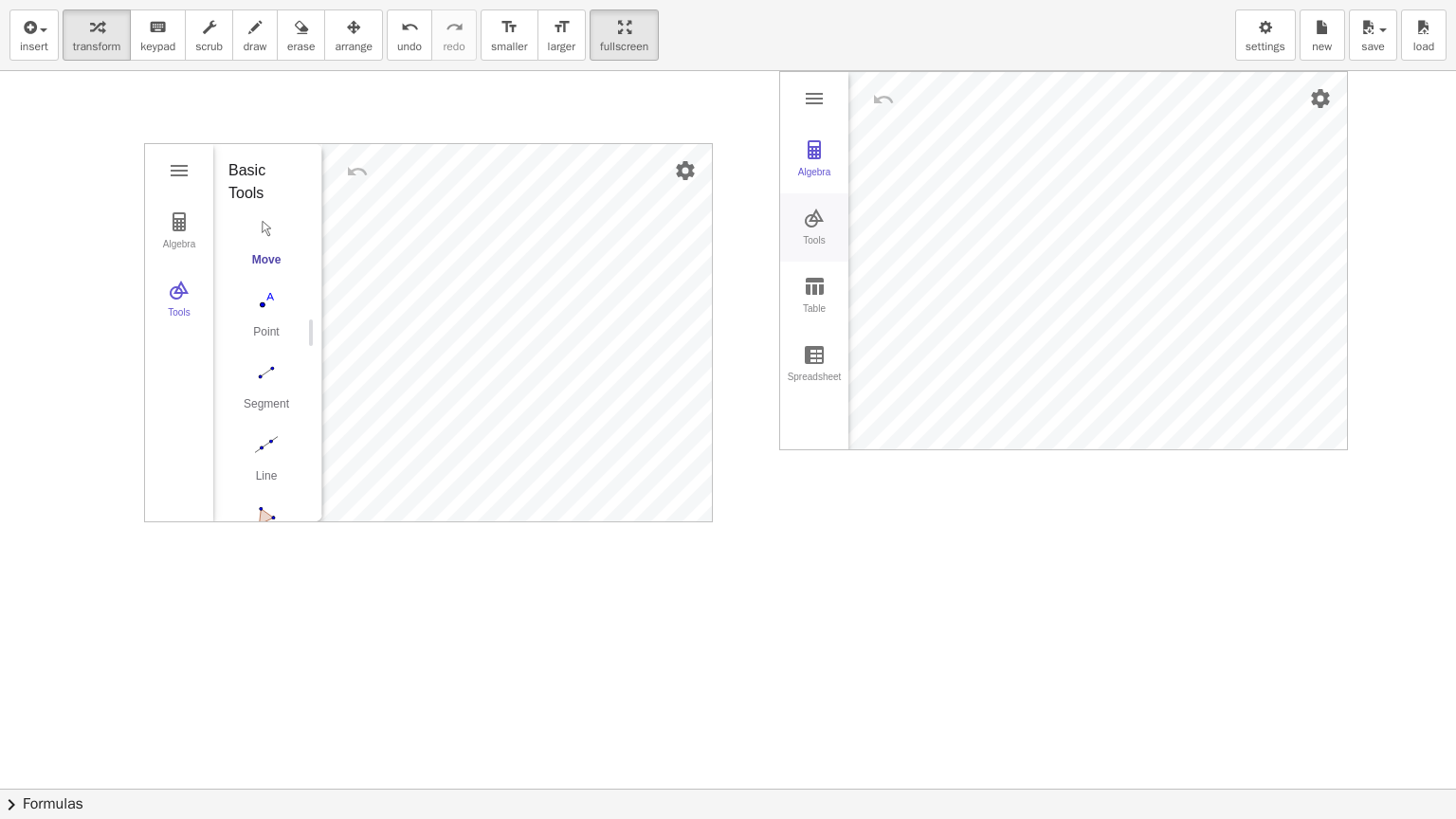 click at bounding box center (814, 218) 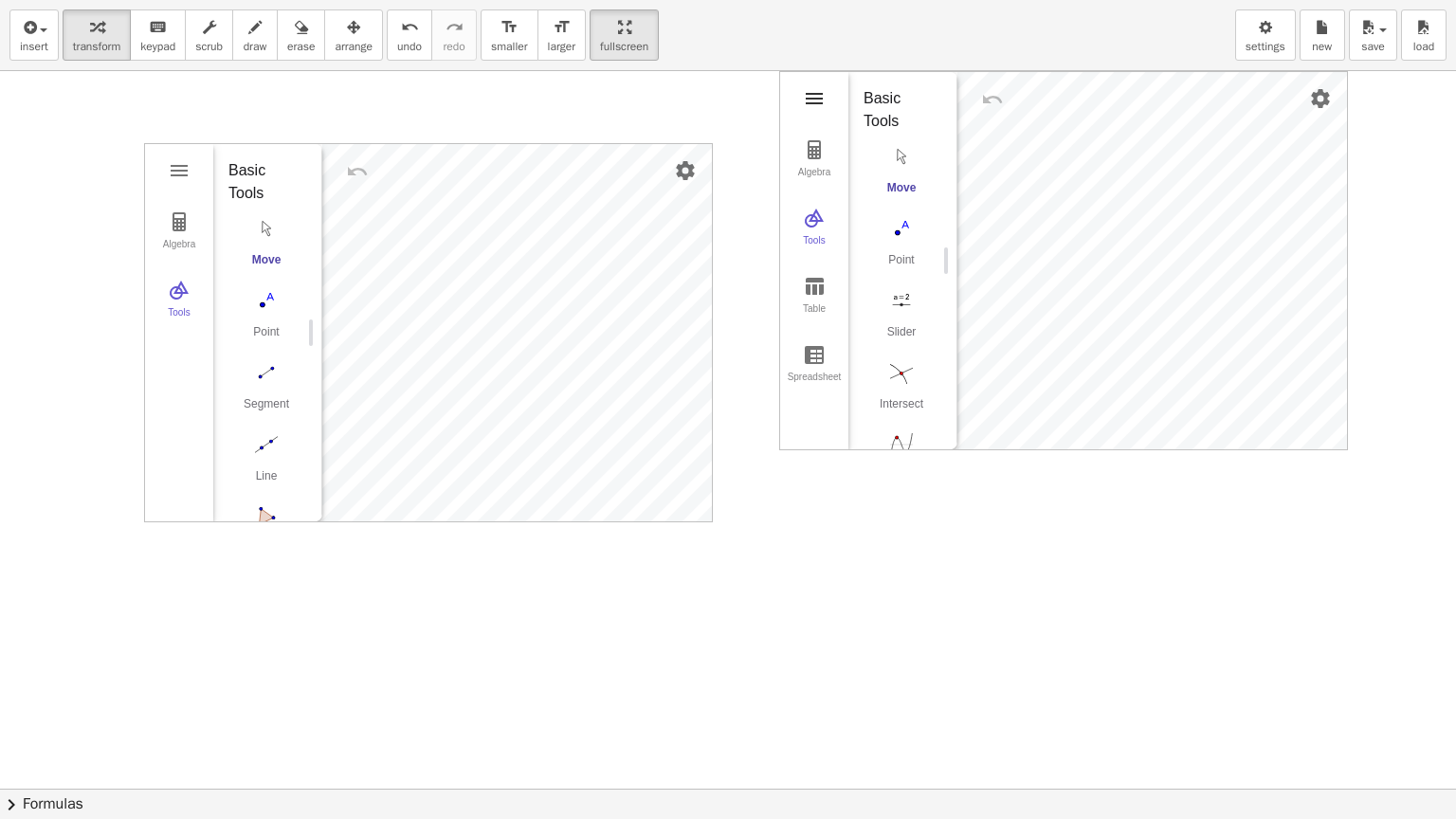 click at bounding box center [814, 99] 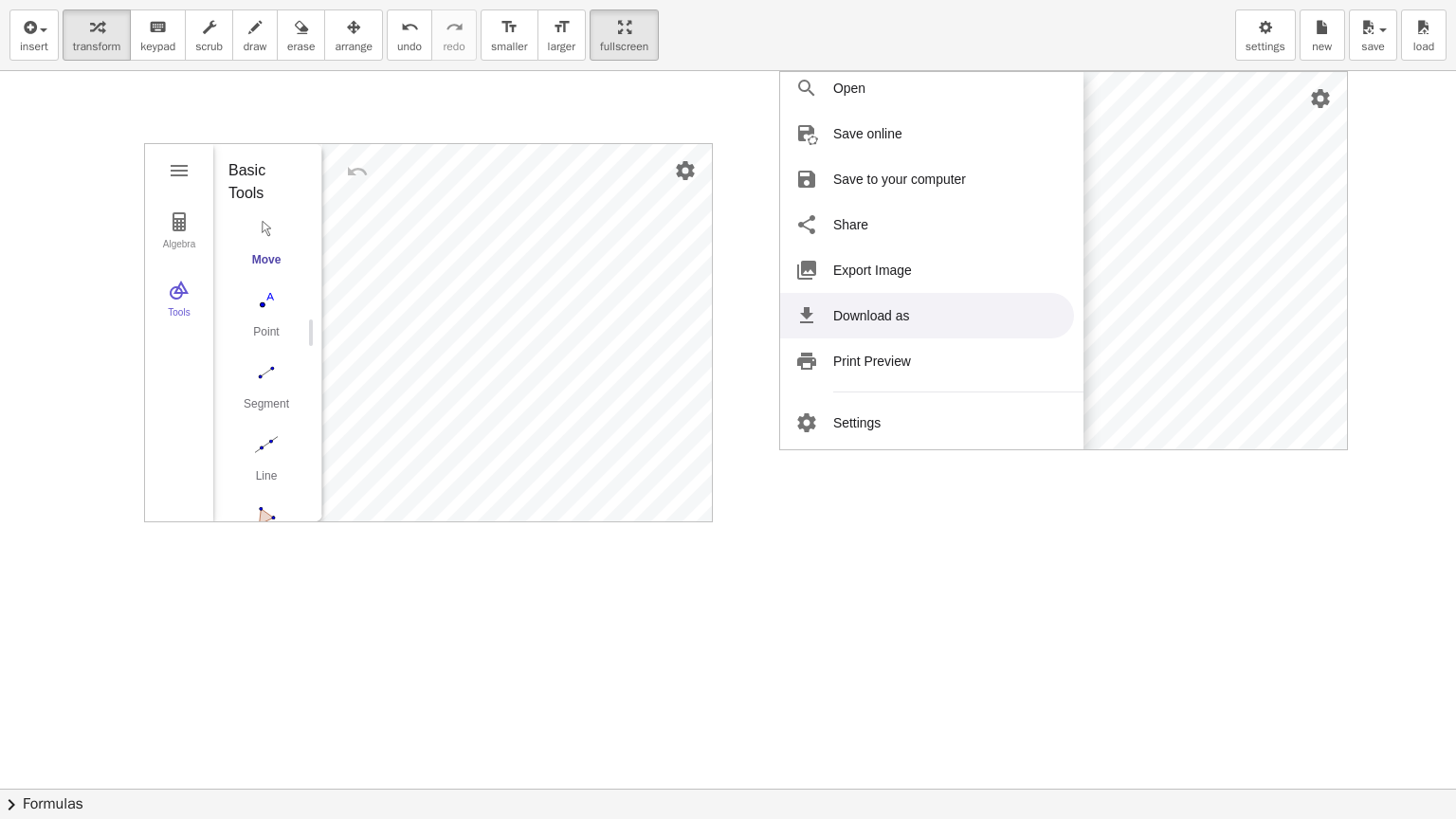 scroll, scrollTop: 231, scrollLeft: 0, axis: vertical 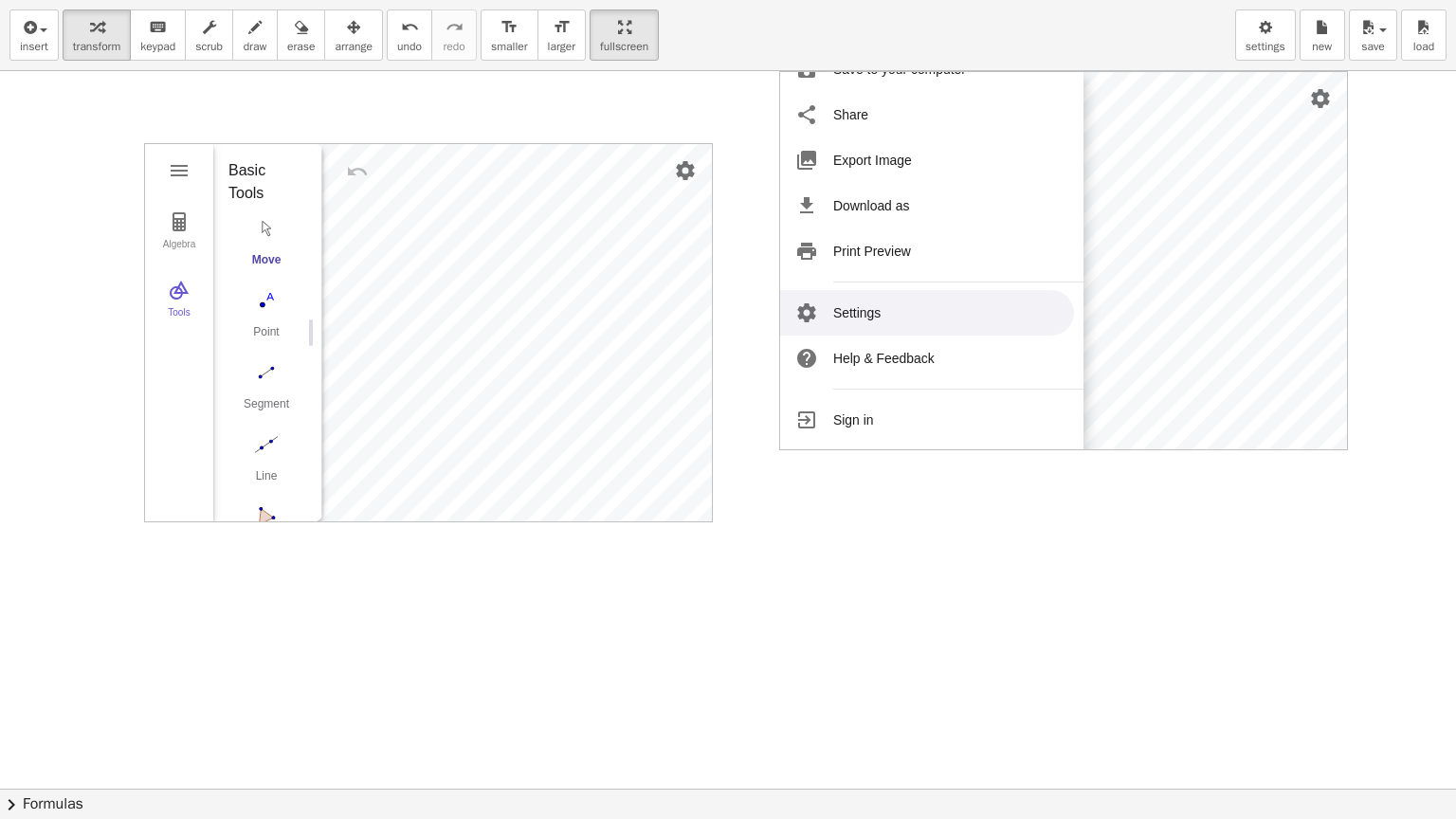 click on "Settings" at bounding box center (927, 313) 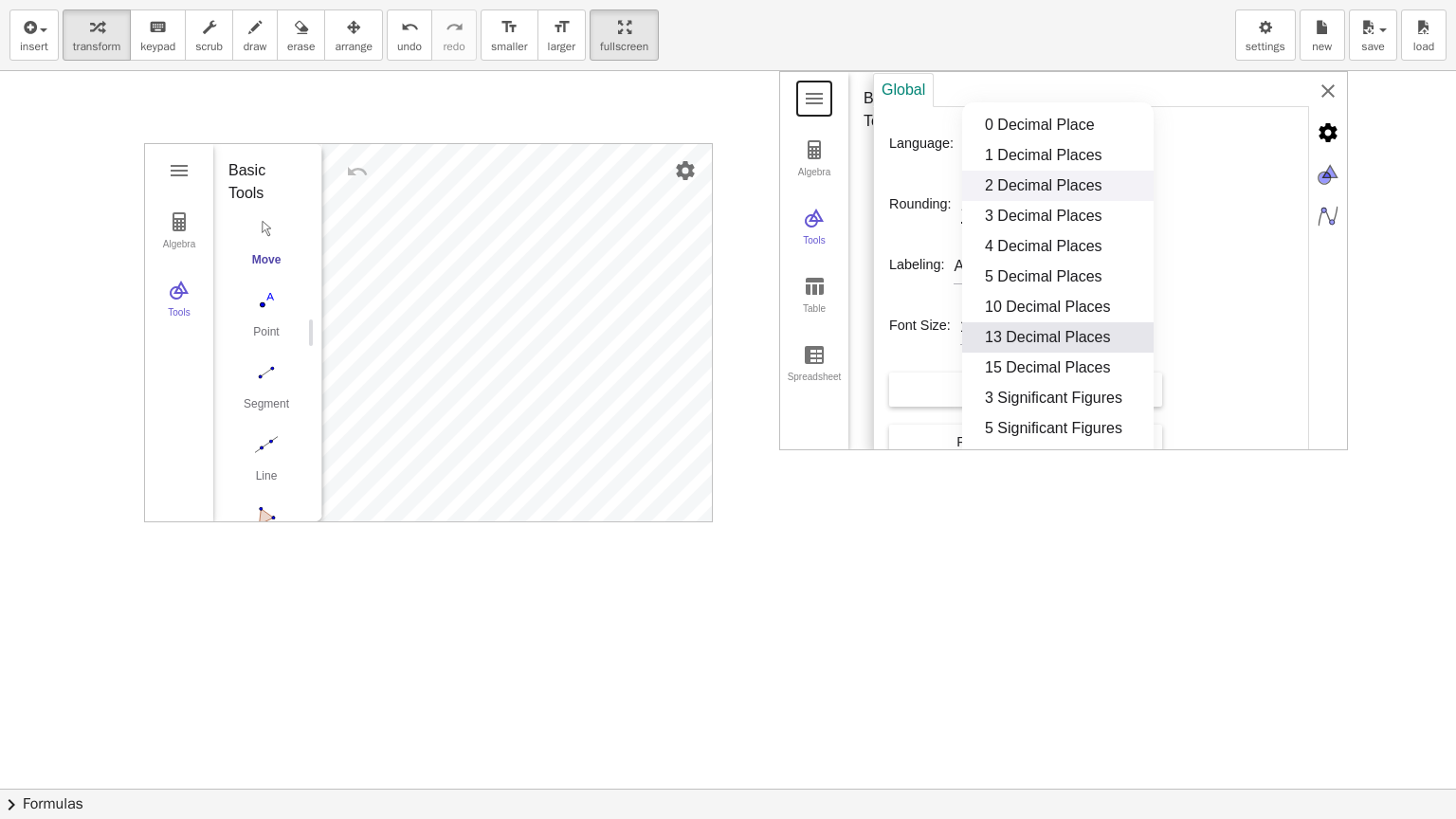 click on "GeoGebra Graphing Calculator Clear All Open Save online Save to your computer Share Export Image Download as Print Preview Settings Help & Feedback Sign in     Algebra Tools Table Spreadsheet GeoGebra Graphing Calculator Basic Tools Move Point Slider Intersect Extremum Roots Best Fit Line Edit Select Objects Move Graphics View Delete Show / Hide Label Show / Hide Object Copy Visual Style Media Text Points Point Intersect Point on Object Attach / Detach Point Extremum Roots Complex Number List Lines Line Ray Vector Others Pen Freehand Function Button Check Box Input Box   Global Language: English (US) Rounding: 13 Decimal Places Labeling: All New Objects Font Size: 16 pt Save Settings Restore Settings 0 Decimal Place 1 Decimal Places 2 Decimal Places 3 Decimal Places 4 Decimal Places 5 Decimal Places 10 Decimal Places 13 Decimal Places 15 Decimal Places 3 Significant Figures 5 Significant Figures 10 Significant Figures 13 Significant Figures" at bounding box center [1064, 261] 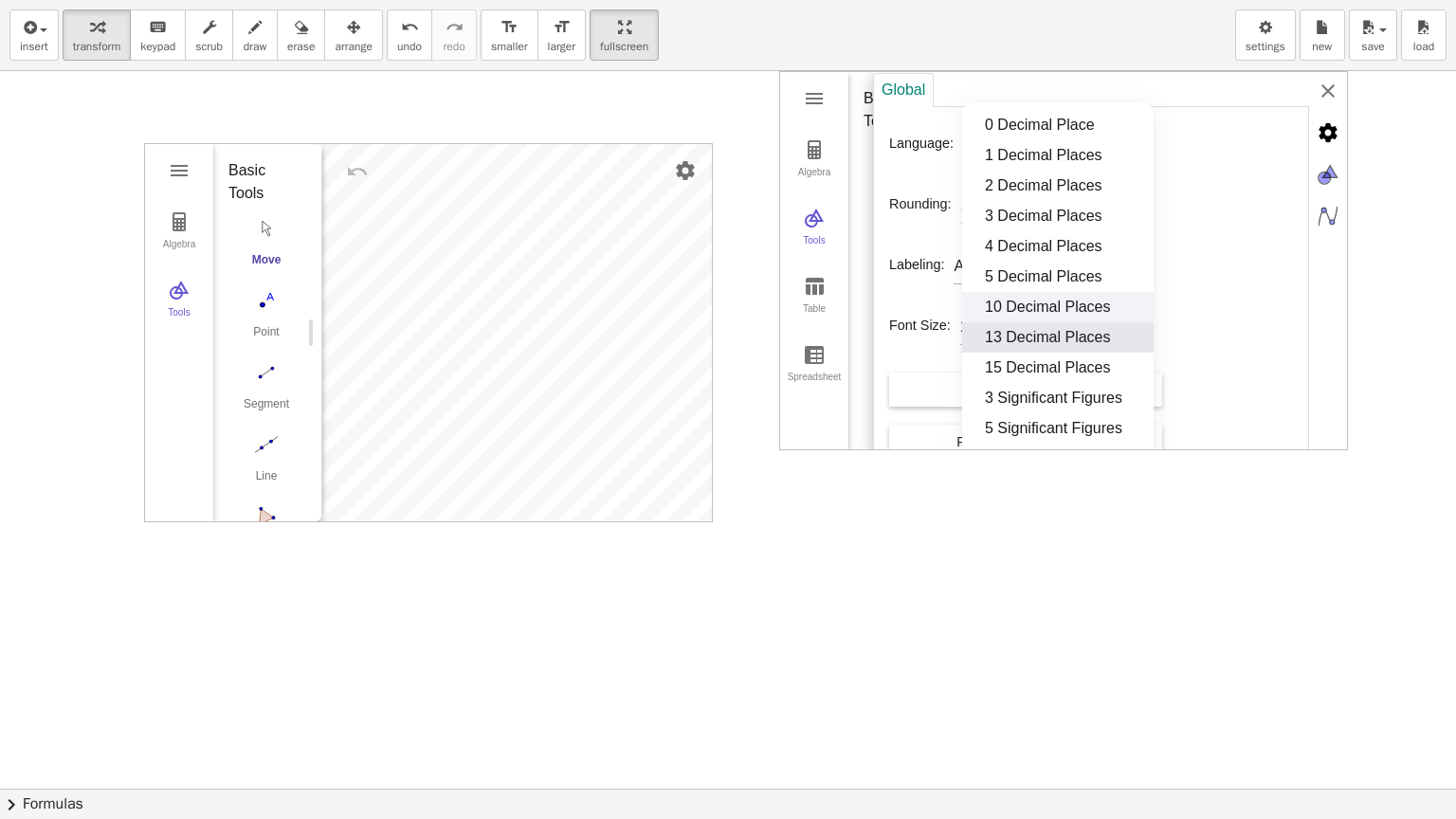 click on "10 Decimal Places" at bounding box center [1058, 307] 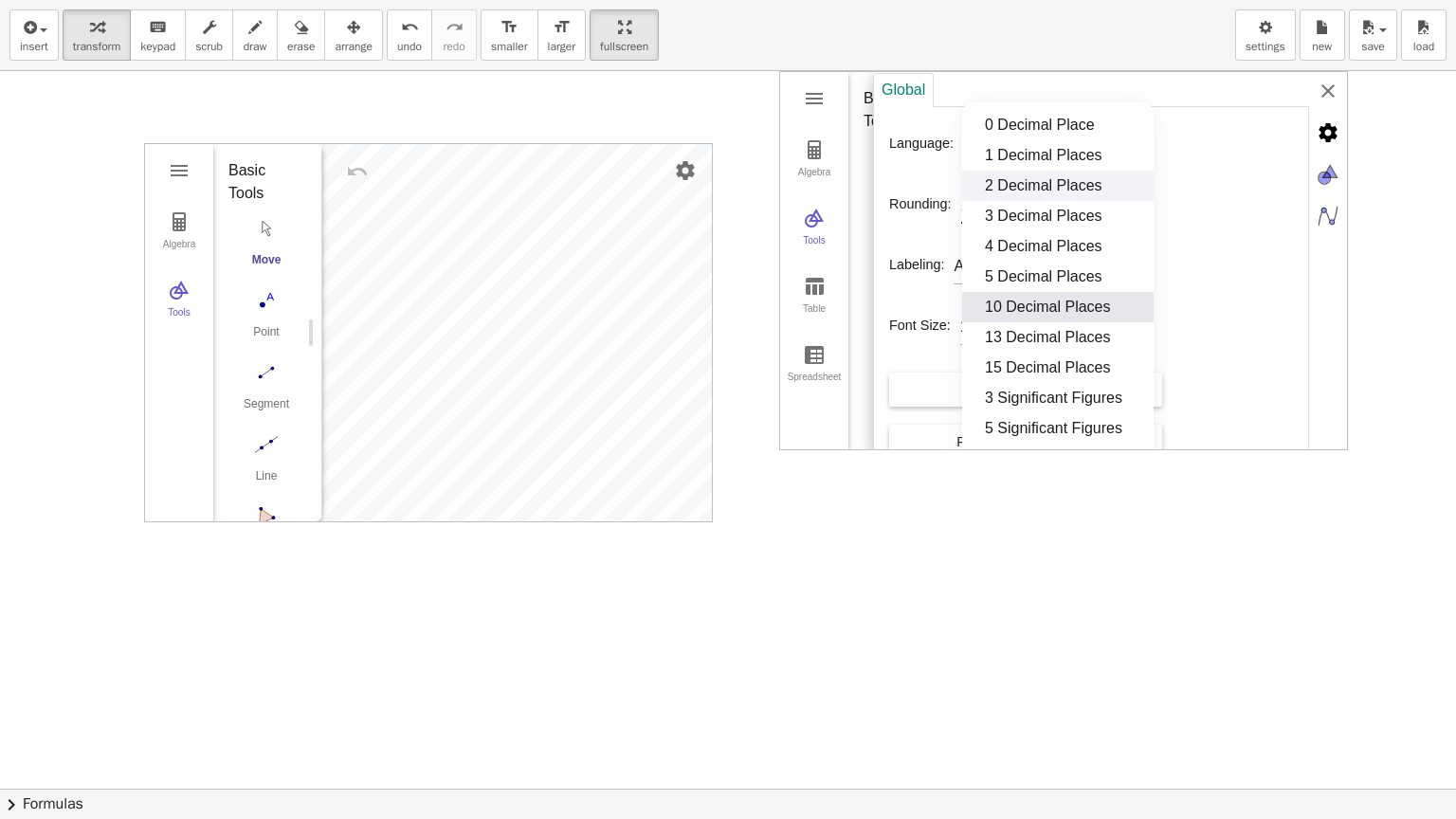 click on "GeoGebra Graphing Calculator Clear All Open Save online Save to your computer Share Export Image Download as Print Preview Settings Help & Feedback Sign in     Algebra Tools Table Spreadsheet GeoGebra Graphing Calculator Basic Tools Move Point Slider Intersect Extremum Roots Best Fit Line Edit Select Objects Move Graphics View Delete Show / Hide Label Show / Hide Object Copy Visual Style Media Text Points Point Intersect Point on Object Attach / Detach Point Extremum Roots Complex Number List Lines Line Ray Vector Others Pen Freehand Function Button Check Box Input Box   Global Language: English (US) Rounding: 10 Decimal Places Labeling: All New Objects Font Size: 16 pt Save Settings Restore Settings 0 Decimal Place 1 Decimal Places 2 Decimal Places 3 Decimal Places 4 Decimal Places 5 Decimal Places 10 Decimal Places 13 Decimal Places 15 Decimal Places 3 Significant Figures 5 Significant Figures 10 Significant Figures 13 Significant Figures" at bounding box center [1064, 261] 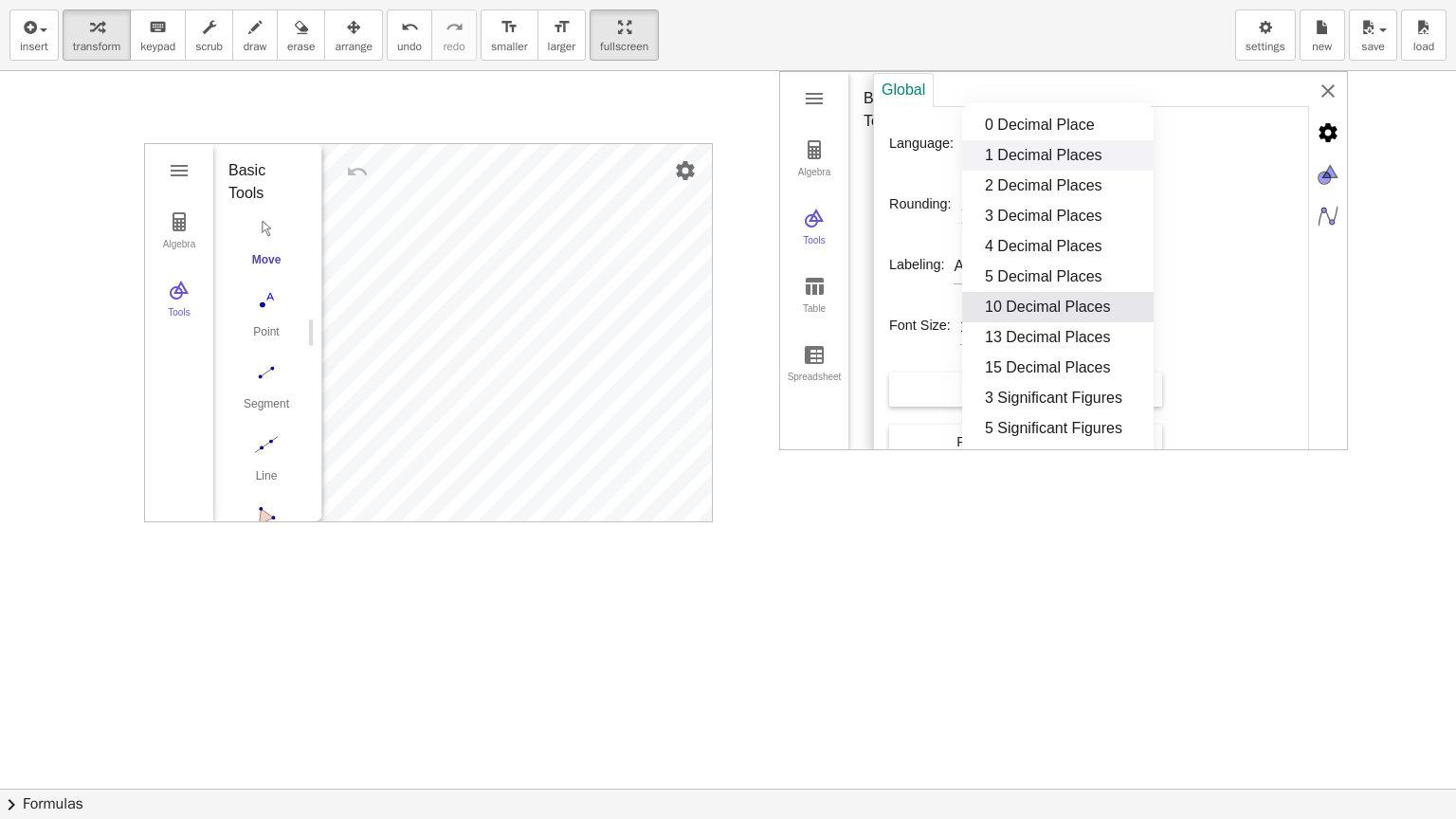 click on "1 Decimal Places" at bounding box center (1058, 155) 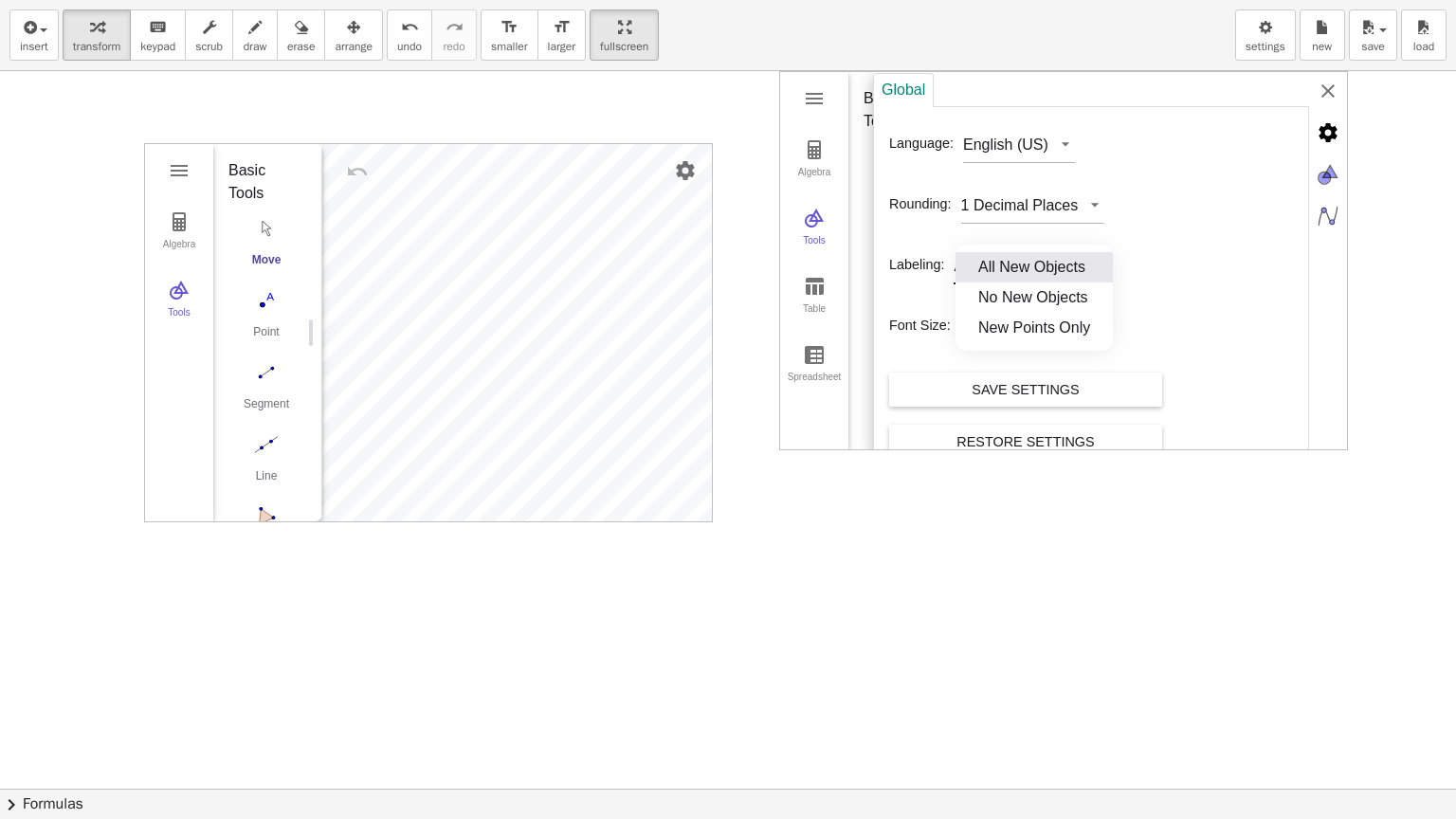 click on "GeoGebra Graphing Calculator Clear All Open Save online Save to your computer Share Export Image Download as Print Preview Settings Help & Feedback Sign in     Algebra Tools Table Spreadsheet GeoGebra Graphing Calculator Basic Tools Move Point Slider Intersect Extremum Roots Best Fit Line Edit Select Objects Move Graphics View Delete Show / Hide Label Show / Hide Object Copy Visual Style Media Text Points Point Intersect Point on Object Attach / Detach Point Extremum Roots Complex Number List Lines Line Ray Vector Others Pen Freehand Function Button Check Box Input Box   Global Language: English (US) Rounding: 1 Decimal Places Labeling: All New Objects Font Size: 16 pt Save Settings Restore Settings All New Objects No New Objects New Points Only" at bounding box center (1064, 261) 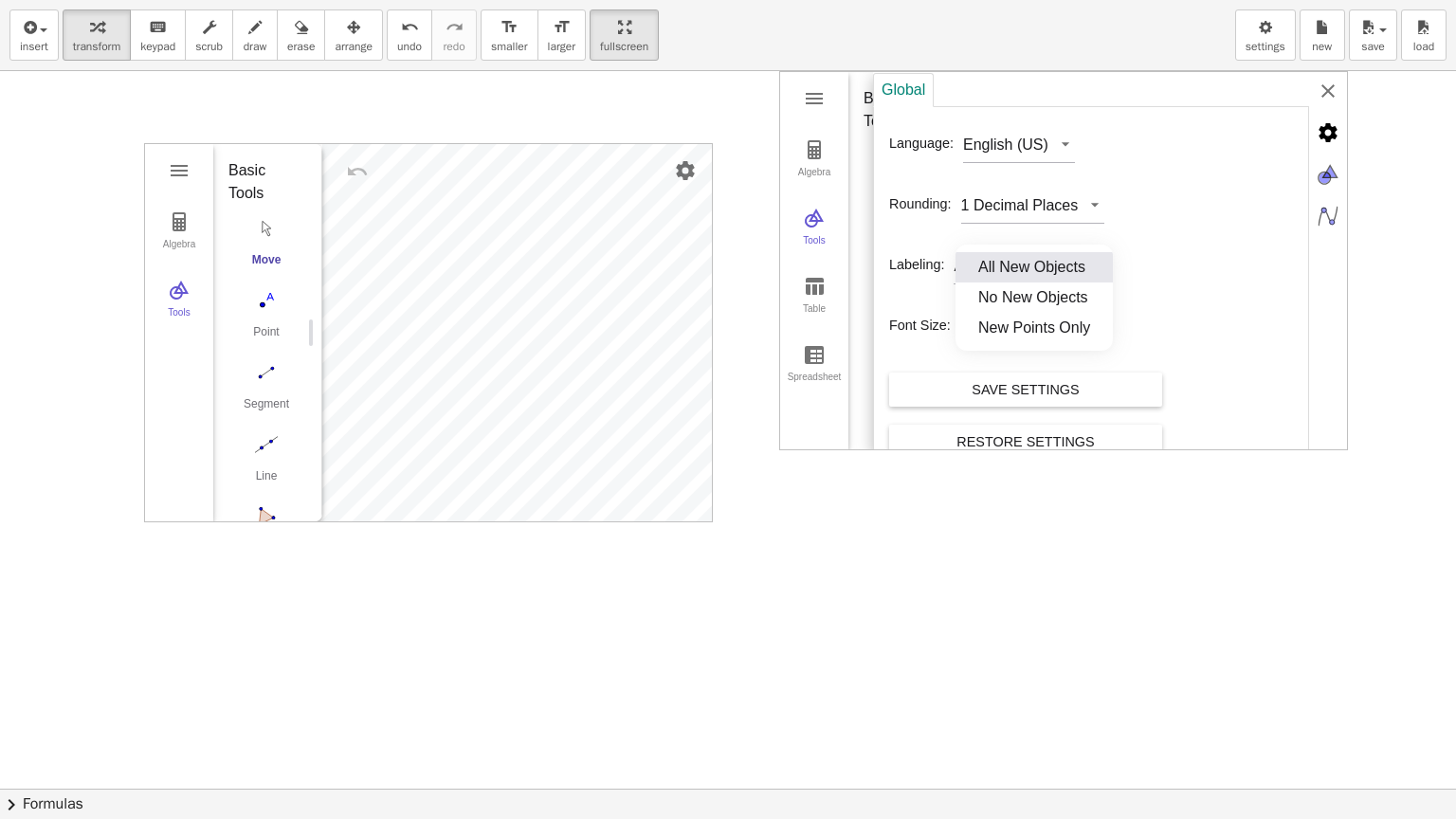 click on "All New Objects" at bounding box center [1034, 267] 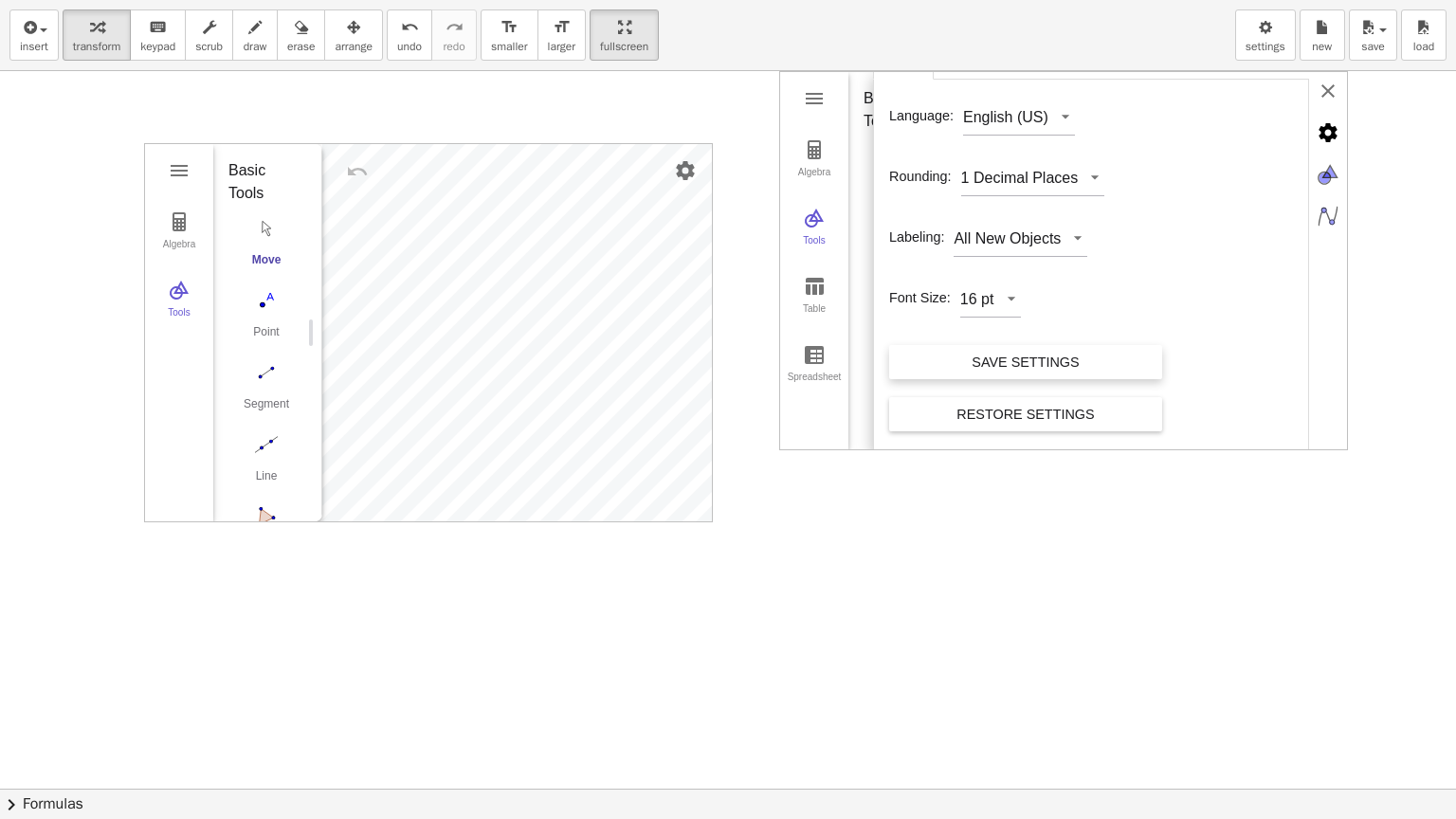 scroll, scrollTop: 0, scrollLeft: 0, axis: both 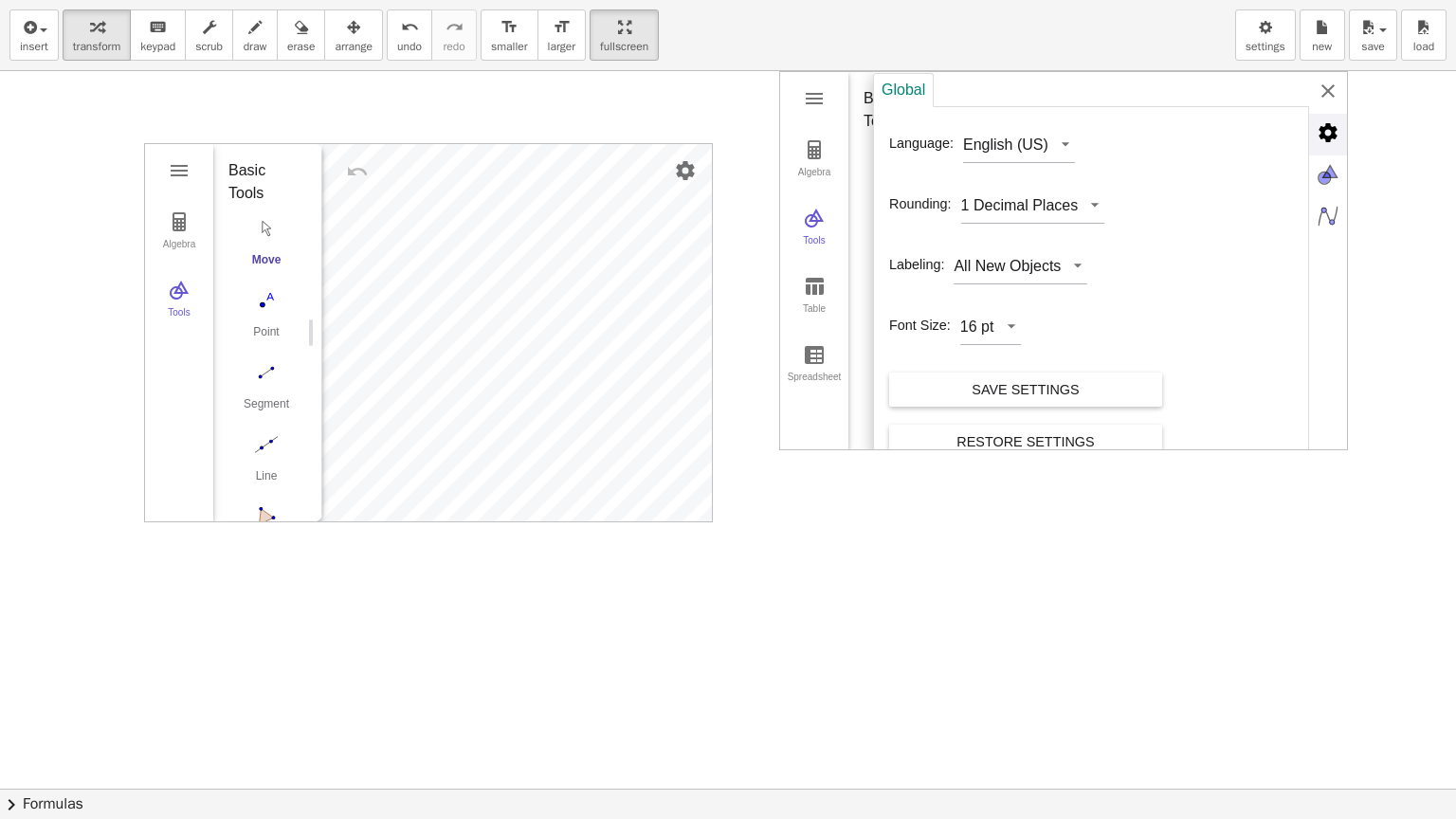 click at bounding box center [1328, 133] 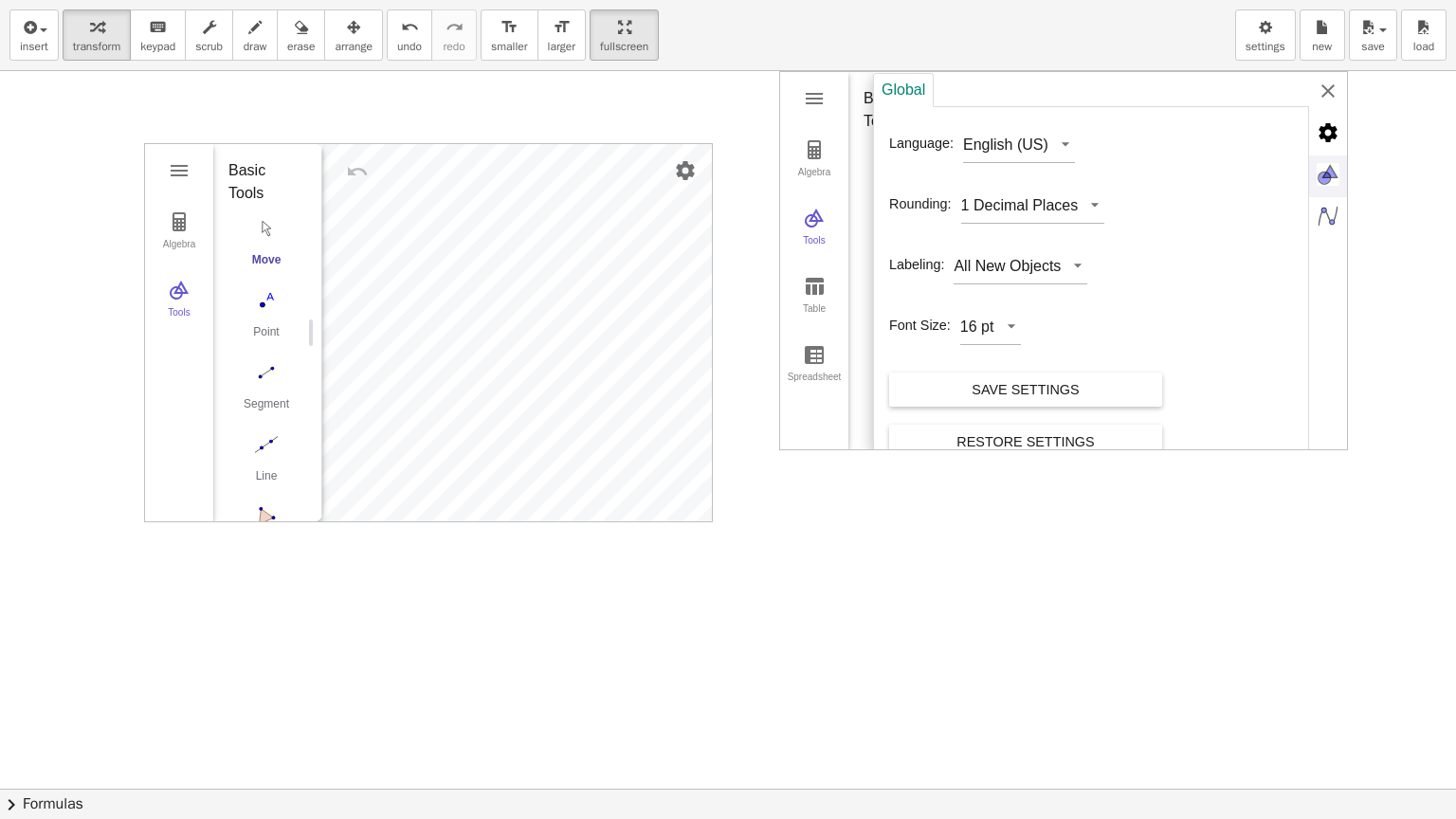 click at bounding box center [1328, 174] 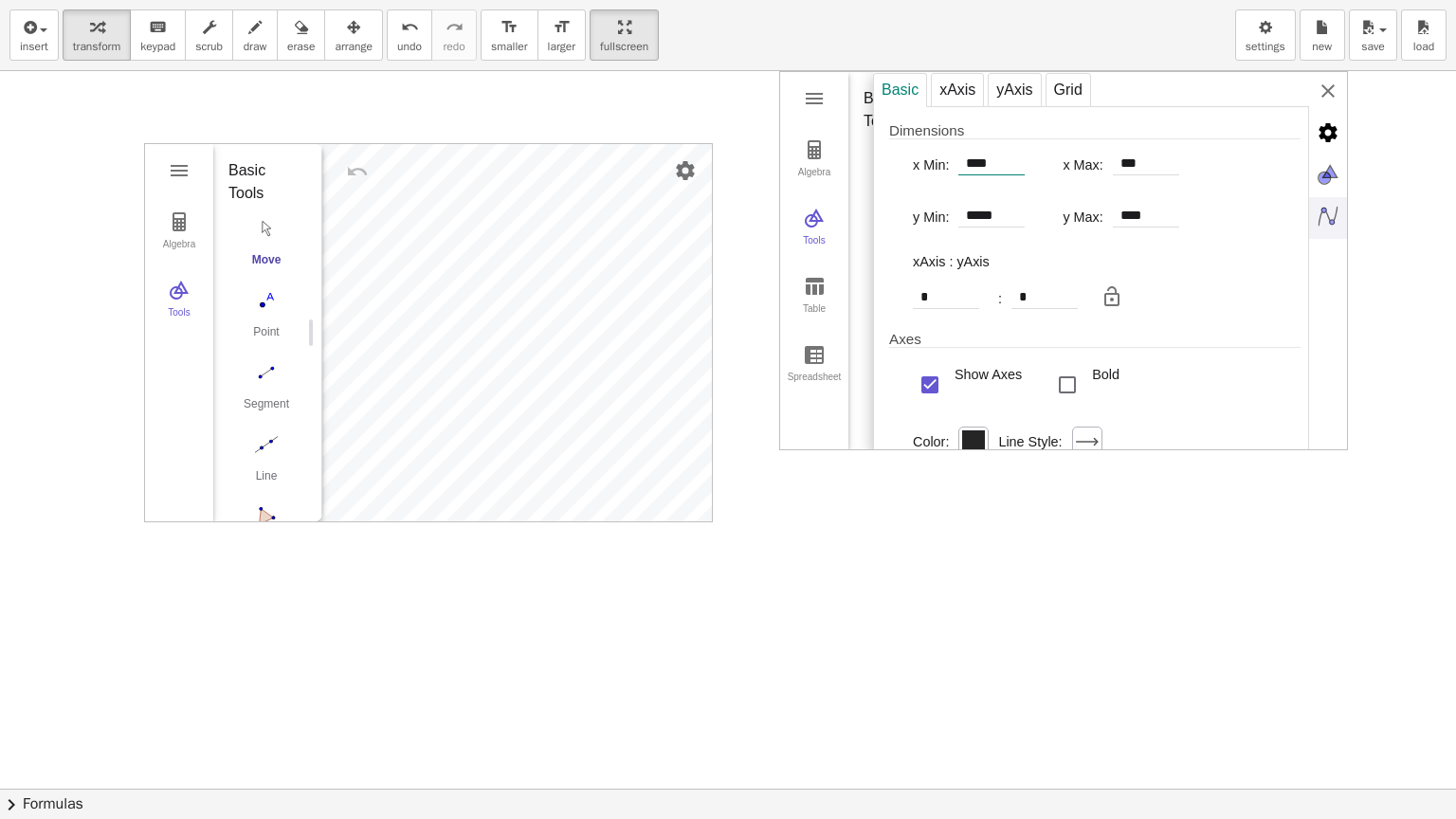 drag, startPoint x: 997, startPoint y: 163, endPoint x: 943, endPoint y: 167, distance: 54.14795 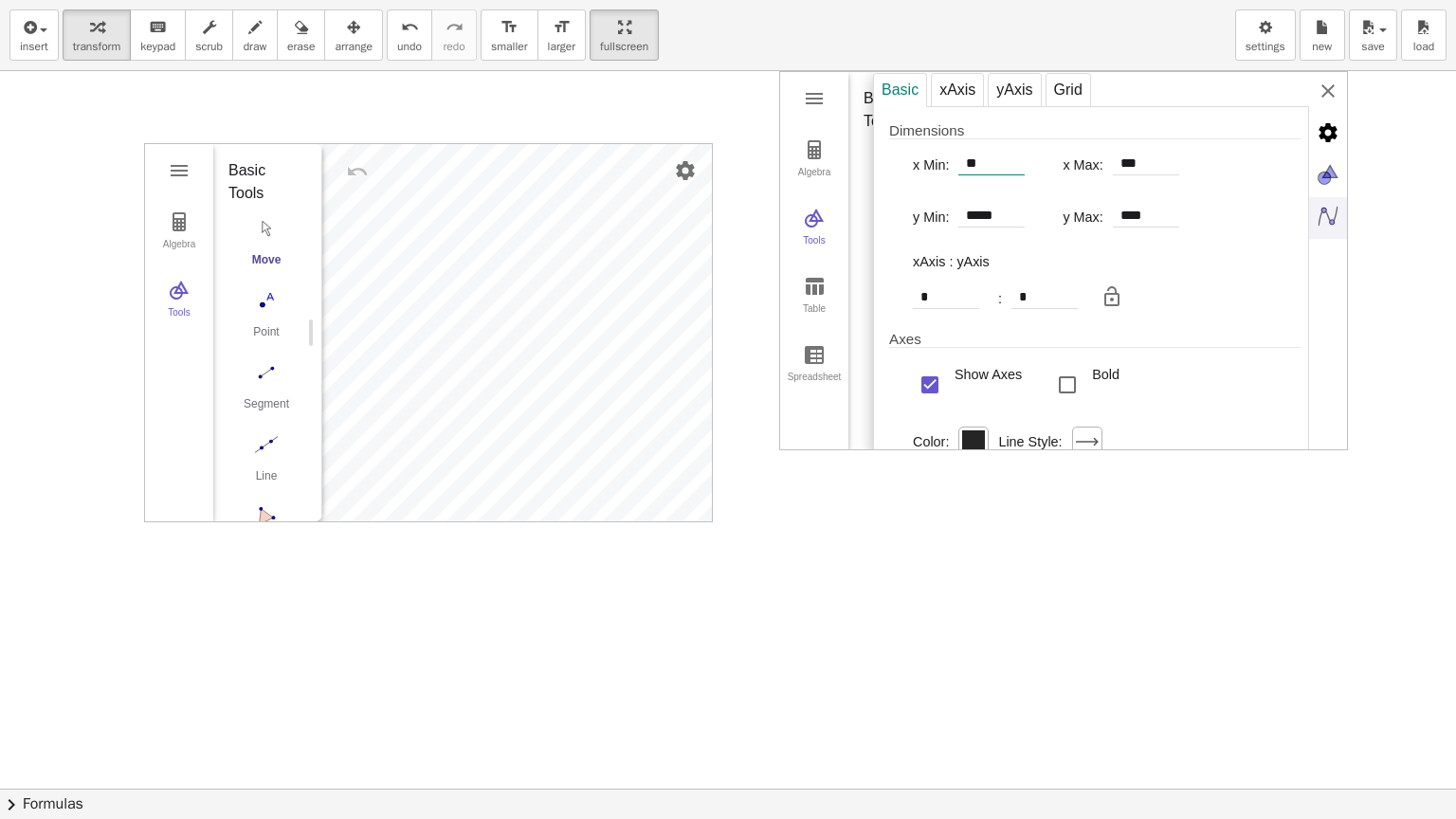 type on "**" 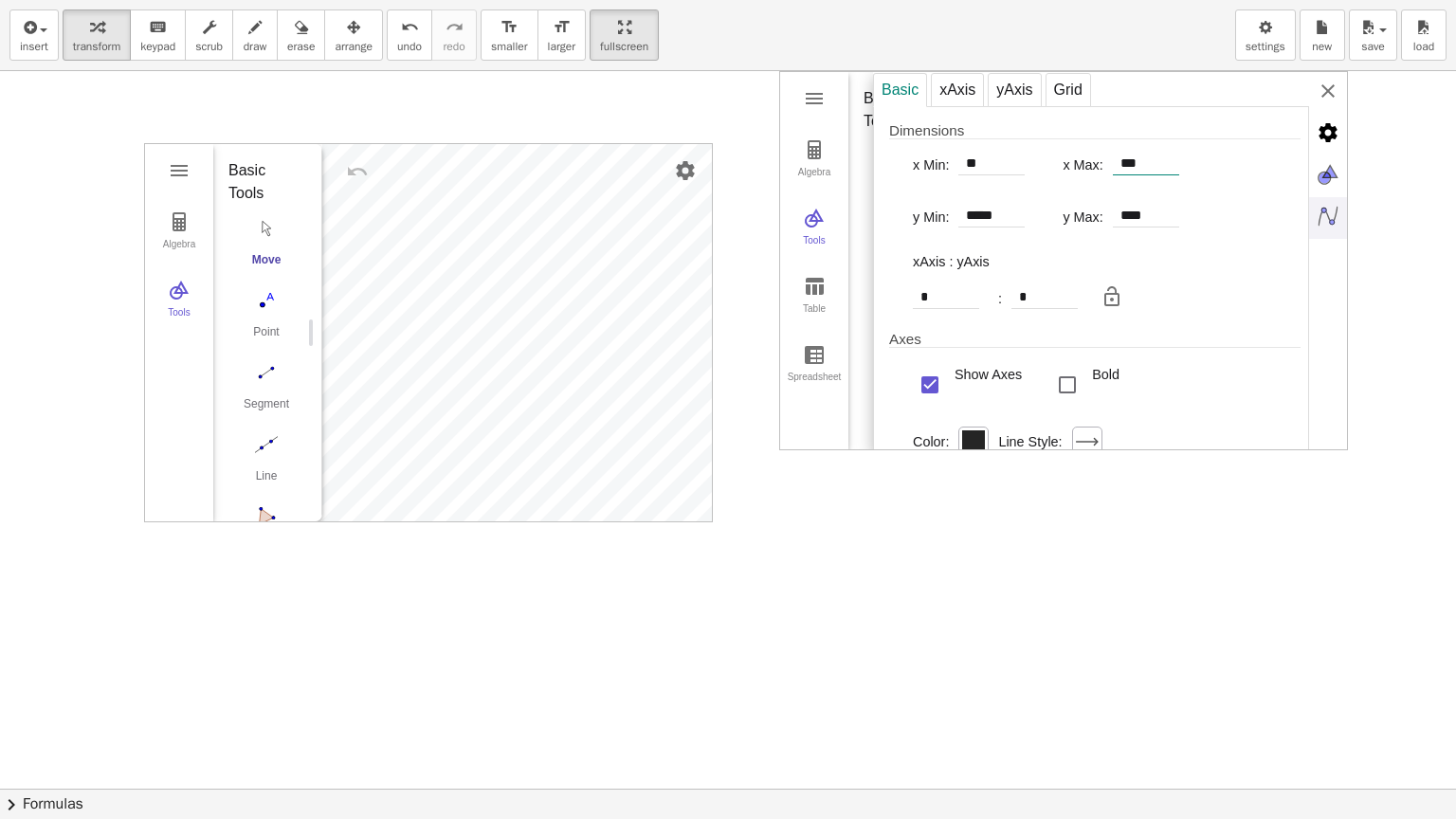 type on "*******" 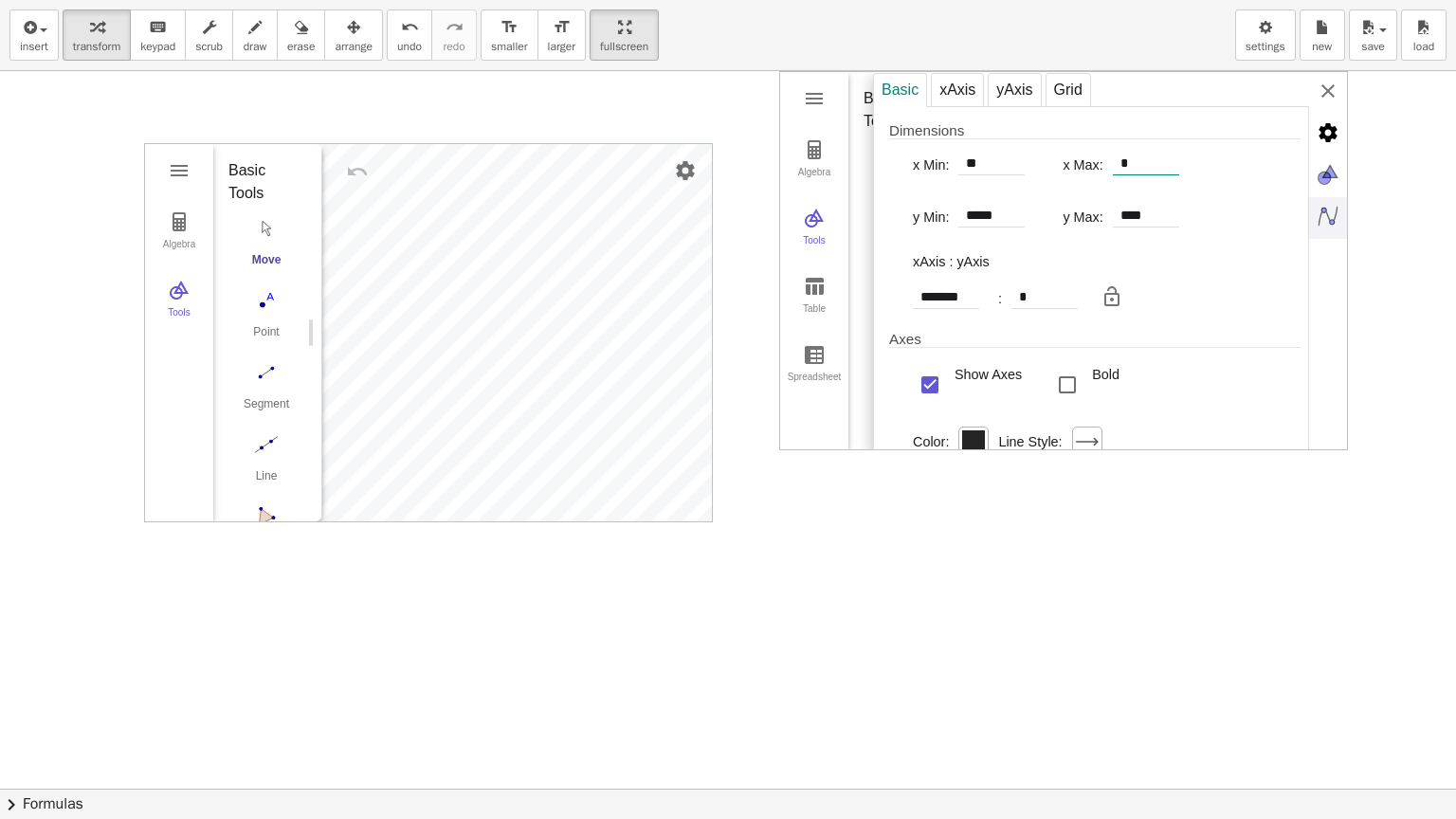 type on "*" 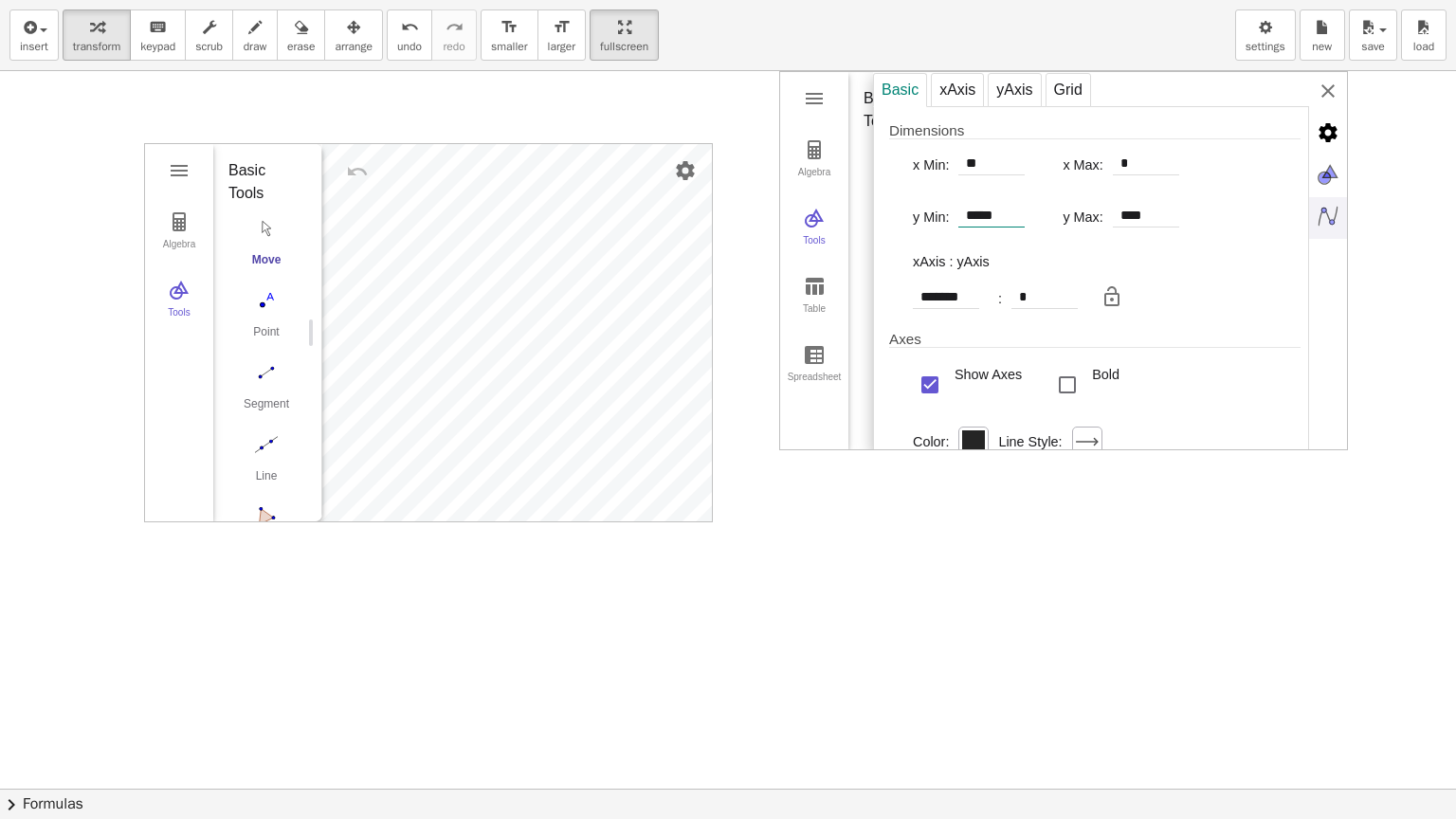 type on "*******" 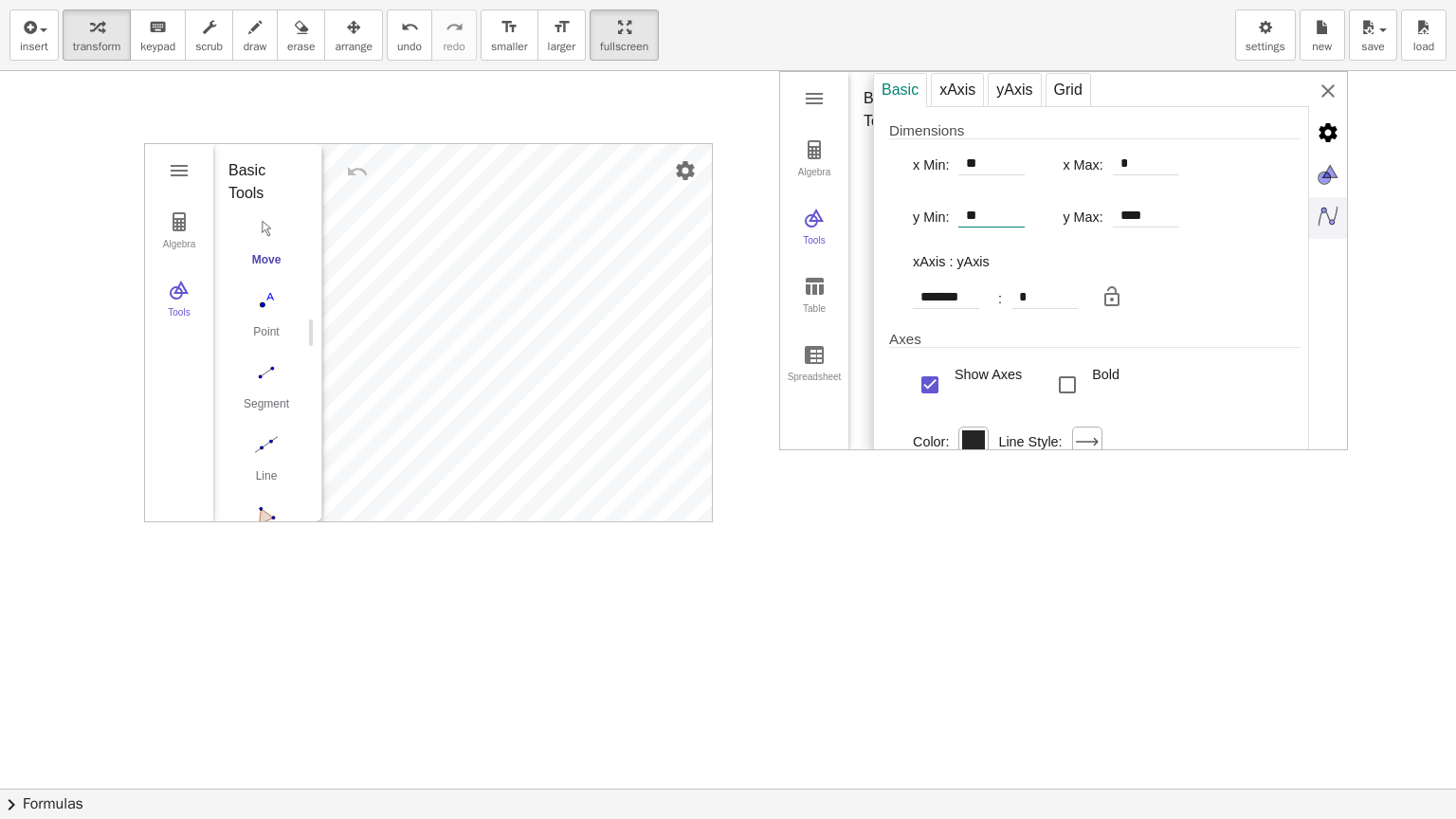 type on "**" 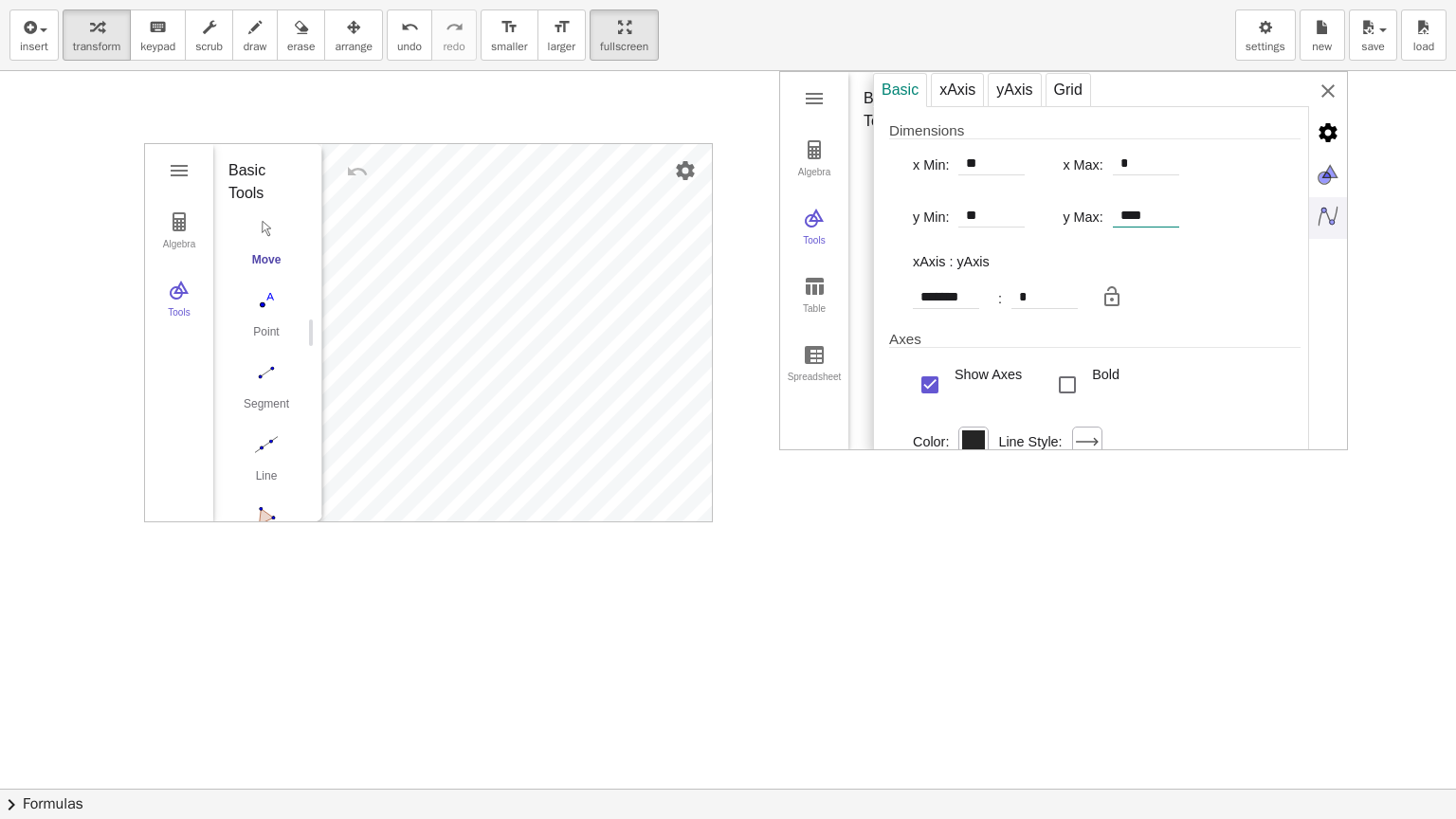 type on "*******" 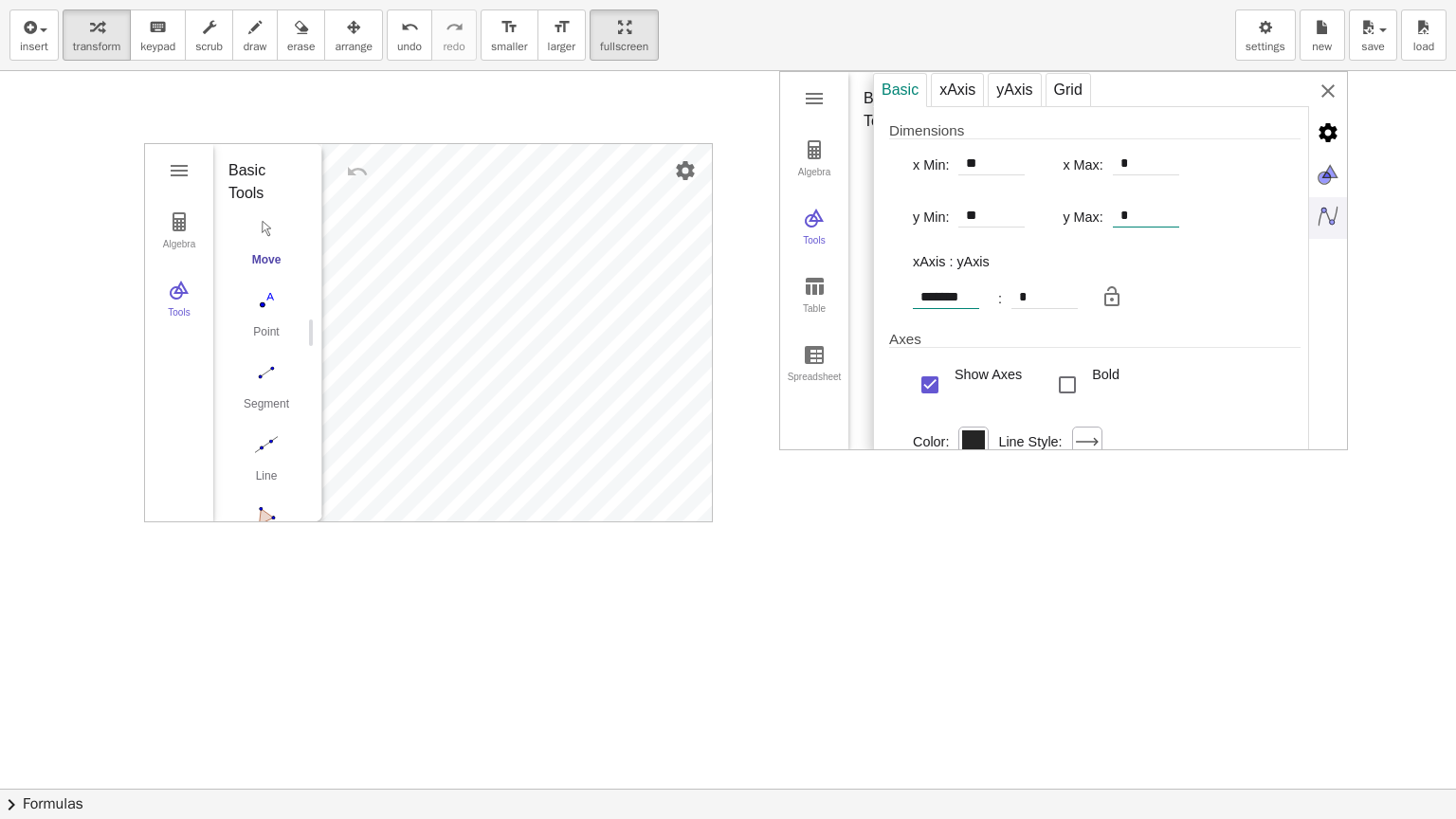 type on "*" 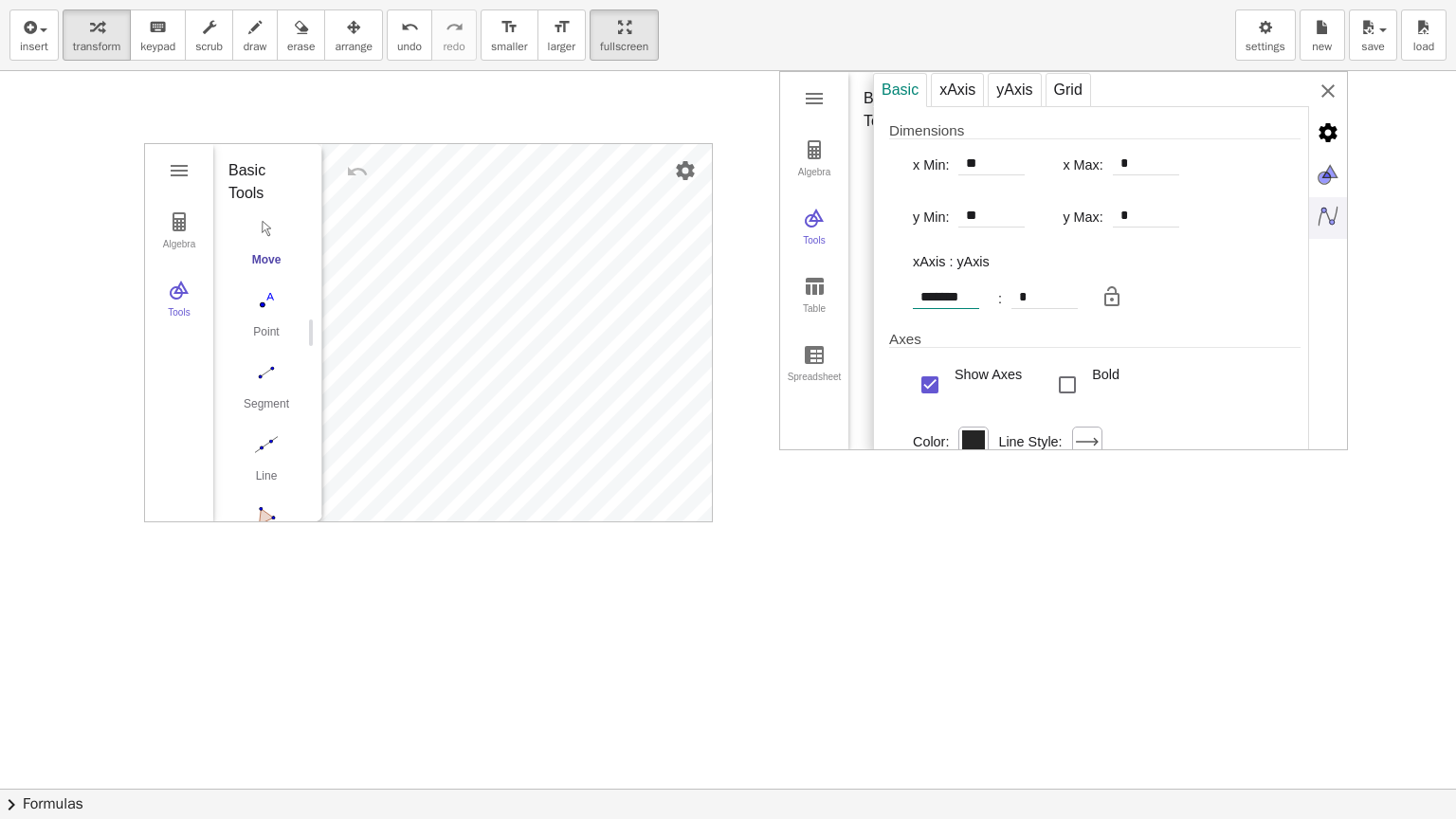 type on "*" 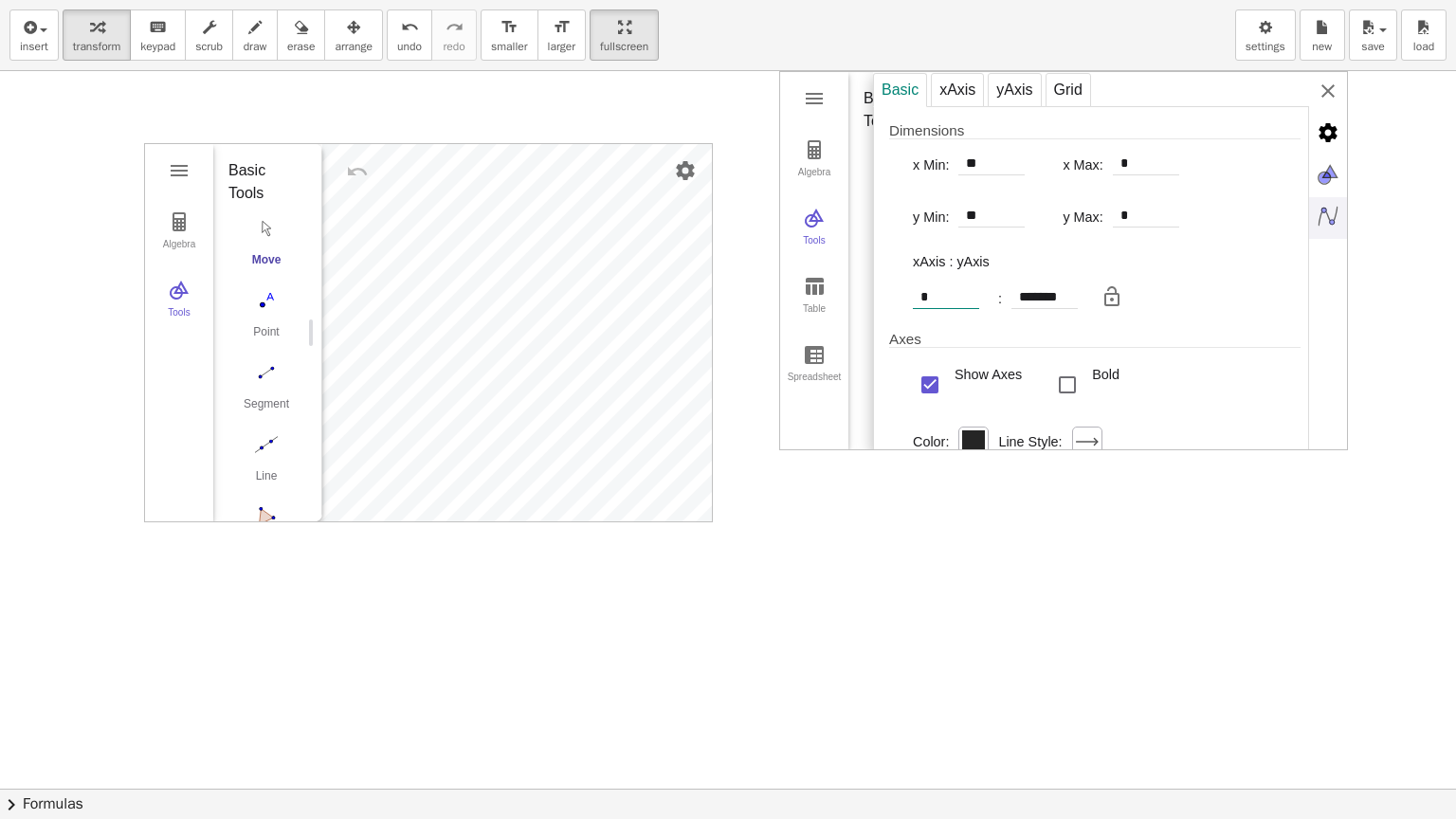 click on "*" at bounding box center (946, 298) 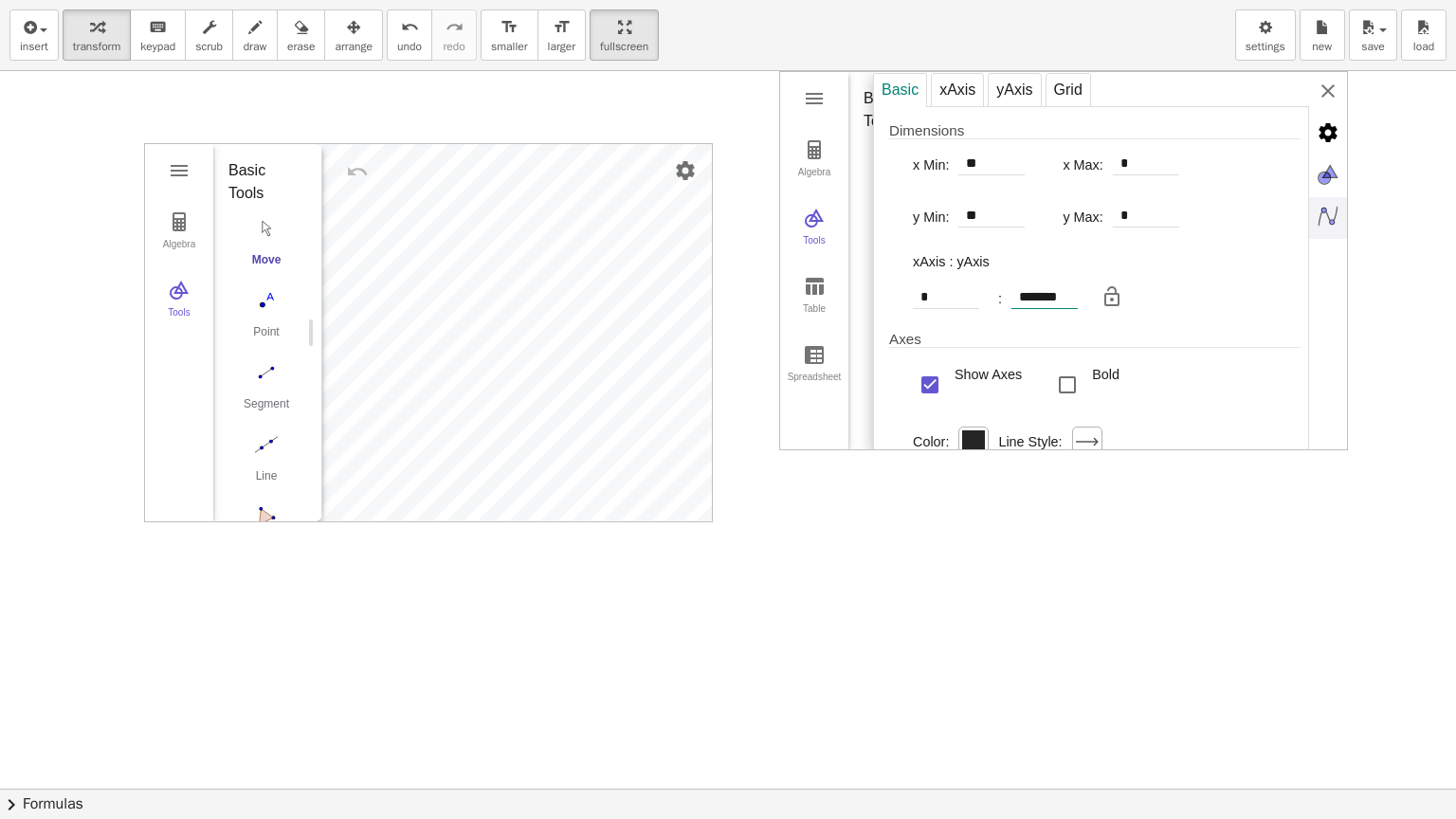 type on "********" 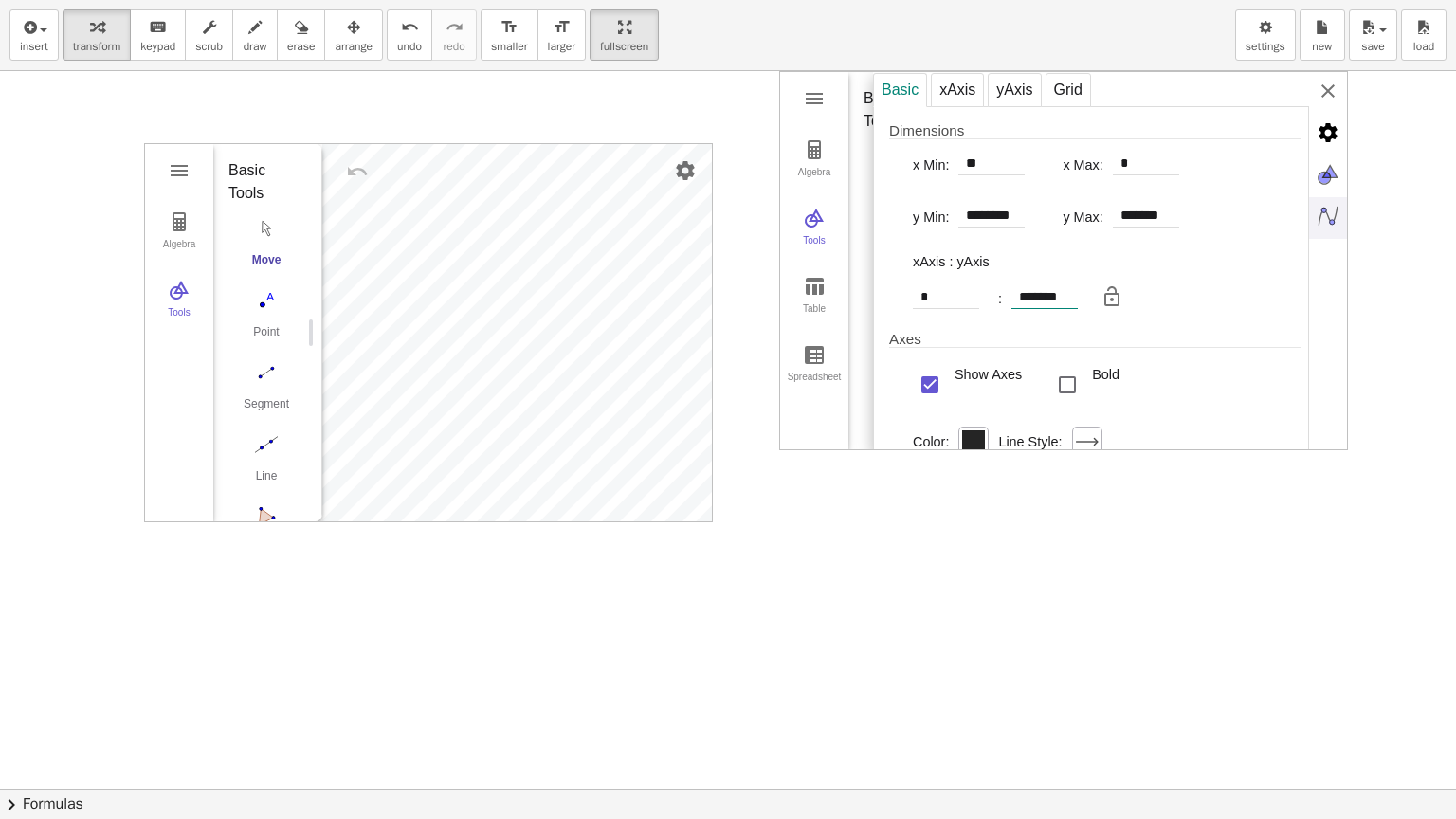click on "*******" at bounding box center [1045, 298] 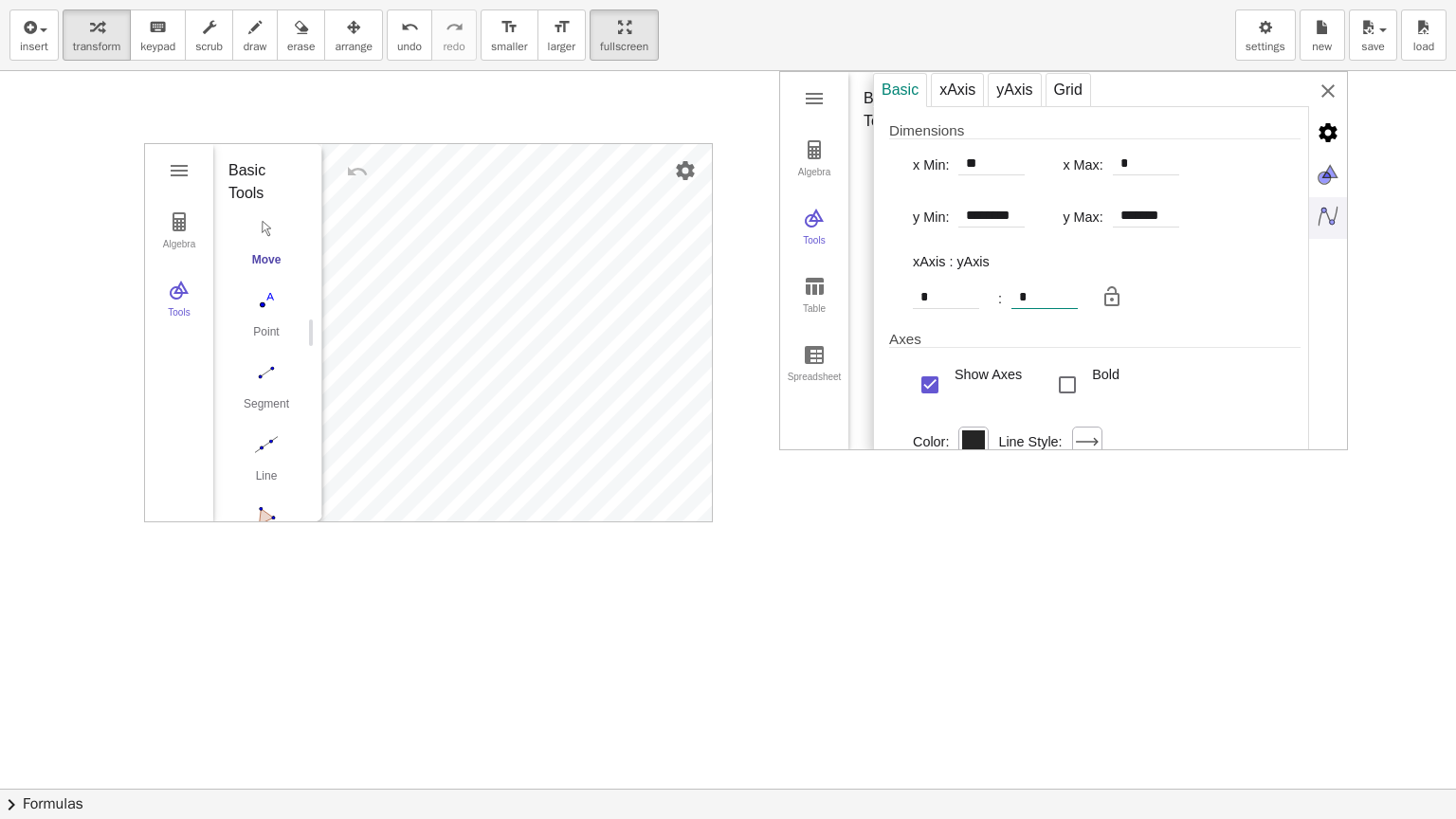 type on "*" 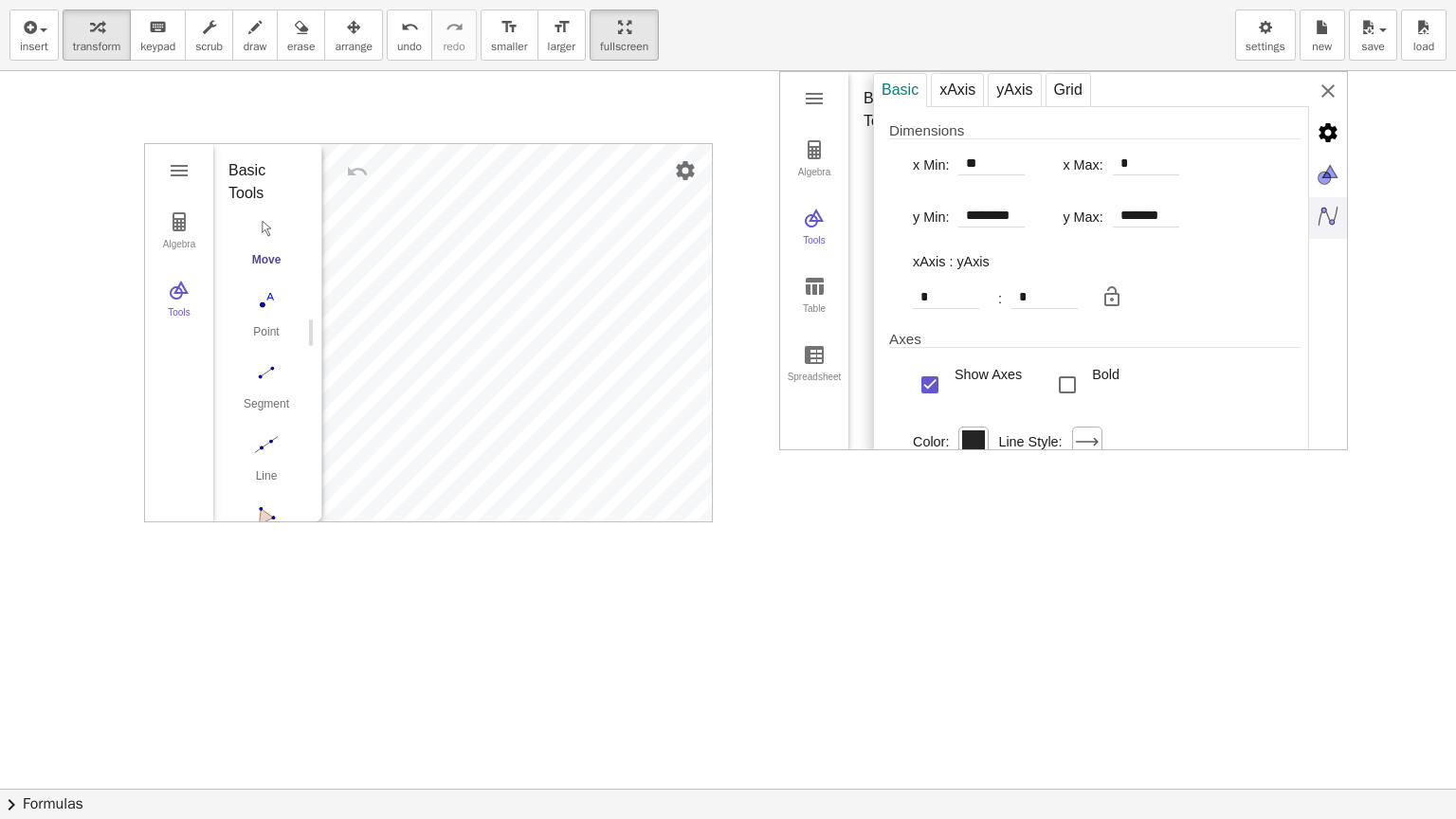 type on "********" 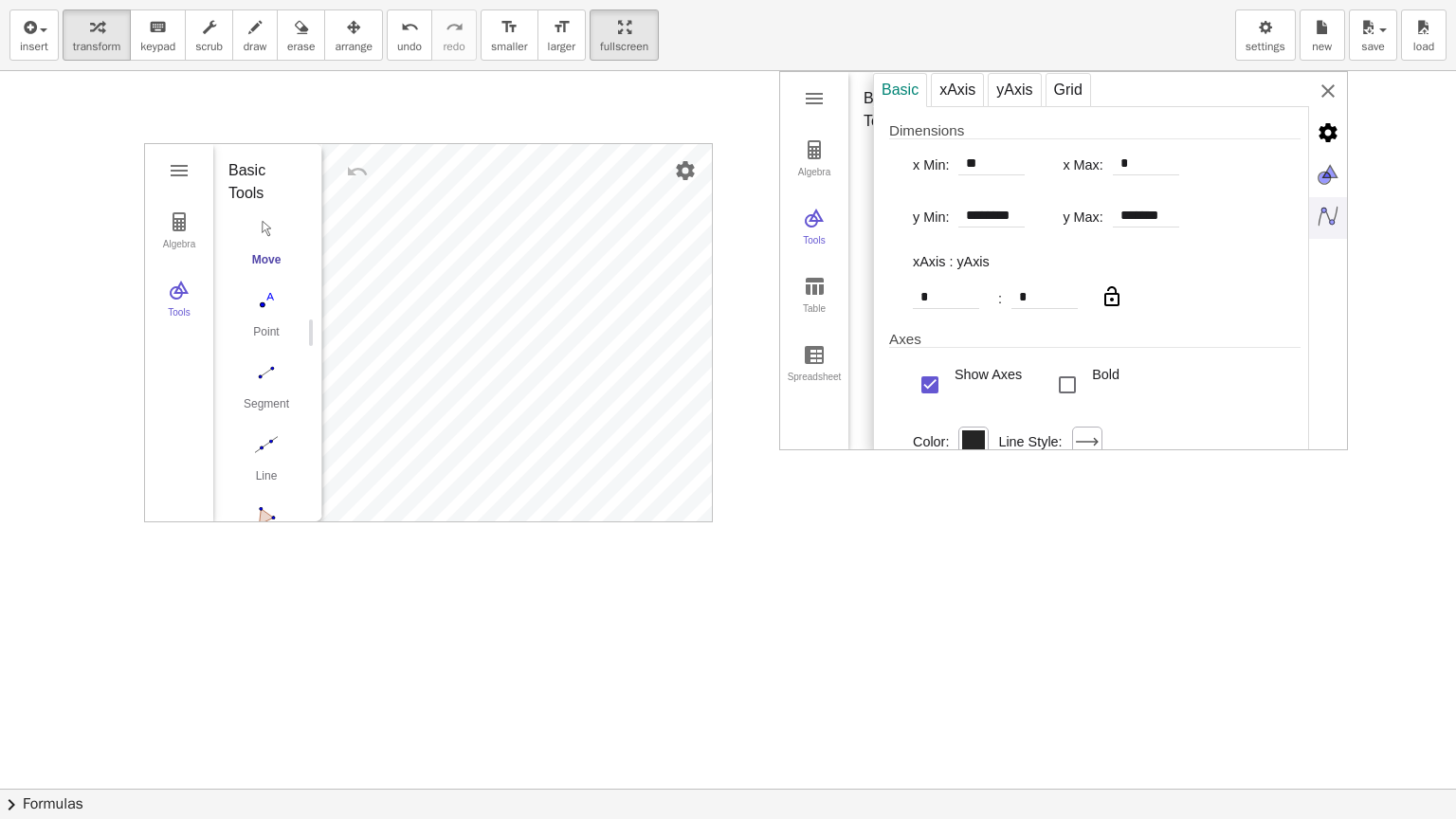click at bounding box center [1112, 297] 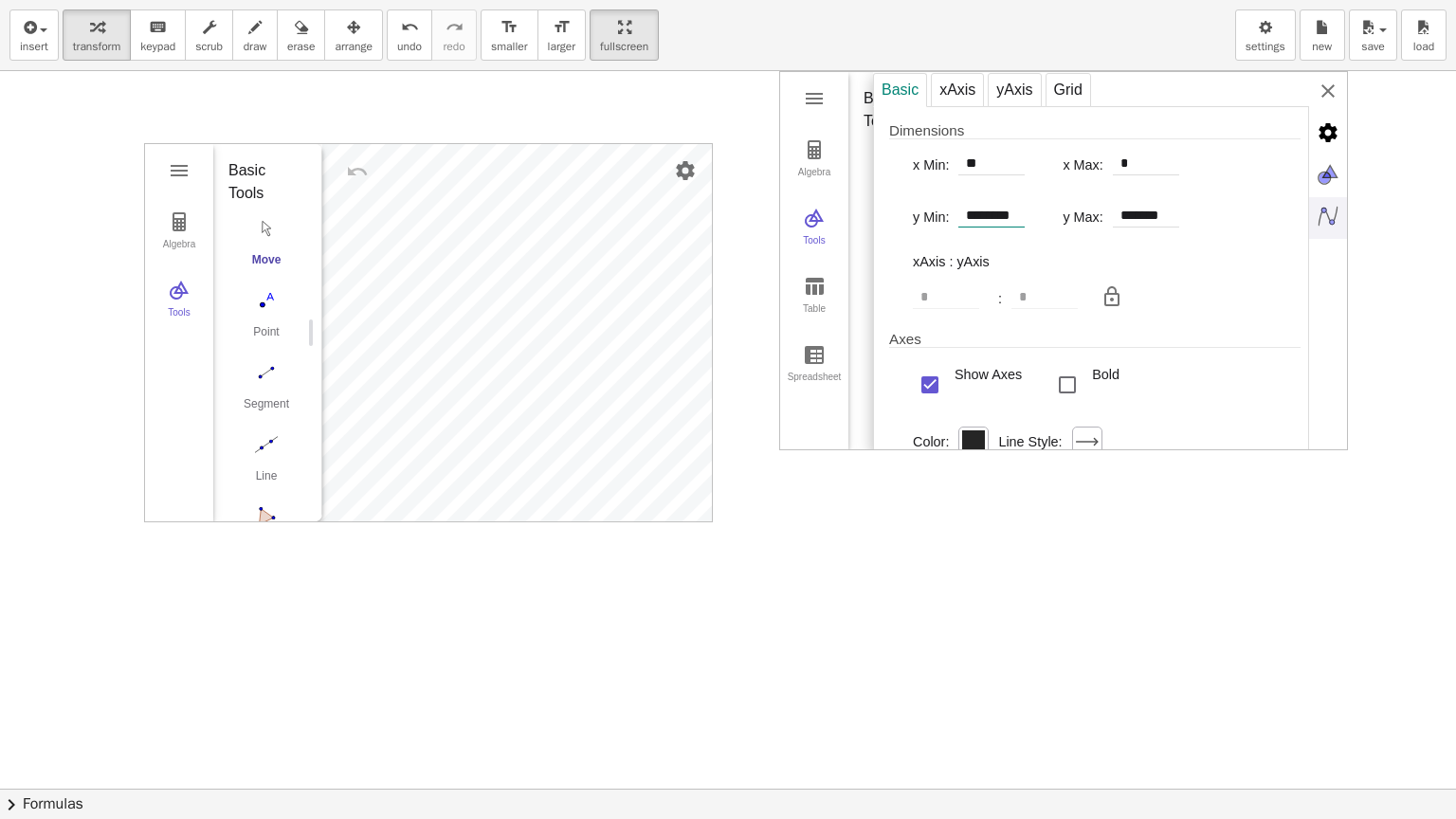 drag, startPoint x: 1012, startPoint y: 216, endPoint x: 971, endPoint y: 220, distance: 41.19466 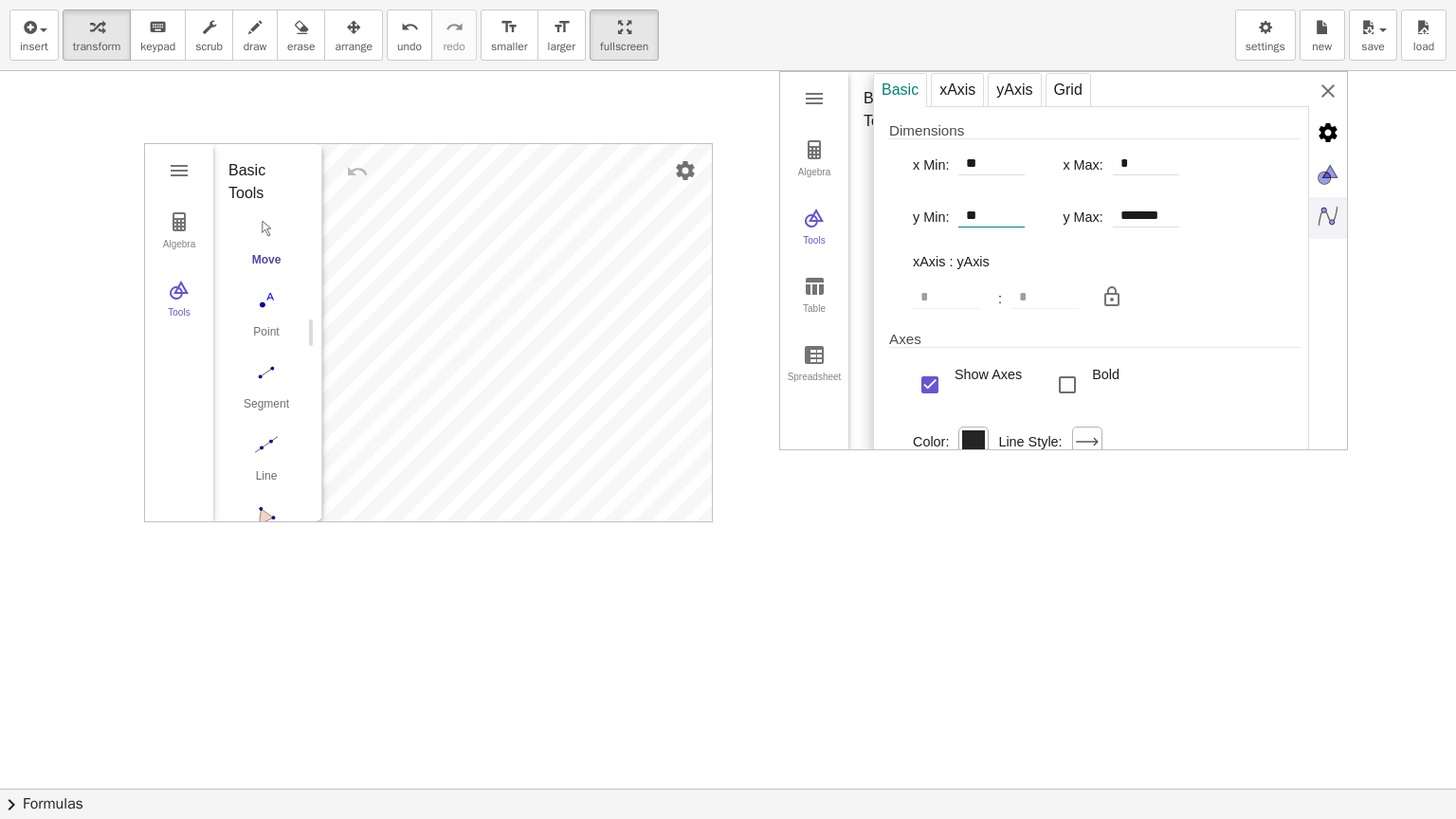 type on "**" 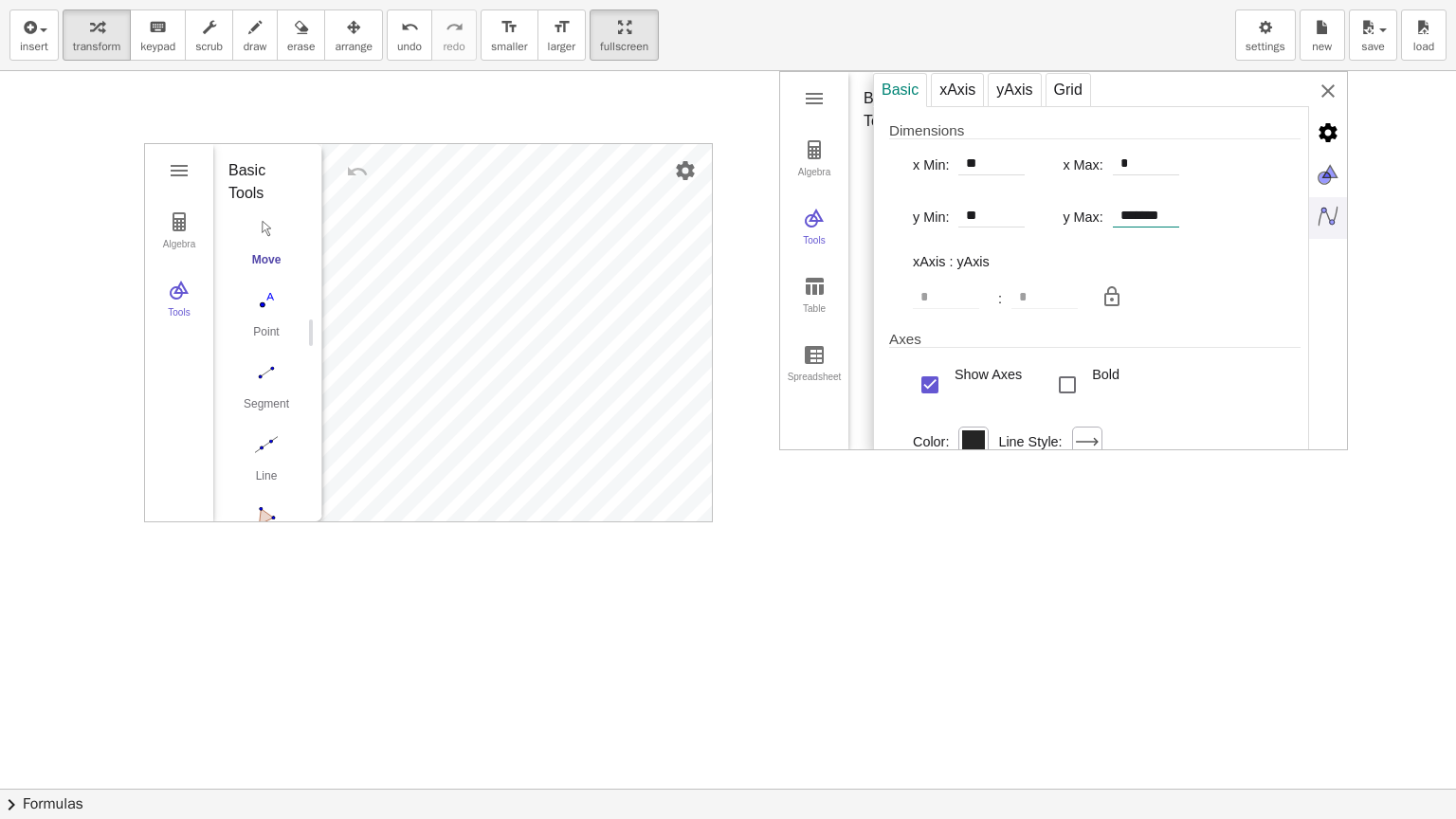 type on "********" 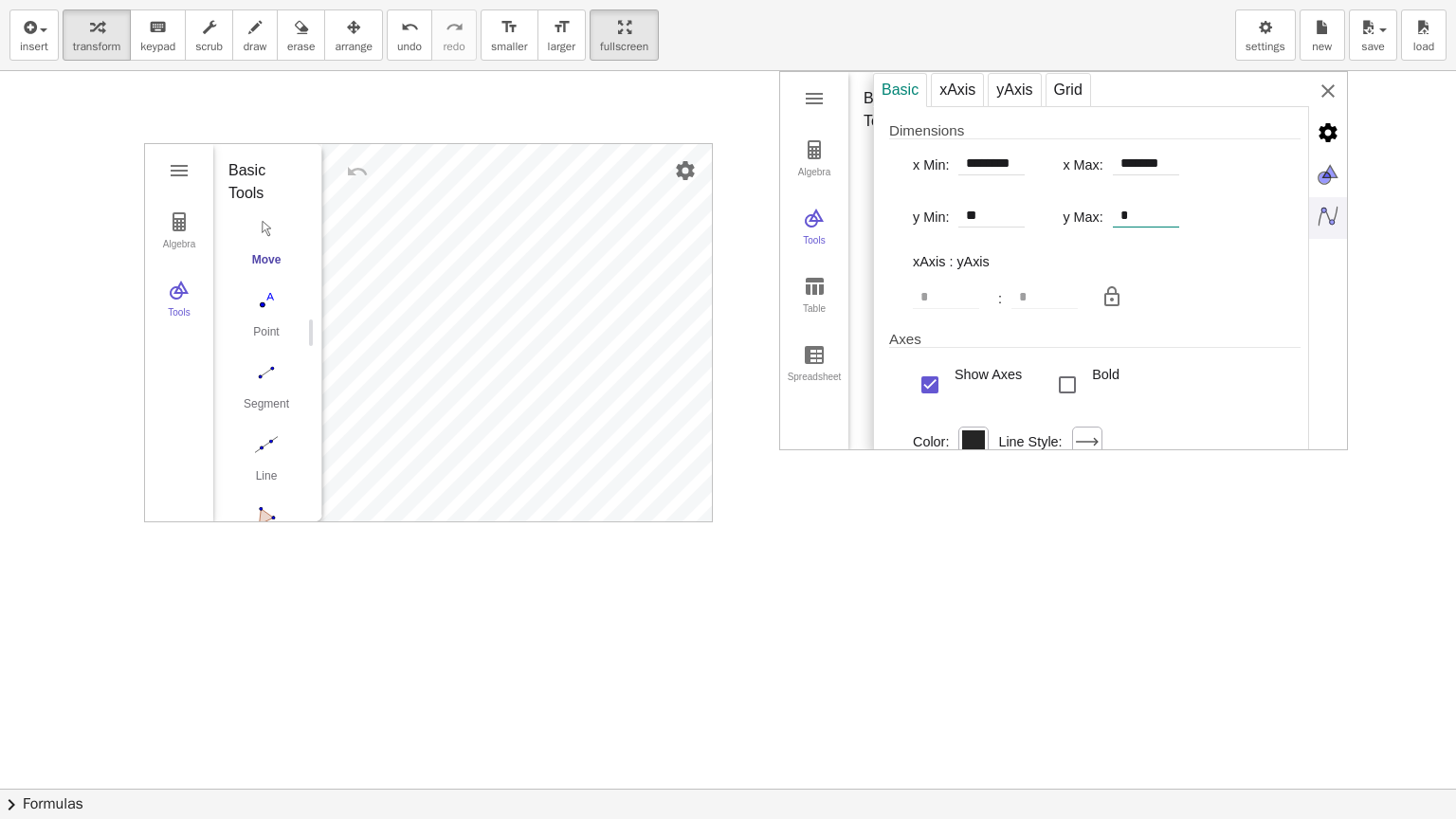 type on "*" 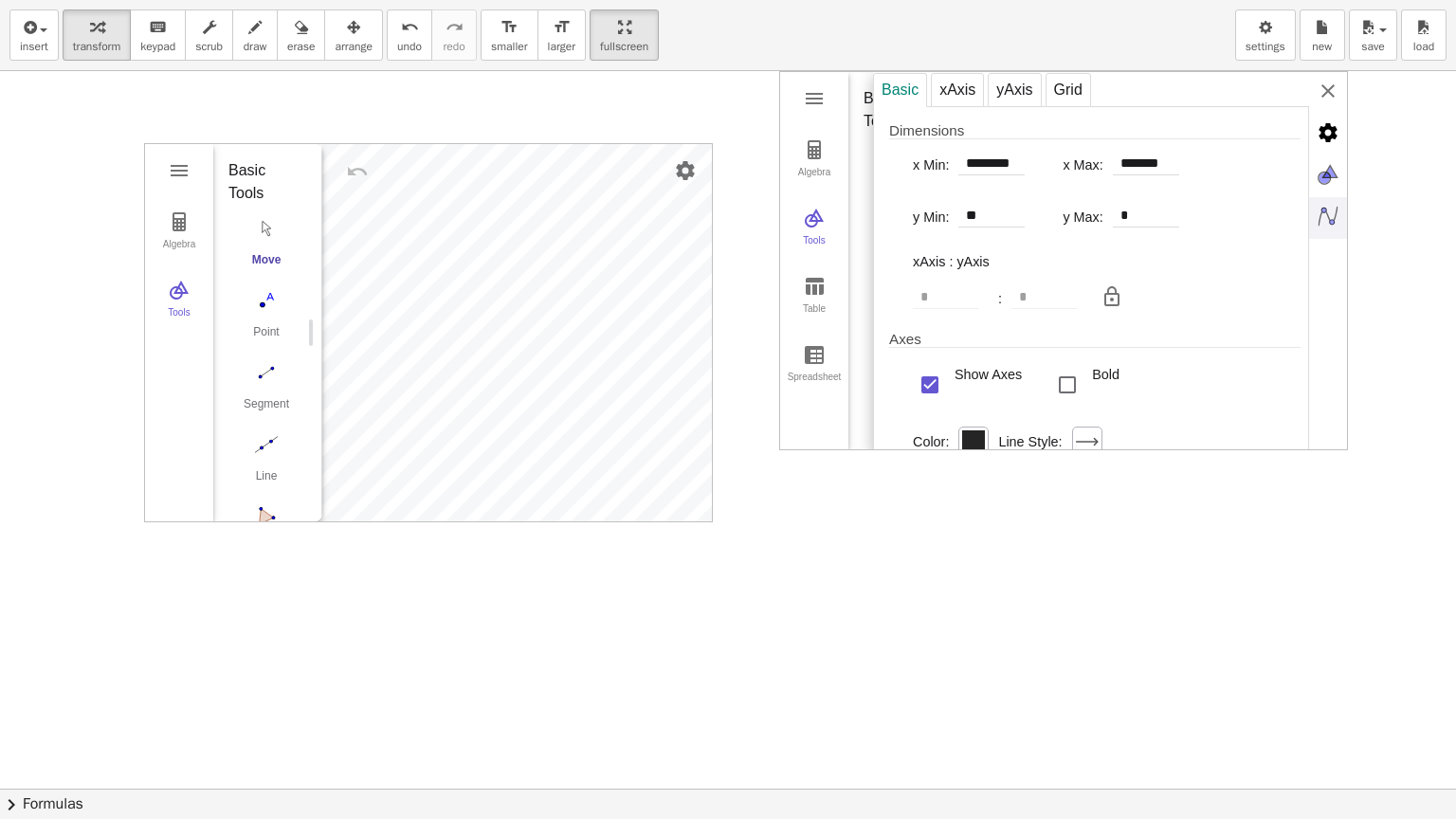 type on "********" 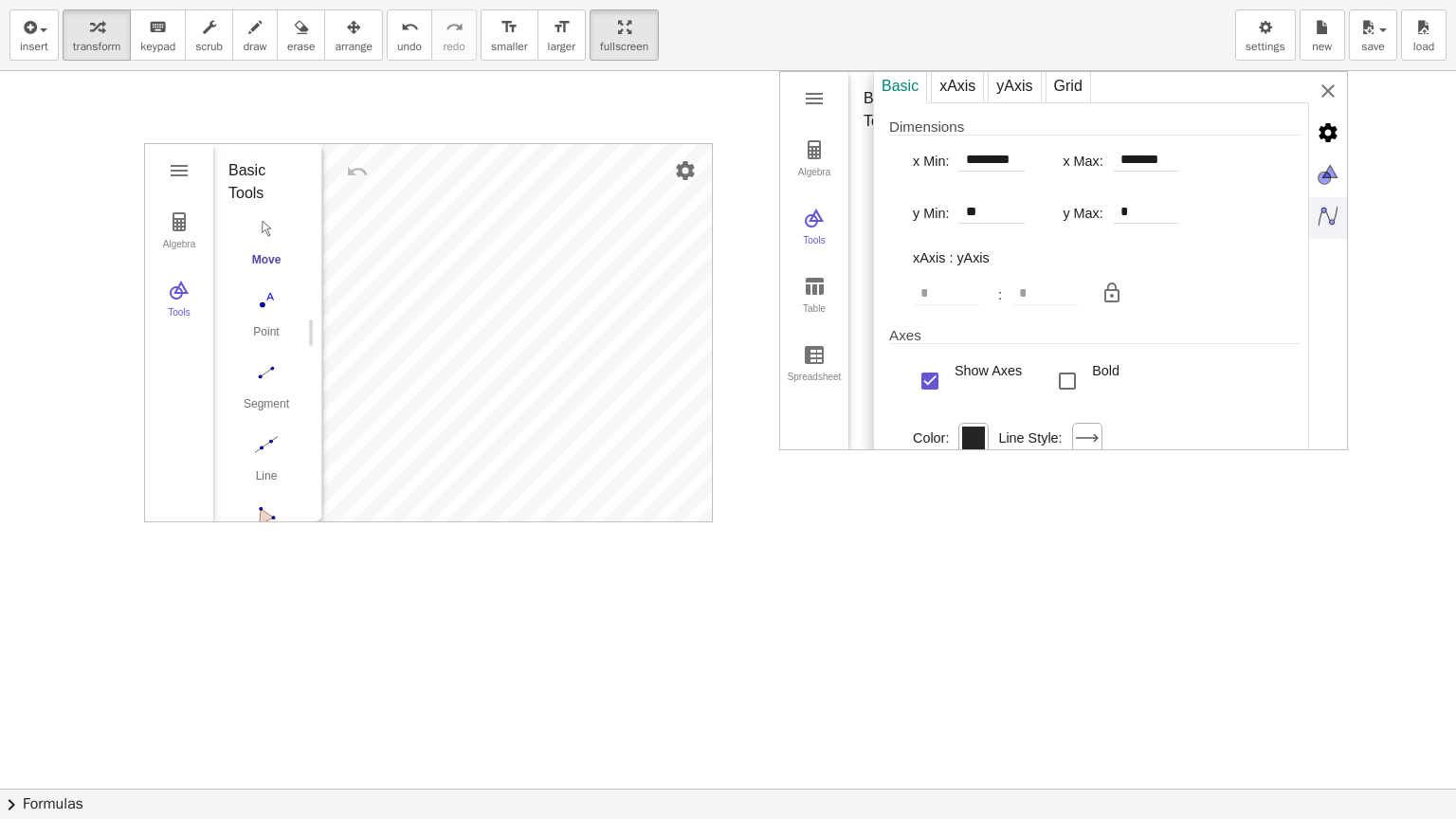 scroll, scrollTop: 0, scrollLeft: 0, axis: both 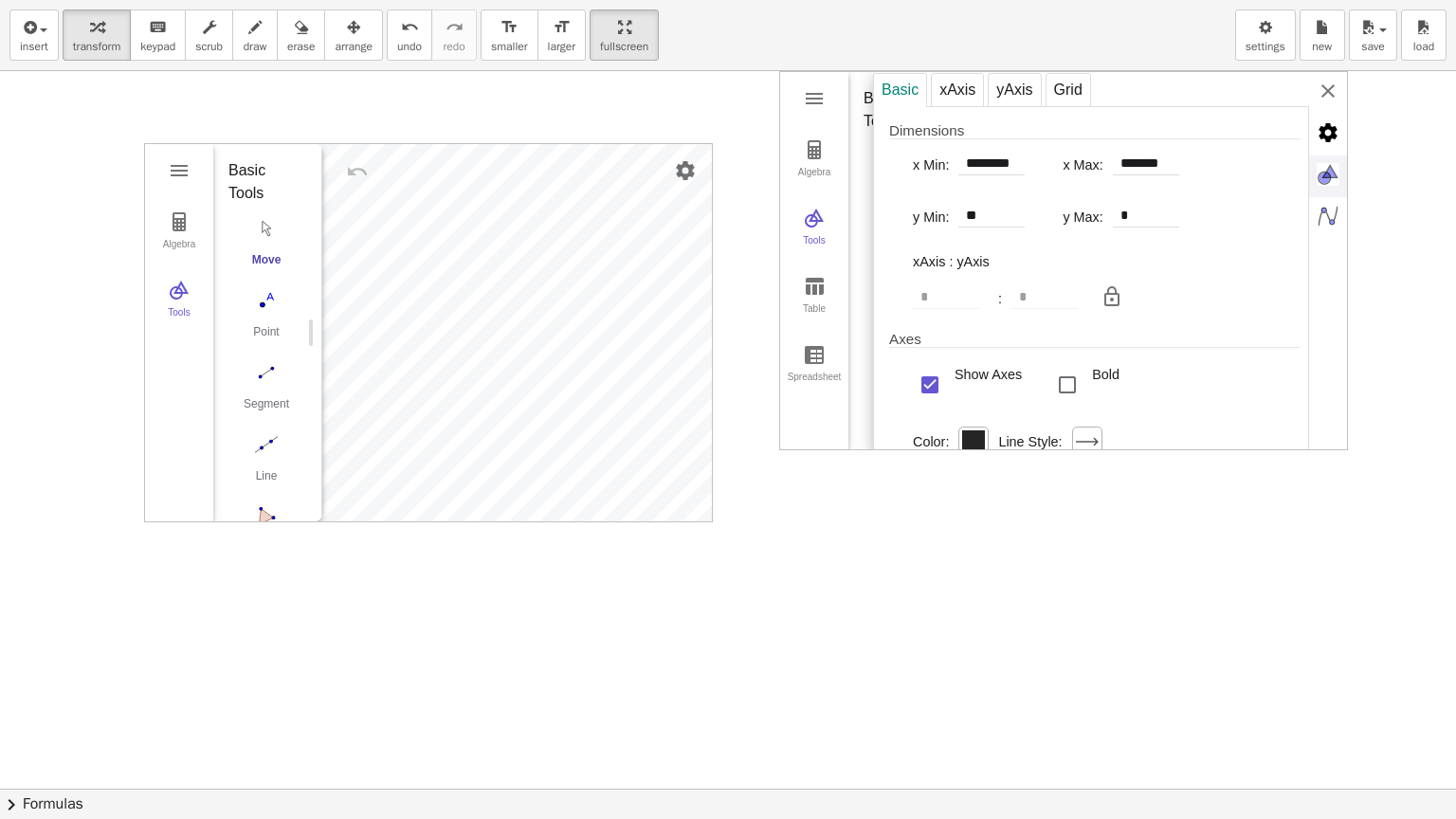 click at bounding box center [1328, 174] 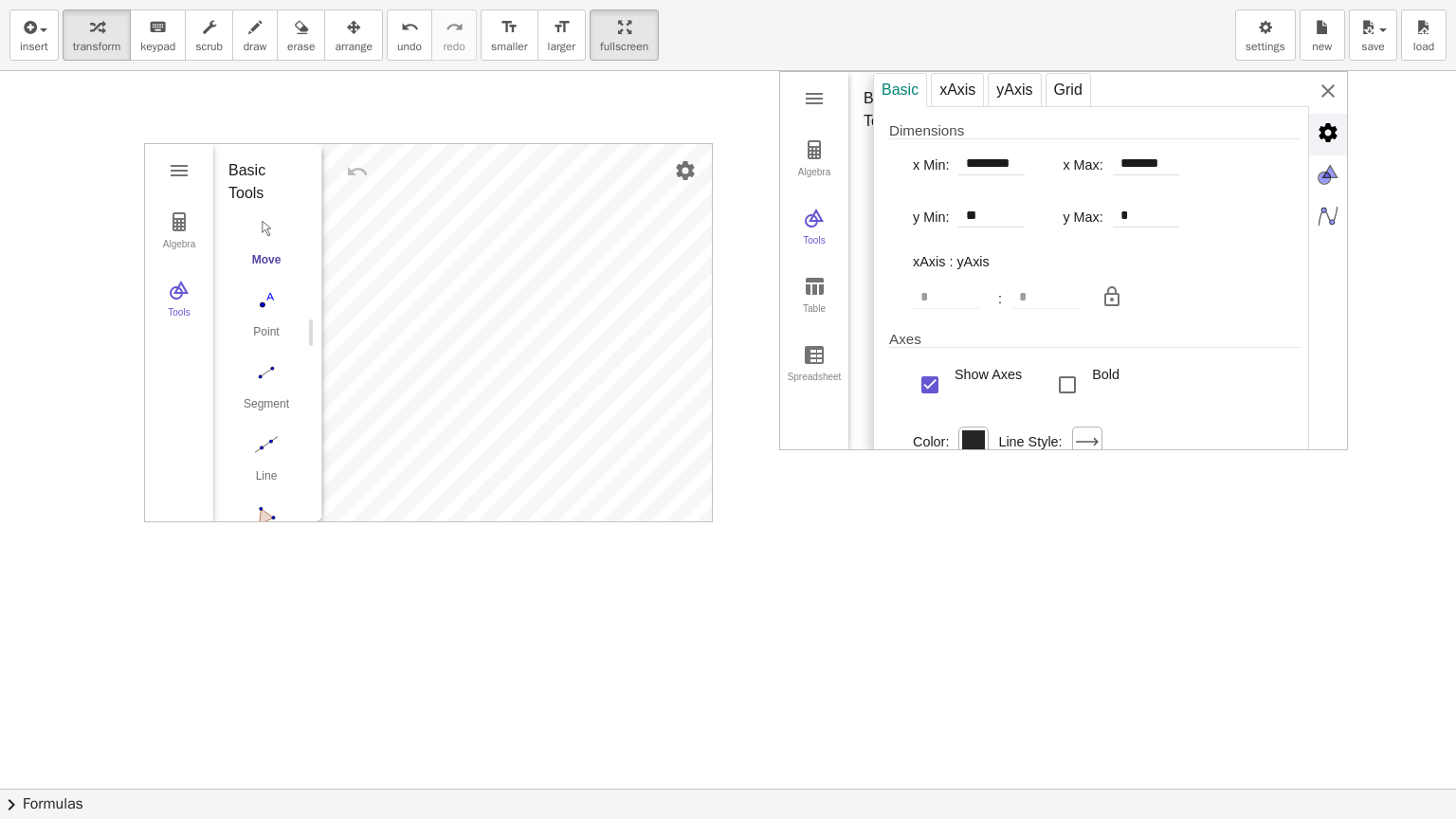 click at bounding box center [1328, 133] 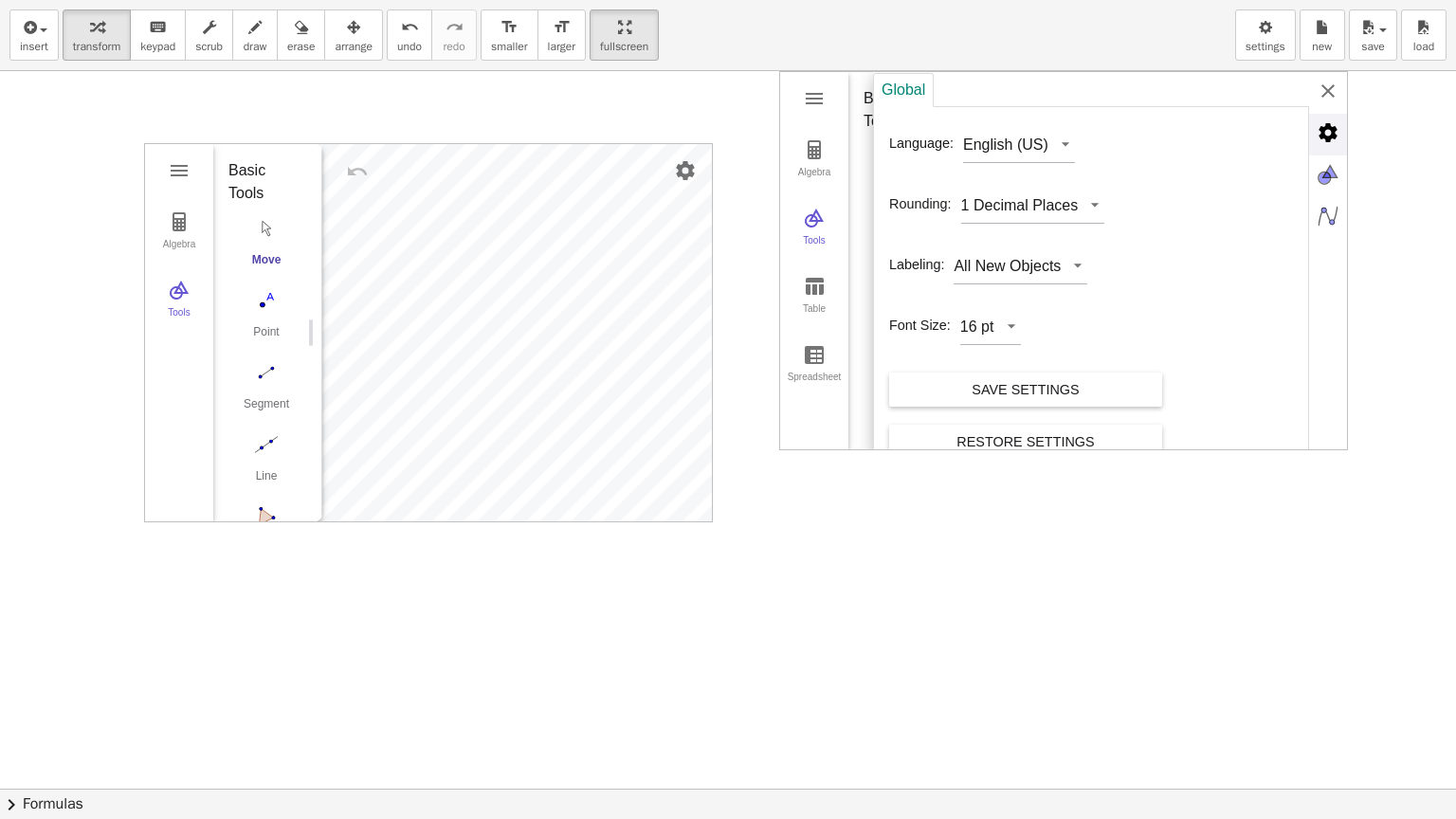 scroll, scrollTop: 27, scrollLeft: 0, axis: vertical 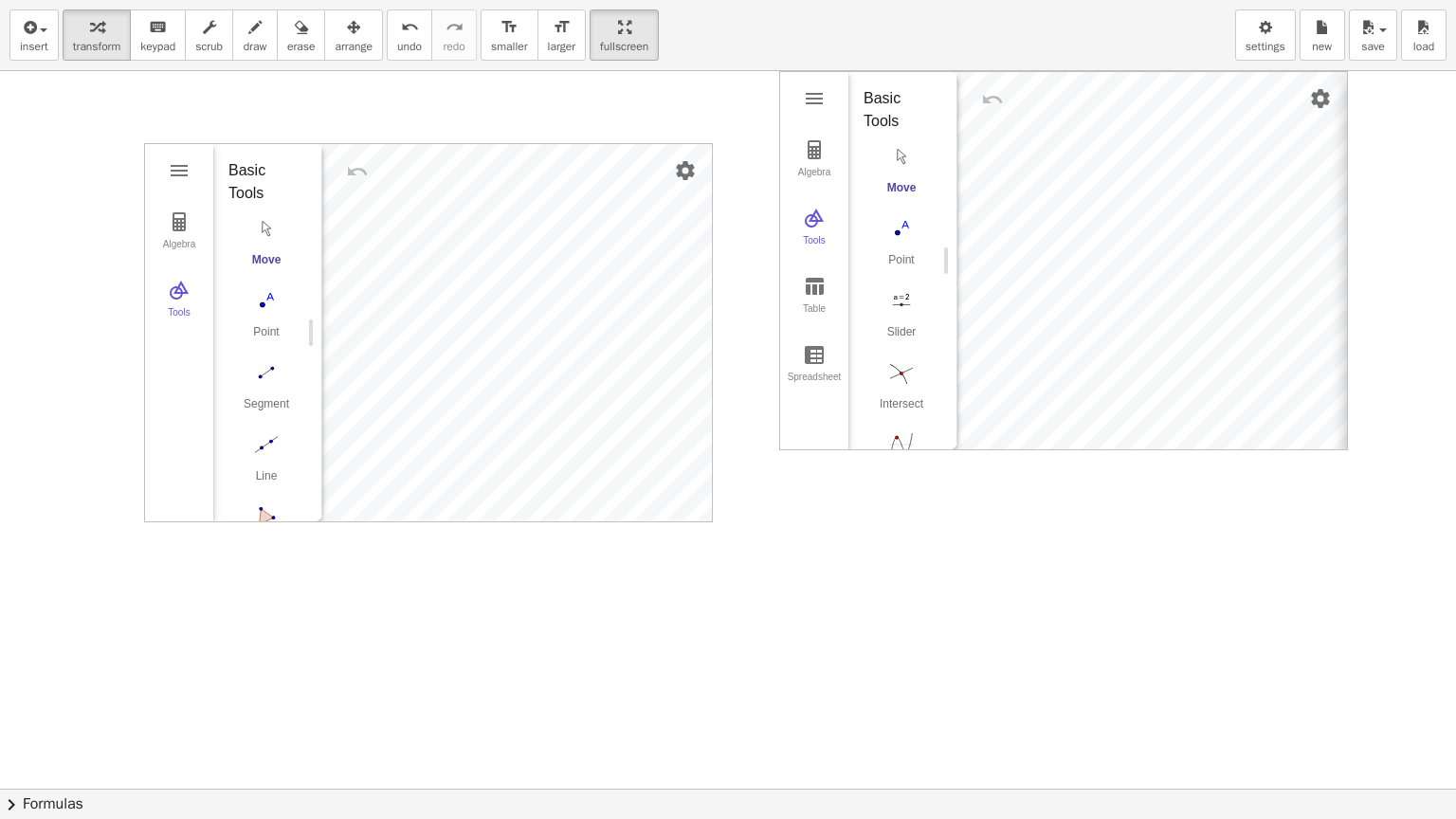 click on "Global Language: English (US) Rounding: 1 Decimal Places Labeling: All New Objects Font Size: 16 pt Save Settings Restore Settings" at bounding box center [1584, 262] 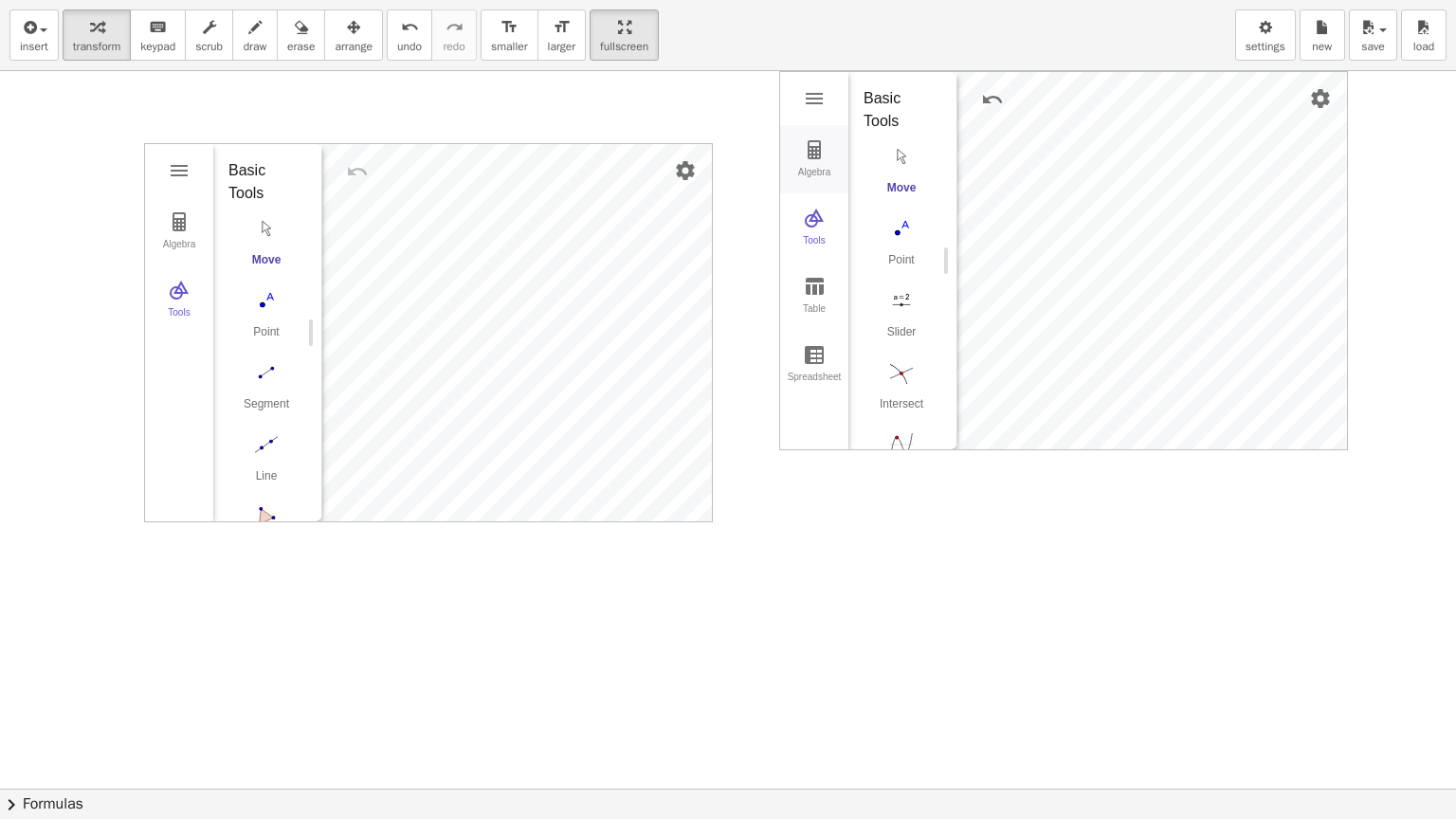 click on "Algebra" at bounding box center [814, 180] 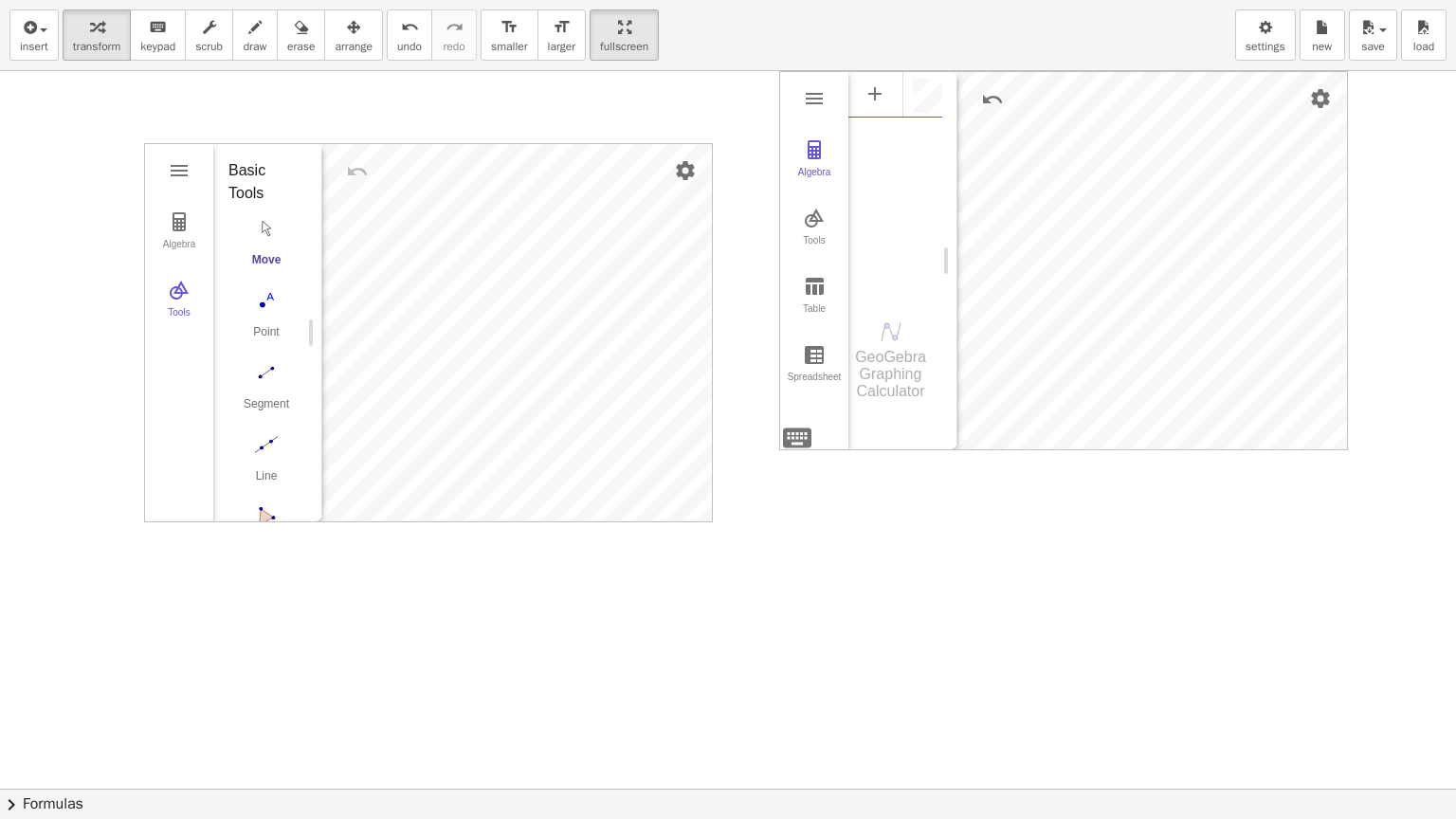 scroll, scrollTop: 11, scrollLeft: 0, axis: vertical 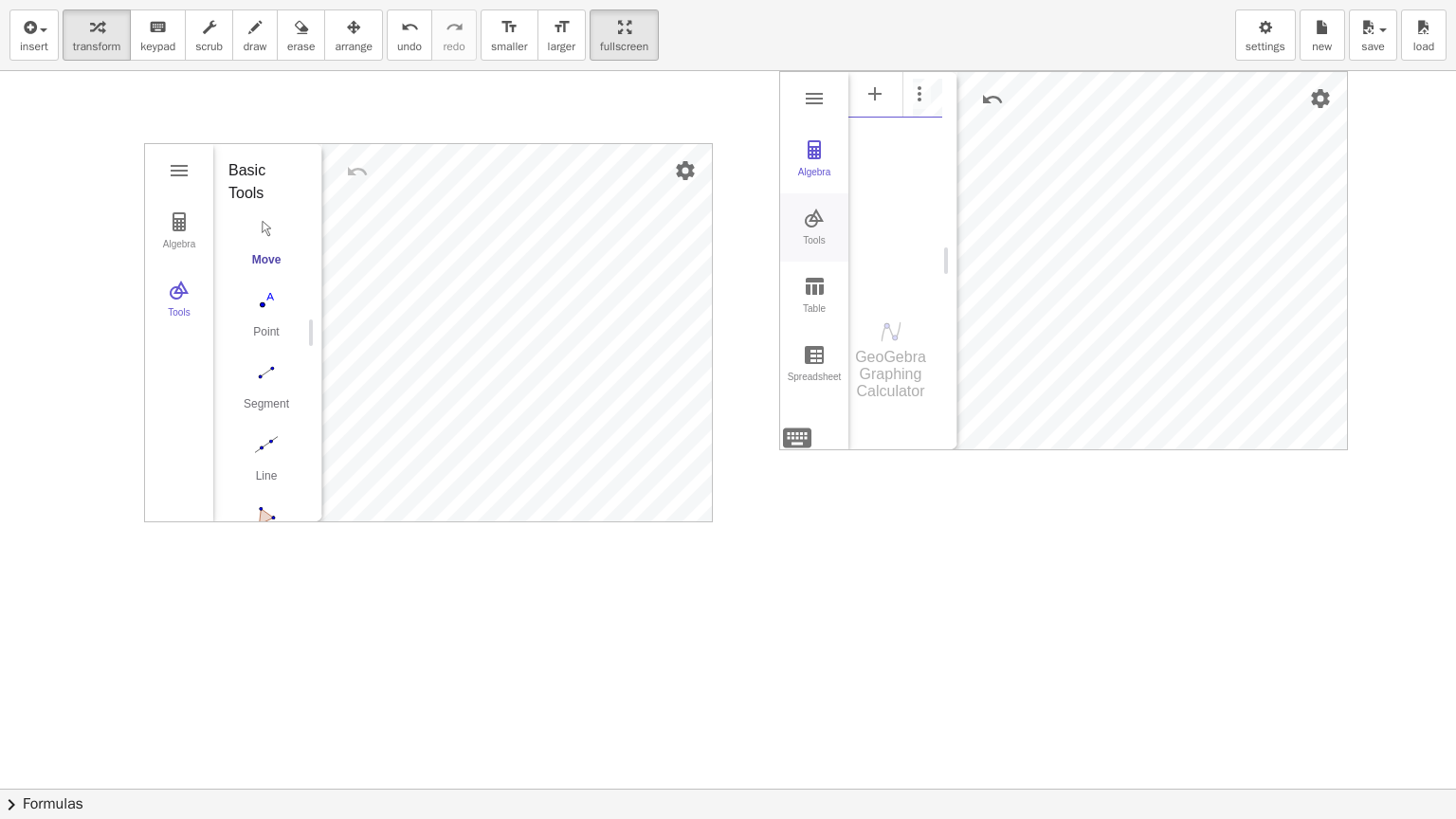 click at bounding box center (814, 218) 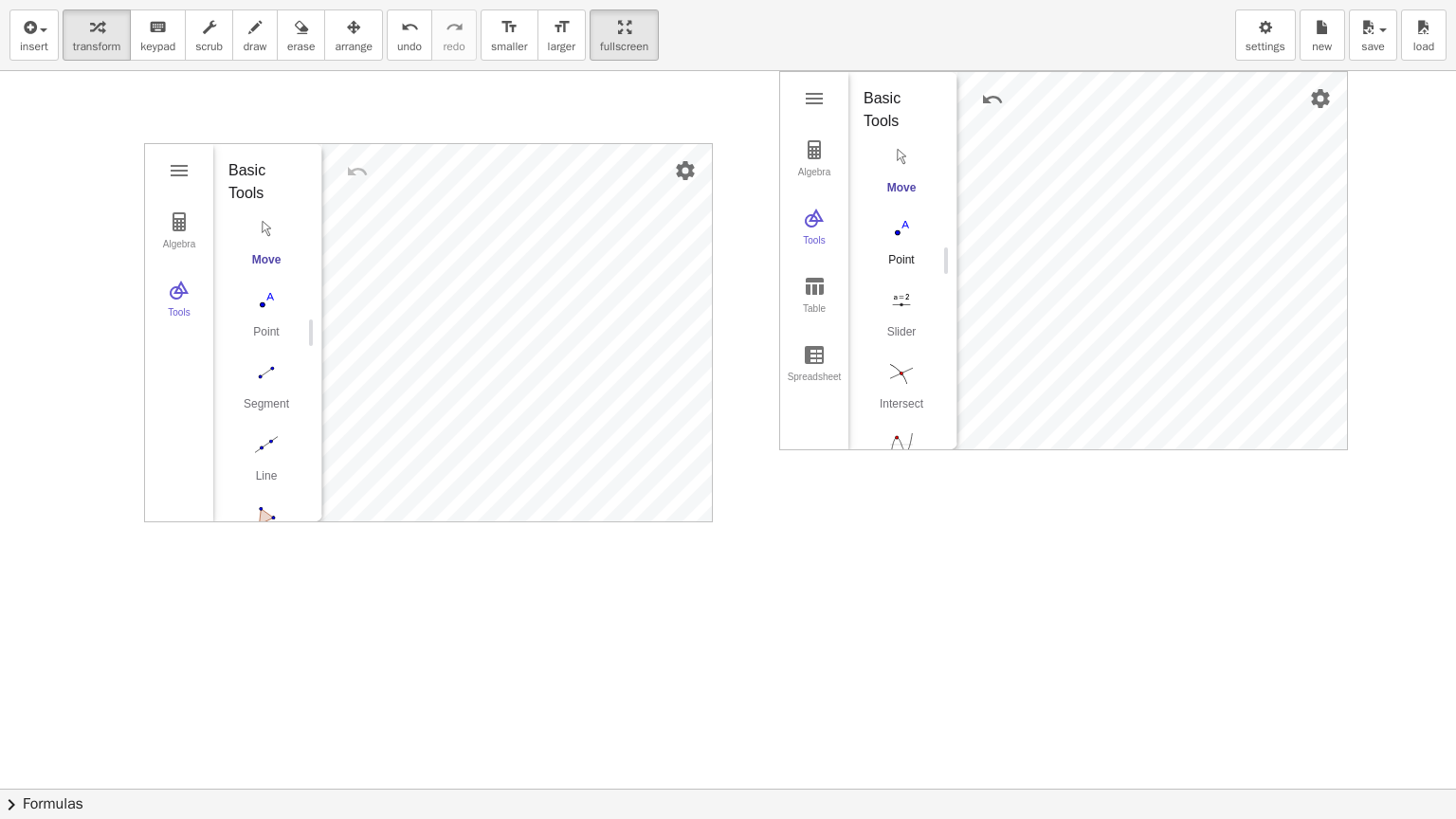 click at bounding box center [901, 228] 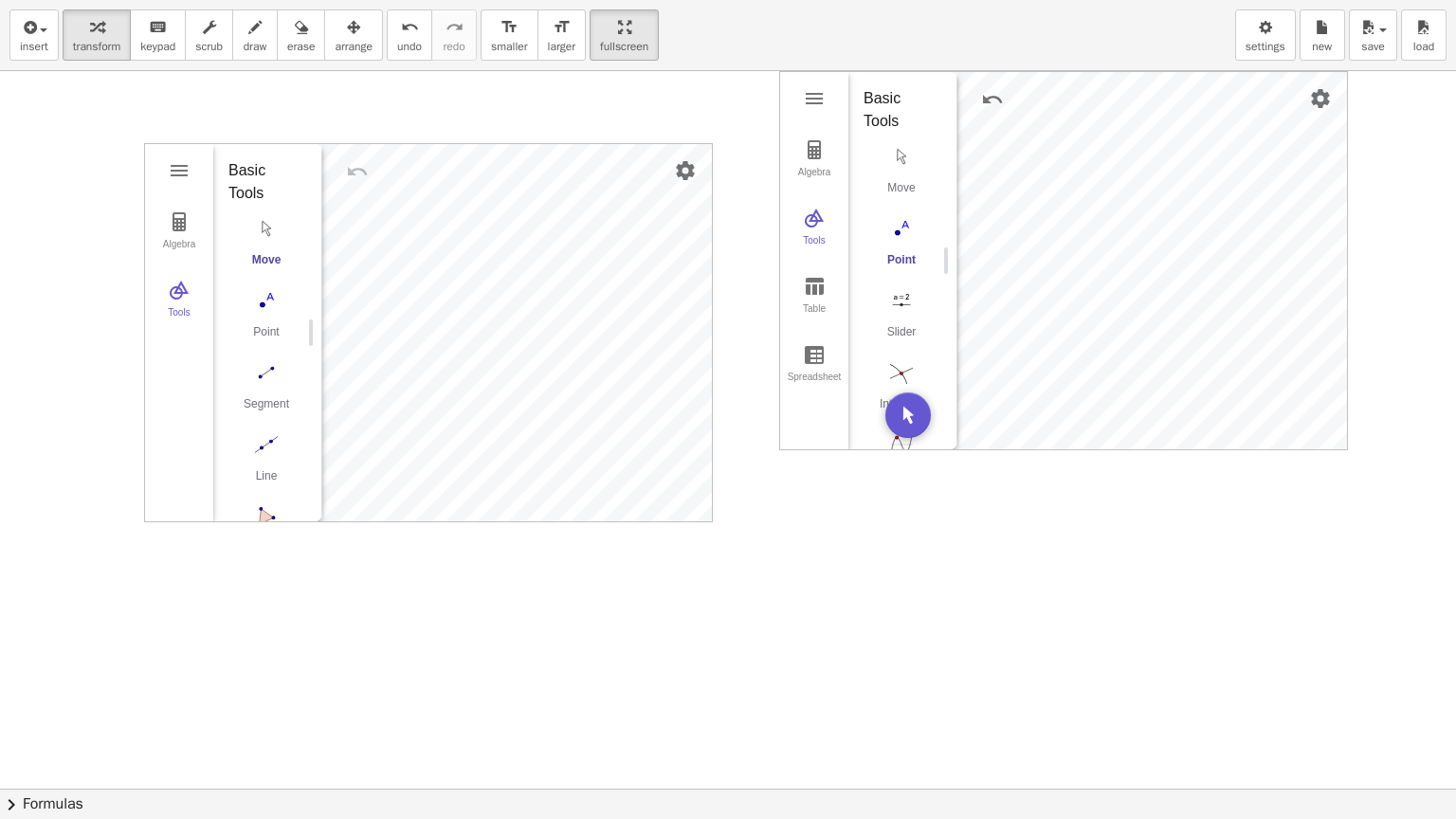 click at bounding box center (901, 228) 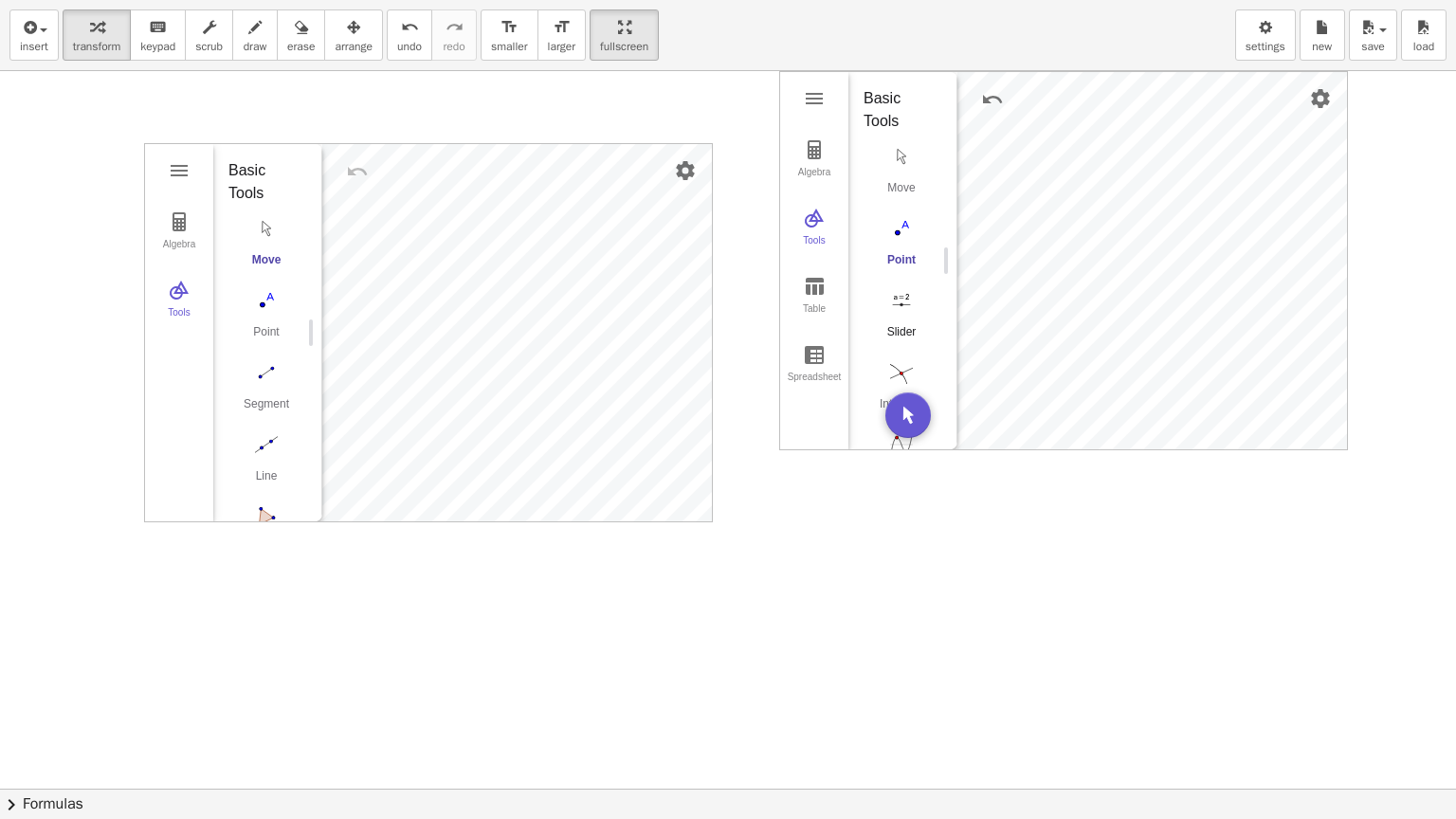 click at bounding box center (901, 300) 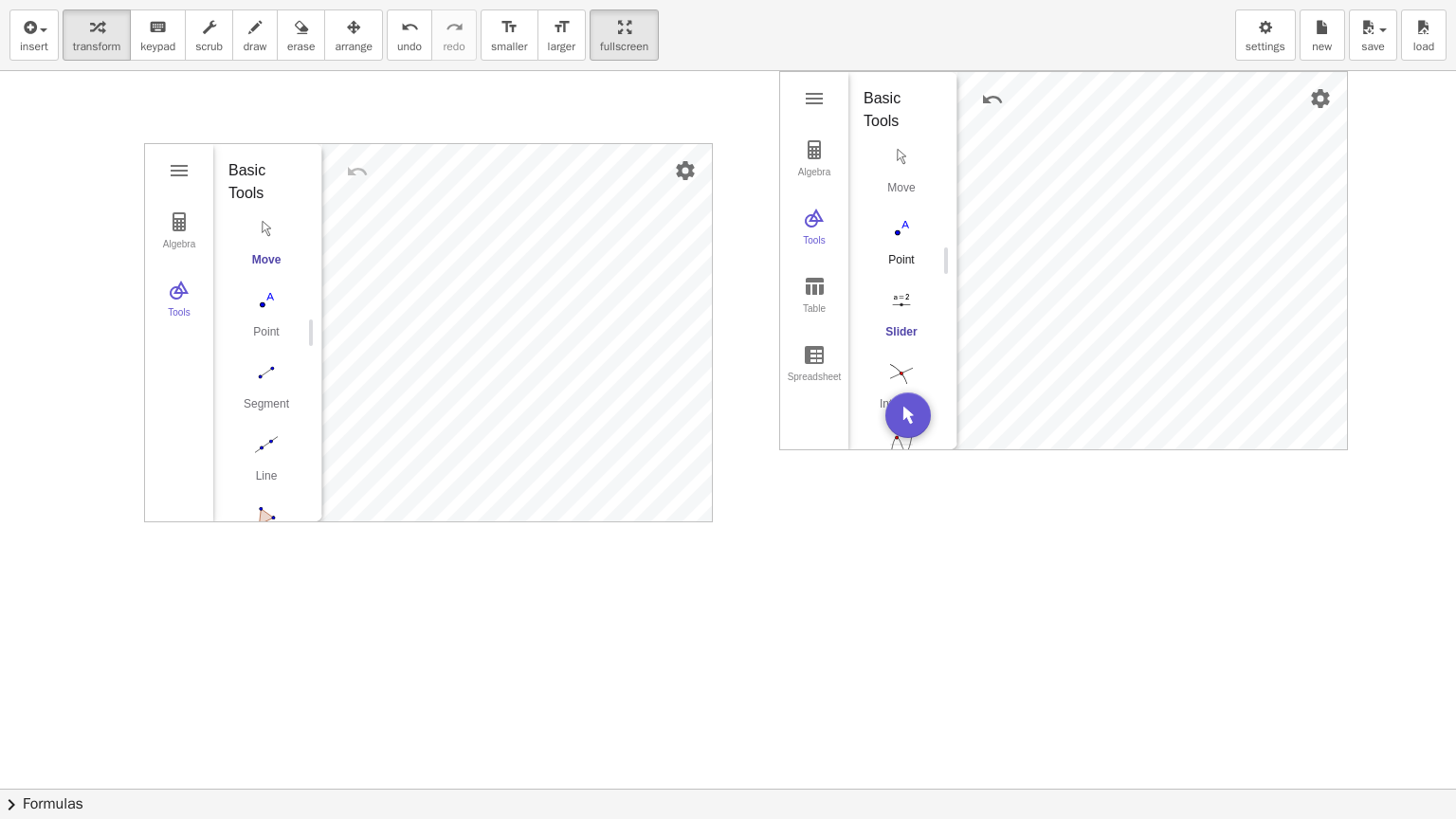 click at bounding box center (901, 228) 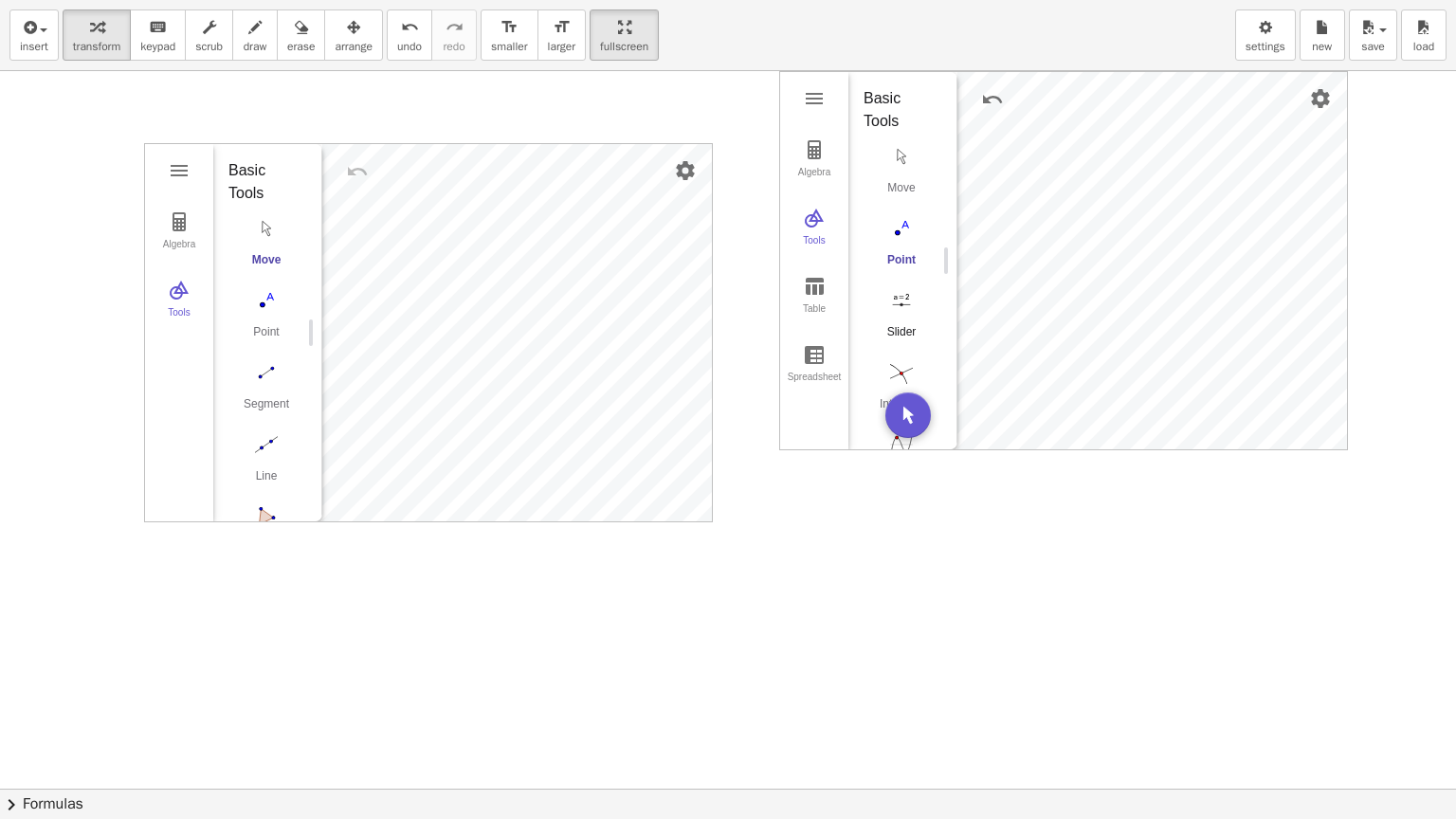 click on "Slider" at bounding box center [901, 338] 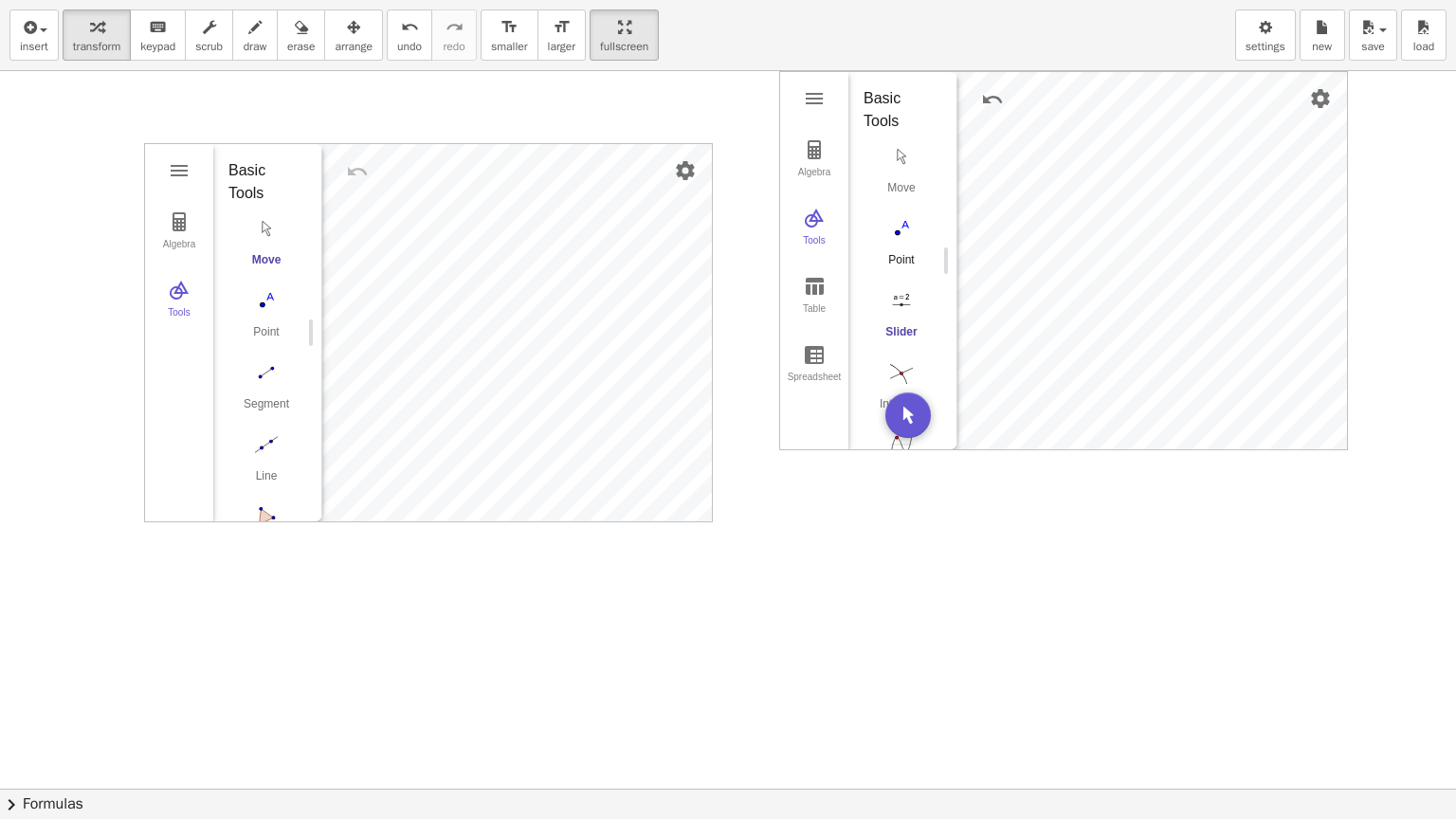 click at bounding box center [901, 228] 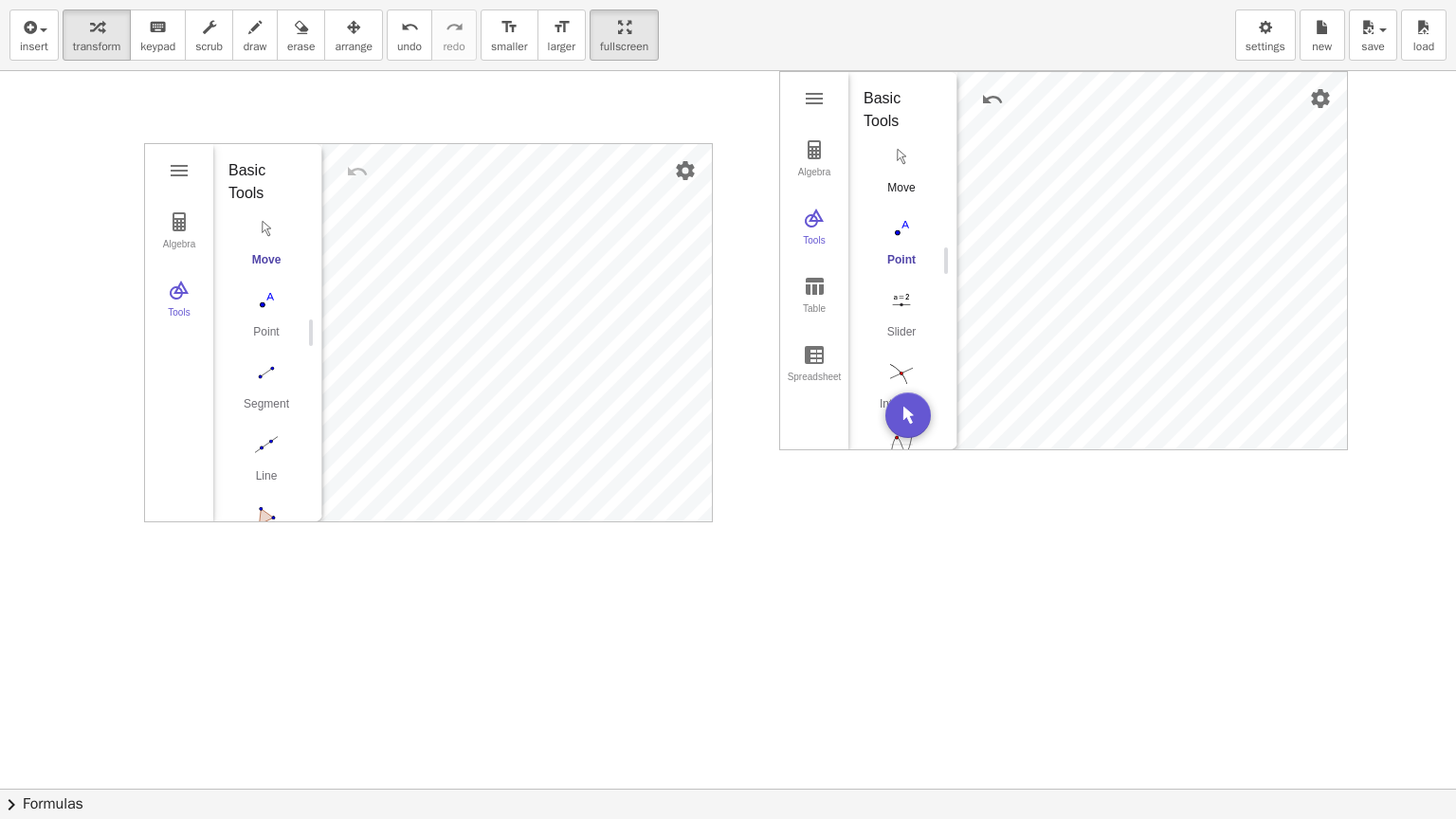 click on "Move" at bounding box center [901, 194] 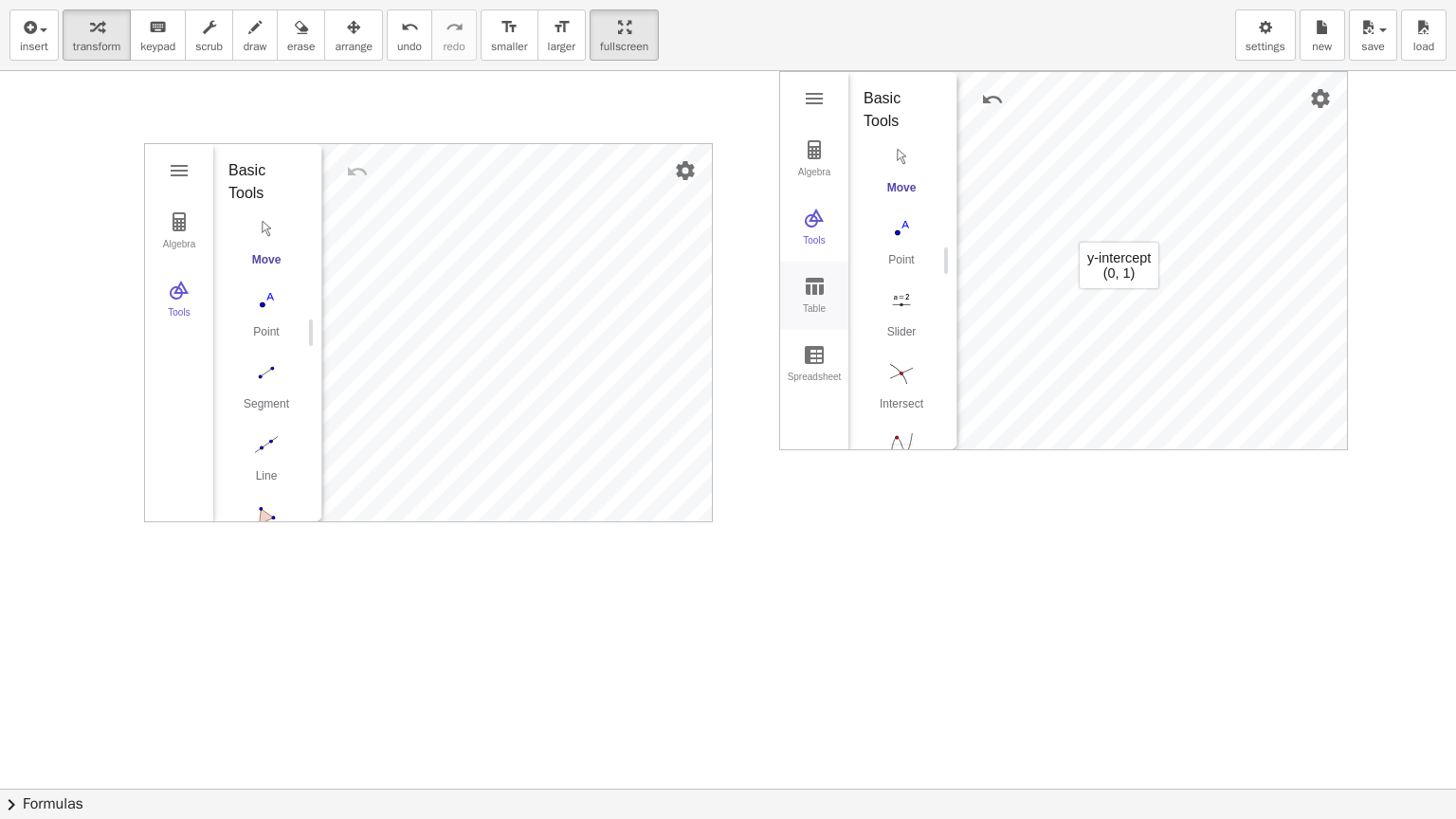 click at bounding box center [814, 286] 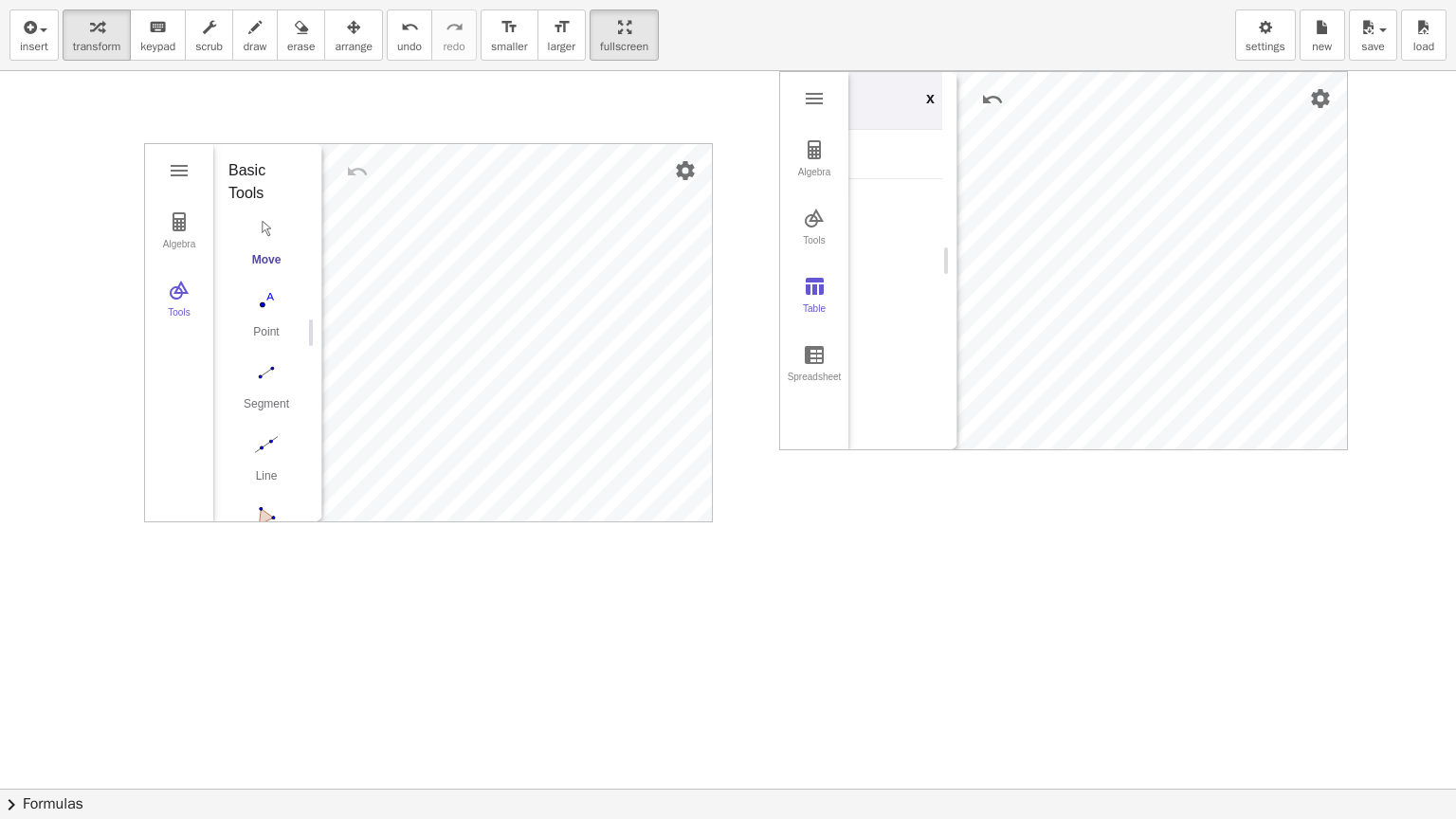 click on "x" at bounding box center (905, 100) 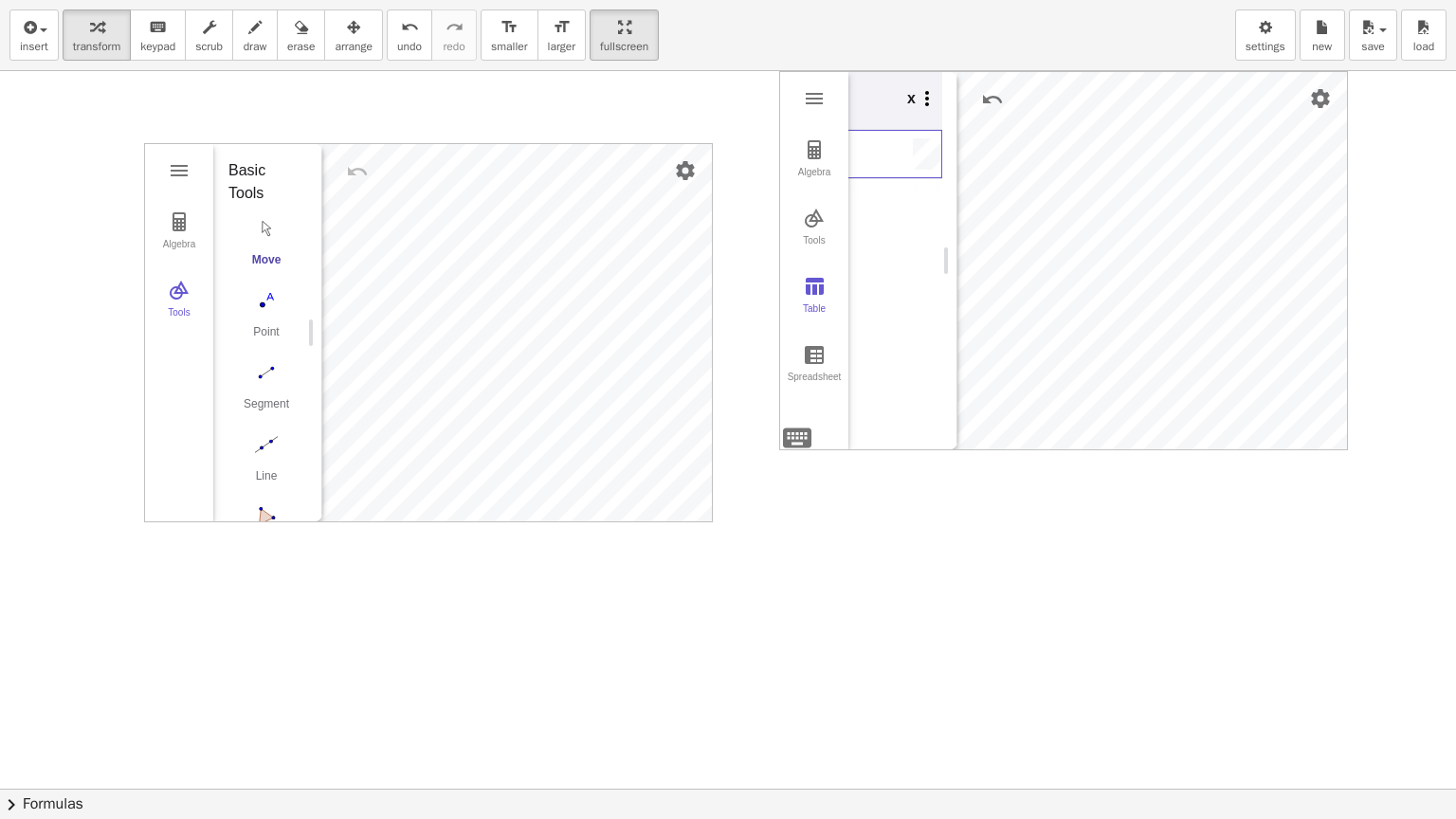 click at bounding box center (927, 99) 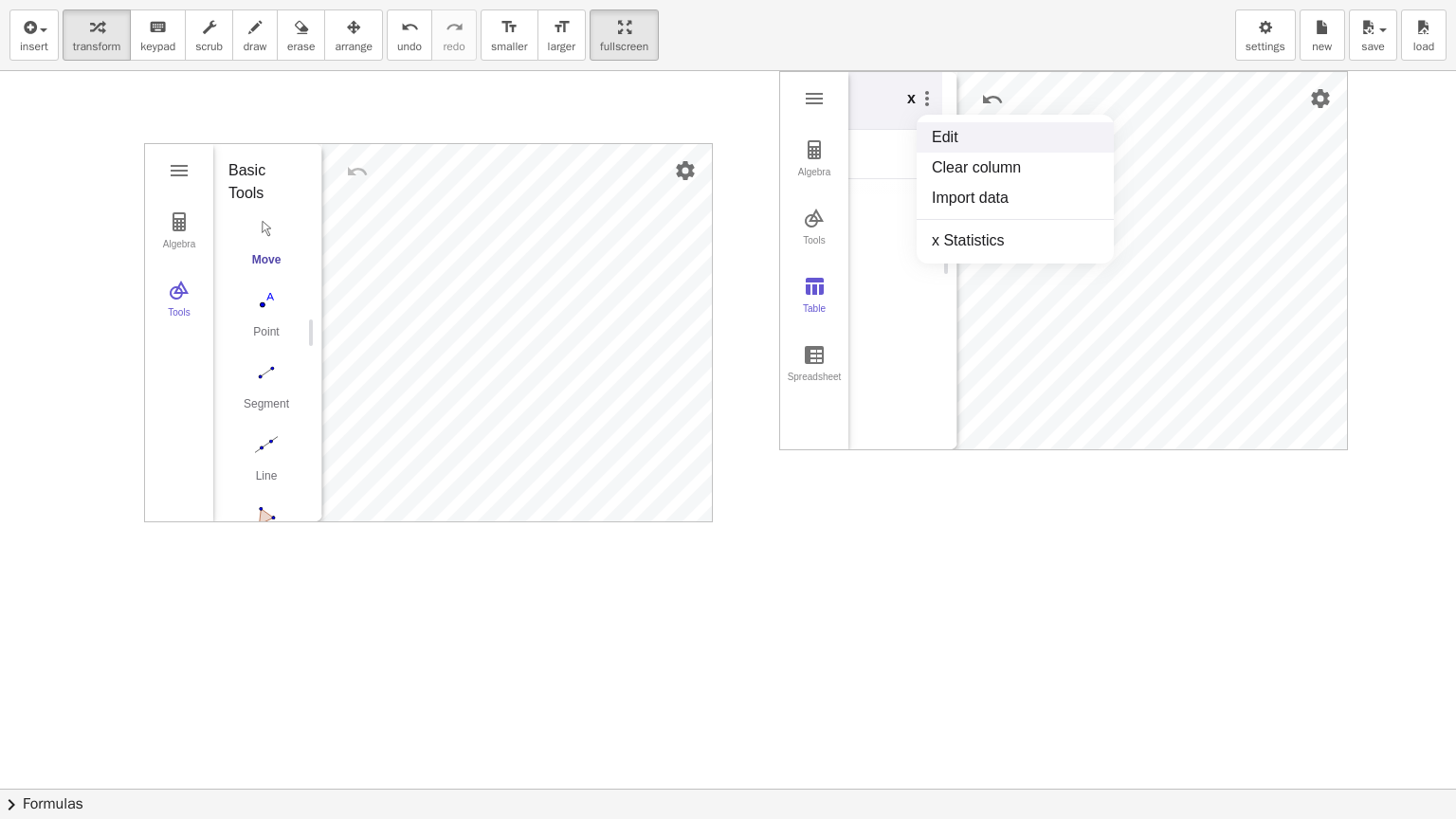 click on "Edit" at bounding box center (1015, 137) 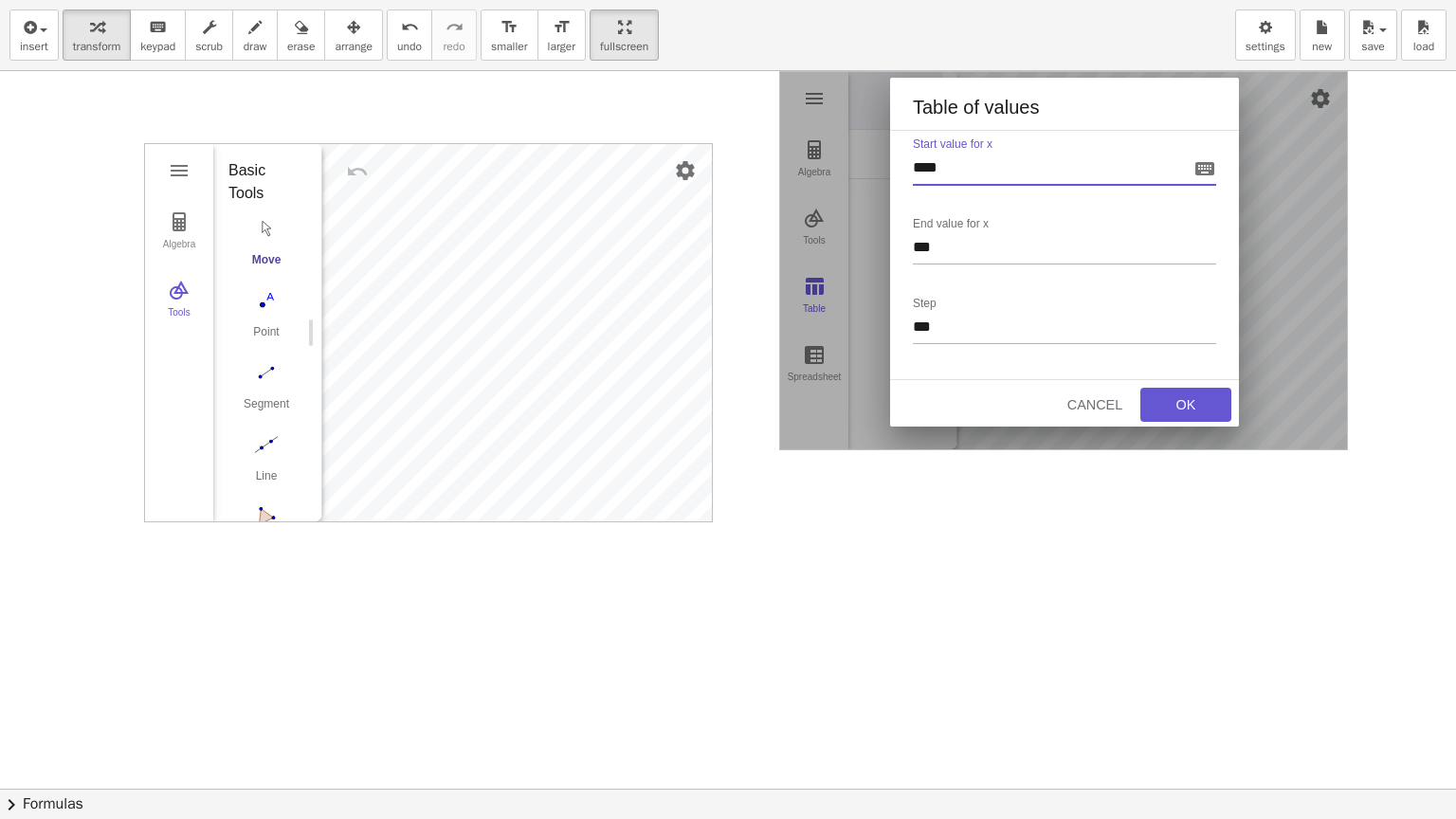 drag, startPoint x: 958, startPoint y: 162, endPoint x: 883, endPoint y: 165, distance: 75.05998 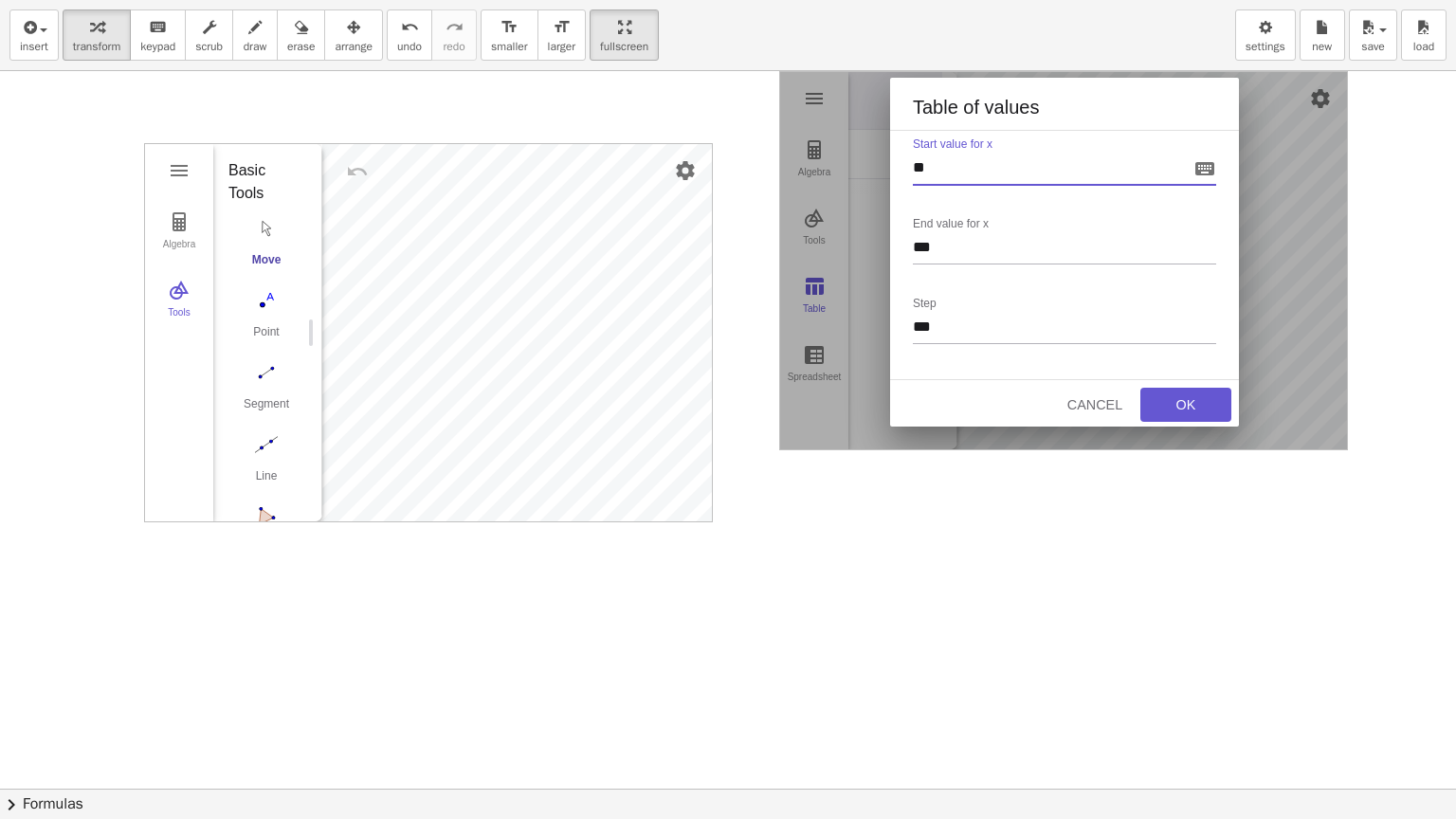 type on "**" 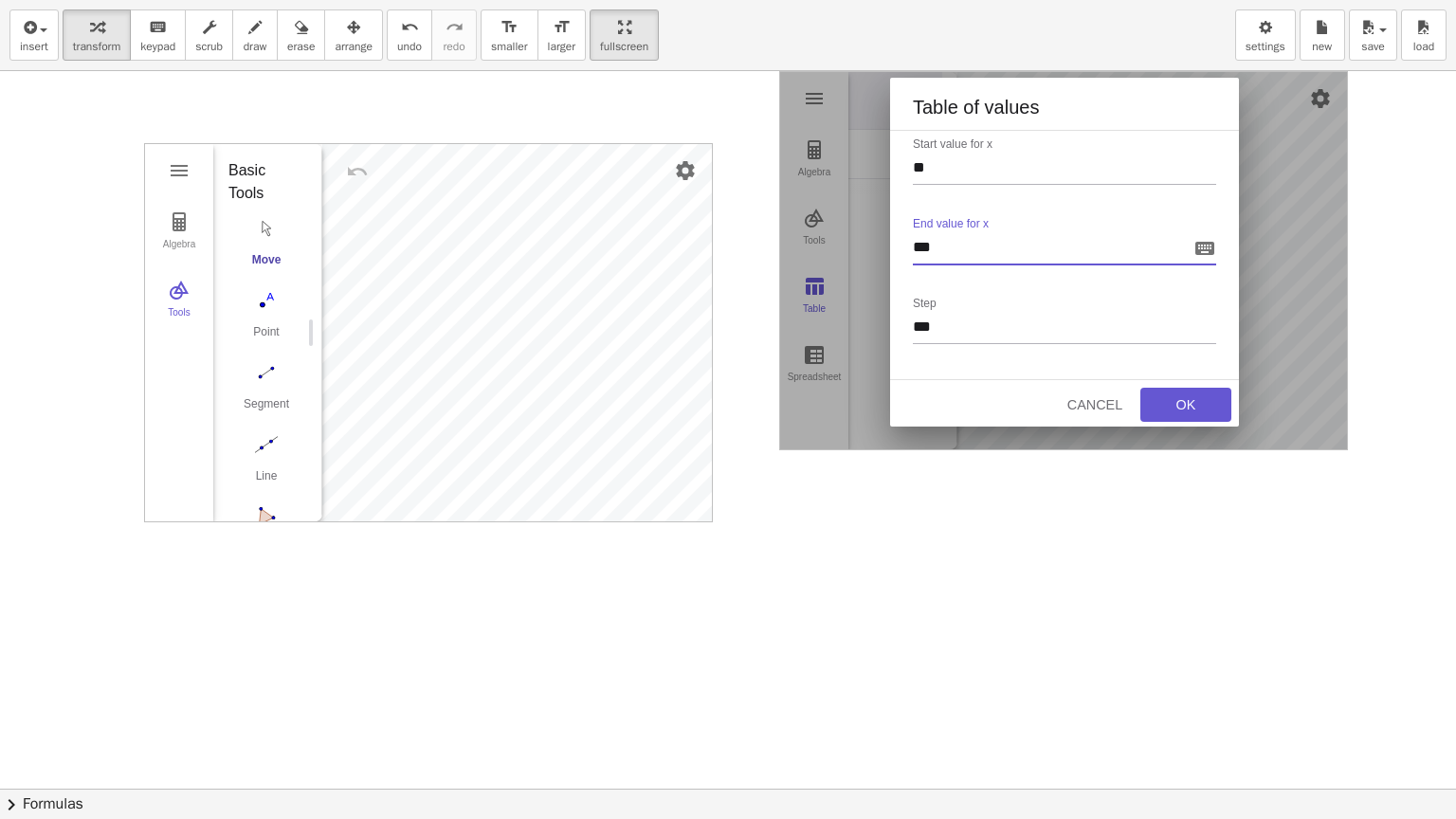 type on "*" 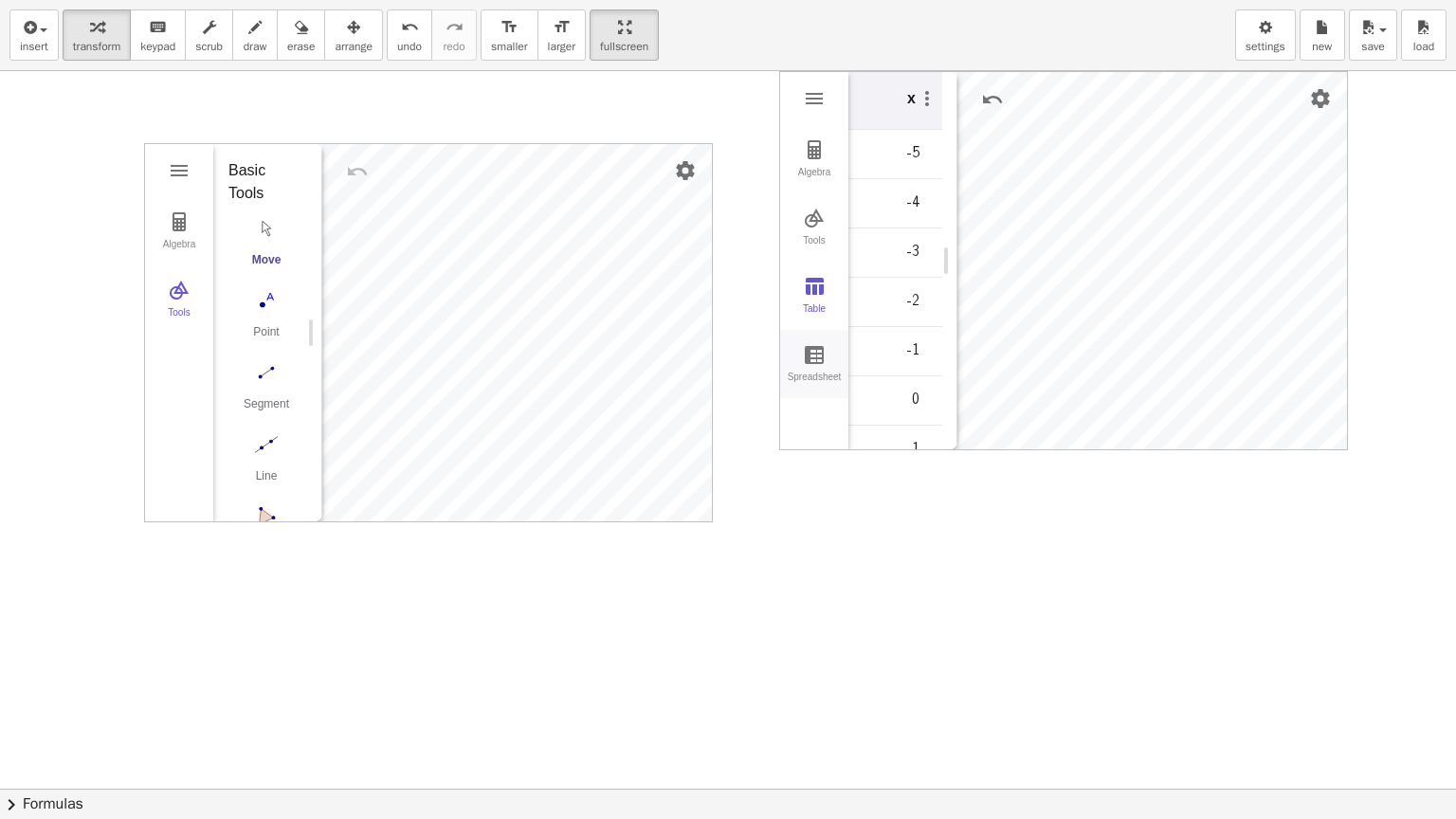 click at bounding box center (814, 355) 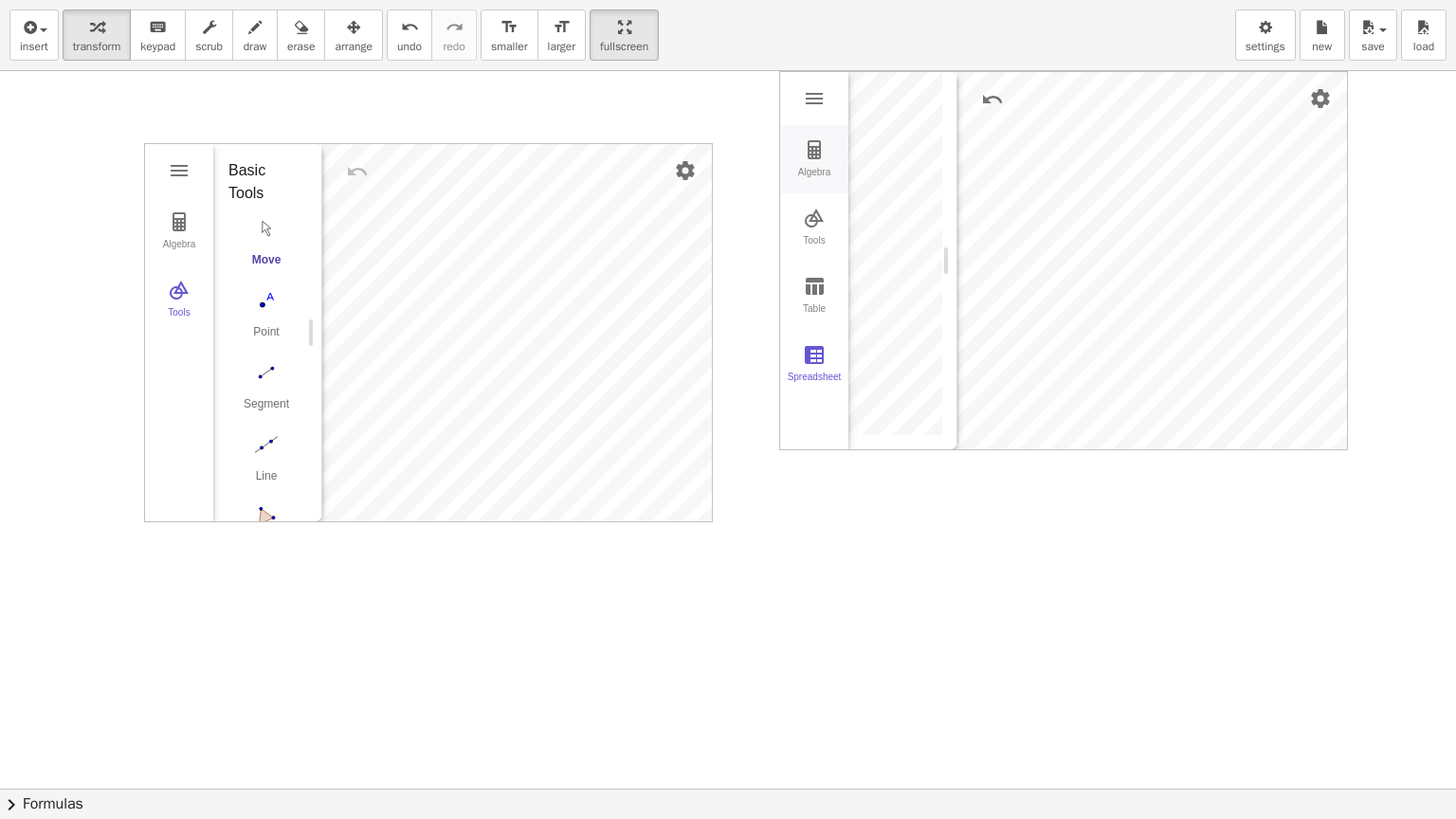click on "Algebra" at bounding box center (814, 159) 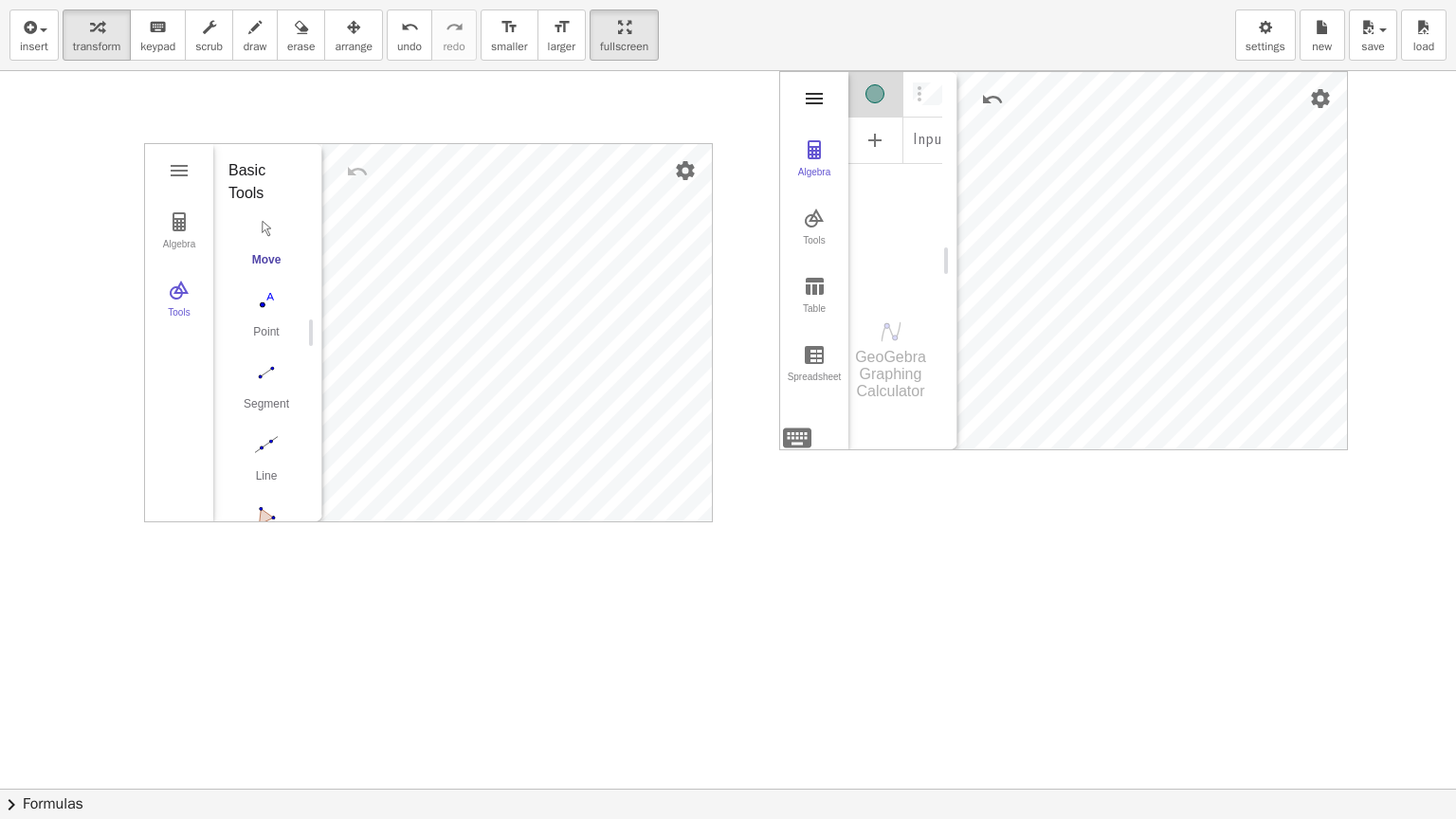 click at bounding box center (814, 99) 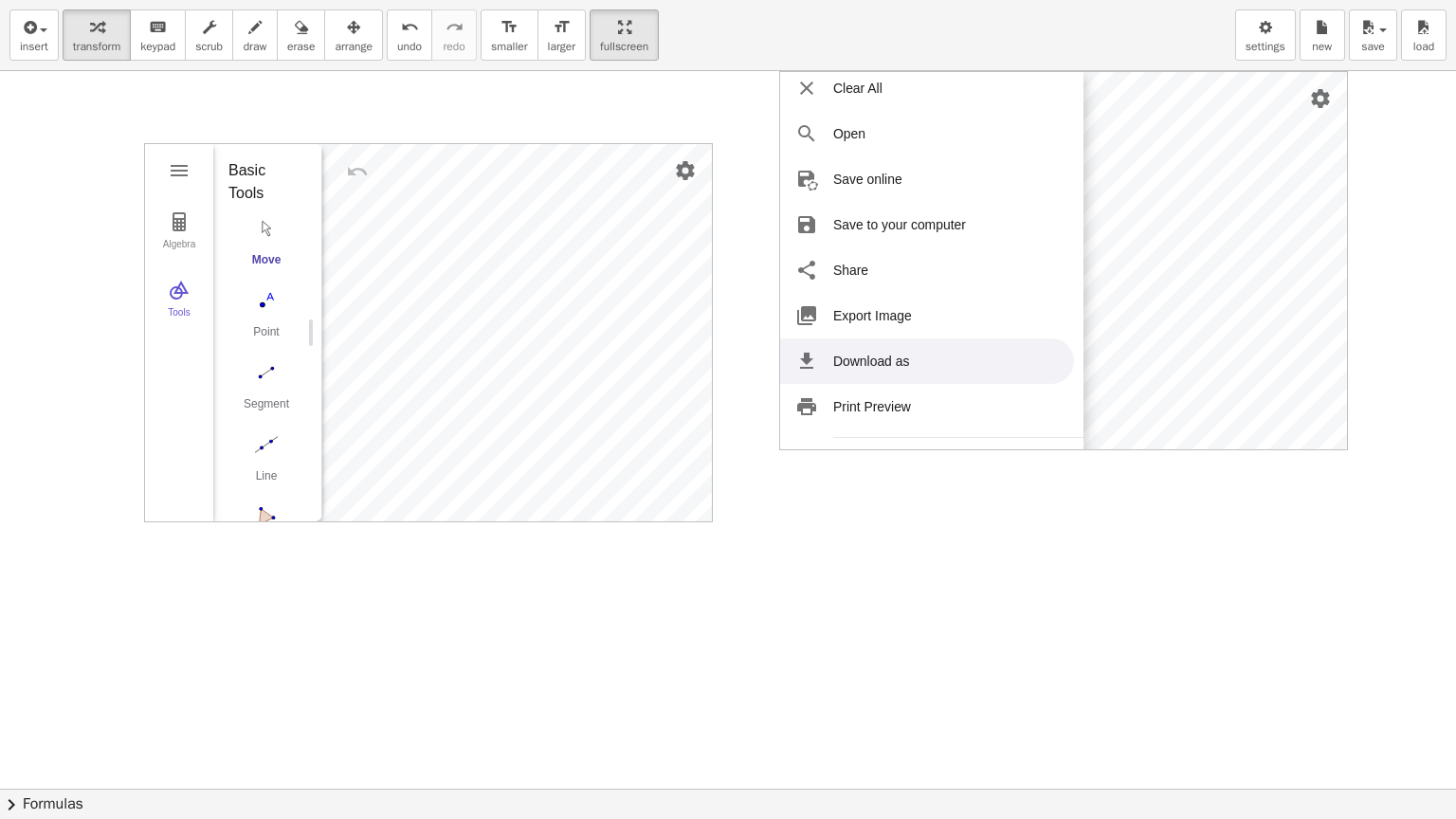 scroll, scrollTop: 231, scrollLeft: 0, axis: vertical 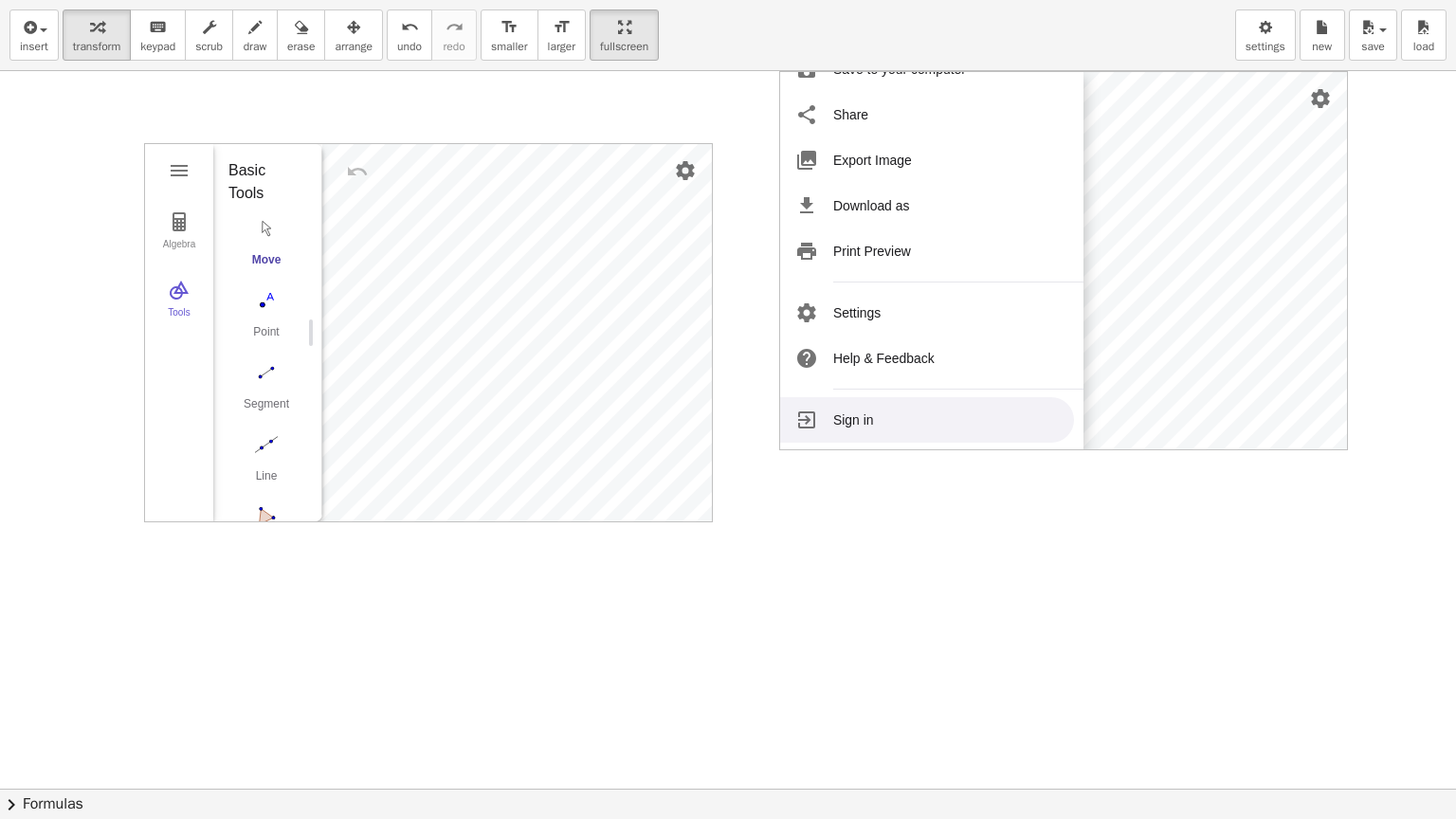 drag, startPoint x: 1039, startPoint y: 654, endPoint x: 1029, endPoint y: 576, distance: 78.638413 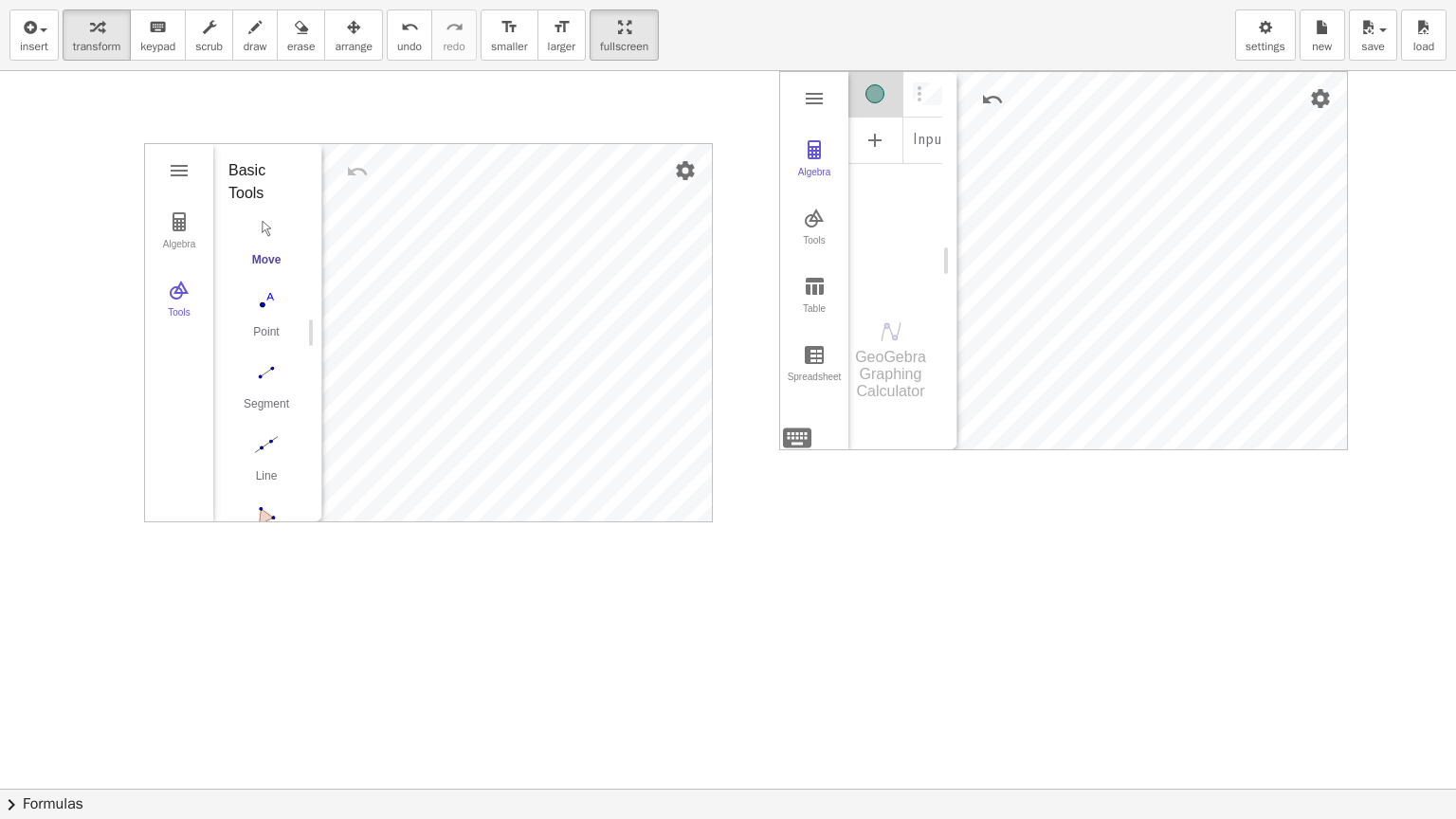 drag, startPoint x: 819, startPoint y: 72, endPoint x: 728, endPoint y: 129, distance: 107.37784 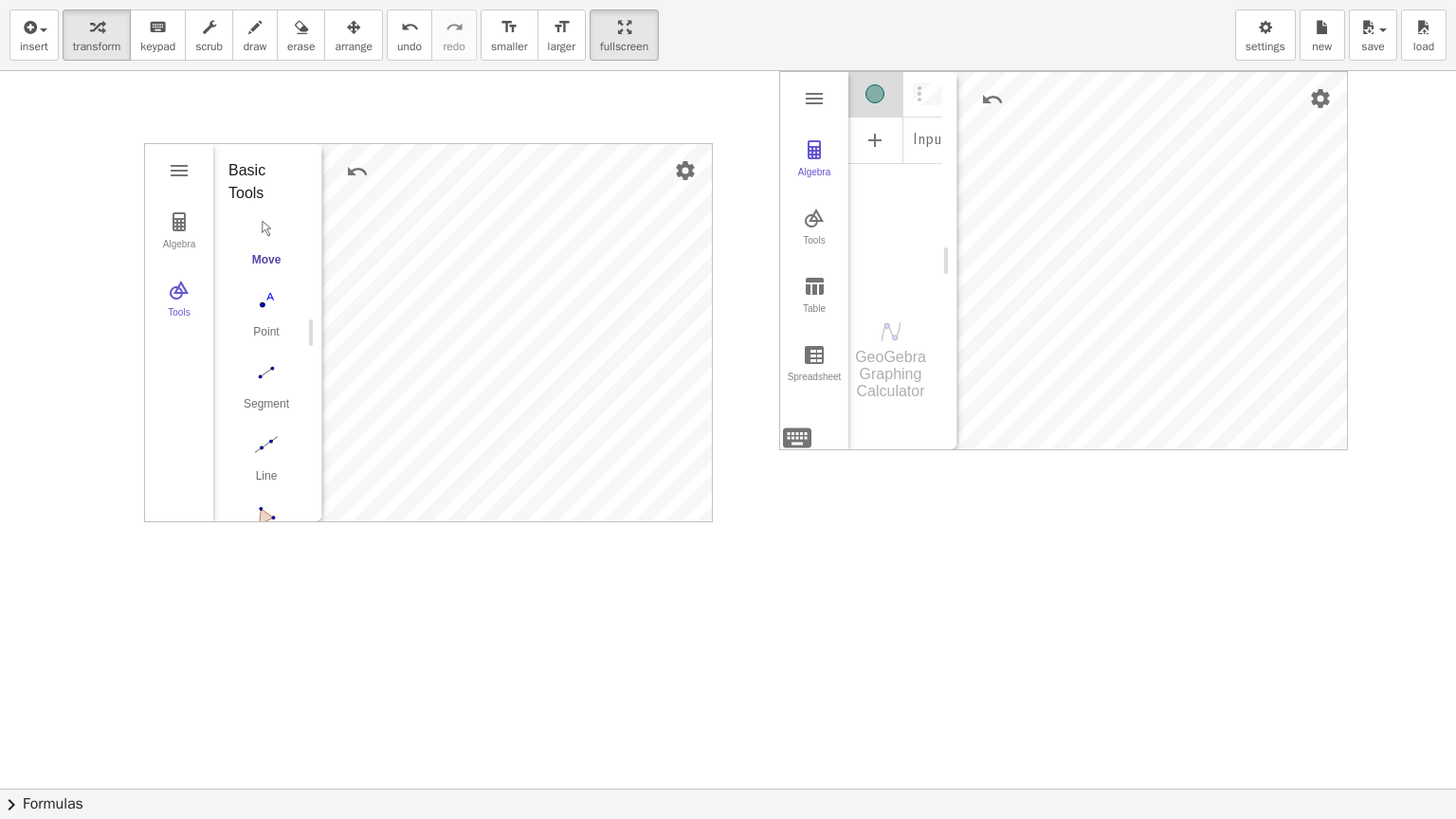 drag, startPoint x: 275, startPoint y: 154, endPoint x: 110, endPoint y: 175, distance: 166.331 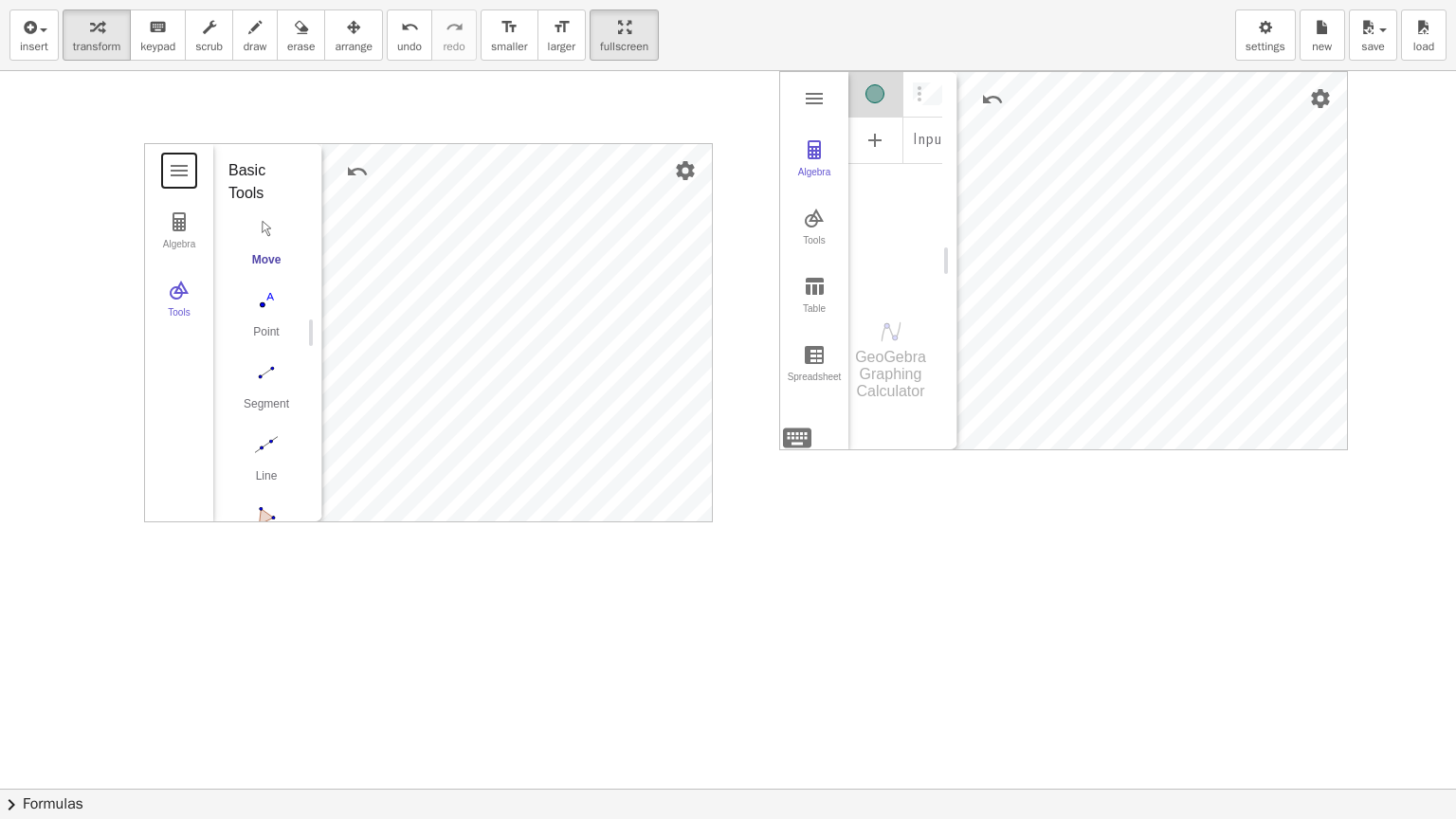 drag, startPoint x: 166, startPoint y: 155, endPoint x: 159, endPoint y: 349, distance: 194.12625 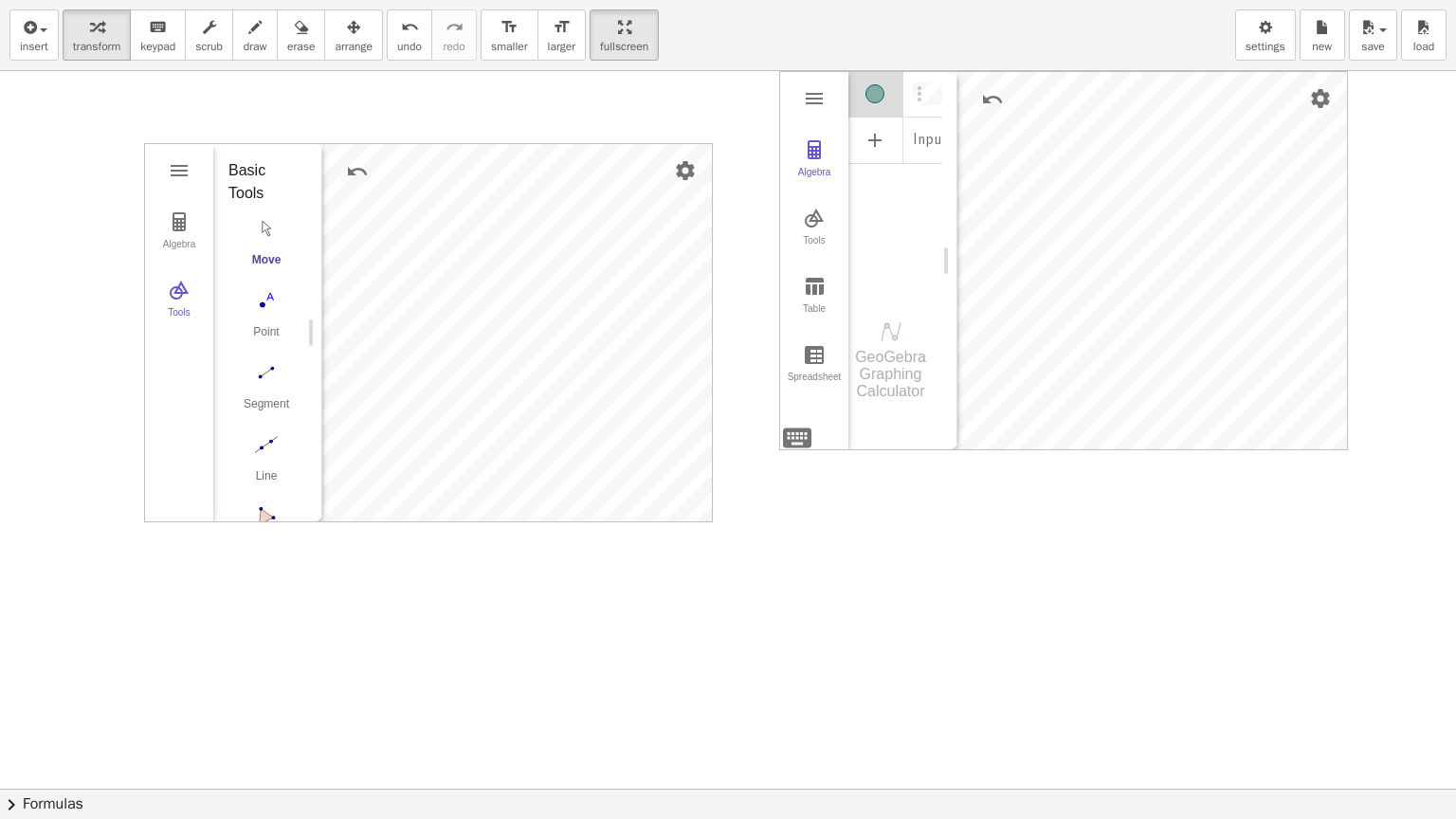 drag, startPoint x: 182, startPoint y: 409, endPoint x: 91, endPoint y: 428, distance: 92.962358 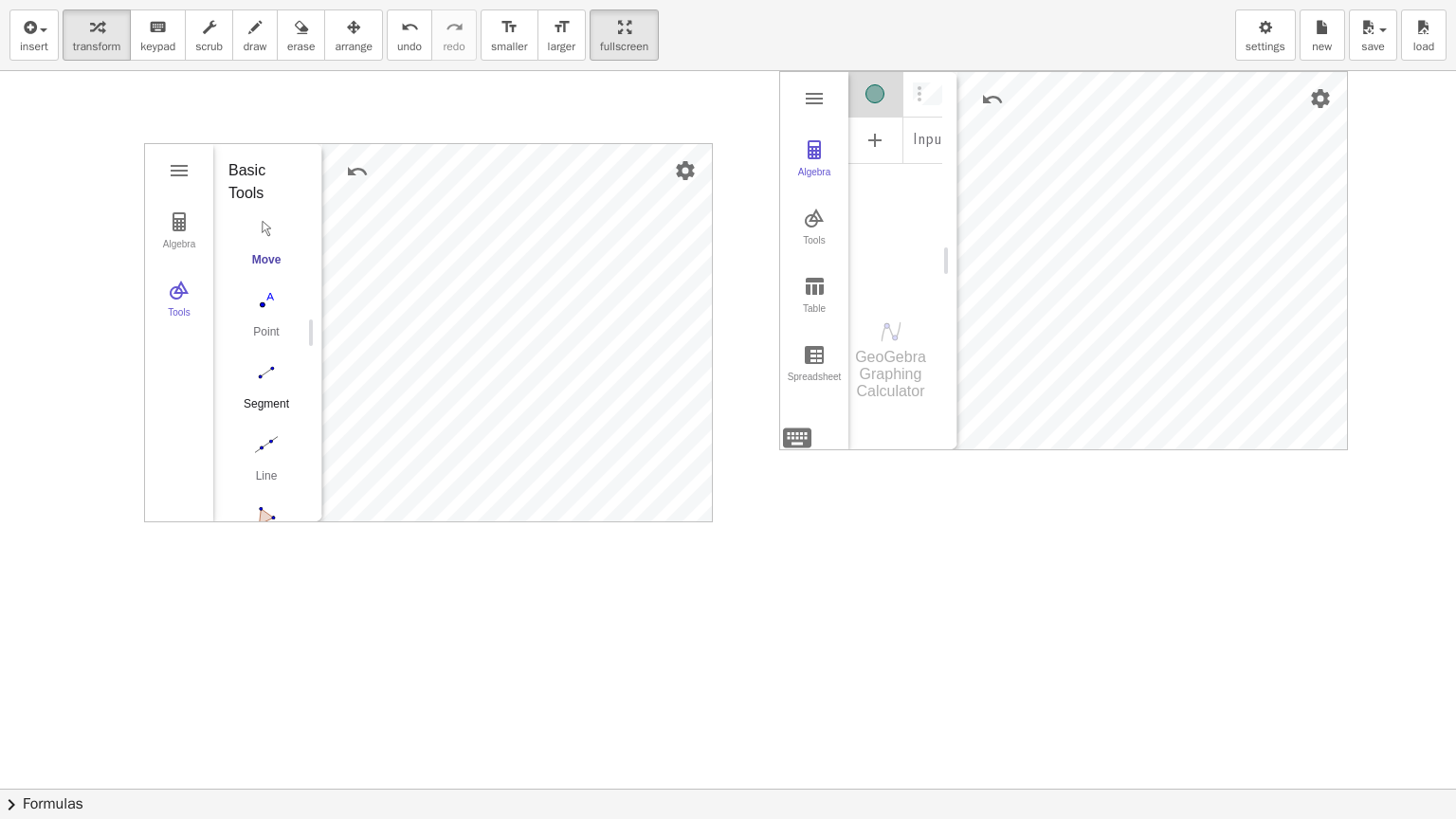 click at bounding box center (266, 373) 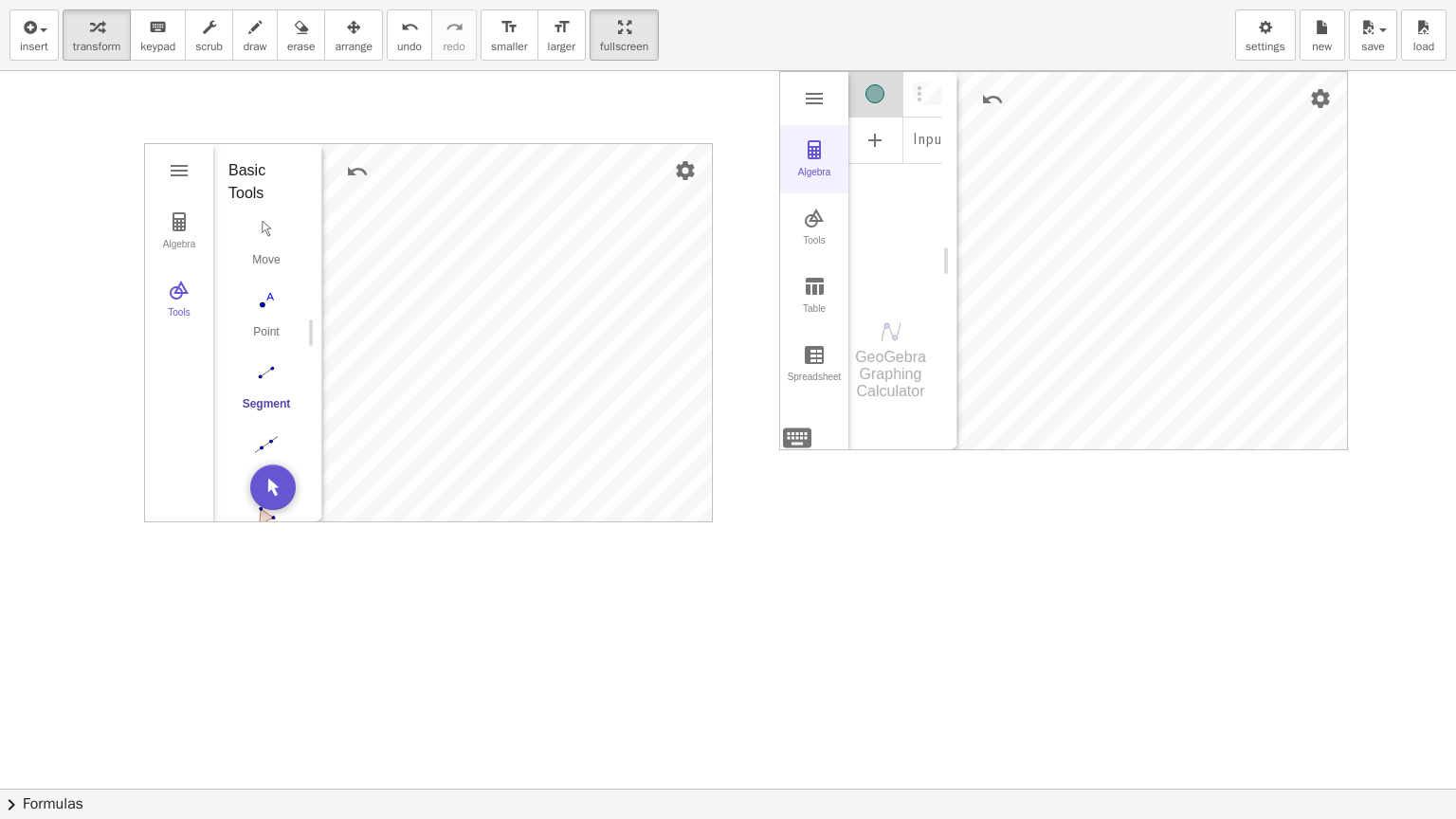 click at bounding box center (814, 150) 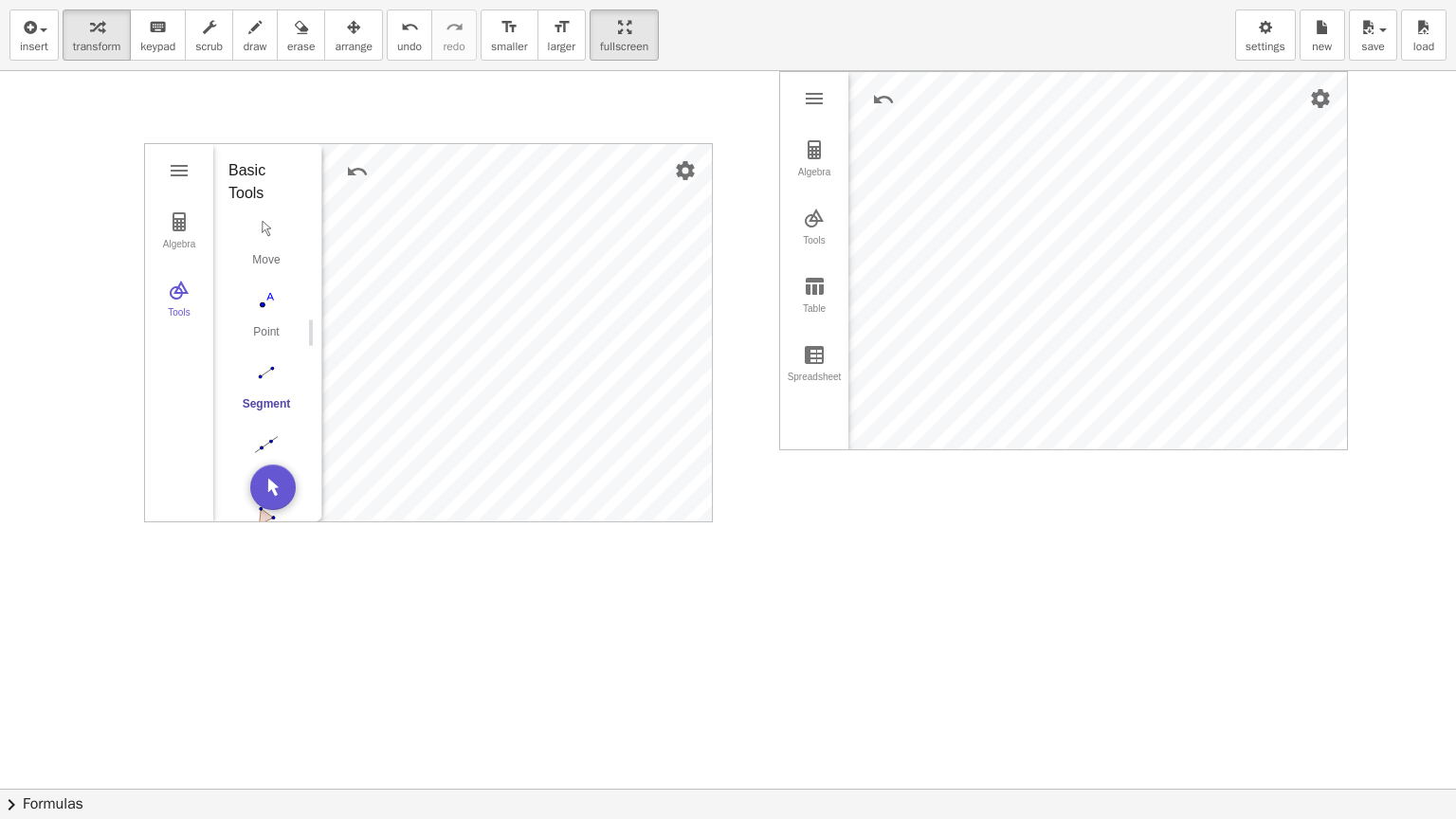 click on "Algebra Tools Table Spreadsheet" at bounding box center (814, 261) 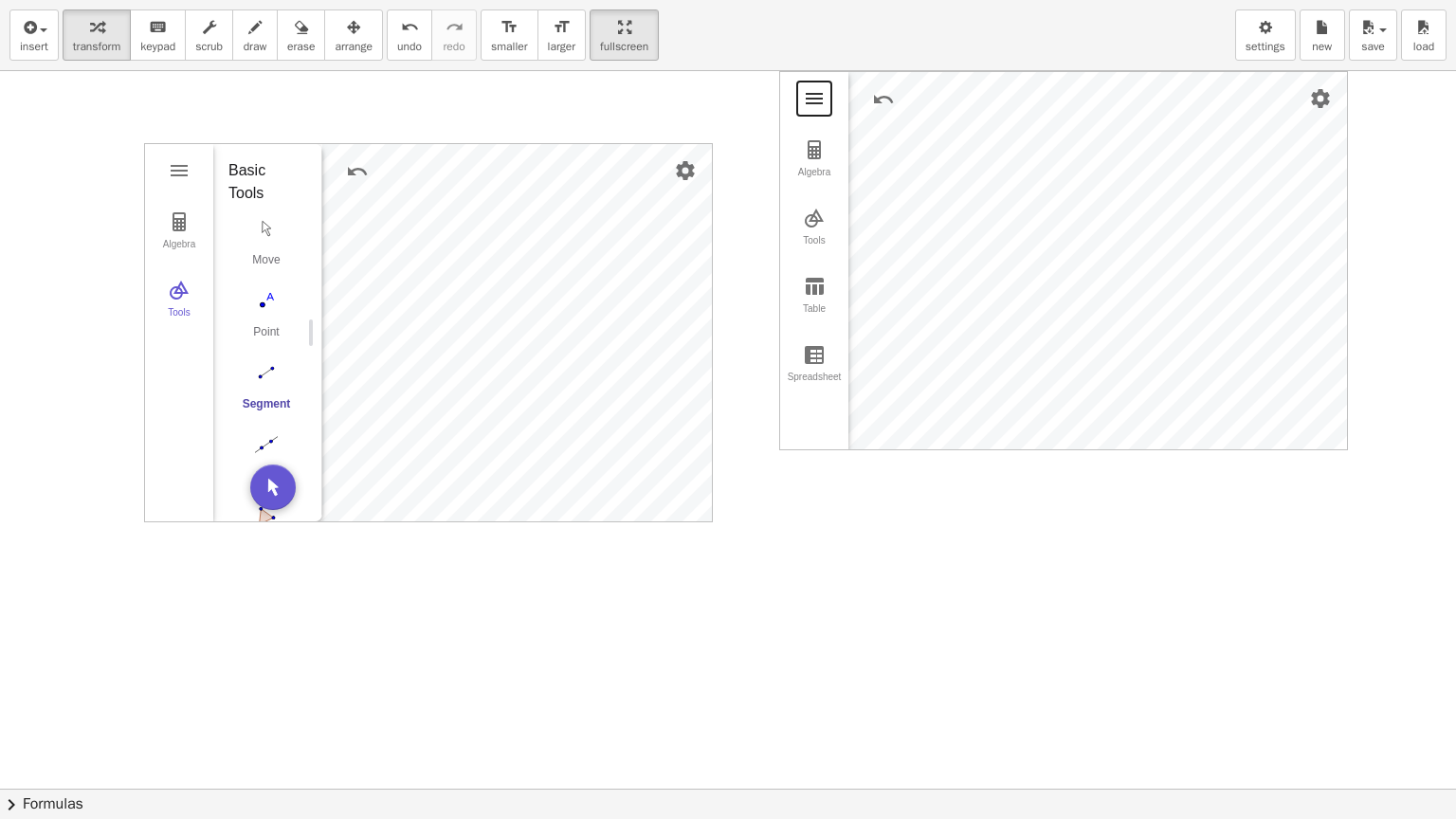 click at bounding box center (814, 99) 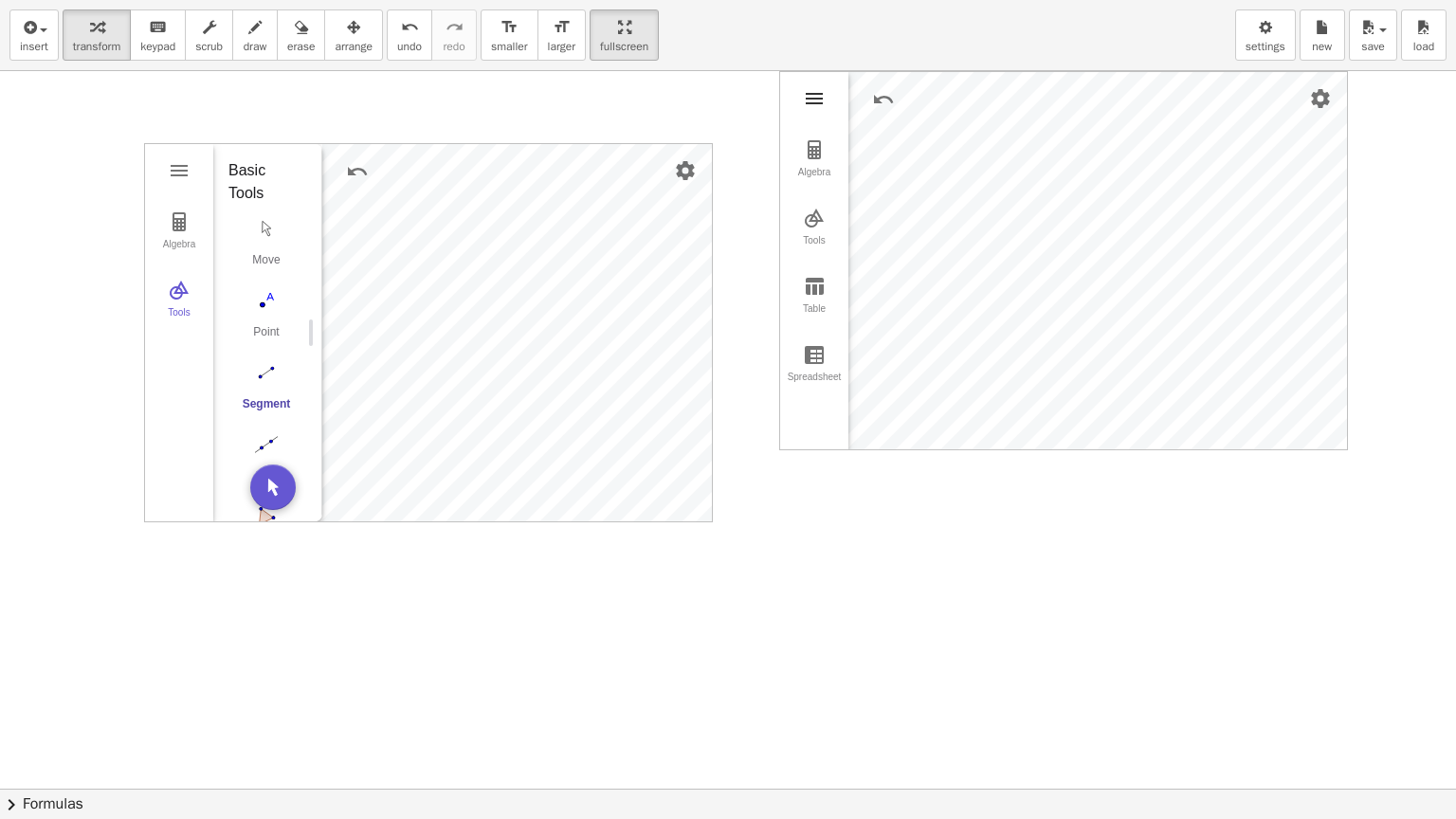 scroll, scrollTop: 0, scrollLeft: 0, axis: both 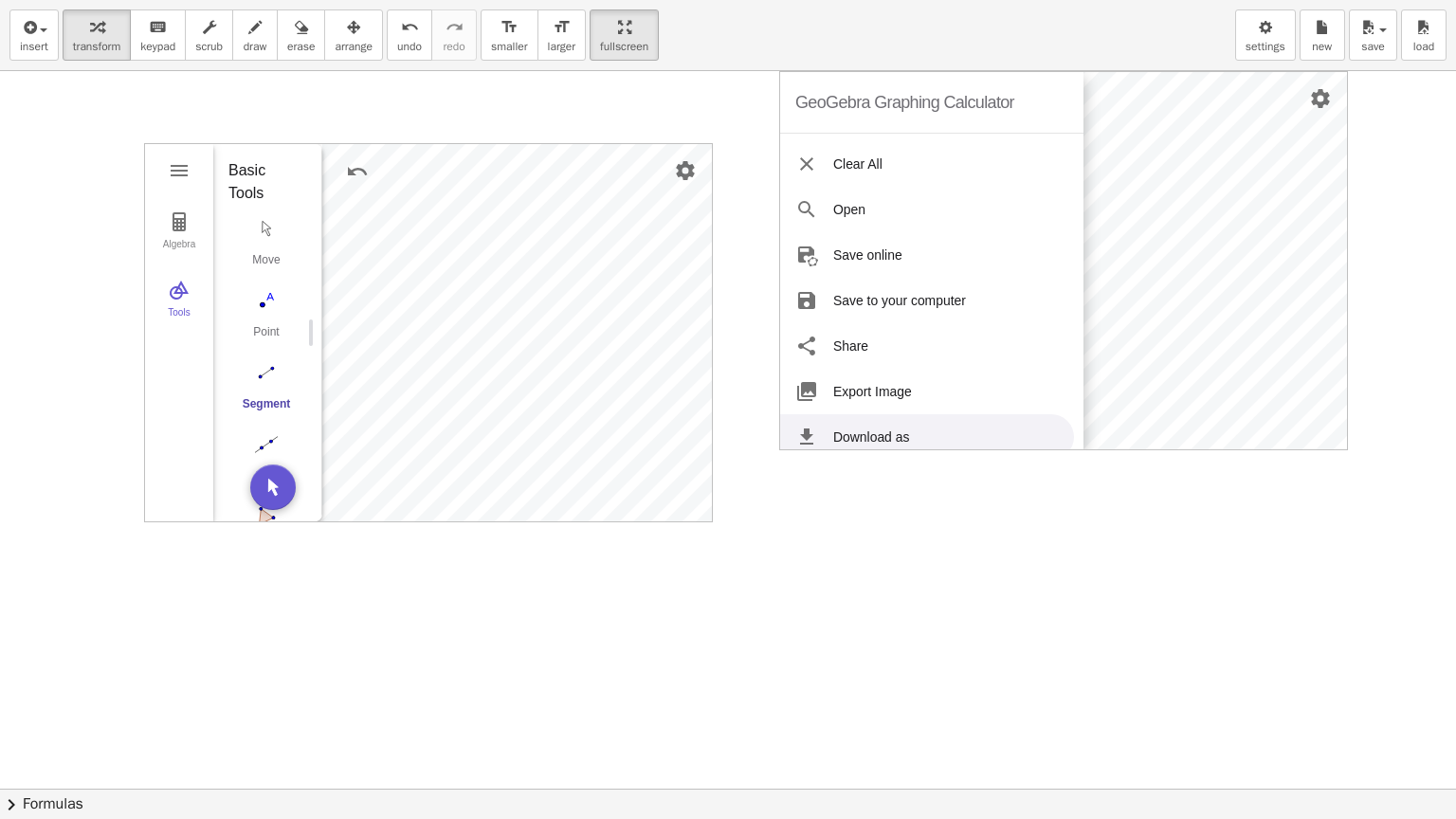 click at bounding box center [728, 789] 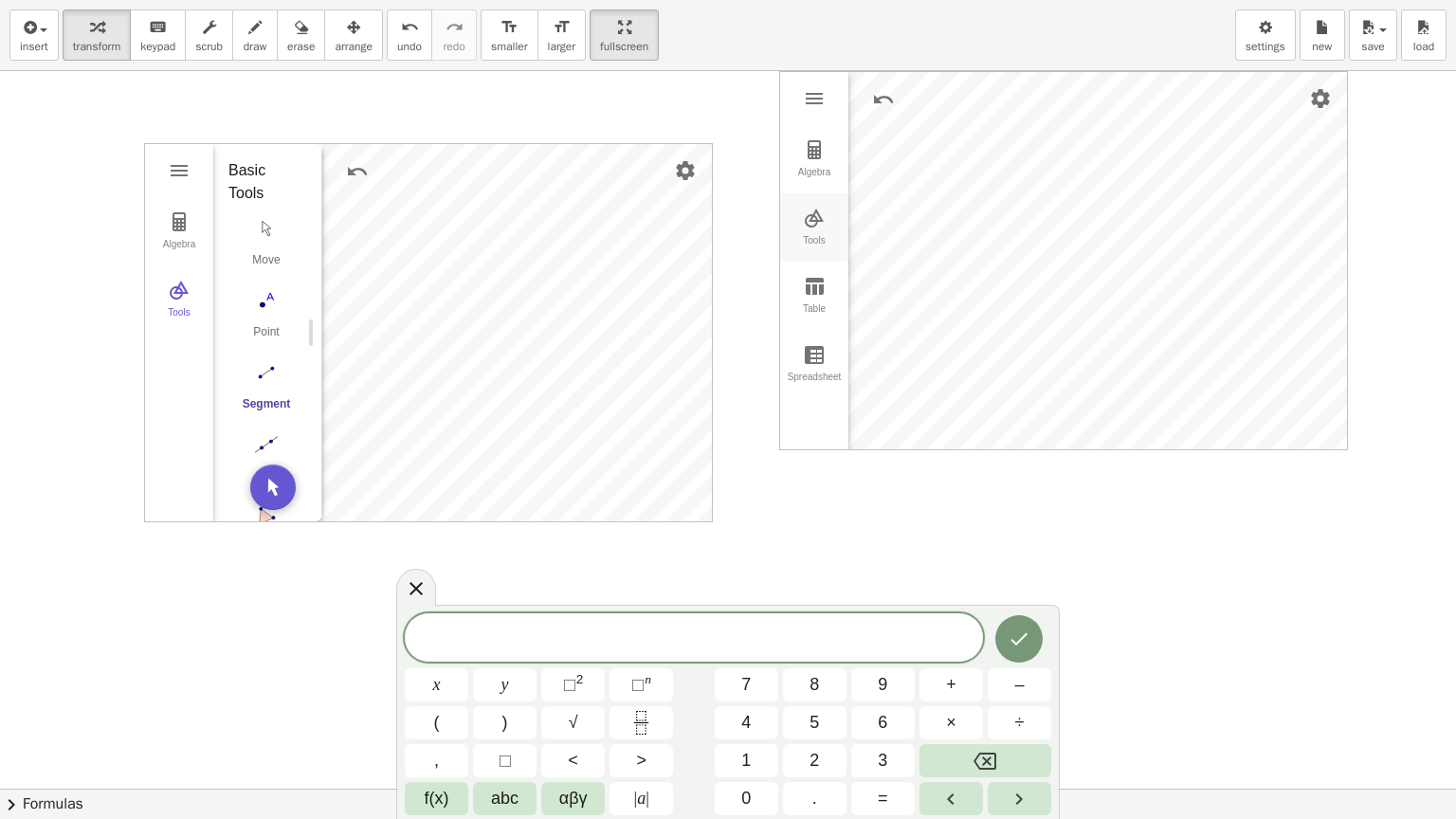 click at bounding box center [814, 218] 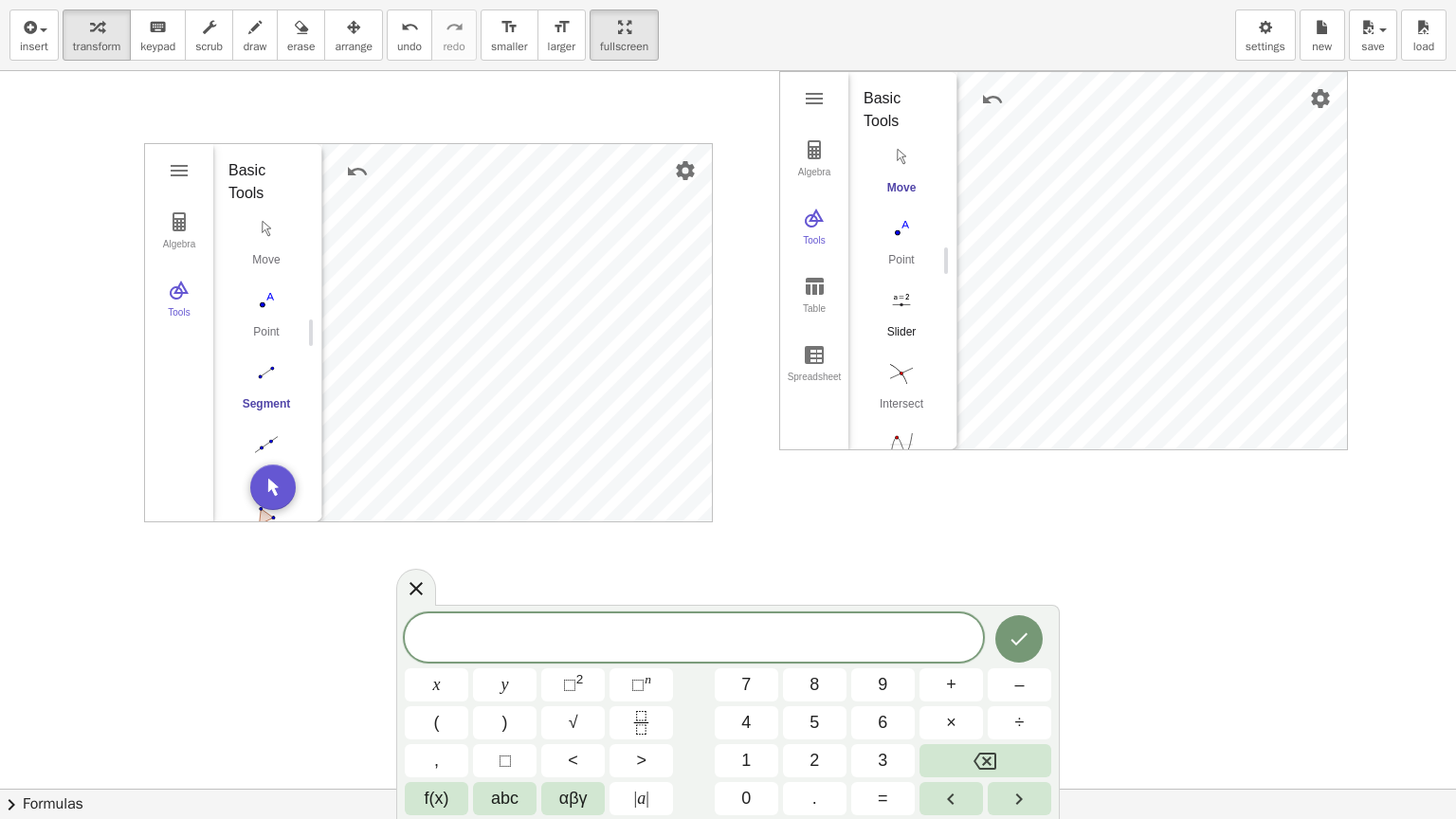 scroll, scrollTop: 95, scrollLeft: 0, axis: vertical 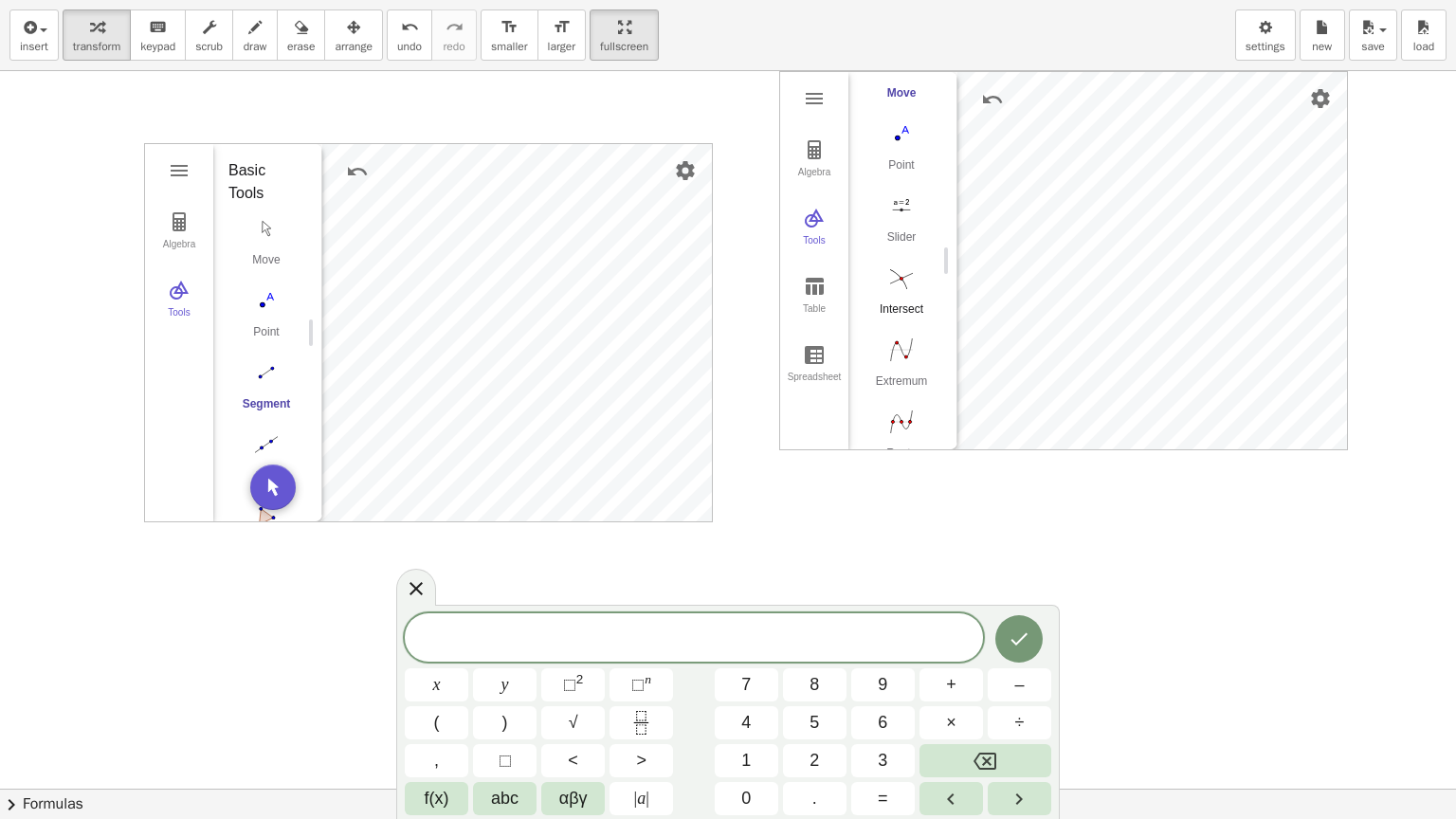 click on "Intersect" at bounding box center (901, 296) 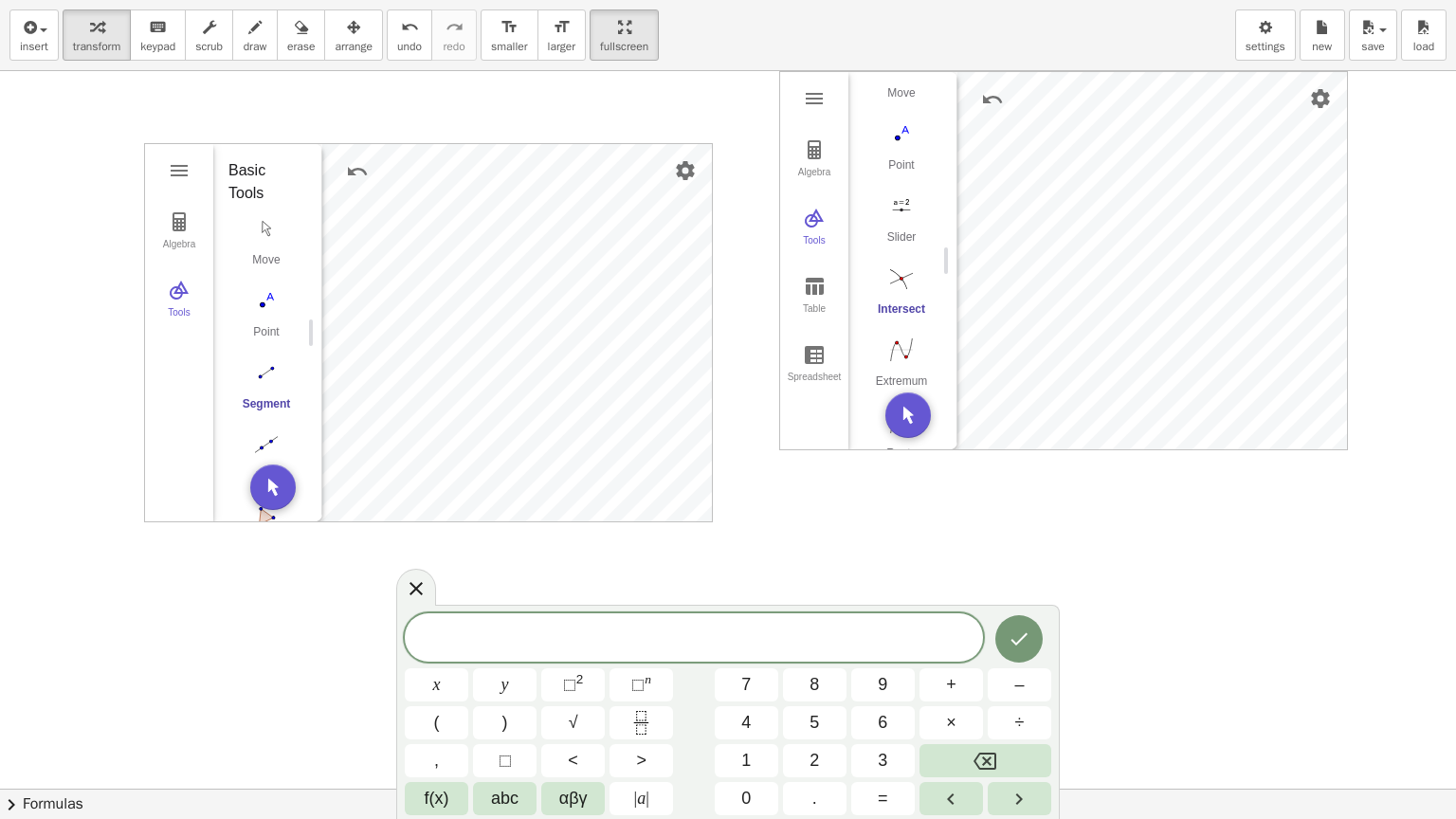 click on "Intersect" at bounding box center [901, 316] 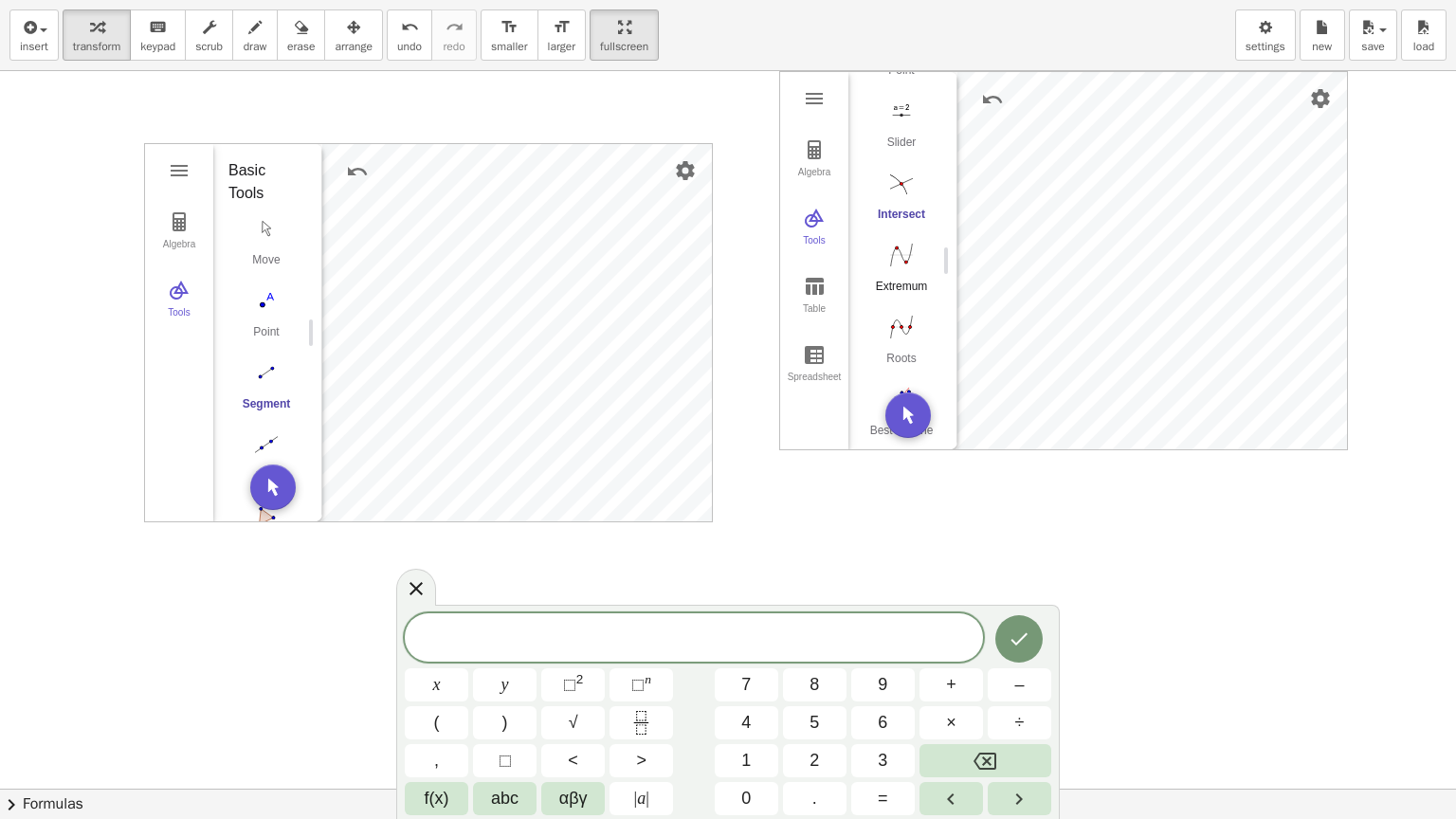 click on "Extremum" at bounding box center (901, 273) 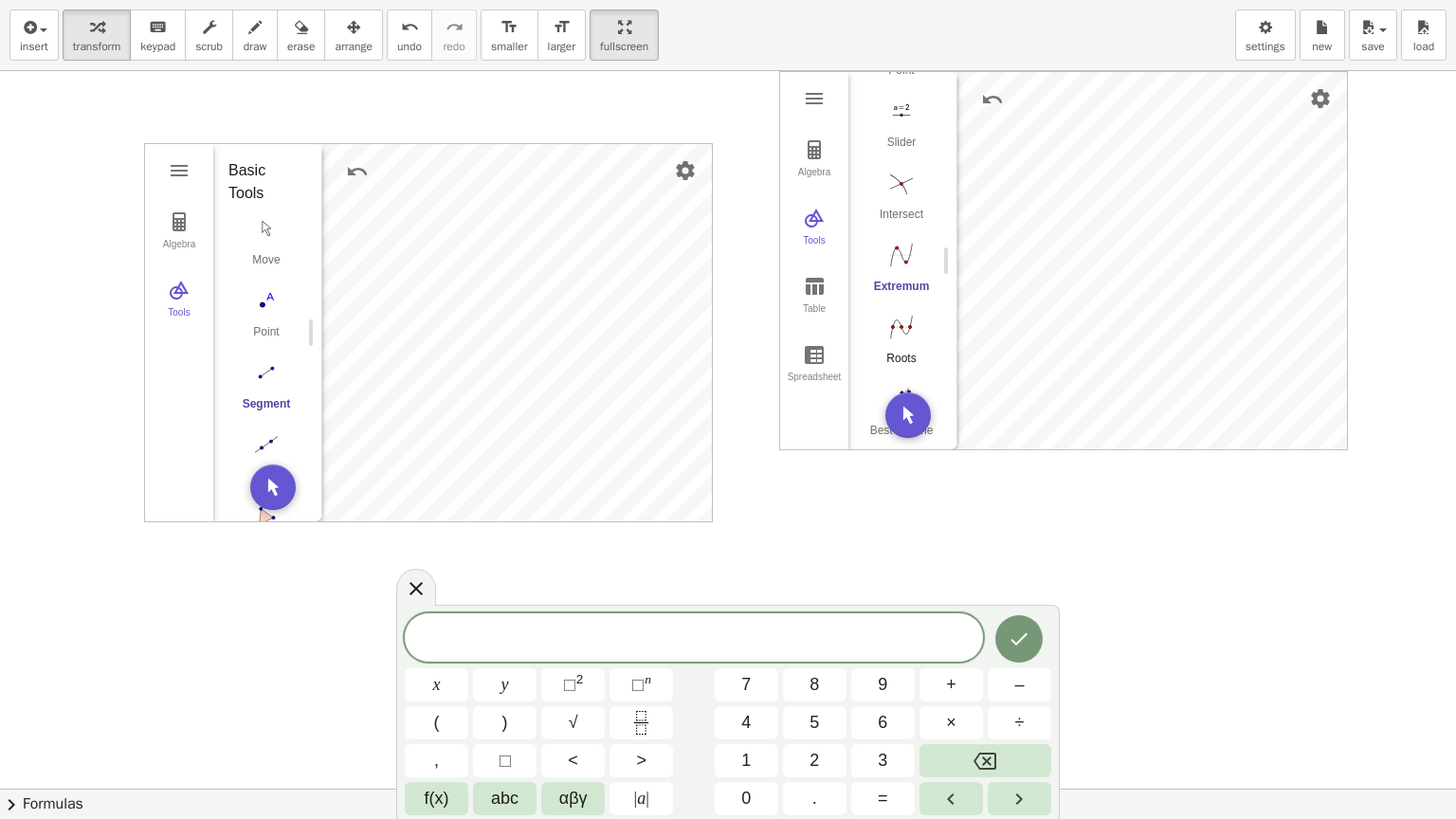 click at bounding box center (901, 327) 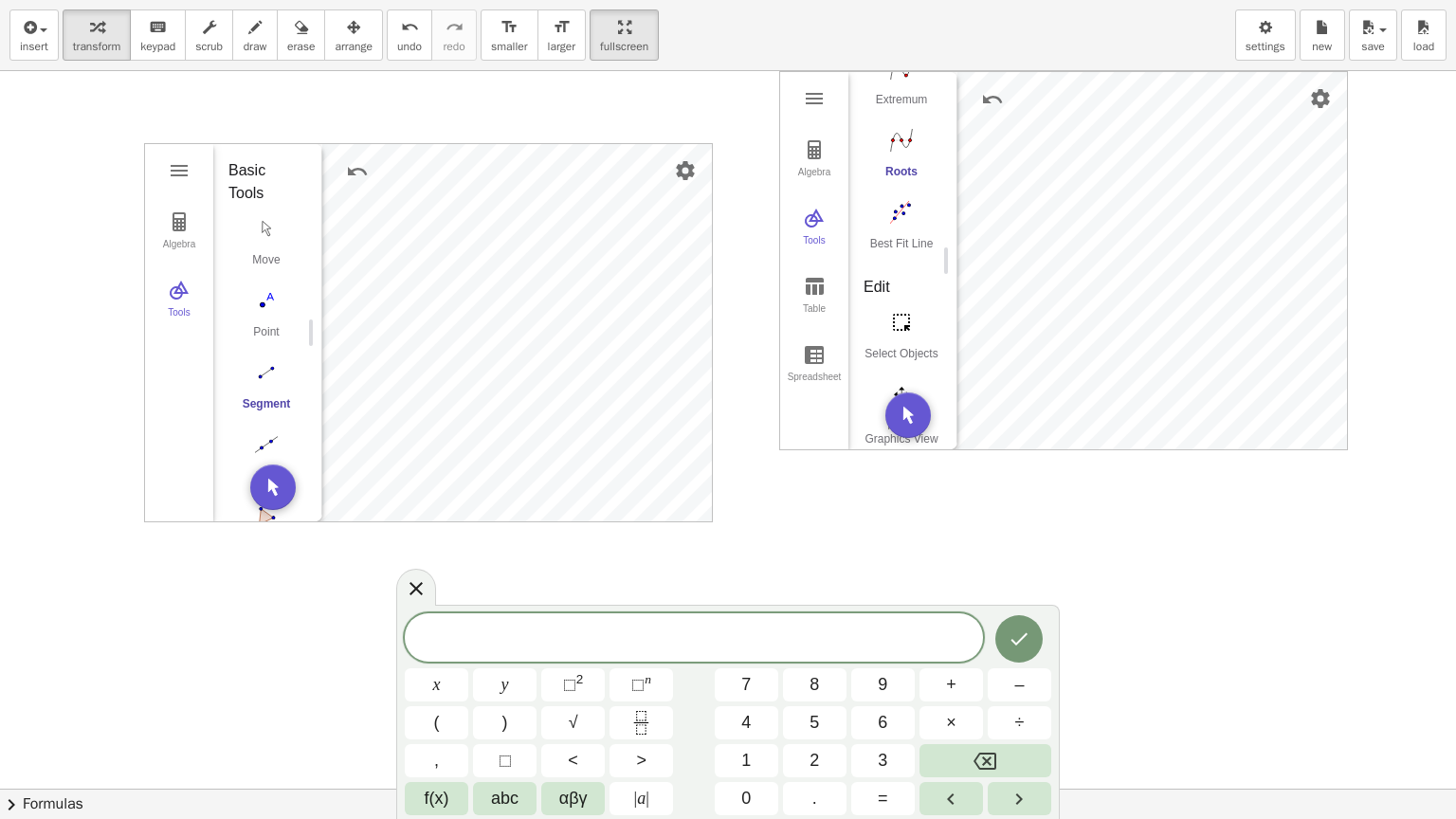 scroll, scrollTop: 379, scrollLeft: 0, axis: vertical 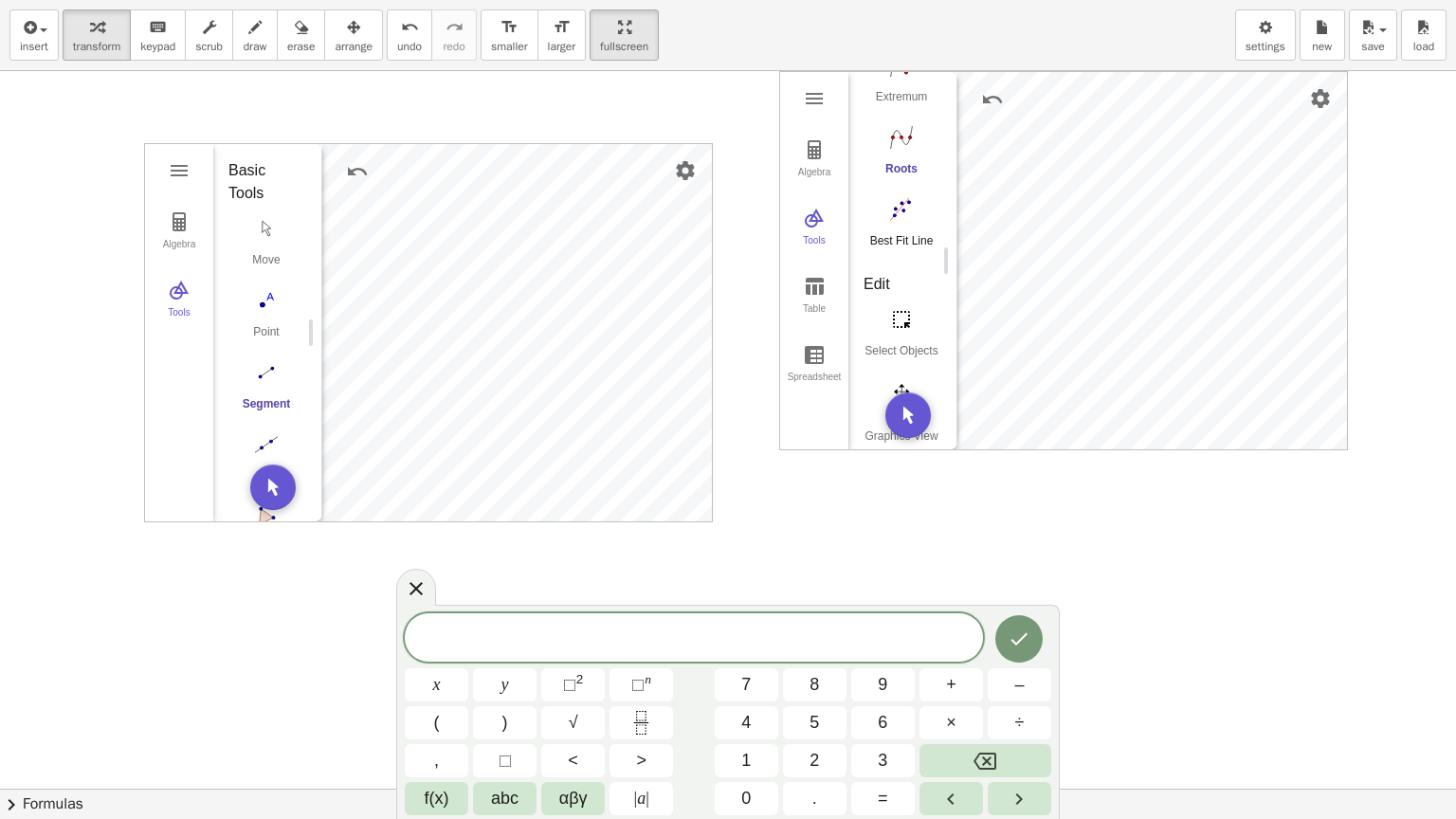 click at bounding box center [901, 209] 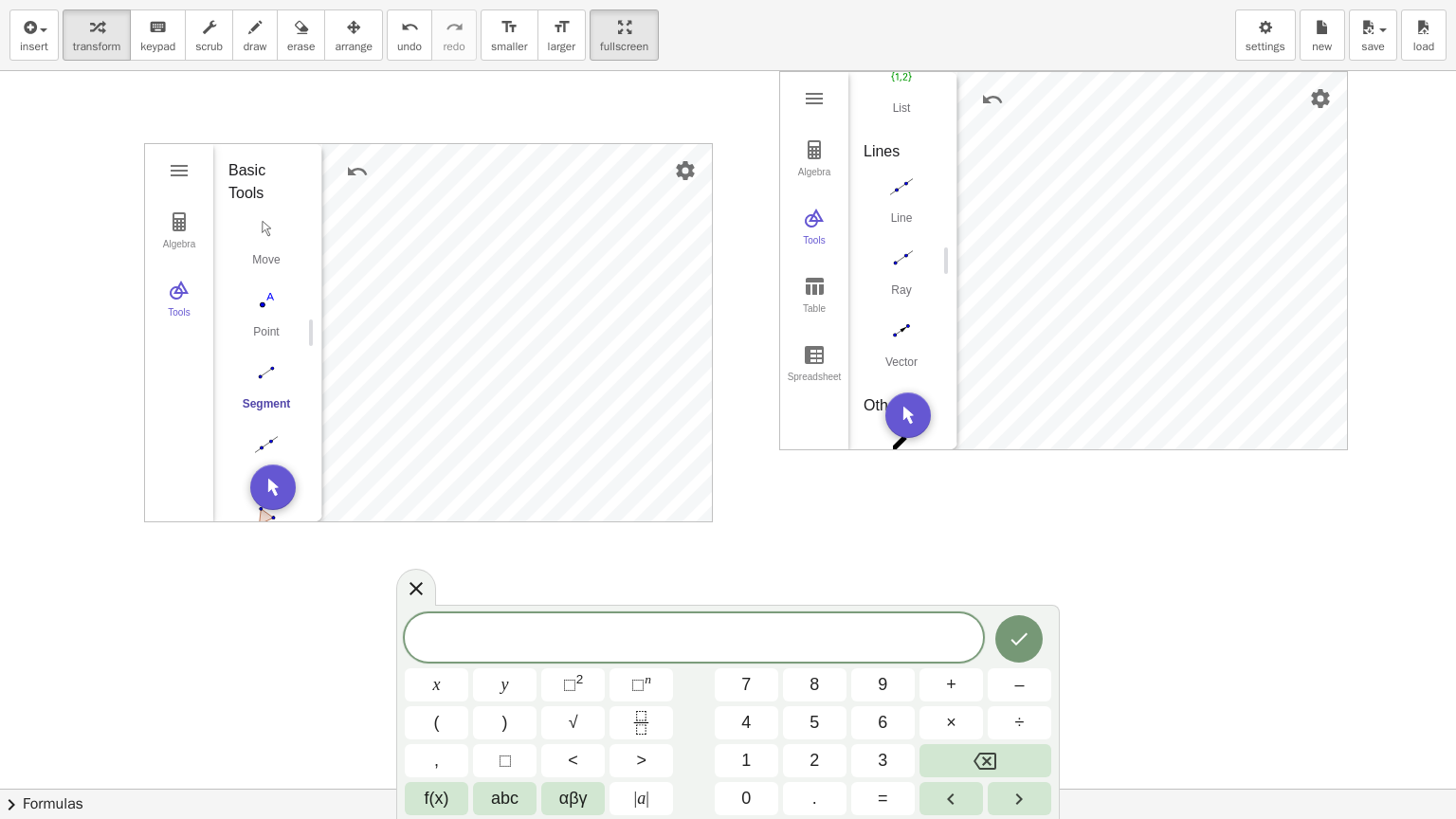 scroll, scrollTop: 1801, scrollLeft: 0, axis: vertical 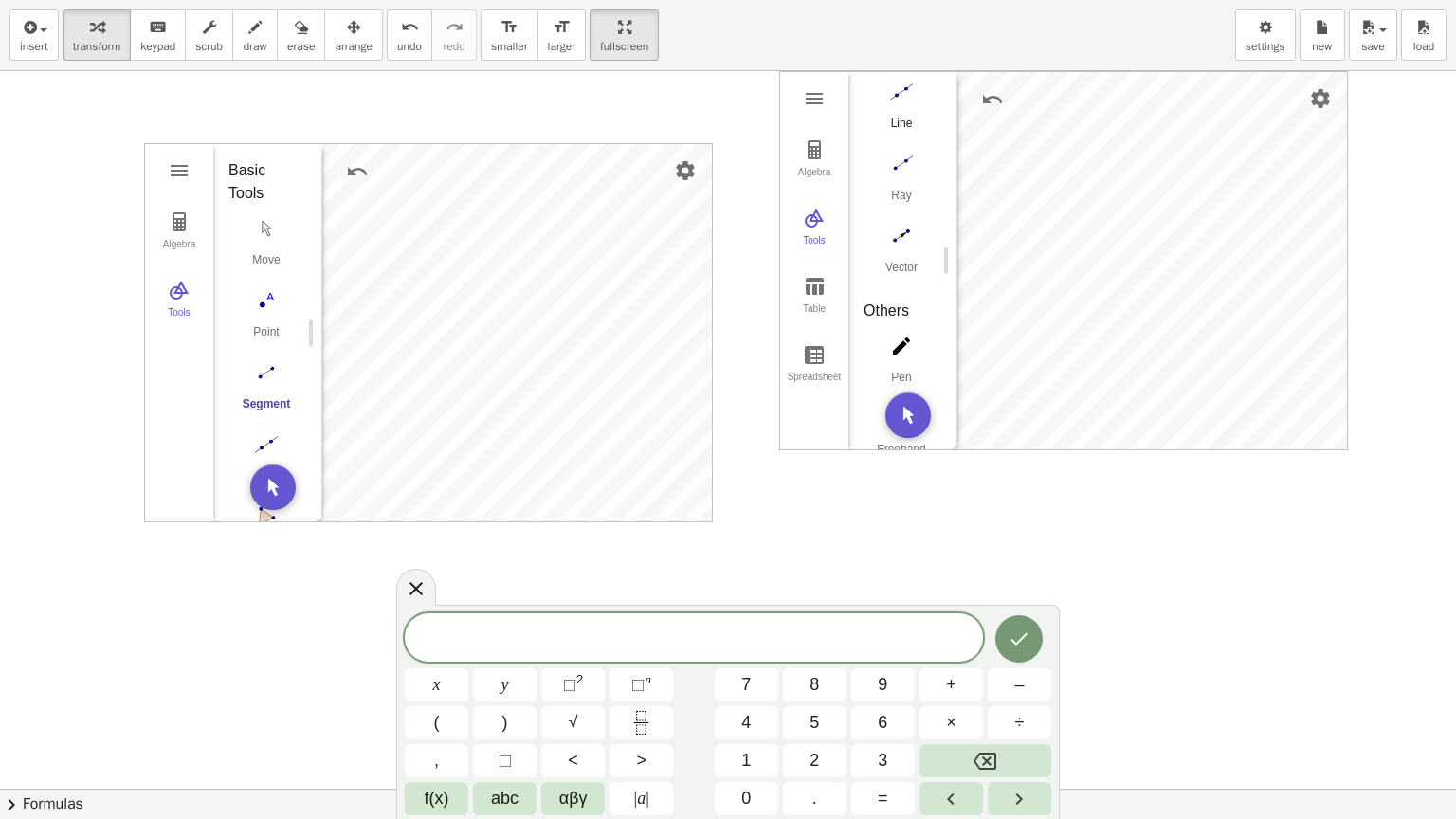 click on "Line" at bounding box center (901, 130) 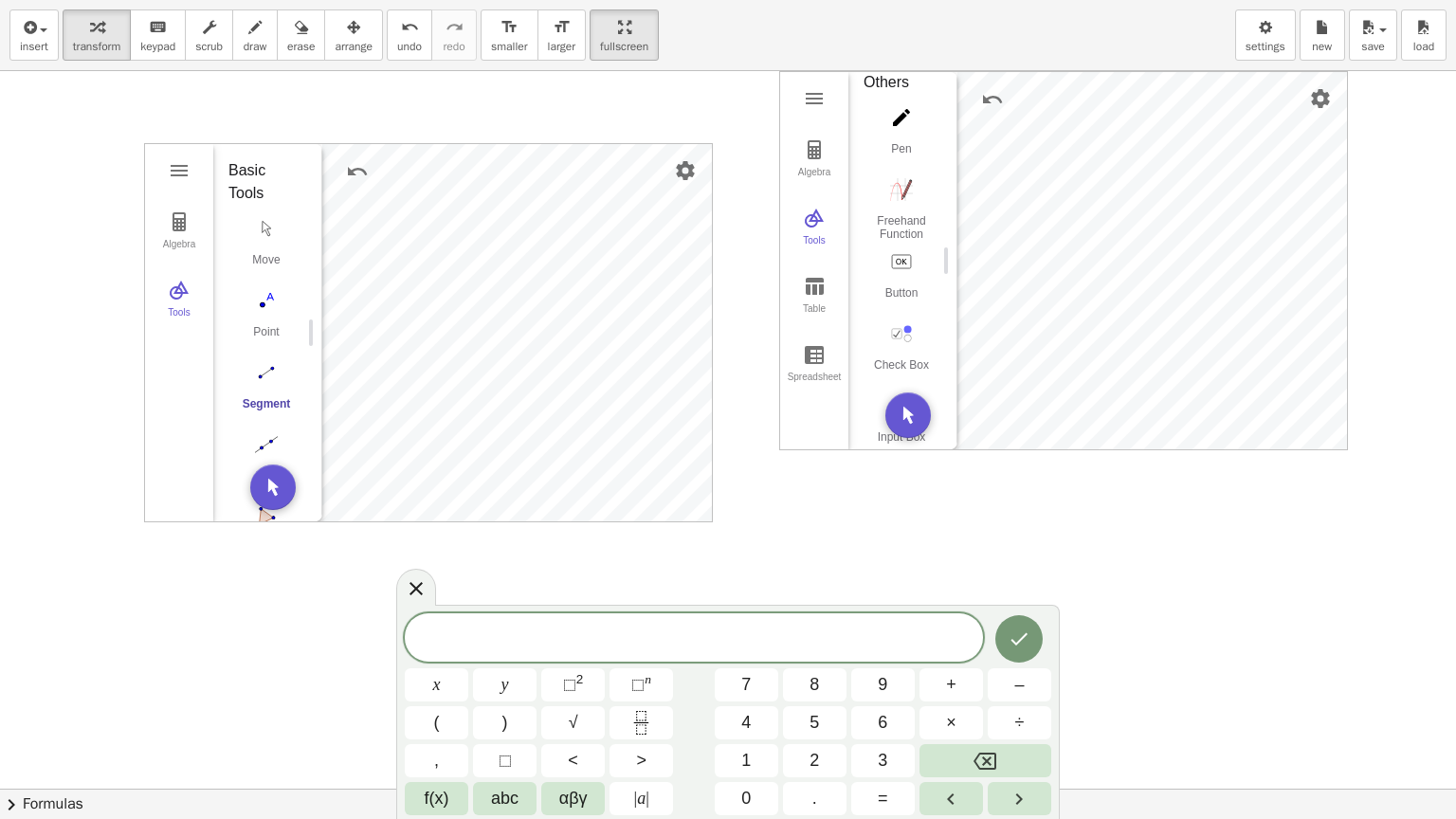 scroll, scrollTop: 2065, scrollLeft: 0, axis: vertical 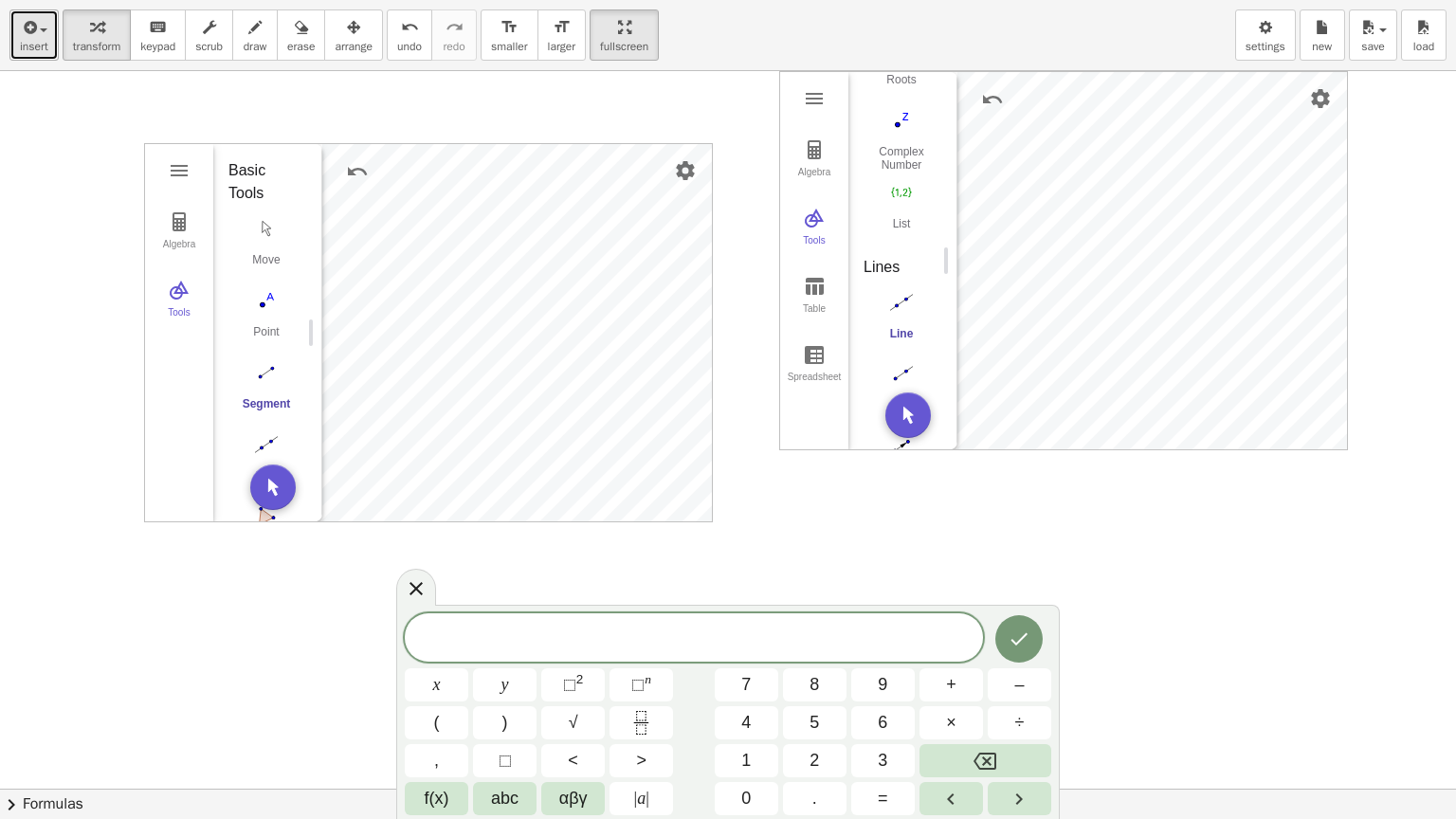 click on "insert" at bounding box center [34, 46] 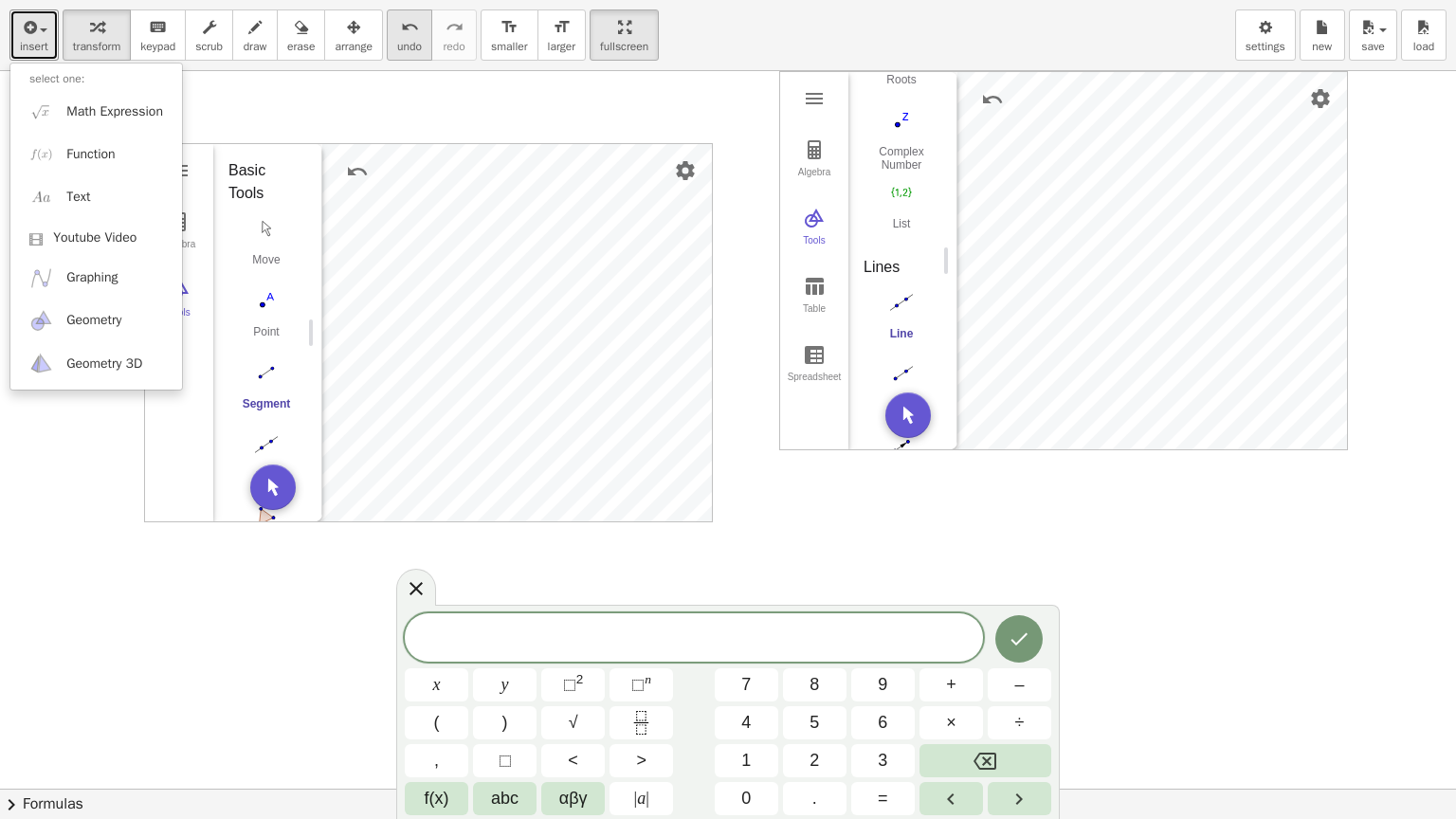 click on "undo" at bounding box center (410, 46) 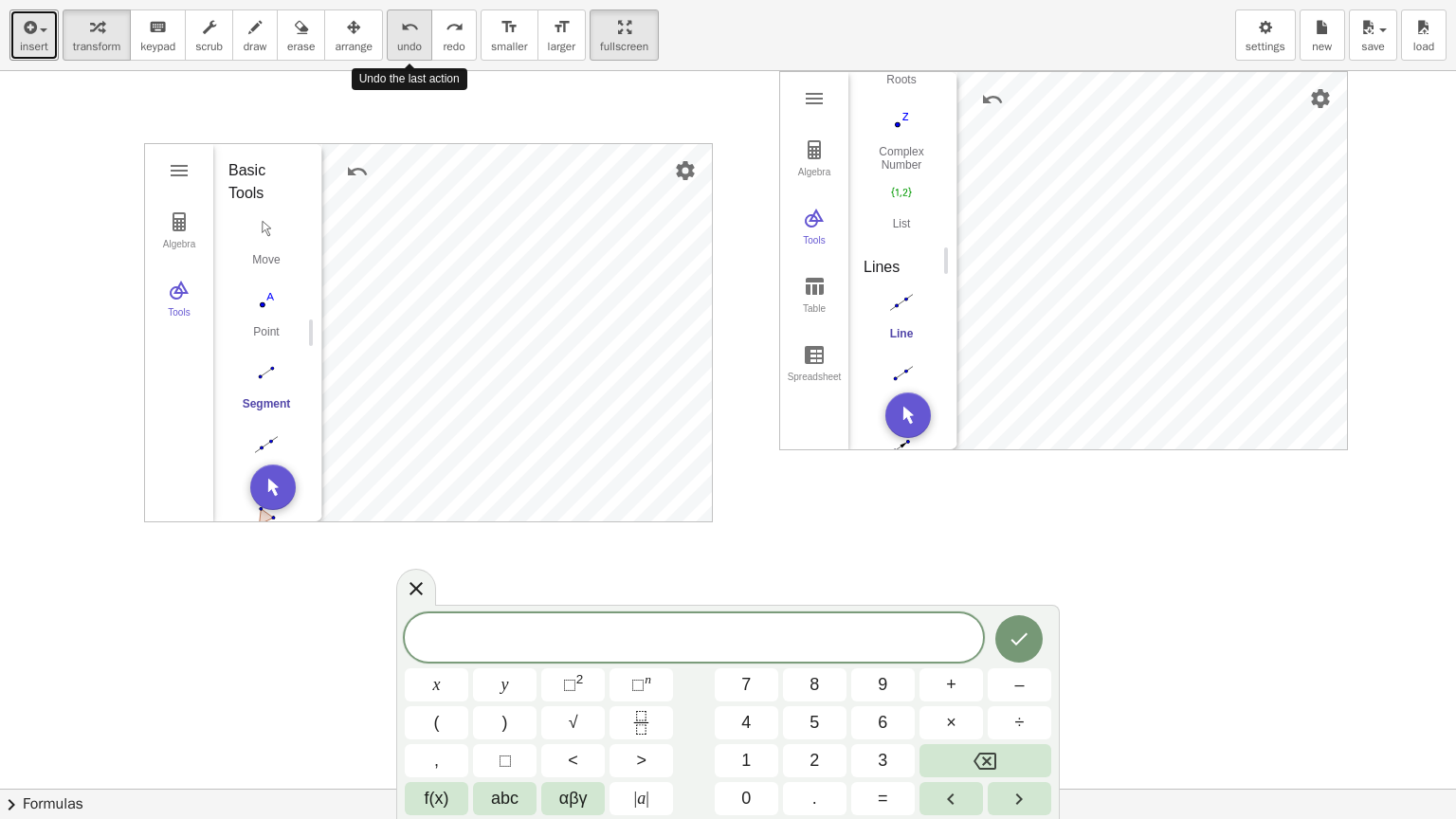 click on "undo" at bounding box center [410, 46] 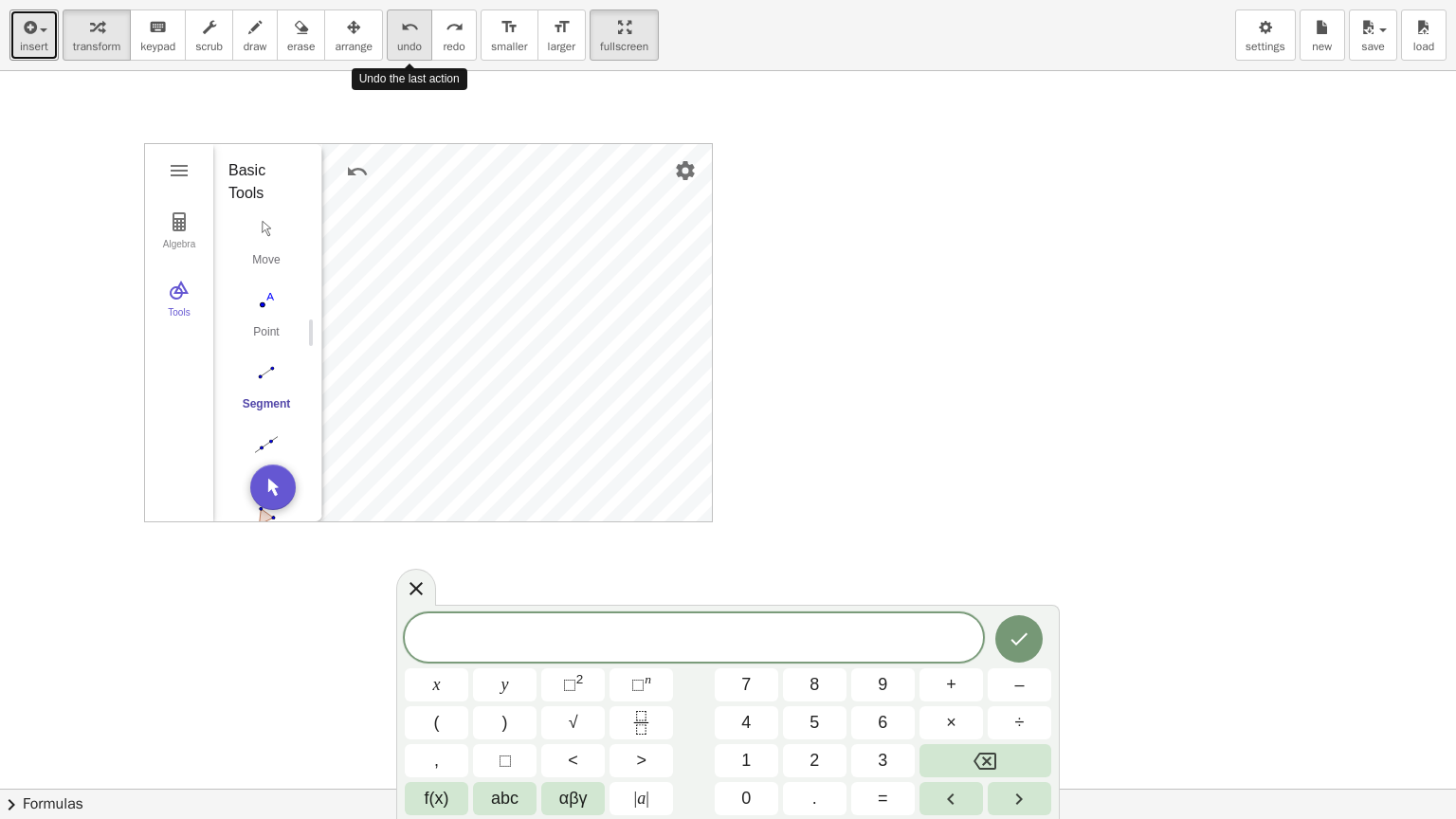 click on "undo" at bounding box center (410, 46) 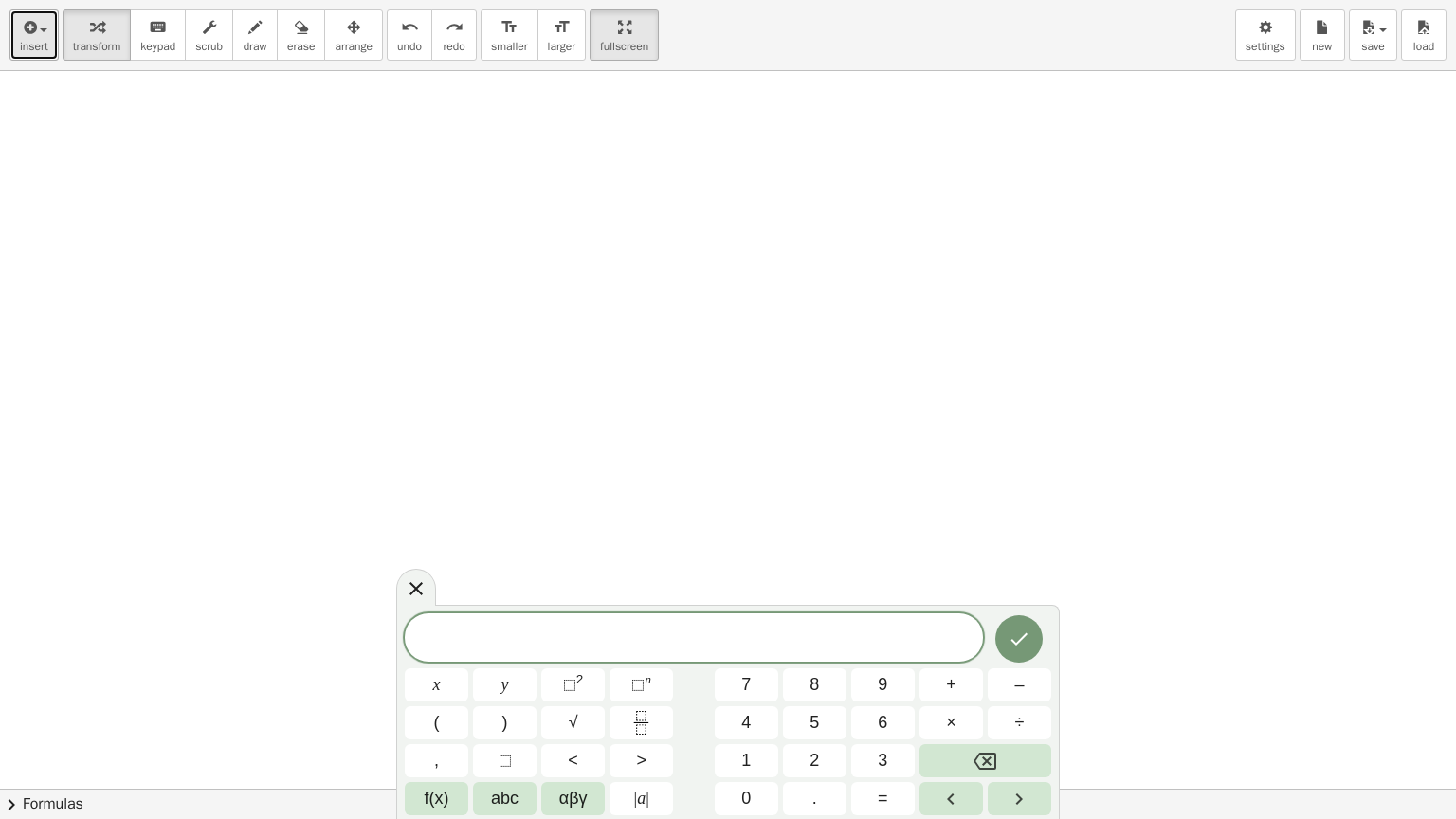 click on "insert" at bounding box center (34, 46) 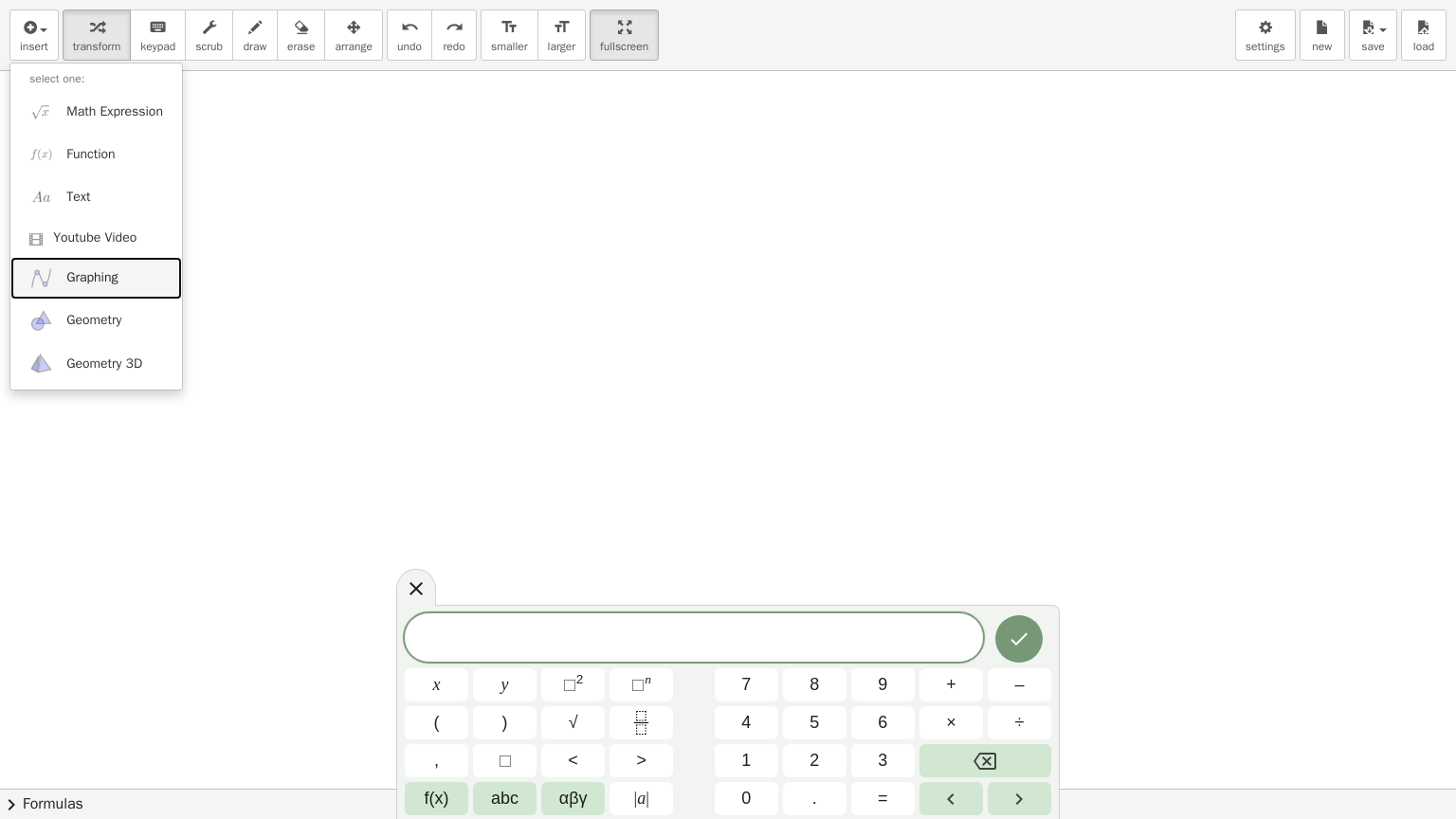click on "Graphing" at bounding box center (96, 278) 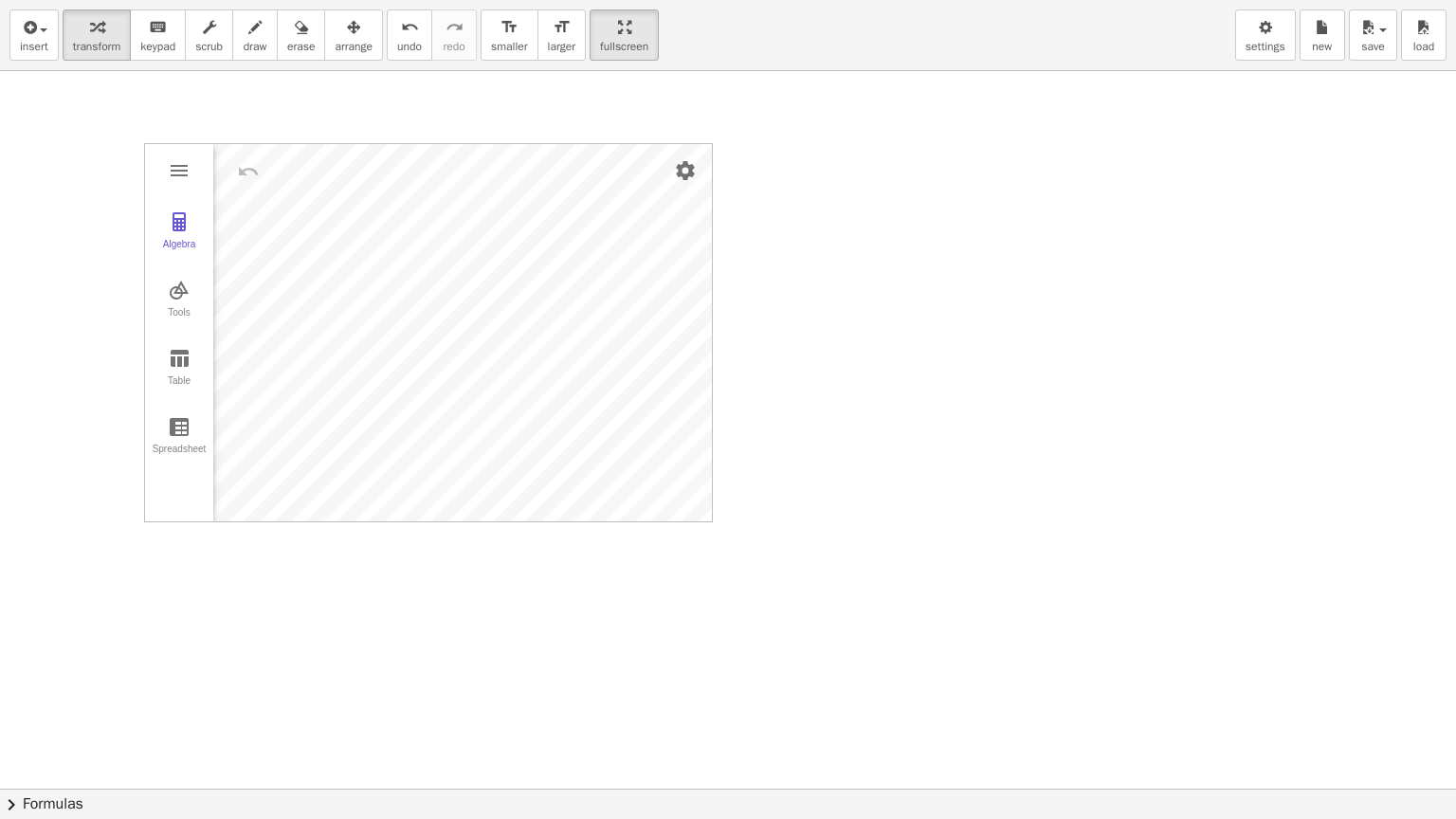 click on "Algebra Tools Table Spreadsheet GeoGebra Graphing Calculator Basic Tools Move Point Slider Intersect Extremum Roots Best Fit Line Edit Select Objects Move Graphics View Delete Show / Hide Label Show / Hide Object Copy Visual Style Media Text Points Point Intersect Point on Object Attach / Detach Point Extremum Roots Complex Number List Lines Line Ray Vector Others Pen Freehand Function Button Check Box Input Box" at bounding box center (728, 789) 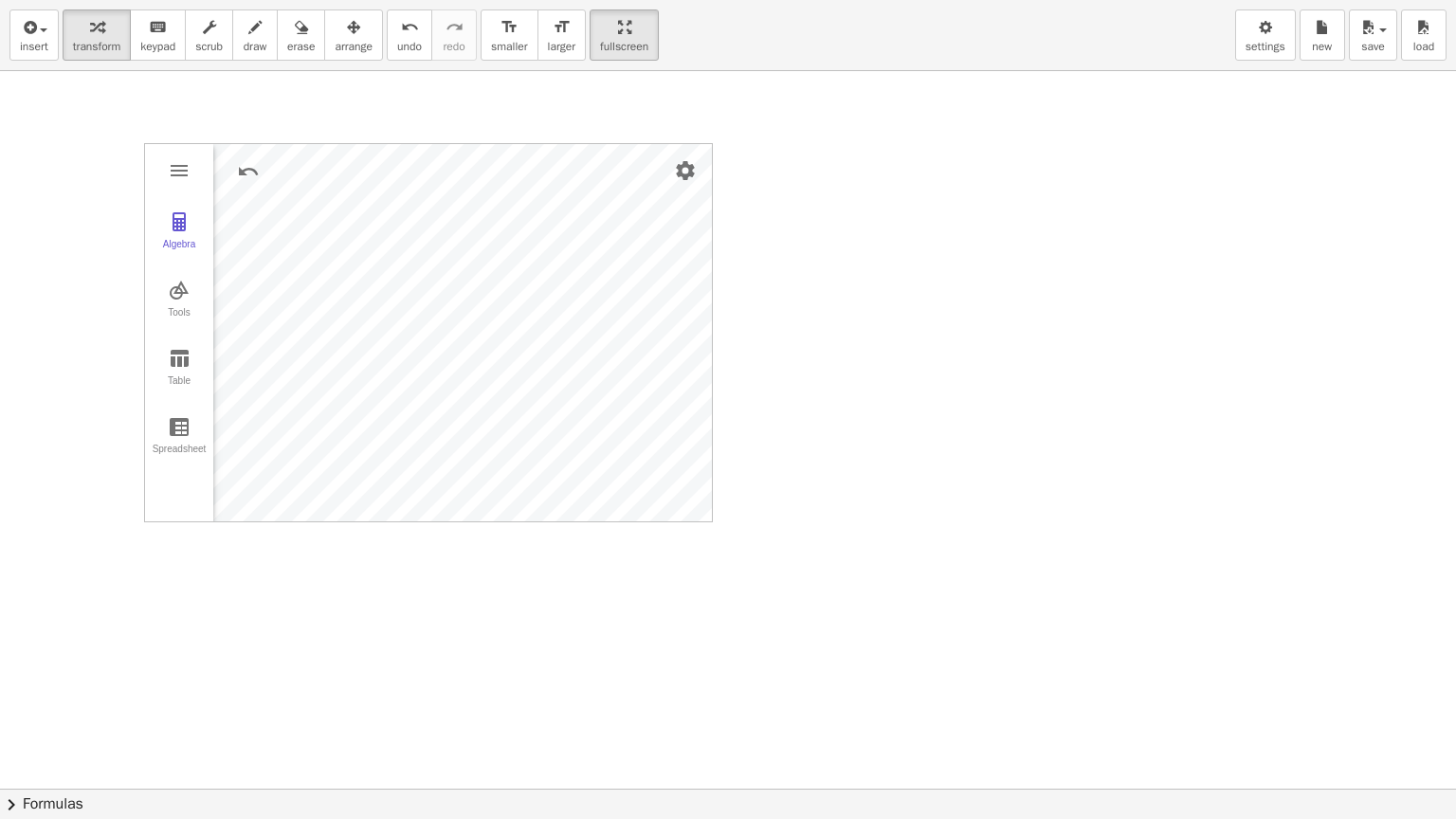 drag, startPoint x: 713, startPoint y: 516, endPoint x: 800, endPoint y: 645, distance: 155.596 